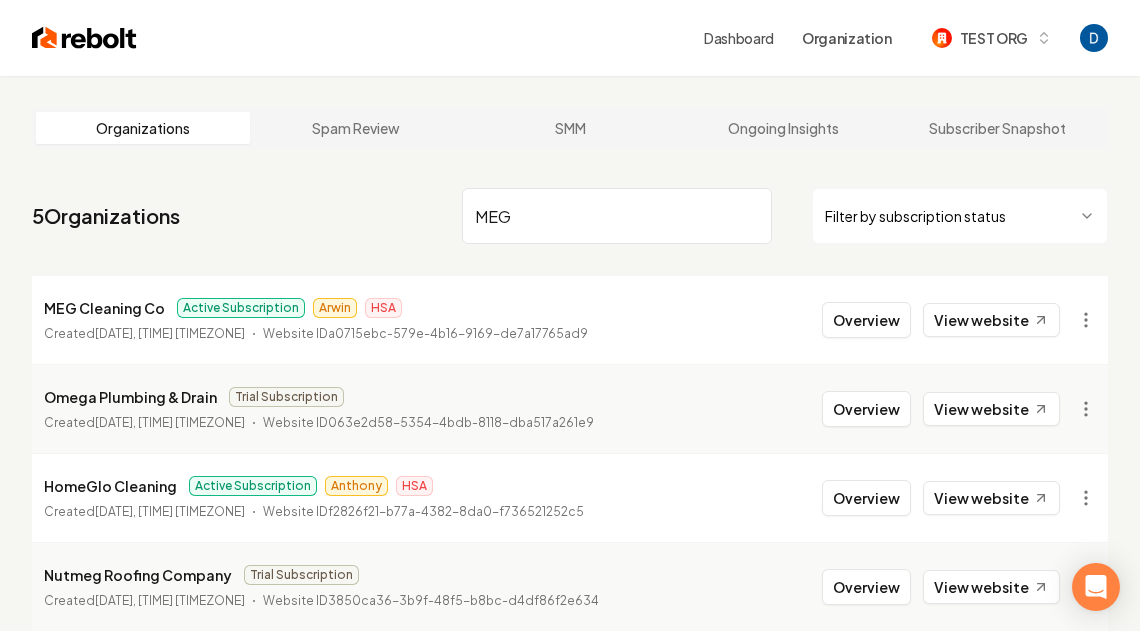 scroll, scrollTop: 0, scrollLeft: 0, axis: both 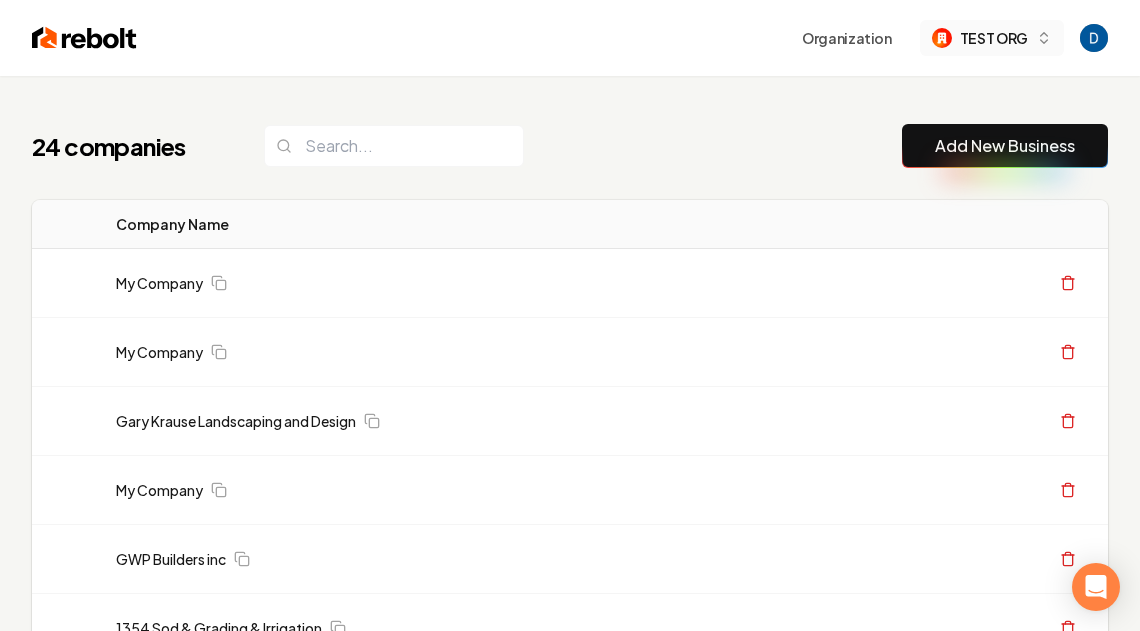 click on "TEST ORG" at bounding box center [994, 38] 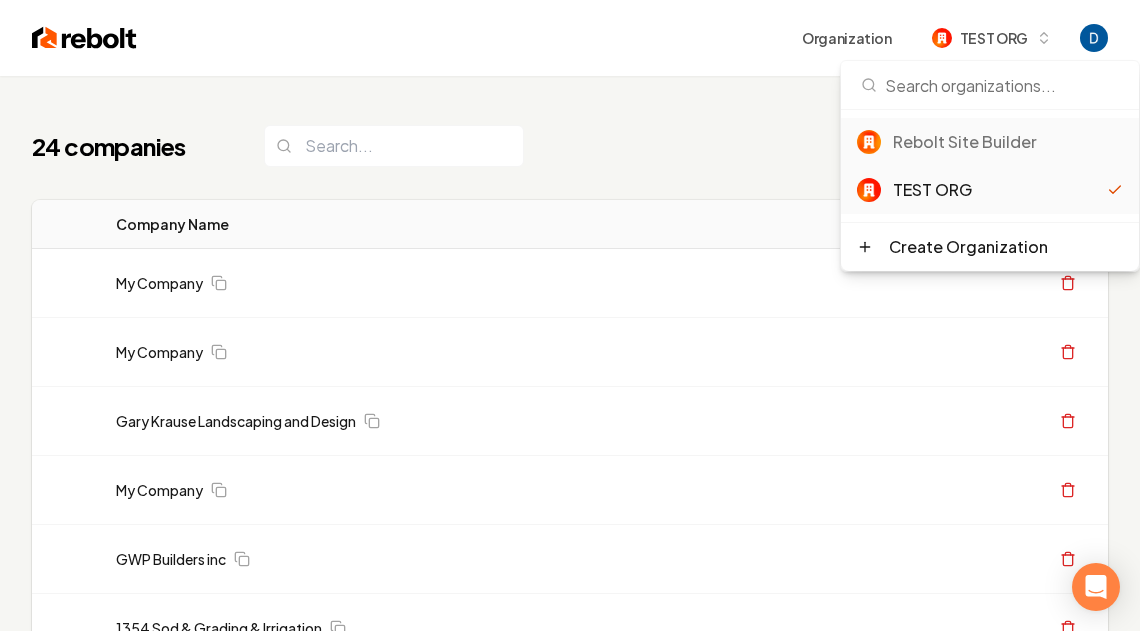 click on "Rebolt Site Builder" at bounding box center [1008, 142] 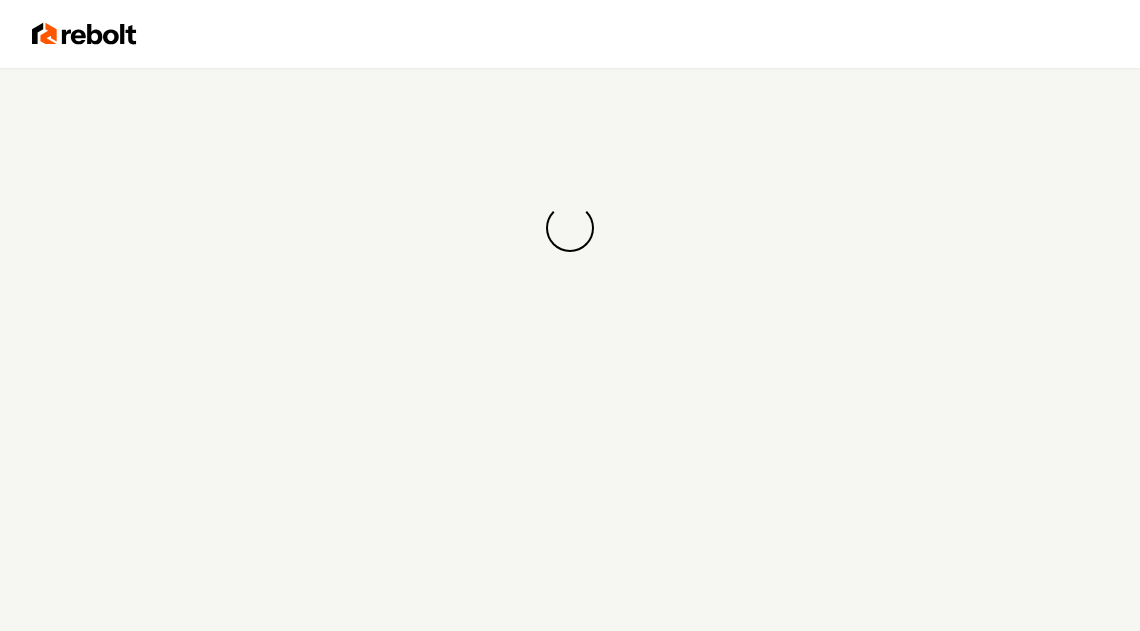 scroll, scrollTop: 0, scrollLeft: 0, axis: both 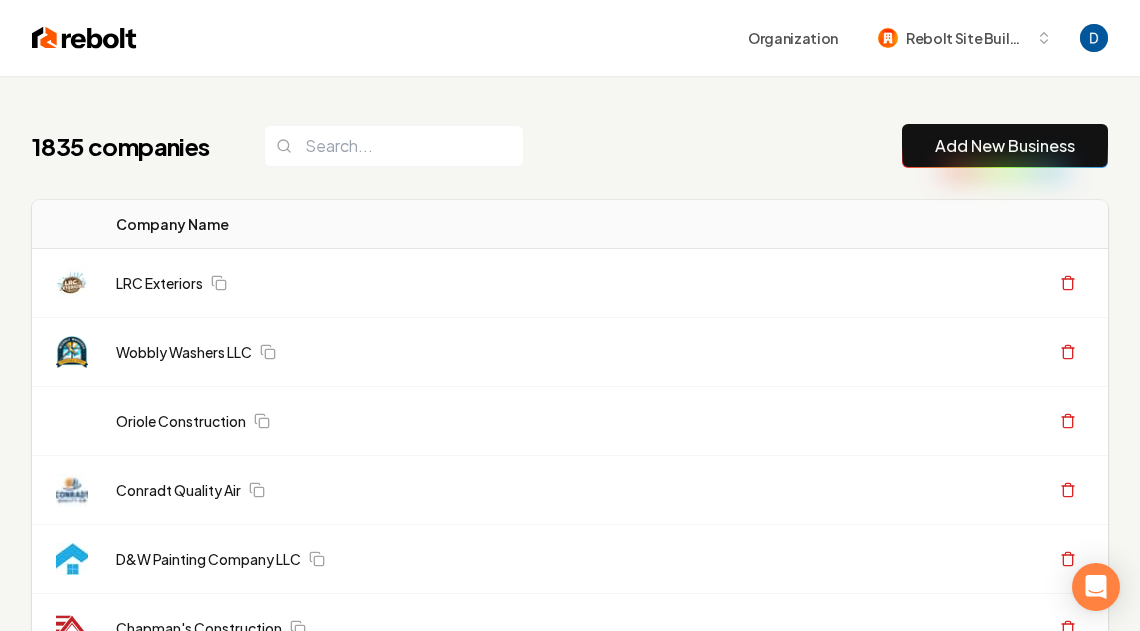 click on "Add New Business" at bounding box center [1005, 146] 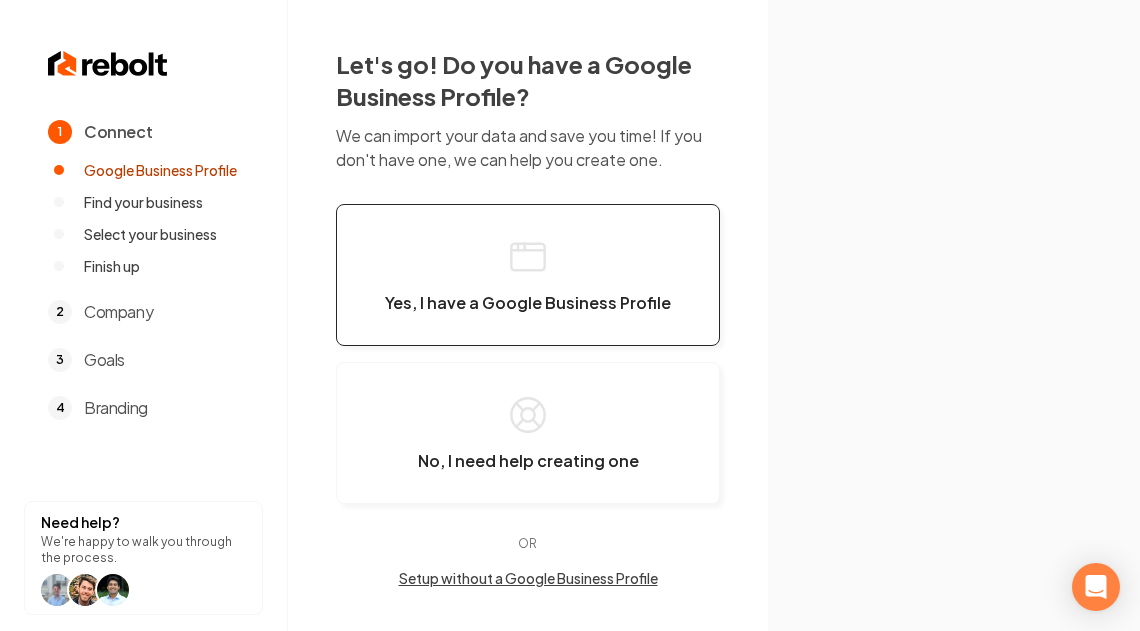 click on "Yes, I have a Google Business Profile" at bounding box center (528, 275) 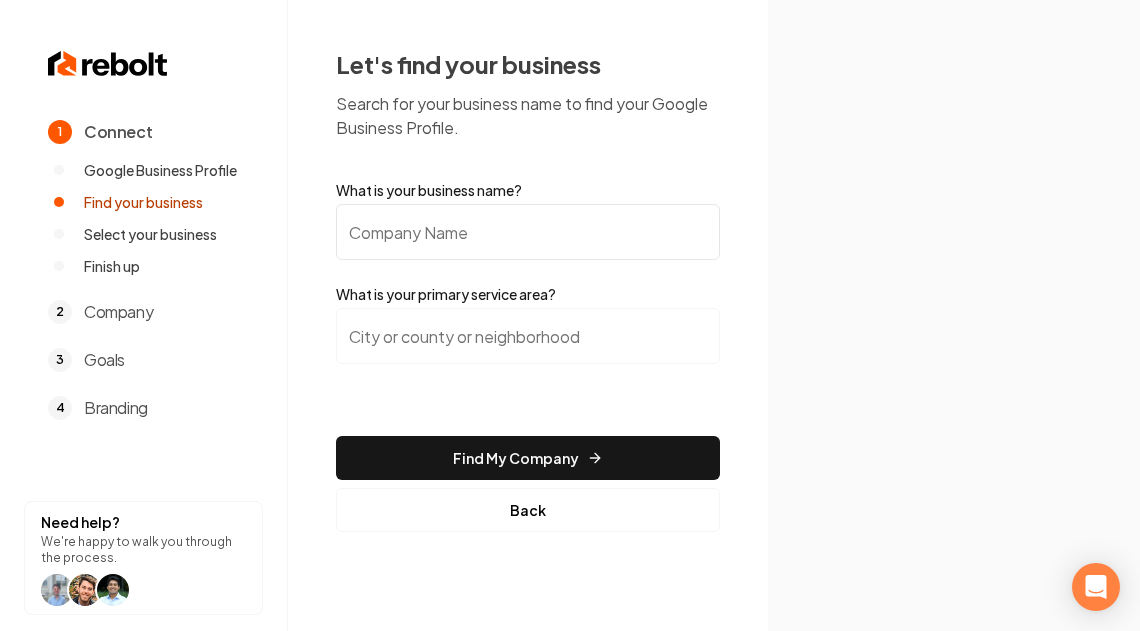 click on "What is your business name?" at bounding box center (528, 232) 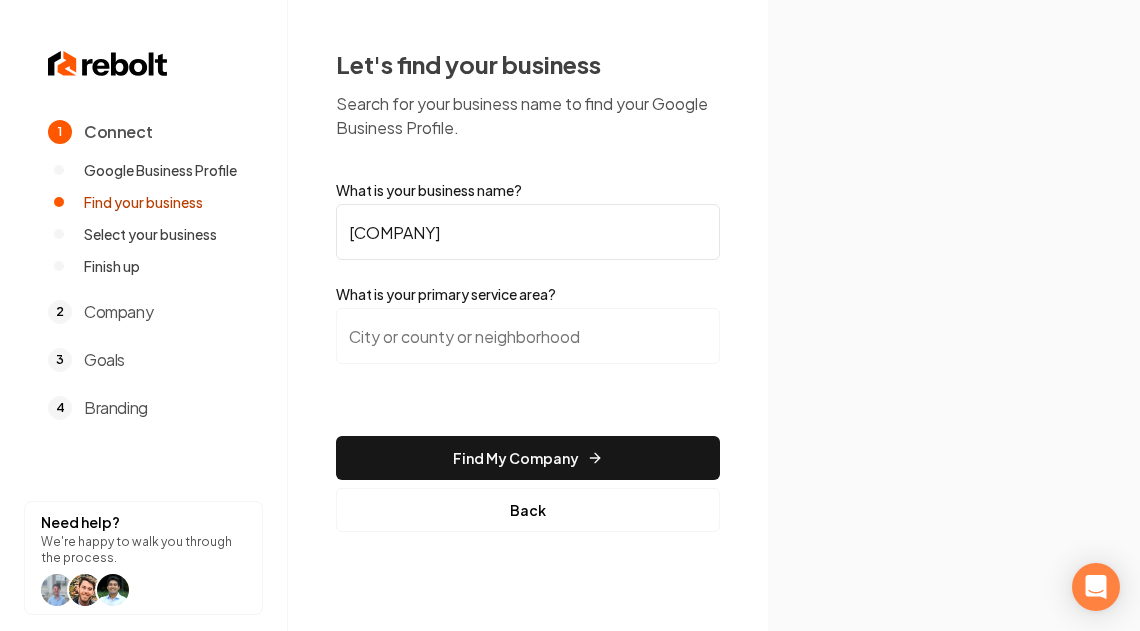 type on "CM Corp" 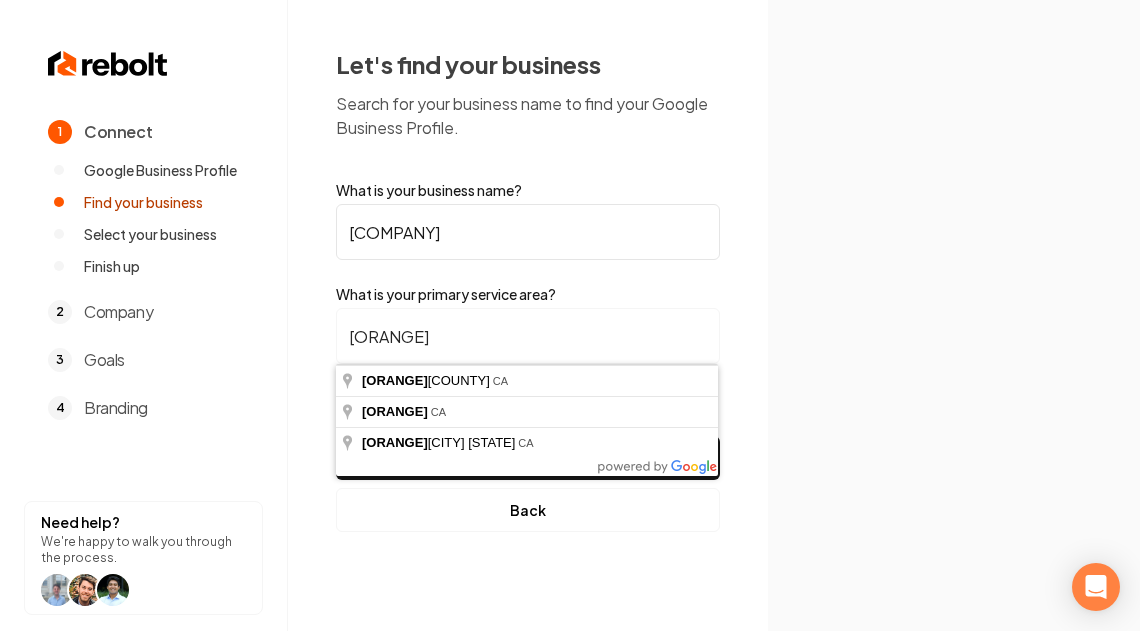 click on "Orange" at bounding box center [528, 336] 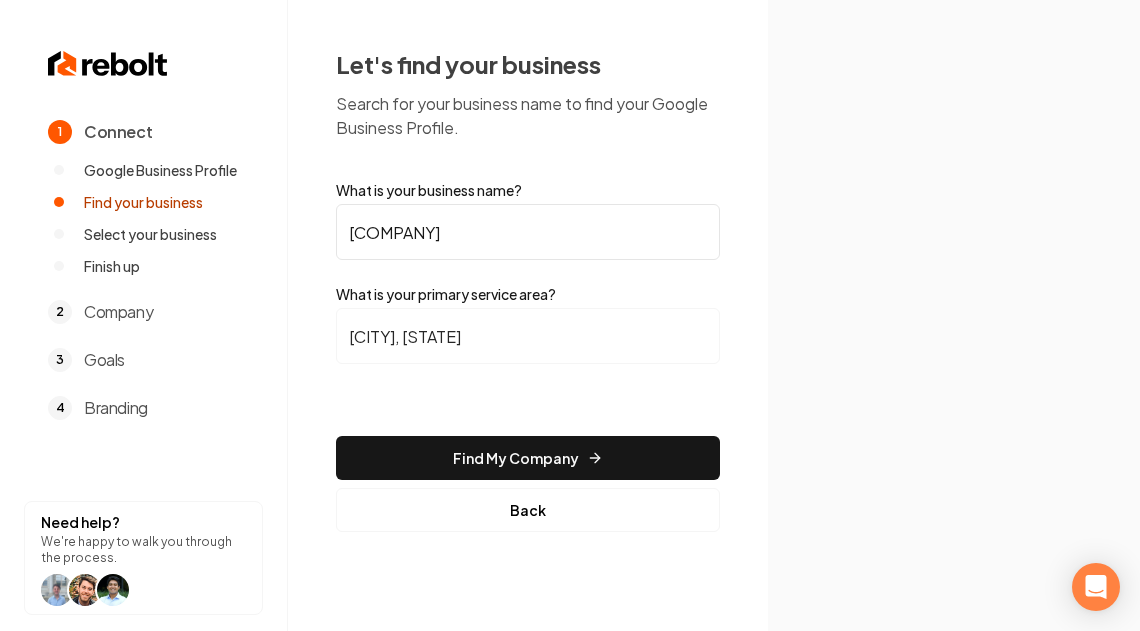 click on "[CITY], [STATE]" at bounding box center [528, 336] 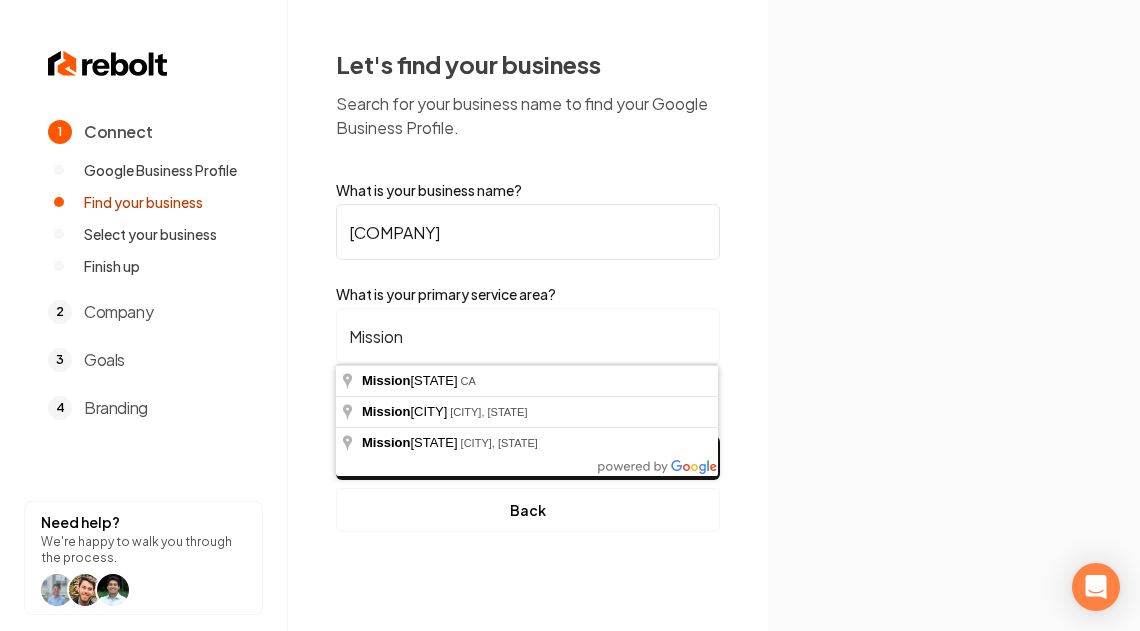 type on "[CITY], [STATE]" 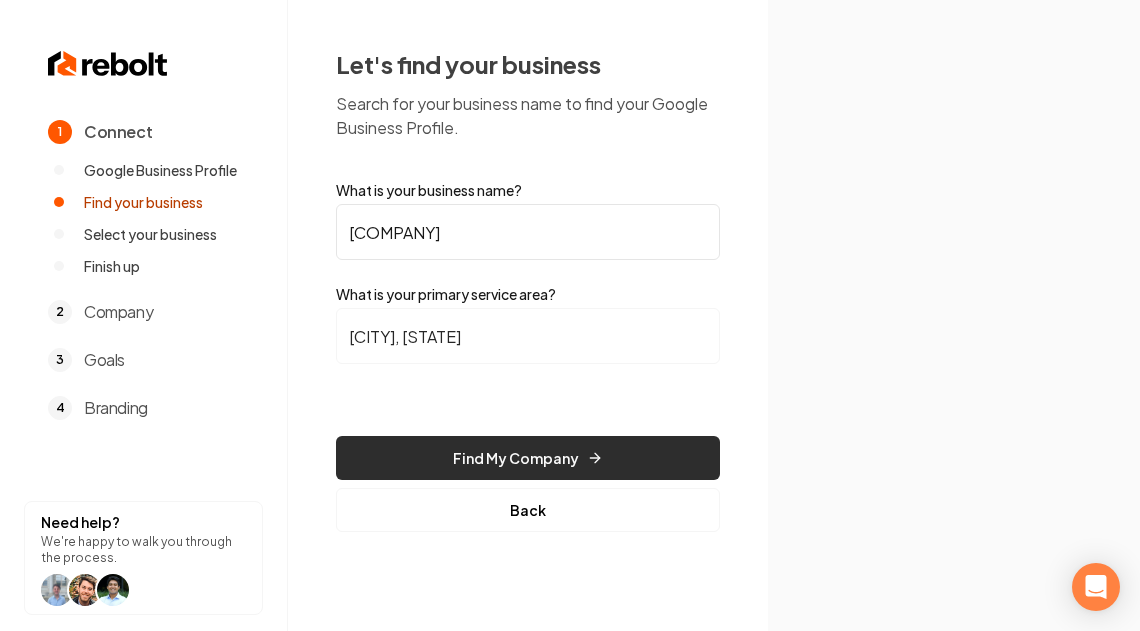 click on "Find My Company" at bounding box center [528, 458] 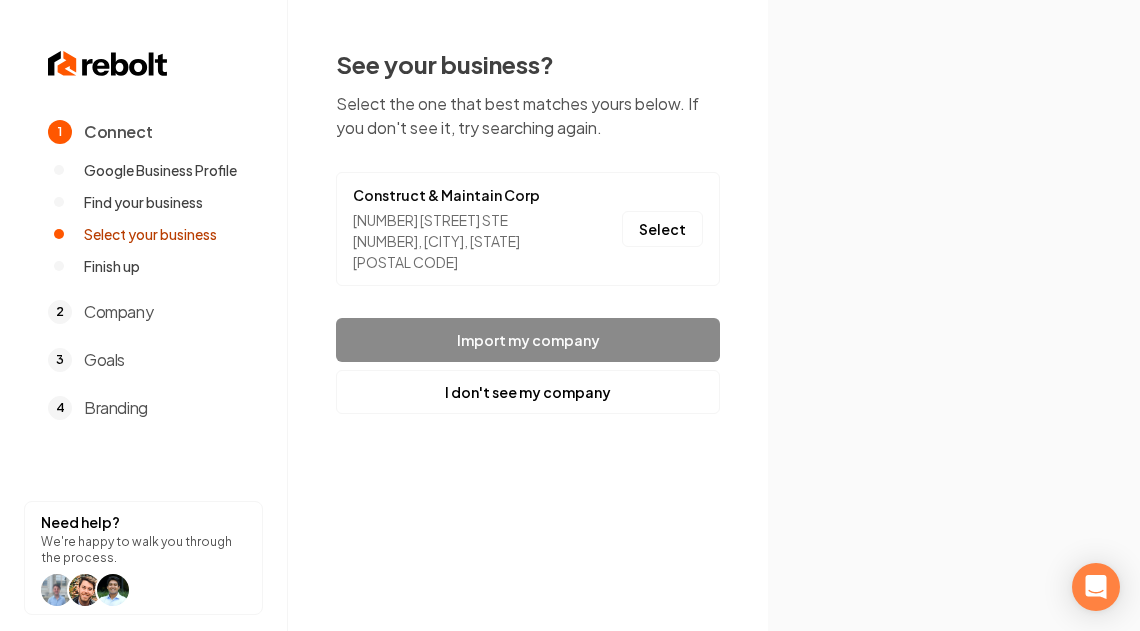 click on "Select the one that best matches yours below. If you don't see it, try searching again." at bounding box center (528, 116) 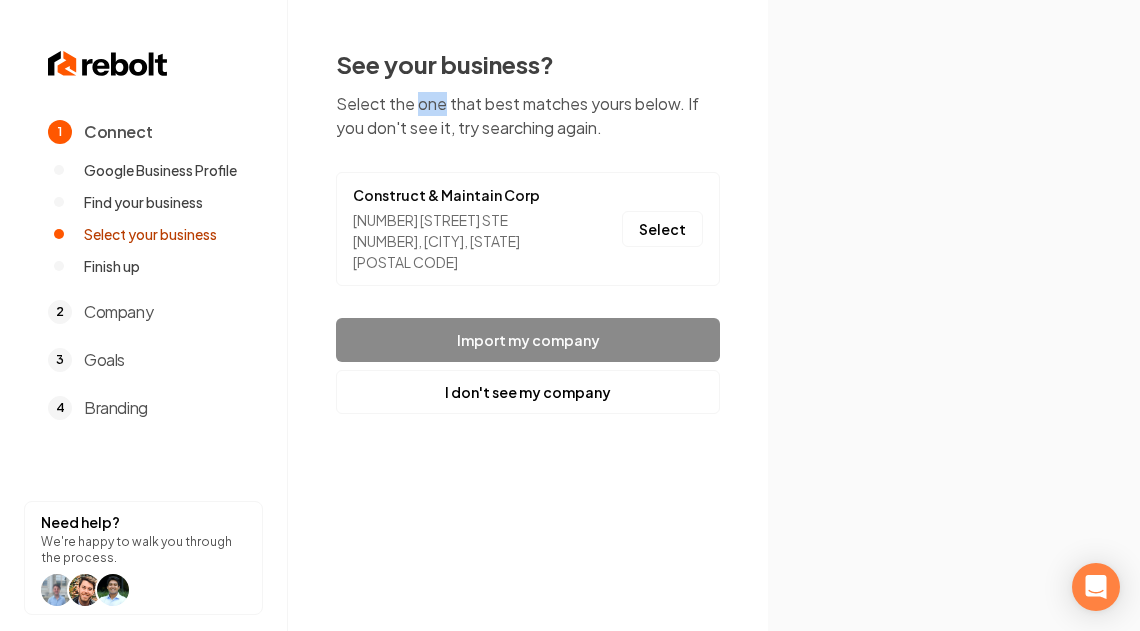 click on "Select the one that best matches yours below. If you don't see it, try searching again." at bounding box center (528, 116) 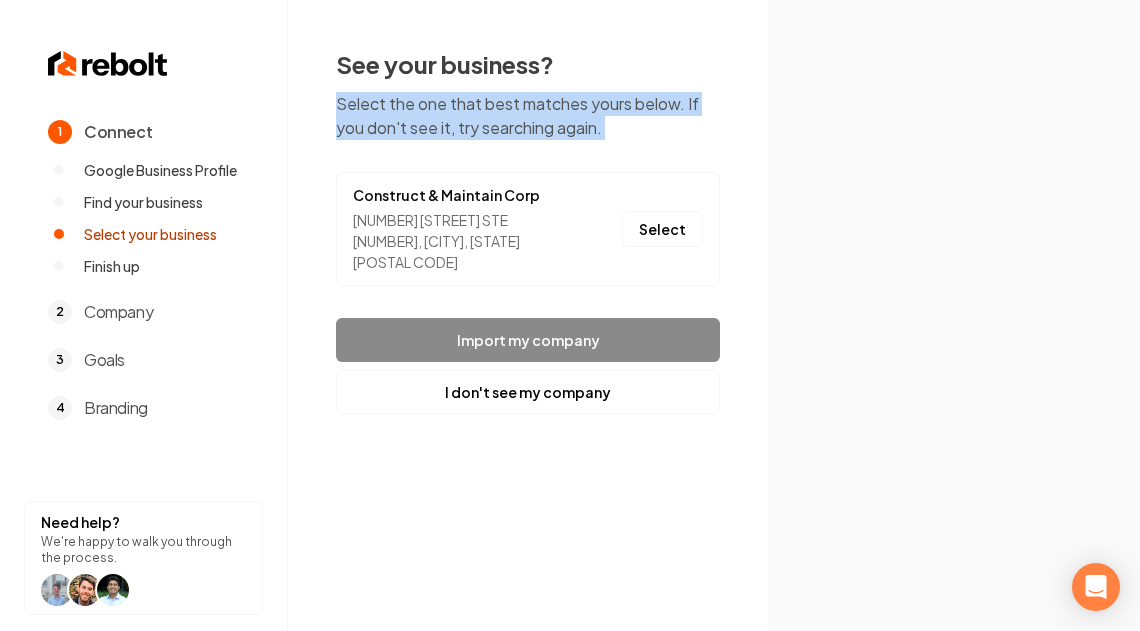 click on "Select the one that best matches yours below. If you don't see it, try searching again." at bounding box center [528, 116] 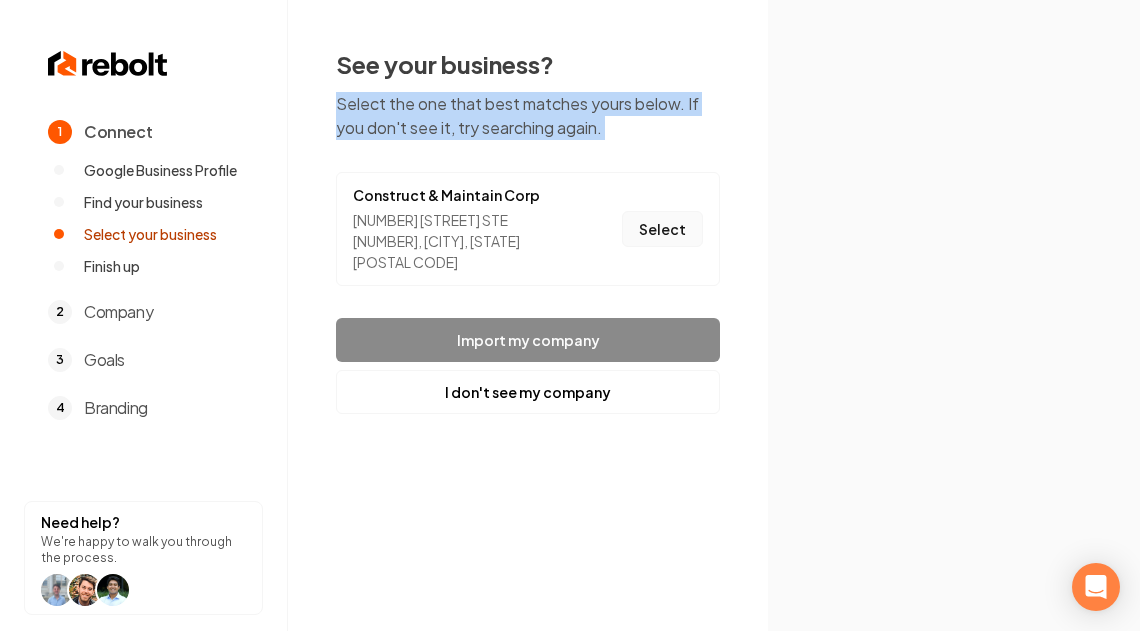 click on "Select" at bounding box center [662, 229] 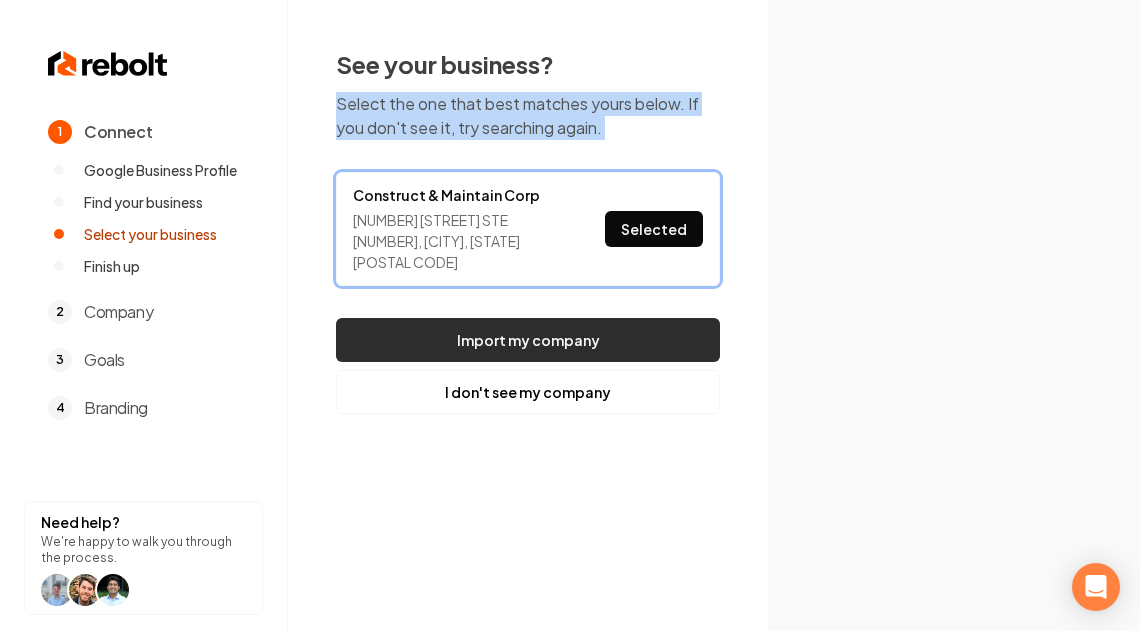 click on "Import my company" at bounding box center (528, 340) 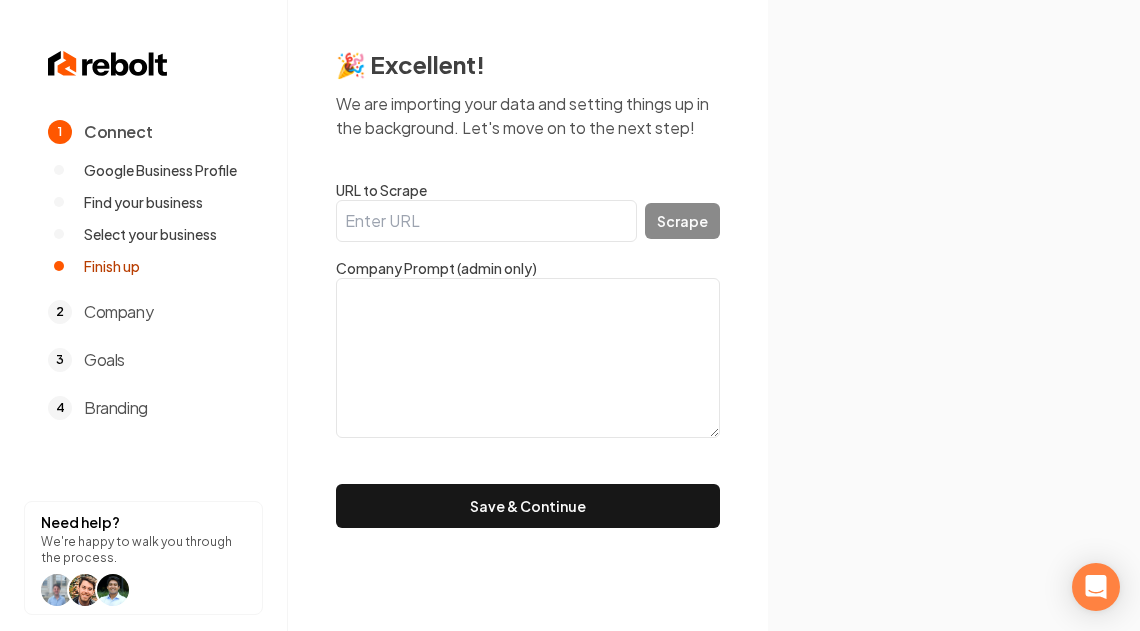 click on "URL to Scrape" at bounding box center (486, 221) 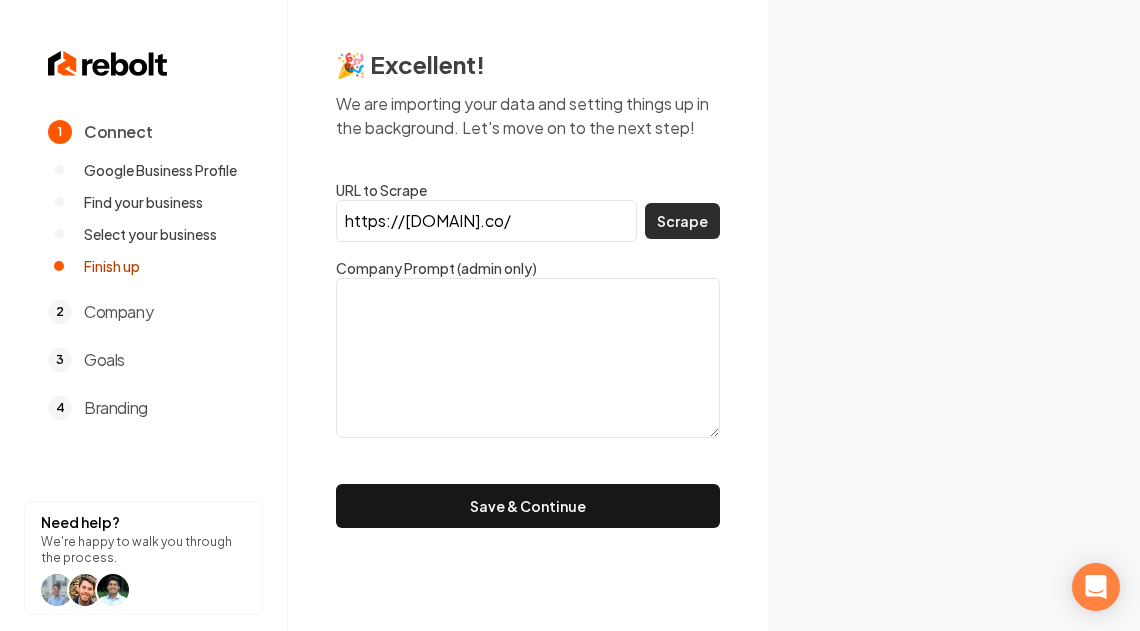 type on "https://cmcorp.co/" 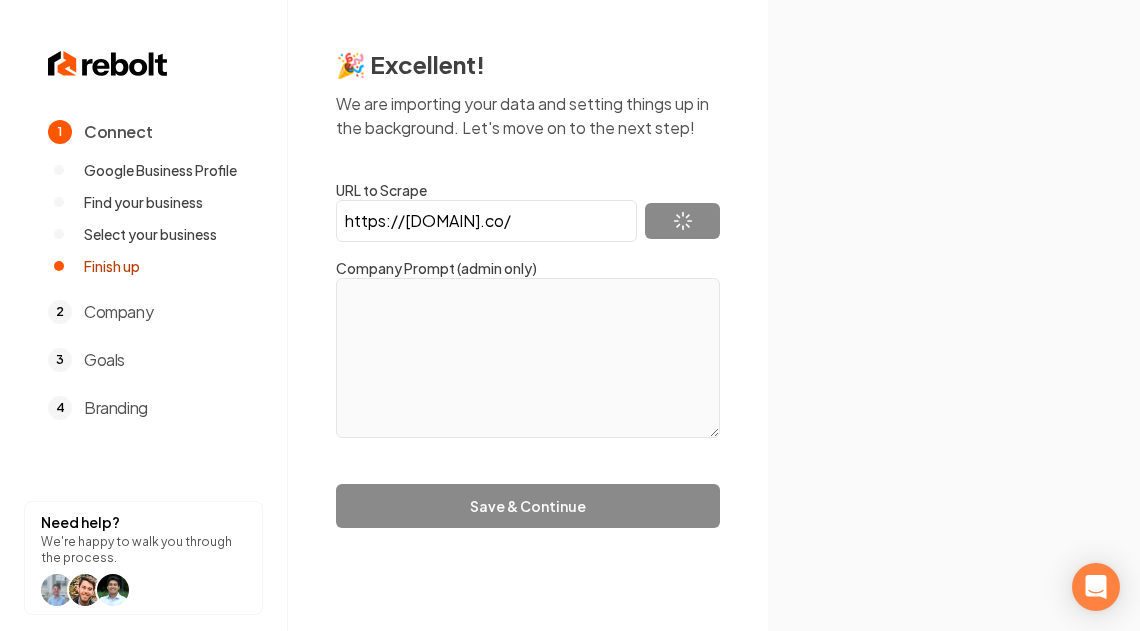 type on "Our journey is rooted in a deep appreciation for craftsmanship, attention to detail, and client satisfaction. From humble beginnings, we’ve grown into a respected name in the construction industry, leaving an indelible mark on every project we undertake. At the core of our success lies a team of industry leaders, meticulously curated. Each member of our team brings a wealth of experience, expertise, and a shared commitment to excellence. Together, we’ve cultivated a culture that thrives on innovation, precision, and the relentless pursuit of perfection." 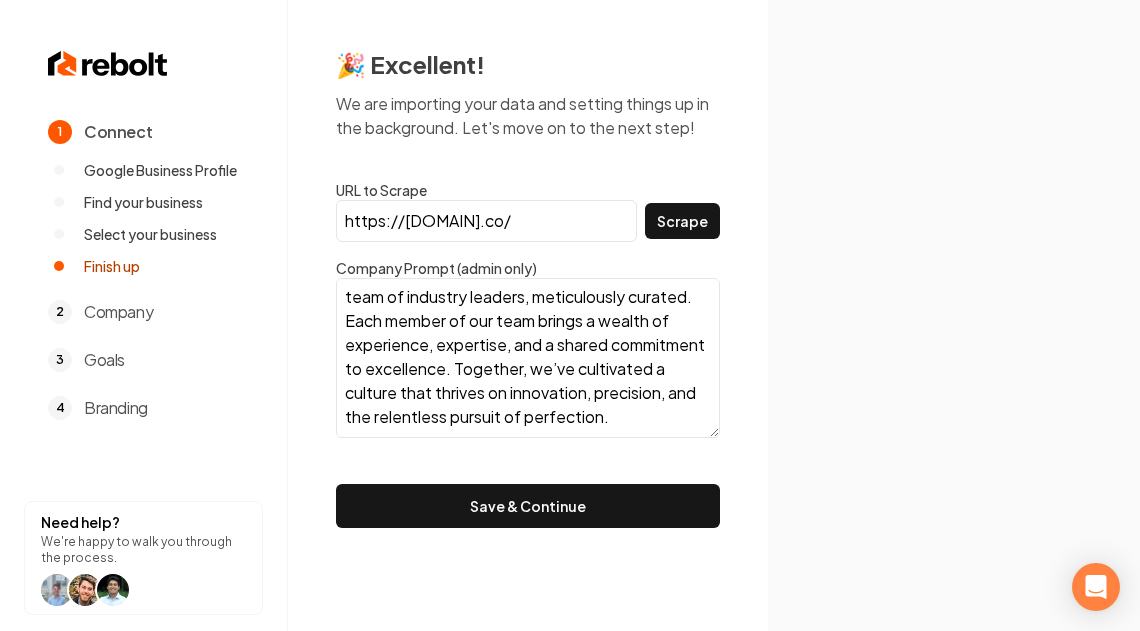scroll, scrollTop: 170, scrollLeft: 0, axis: vertical 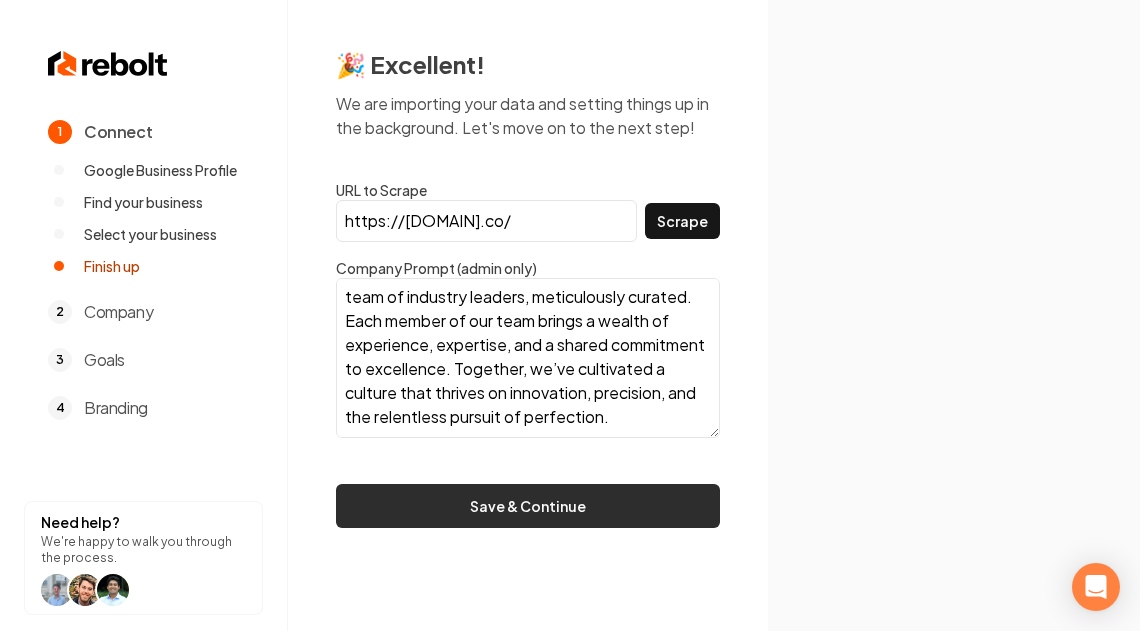 click on "Save & Continue" at bounding box center (528, 506) 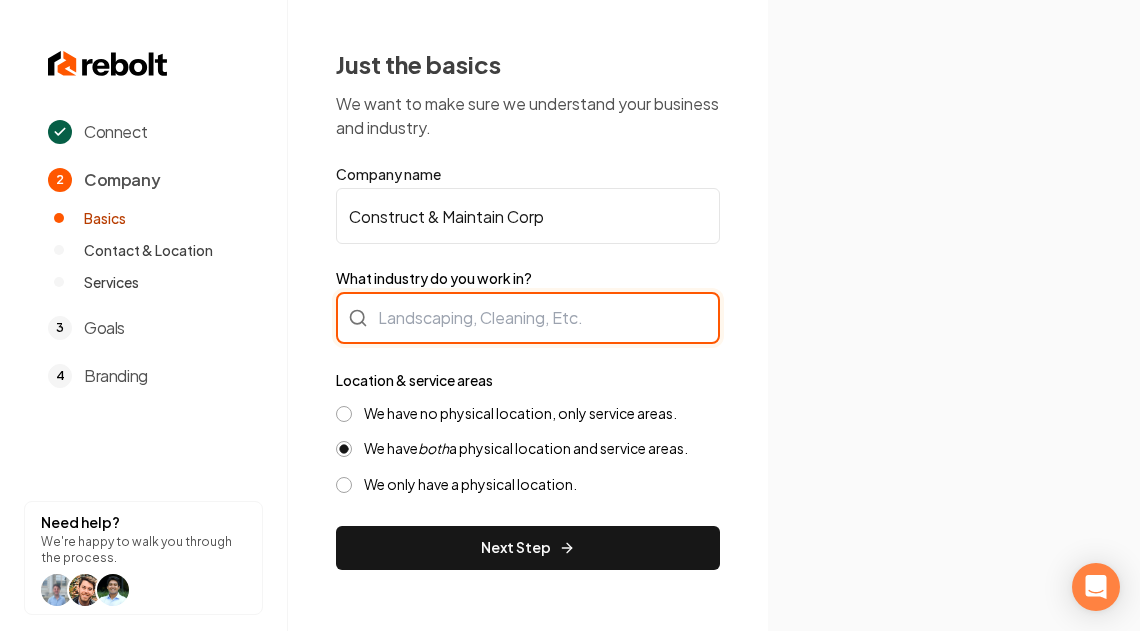 click at bounding box center [528, 318] 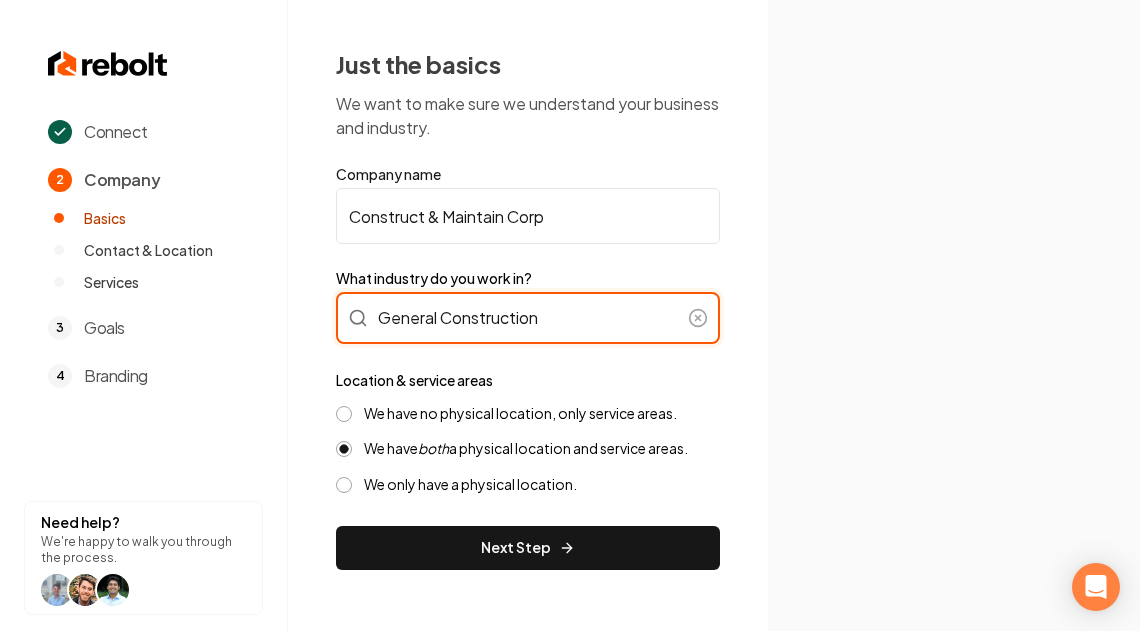 type on "General Construction" 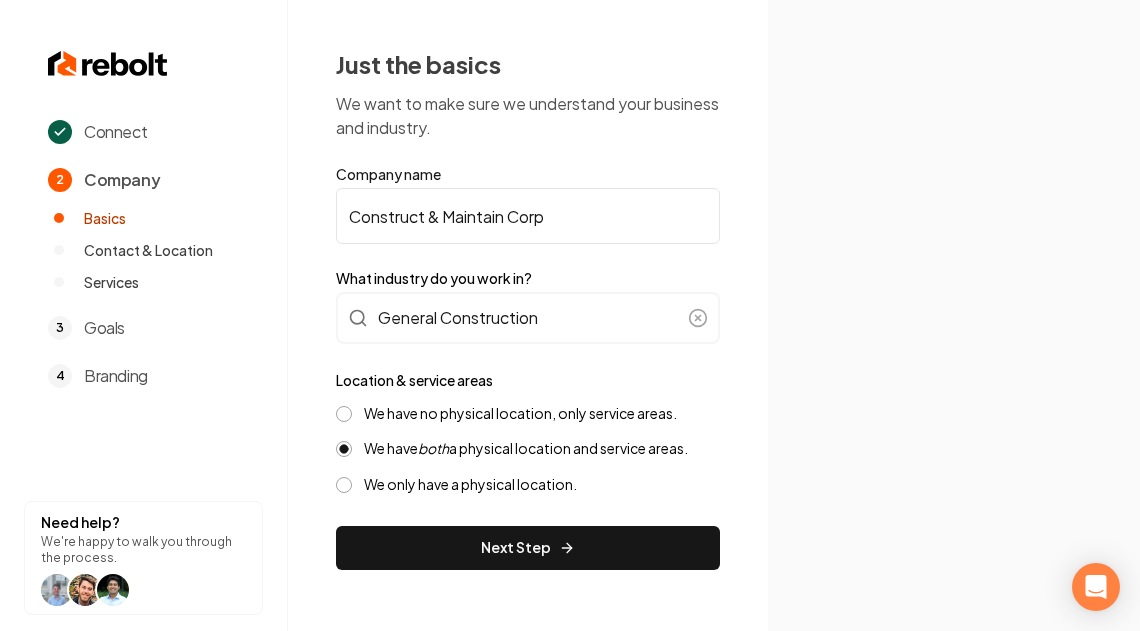 click on "We have no physical location, only service areas." at bounding box center [528, 413] 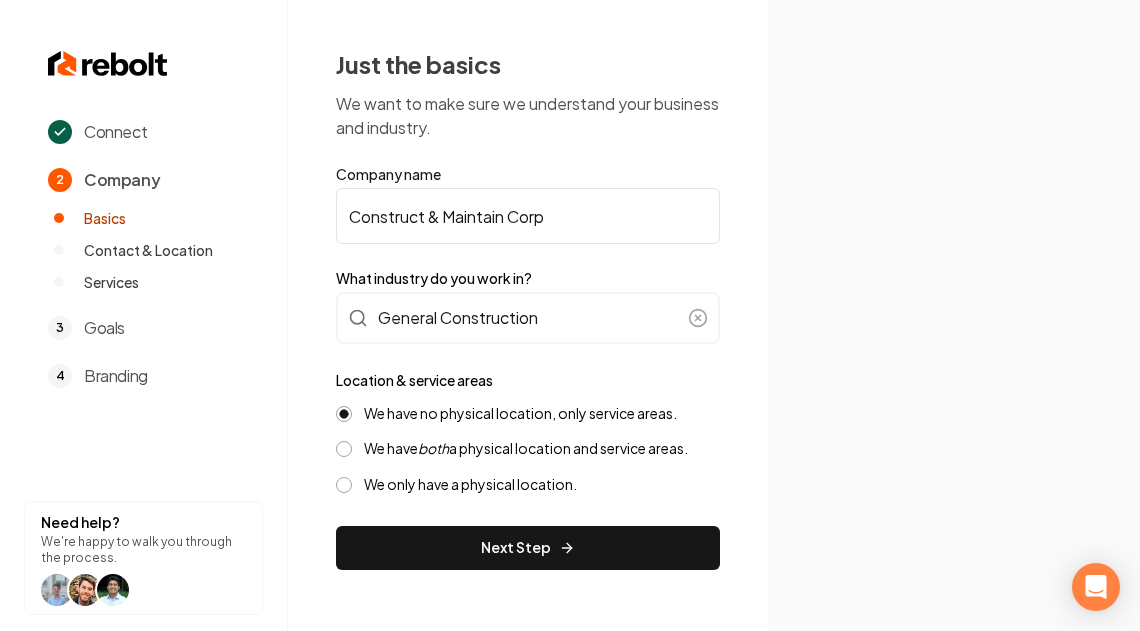 click on "We have  both  a physical location and service areas." at bounding box center [344, 449] 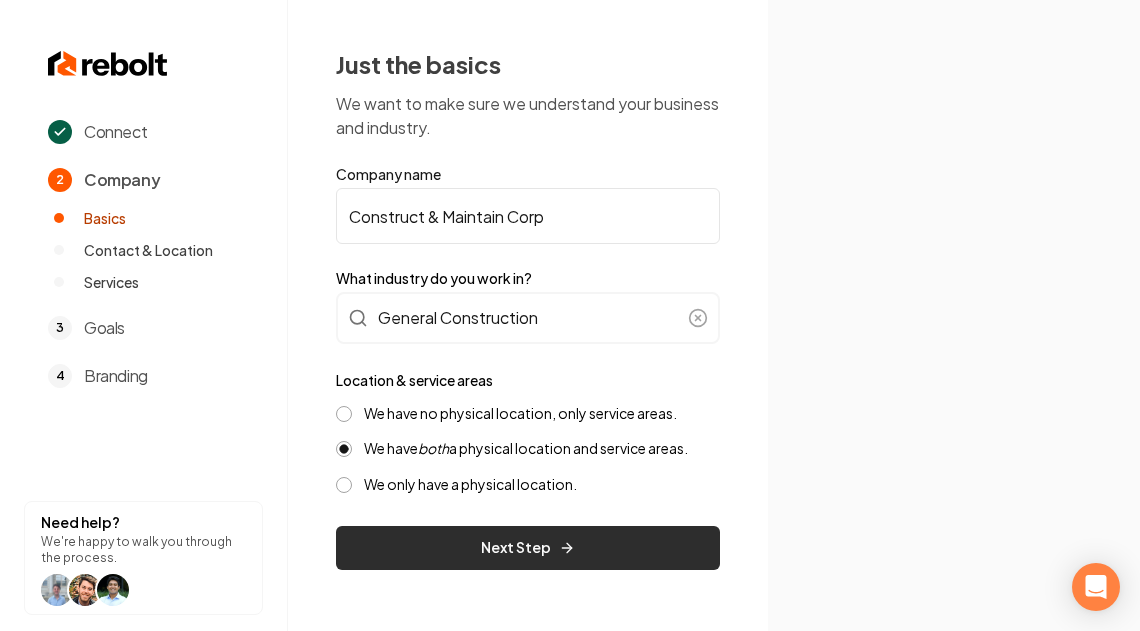 click on "Next Step" at bounding box center (528, 548) 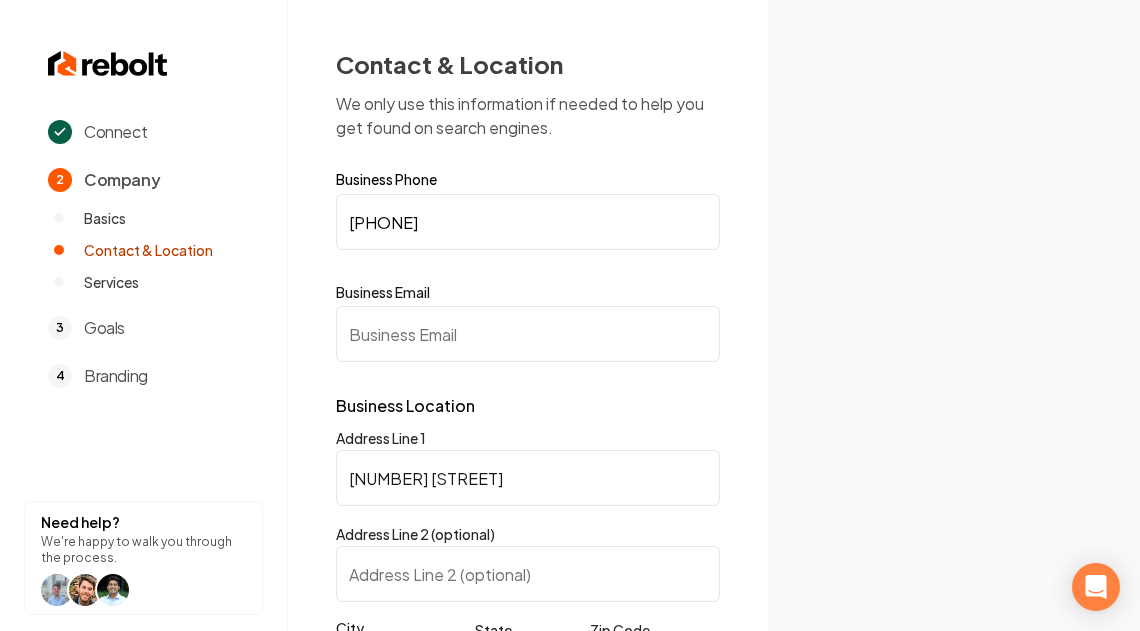 click on "Business Email" at bounding box center [528, 334] 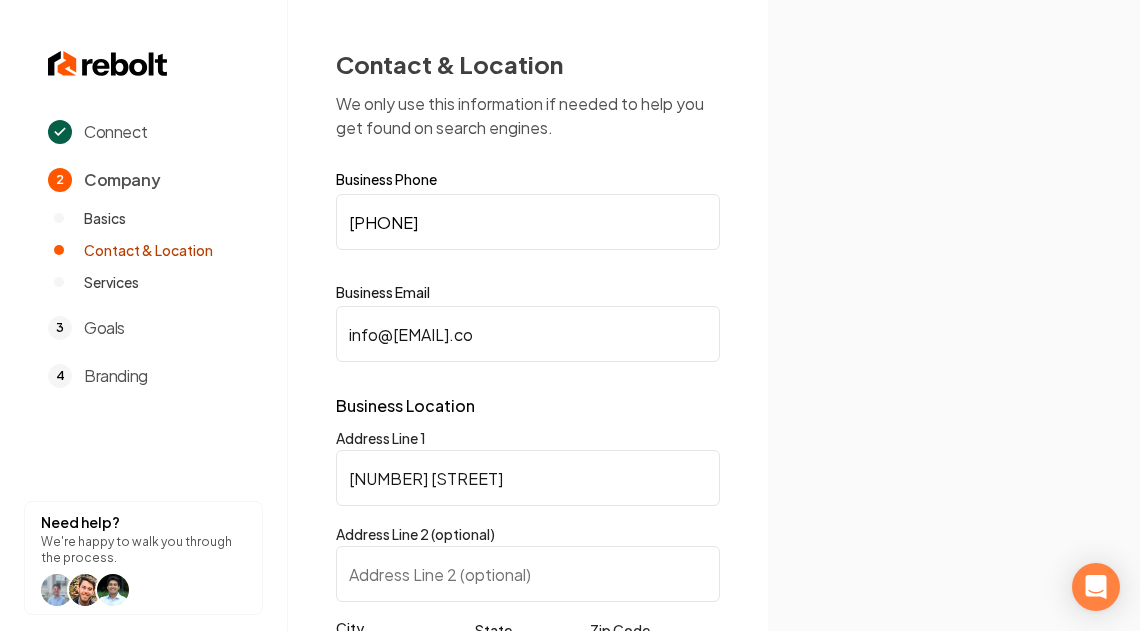 type on "info@cmcorp.co" 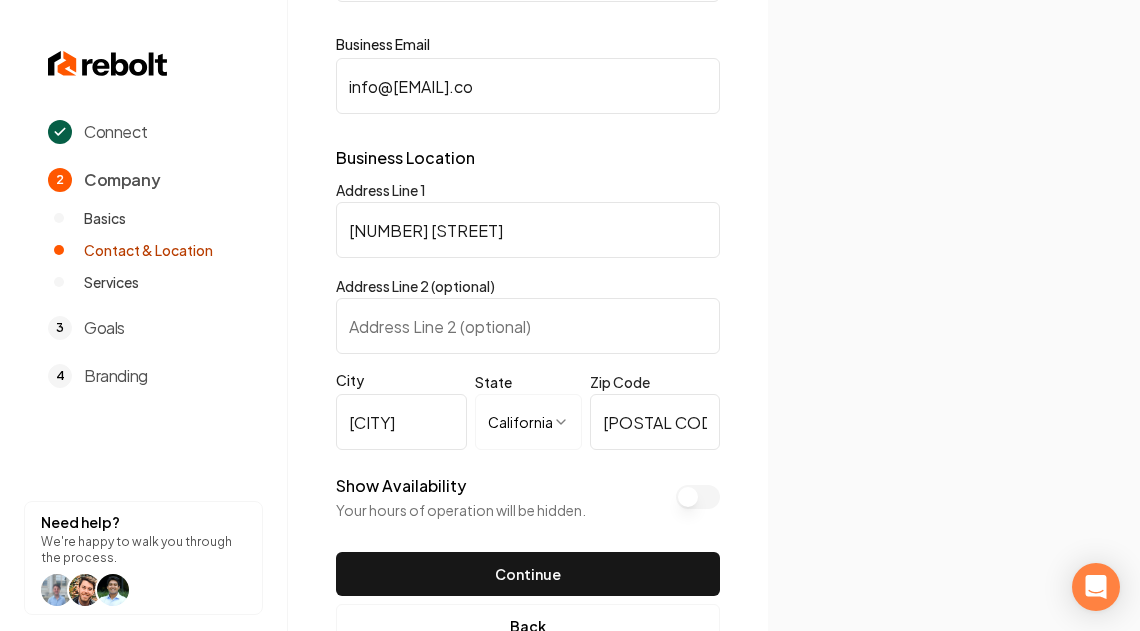 scroll, scrollTop: 249, scrollLeft: 0, axis: vertical 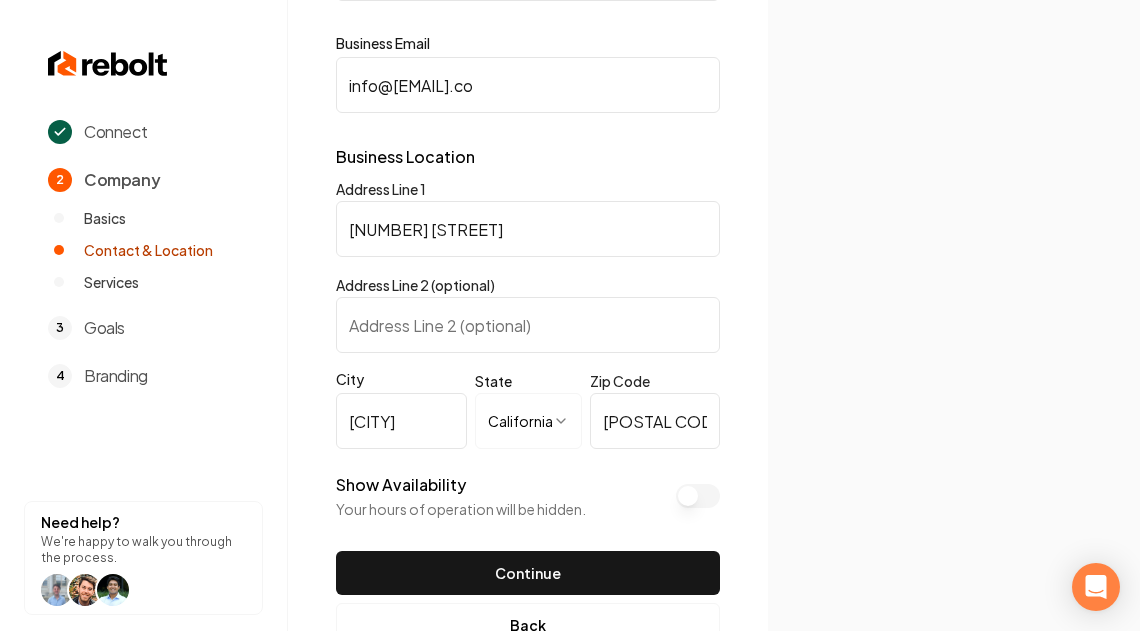 click on "27075 Cabot Rd" at bounding box center (528, 229) 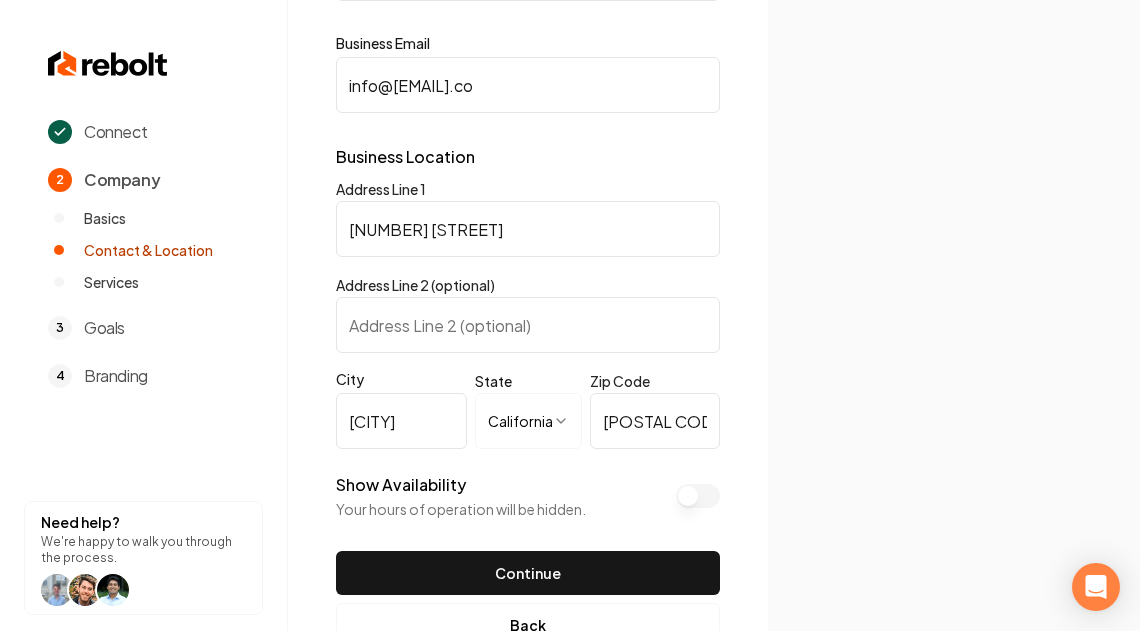 click on "27075 Cabot Rd" at bounding box center [528, 229] 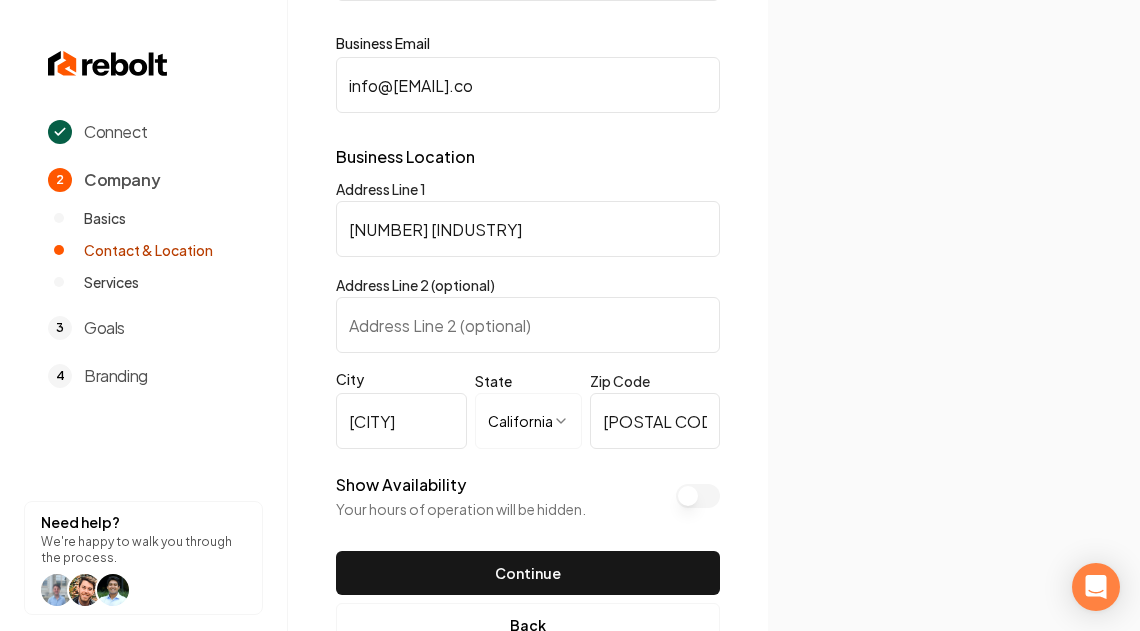 click on "27313 Industrial" at bounding box center (528, 229) 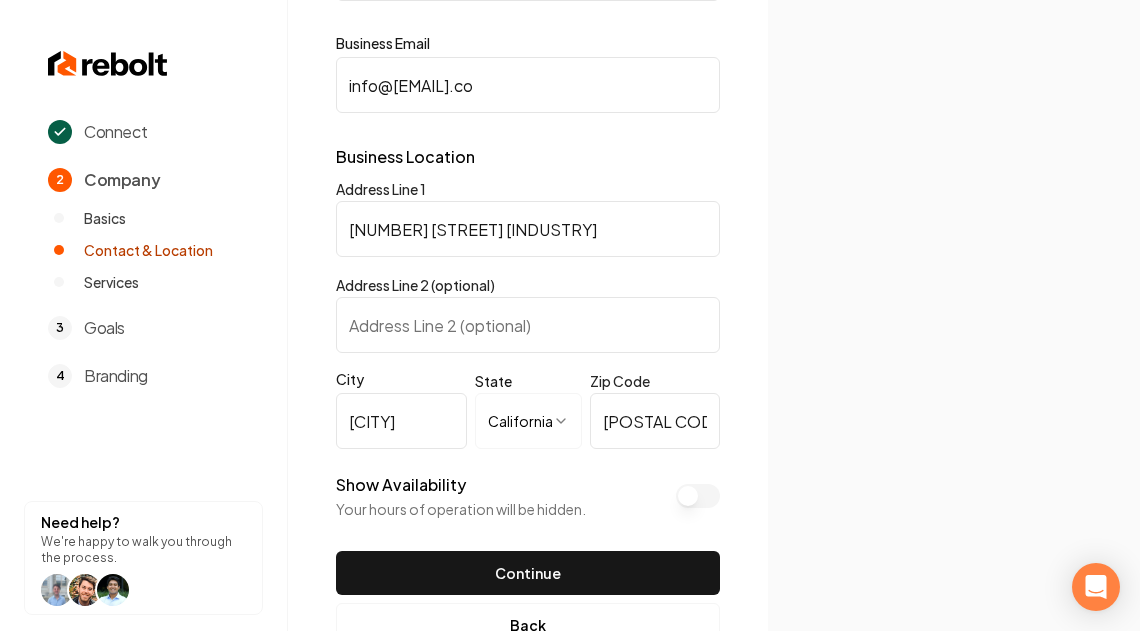 click on "27313 Via industria" at bounding box center (528, 229) 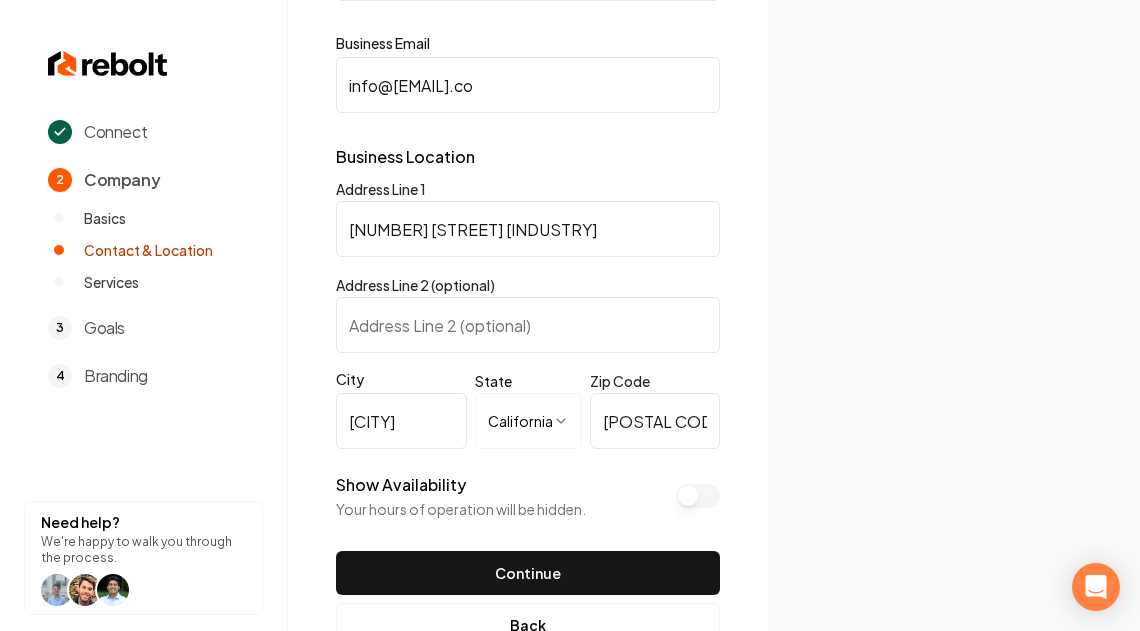 paste on "ía I" 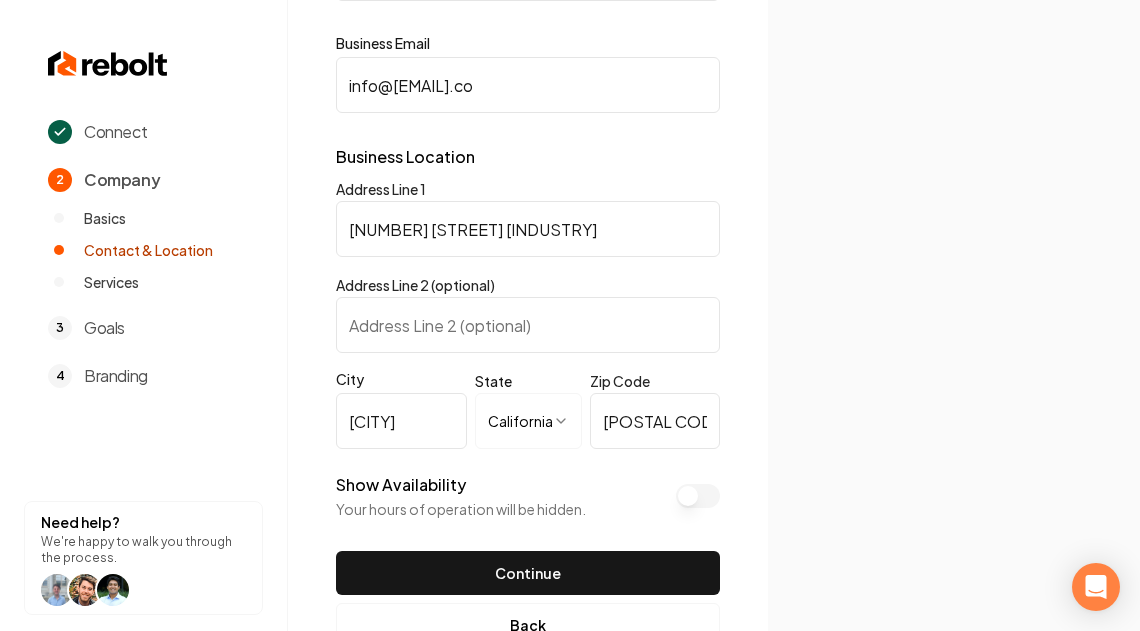click on "Laguna Hills" at bounding box center [401, 421] 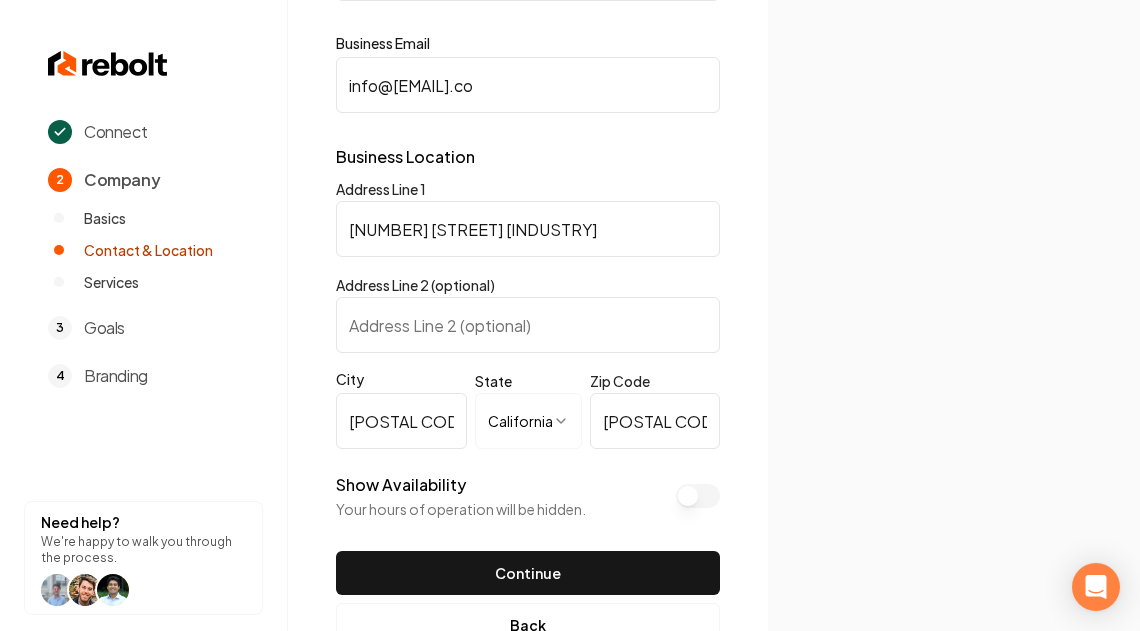 click on "92590" at bounding box center [401, 421] 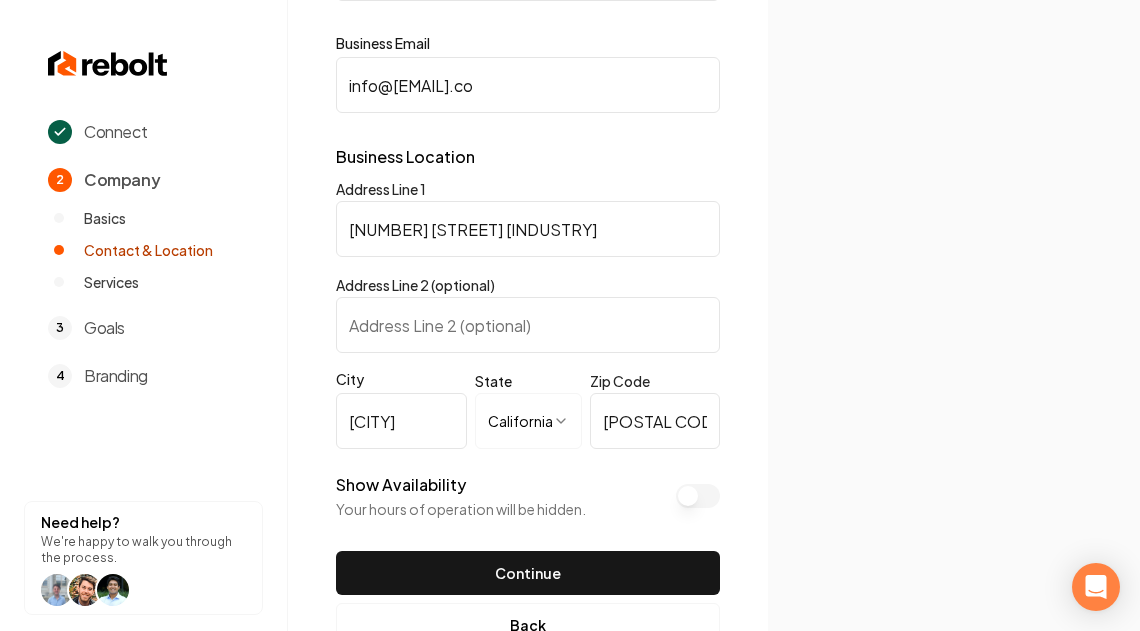 type on "Temecula" 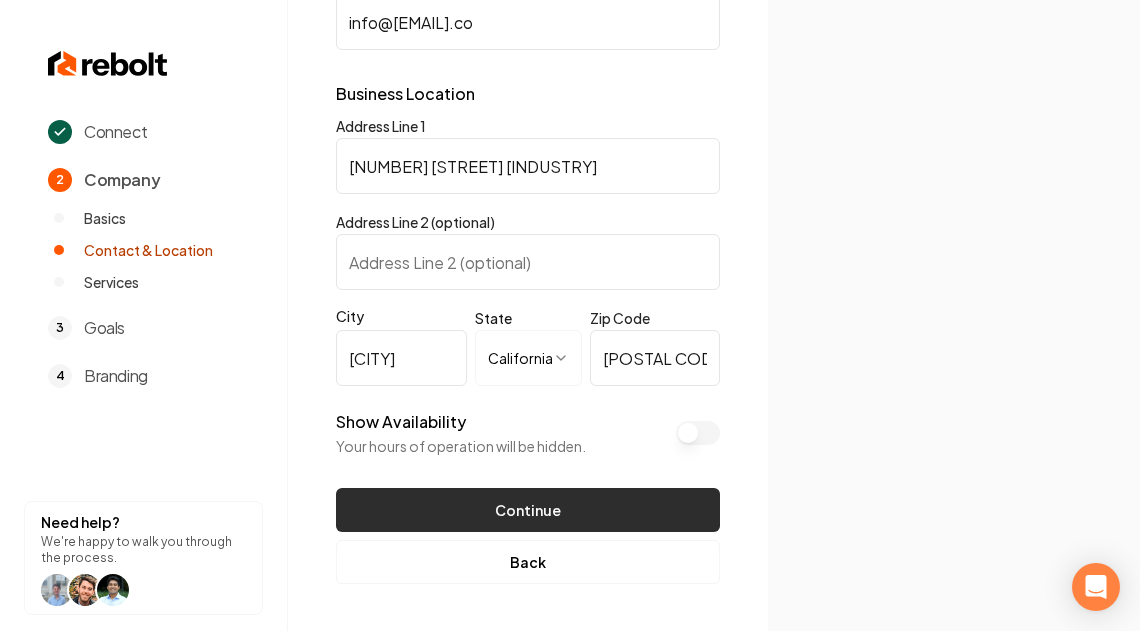 click on "Continue" at bounding box center [528, 510] 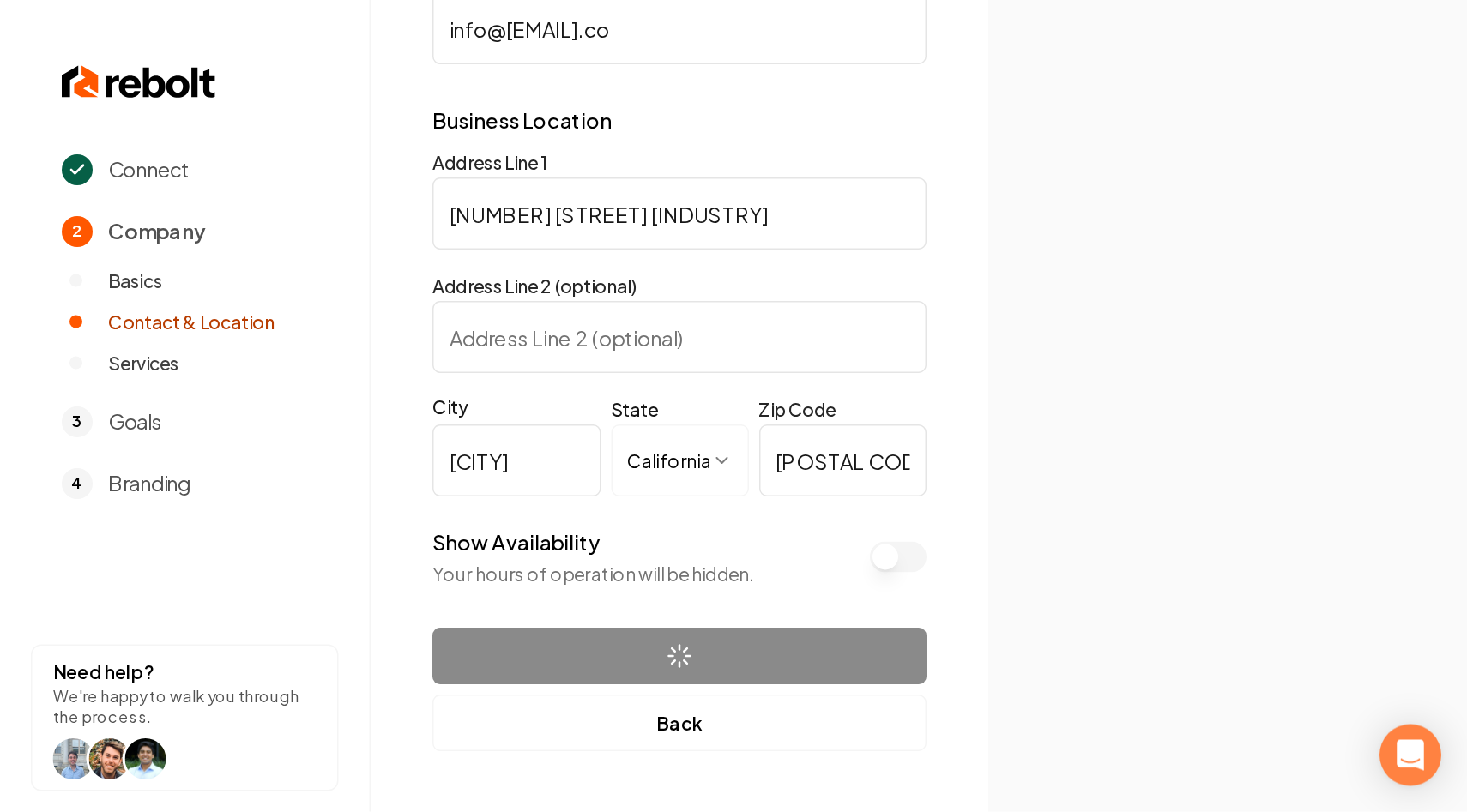 scroll, scrollTop: 0, scrollLeft: 0, axis: both 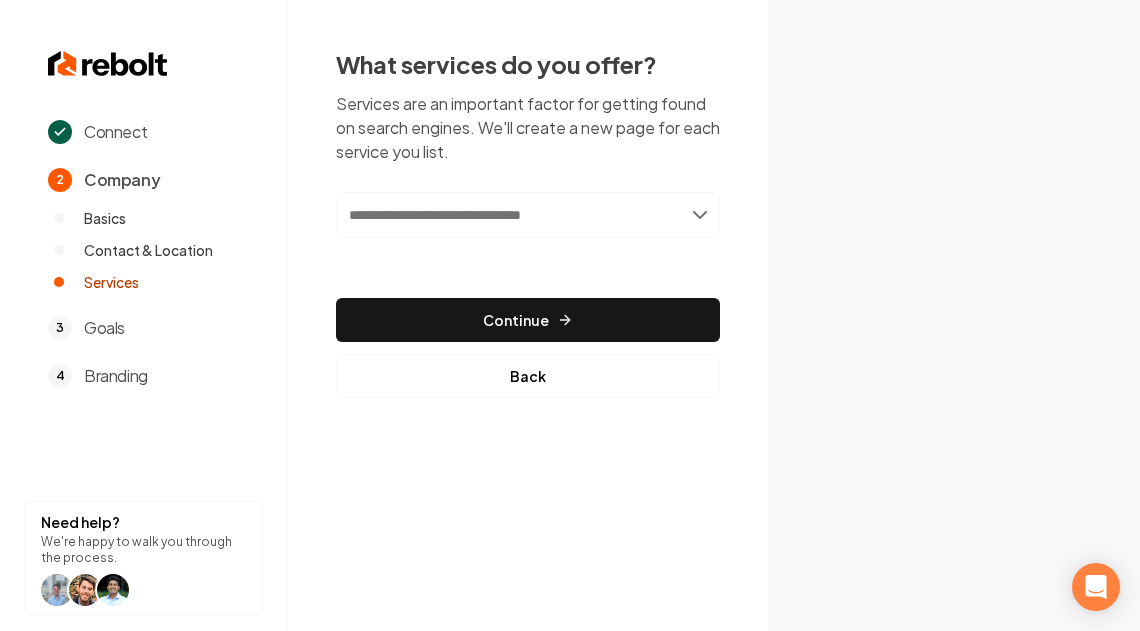 click at bounding box center (528, 215) 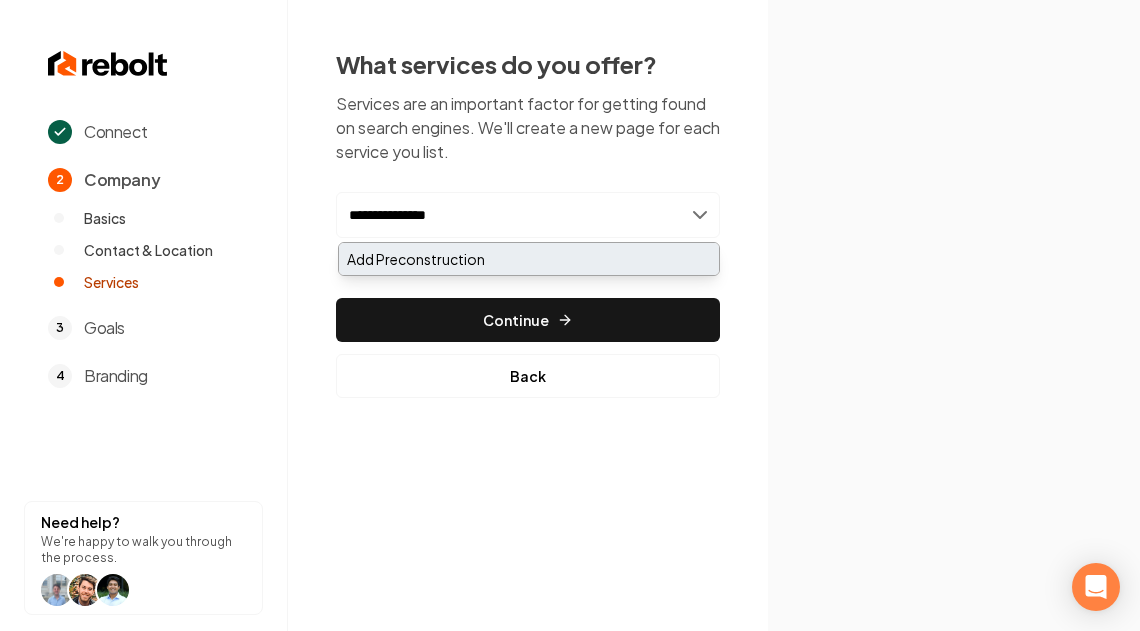 type on "**********" 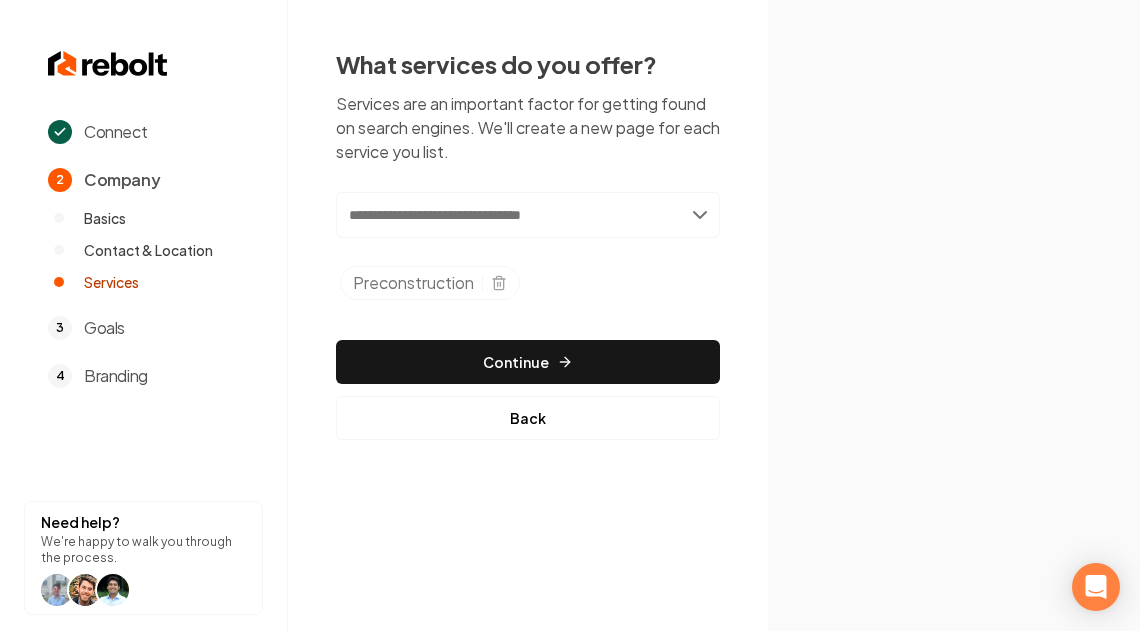 paste on "**********" 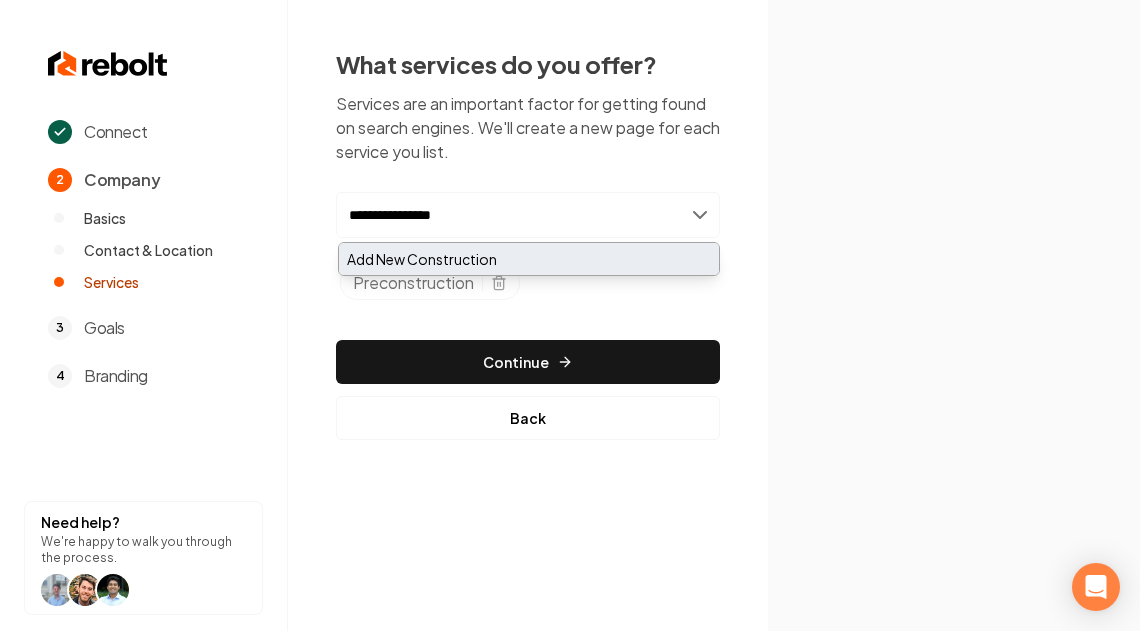 type on "**********" 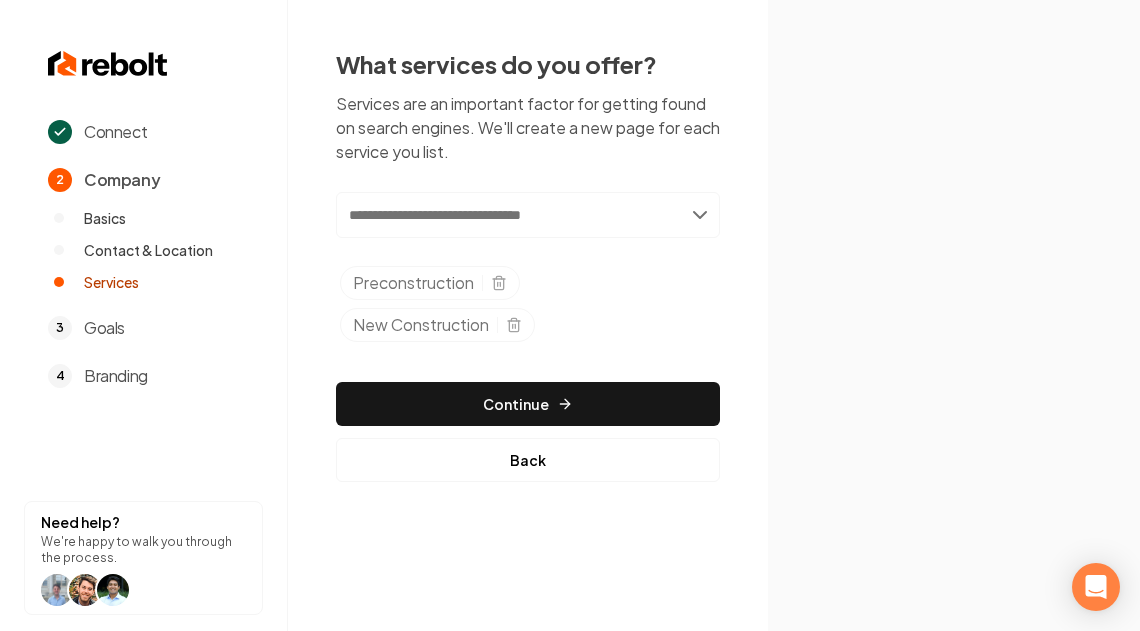 paste on "**********" 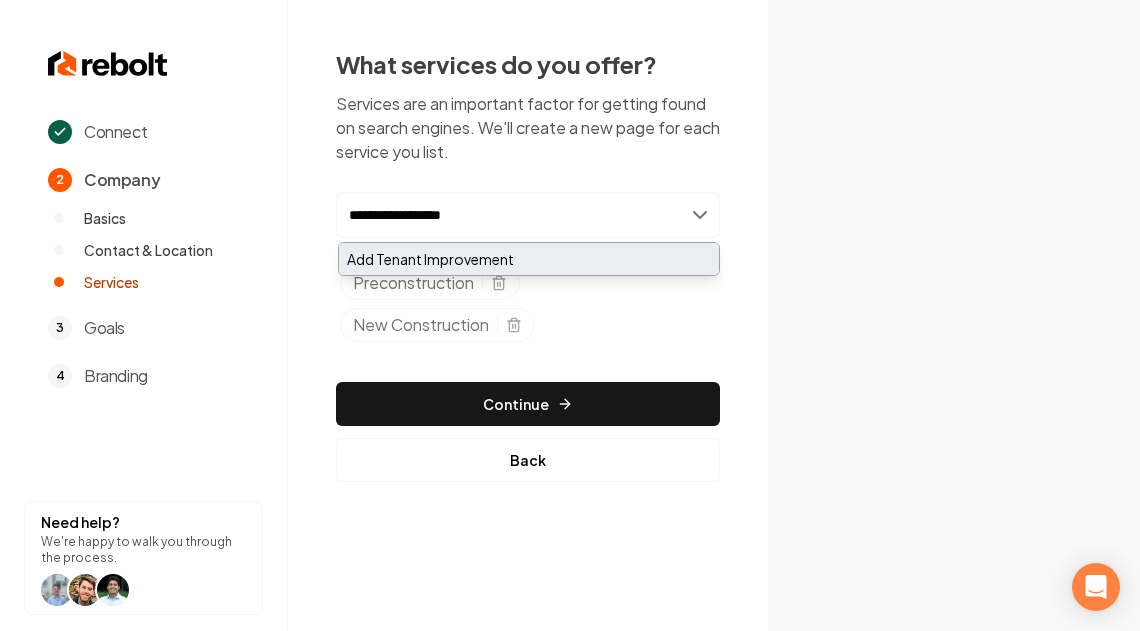 type on "**********" 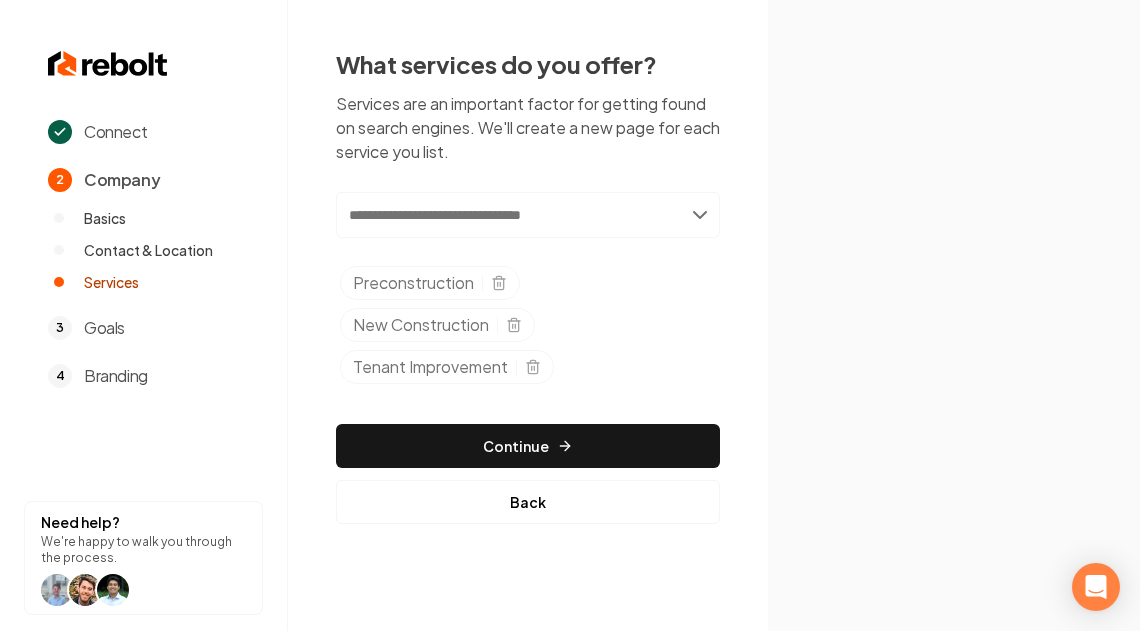 paste on "*******" 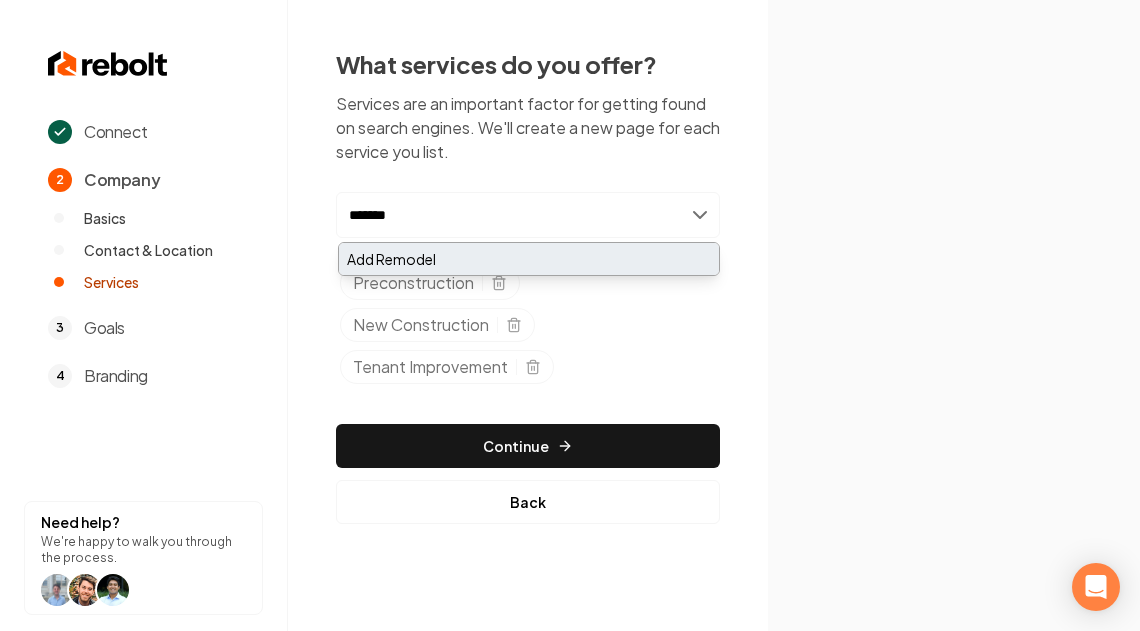 type on "*******" 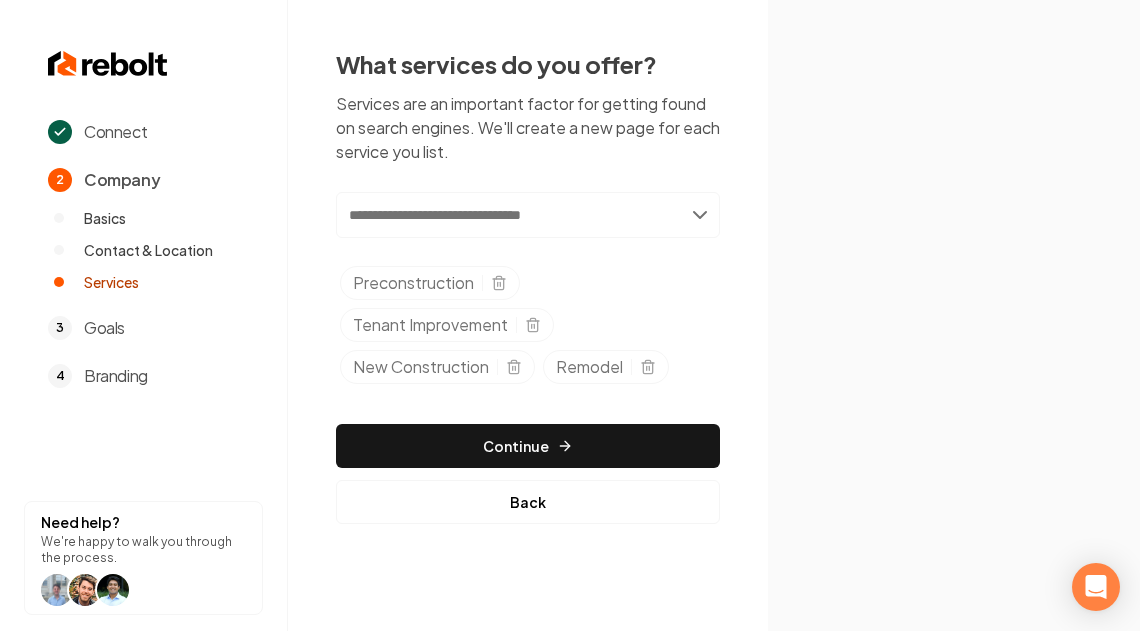 paste on "**********" 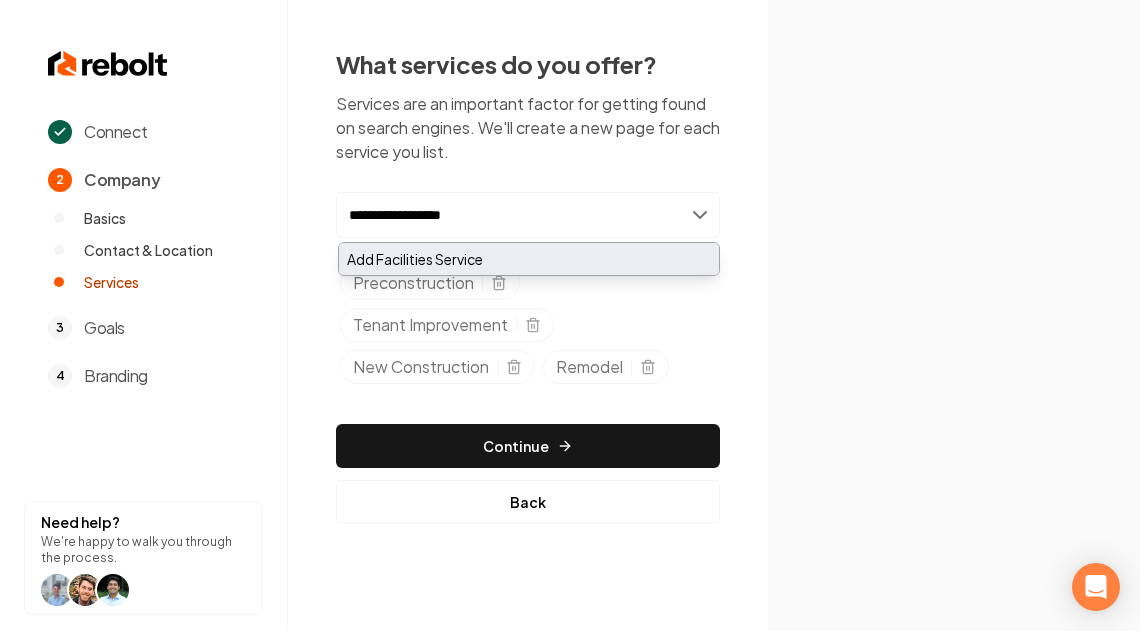 type on "**********" 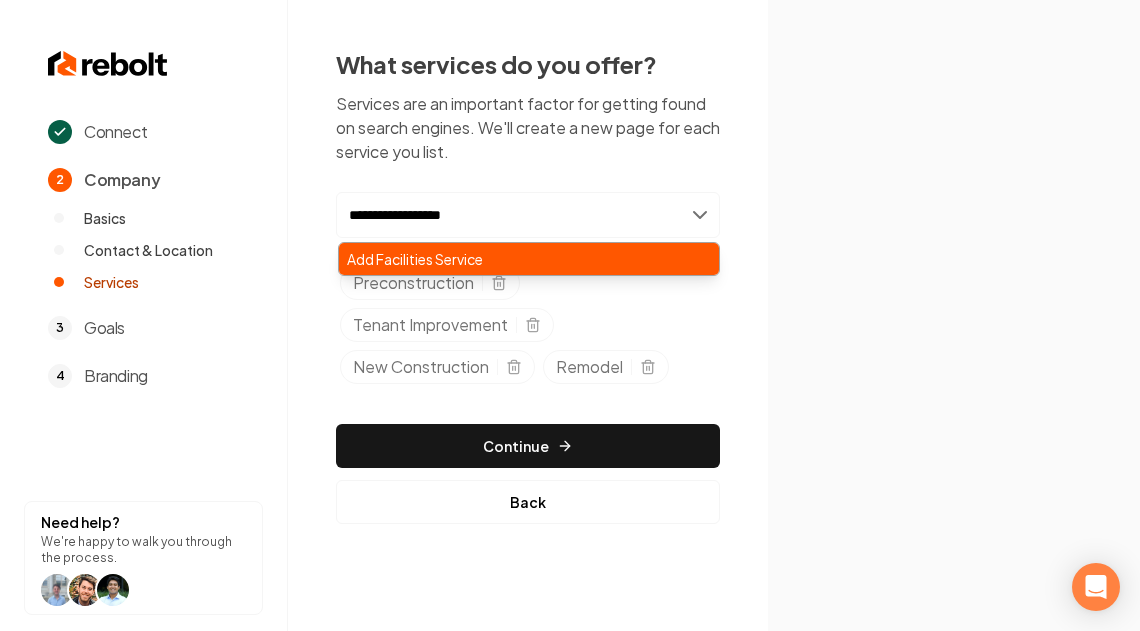 click on "Add Facilities Service" at bounding box center [529, 259] 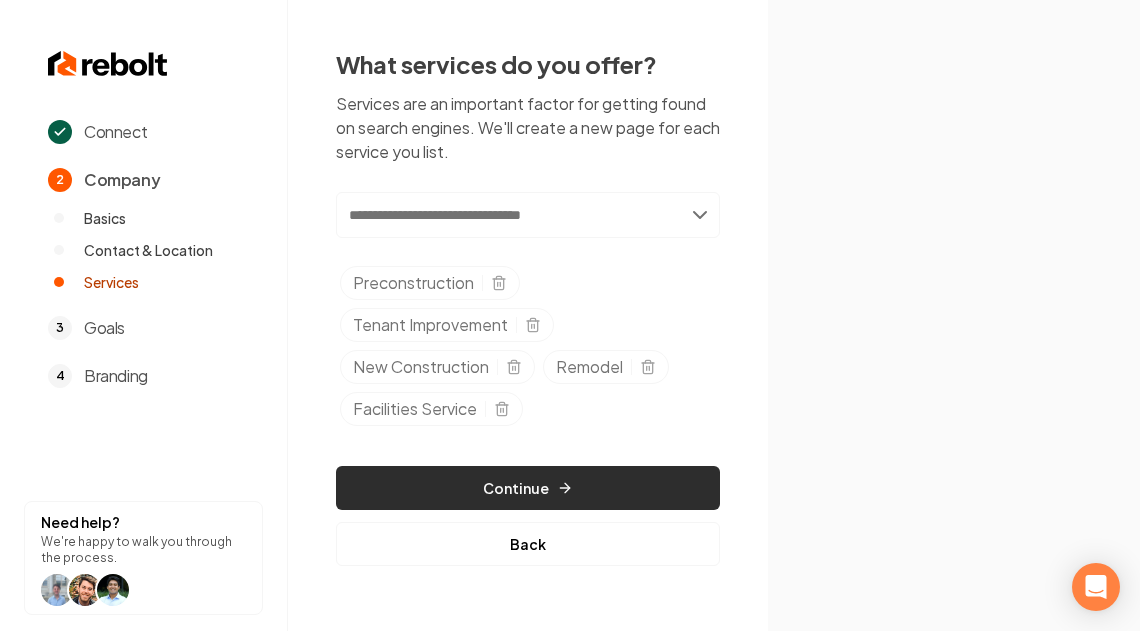 click on "Continue" at bounding box center (528, 488) 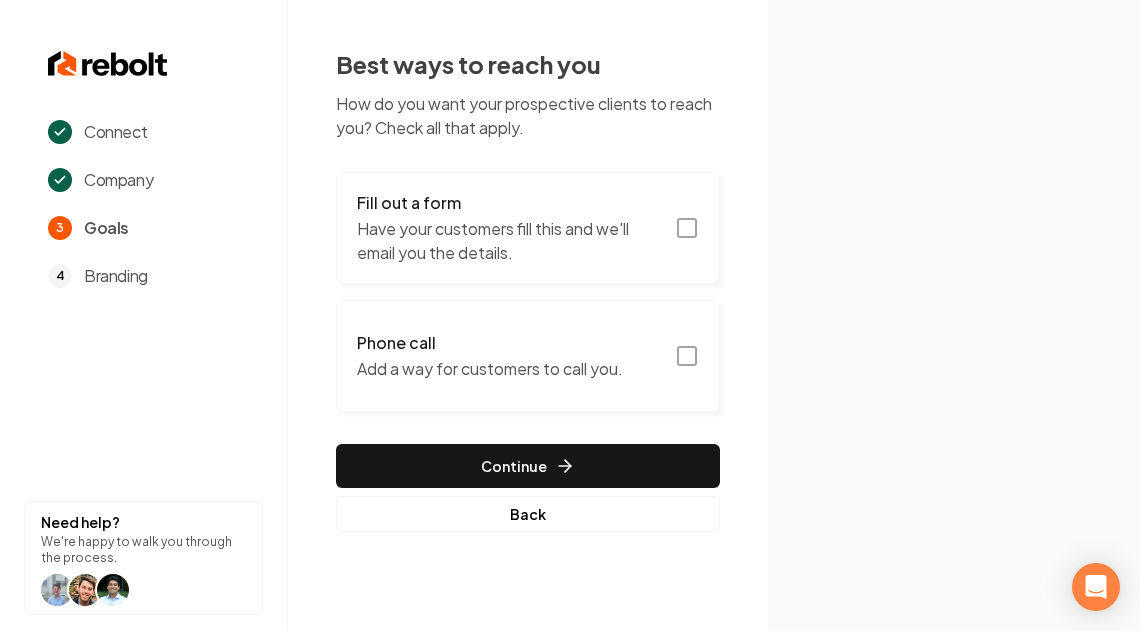 click 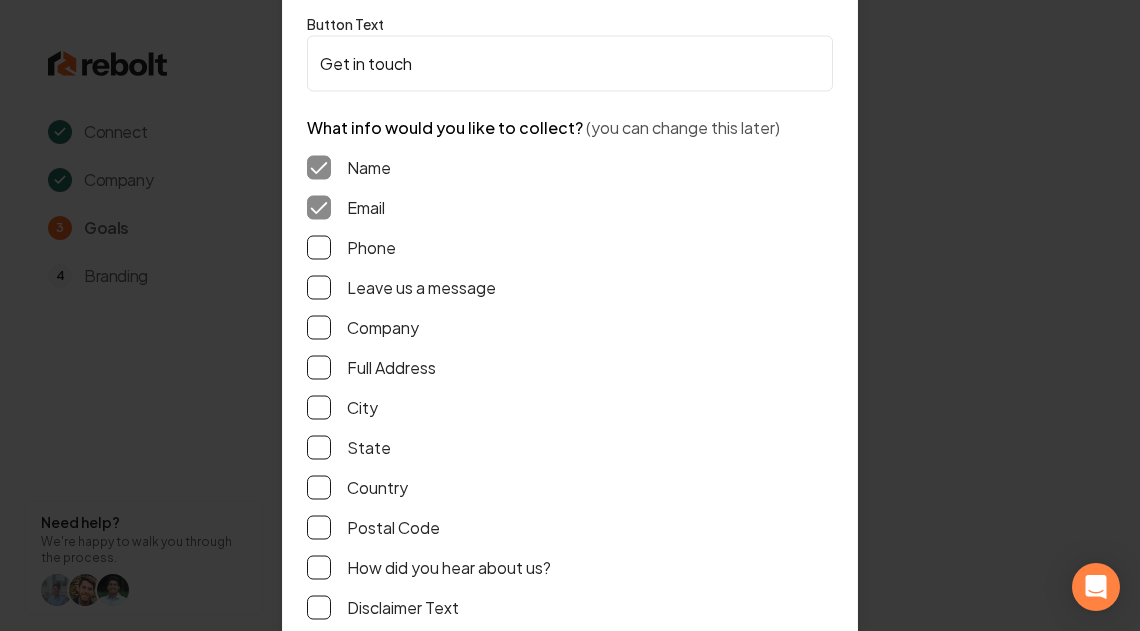 click on "Phone" at bounding box center [319, 247] 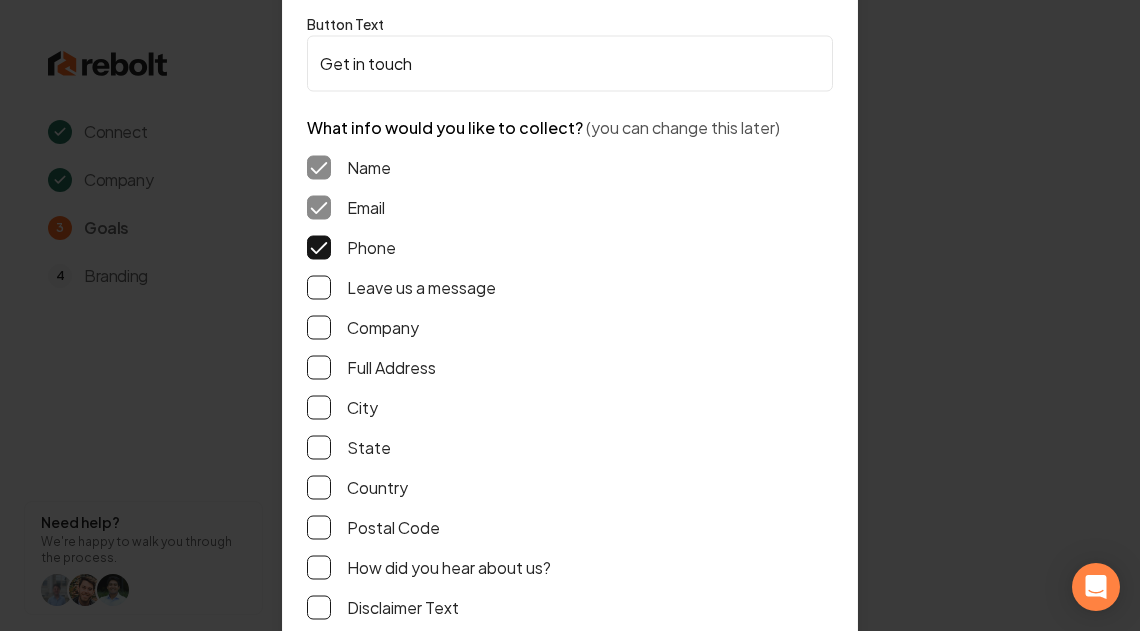 click on "Leave us a message" at bounding box center [319, 287] 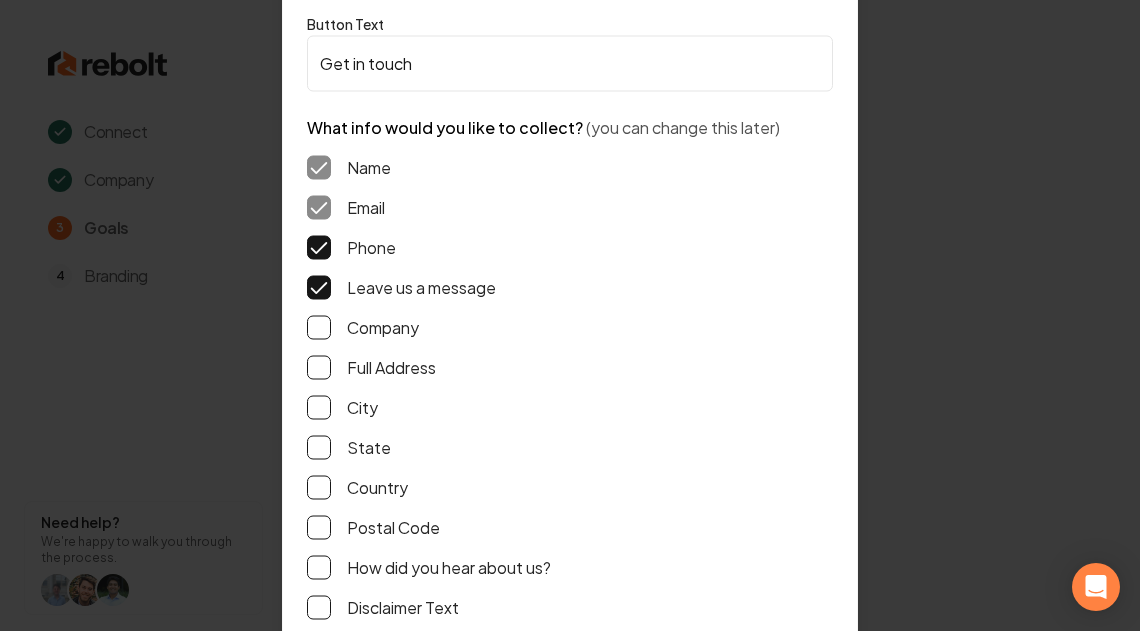 type on "on" 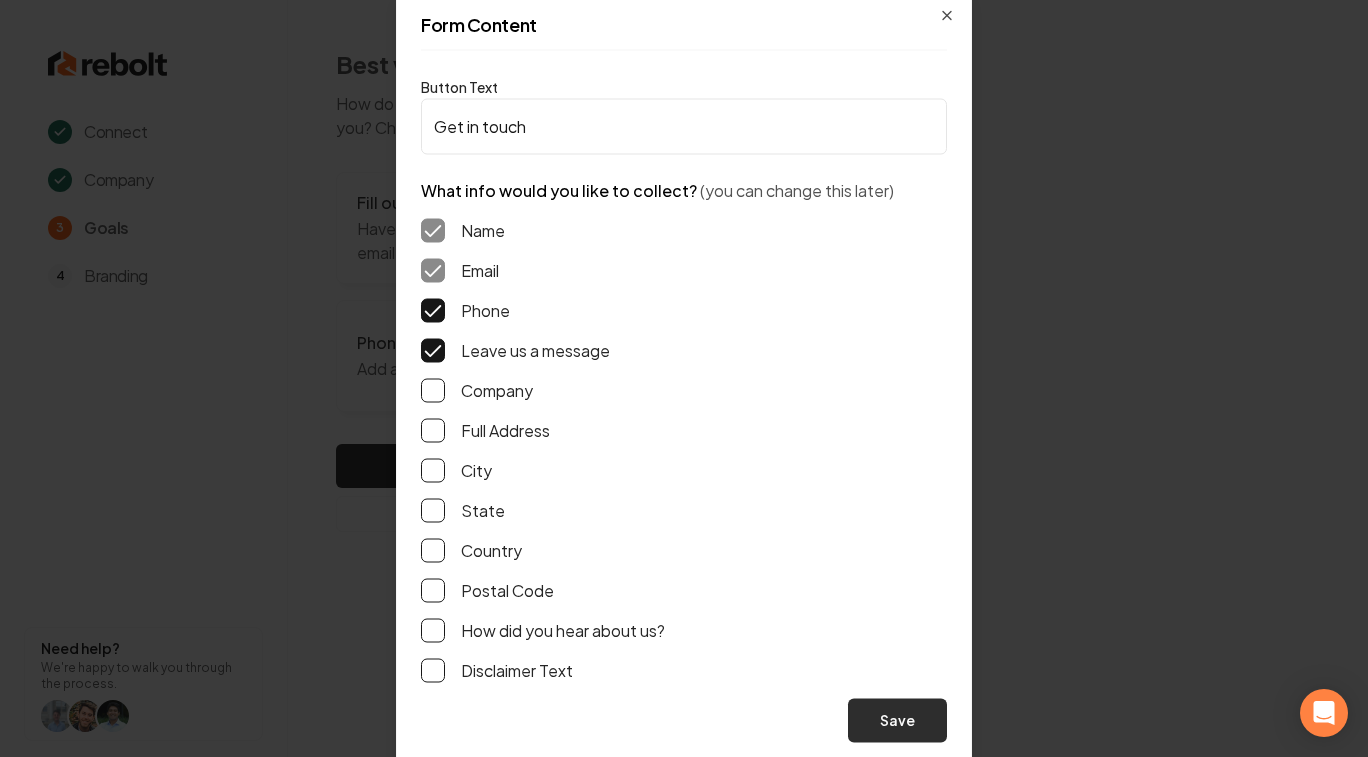 click on "Save" at bounding box center (897, 720) 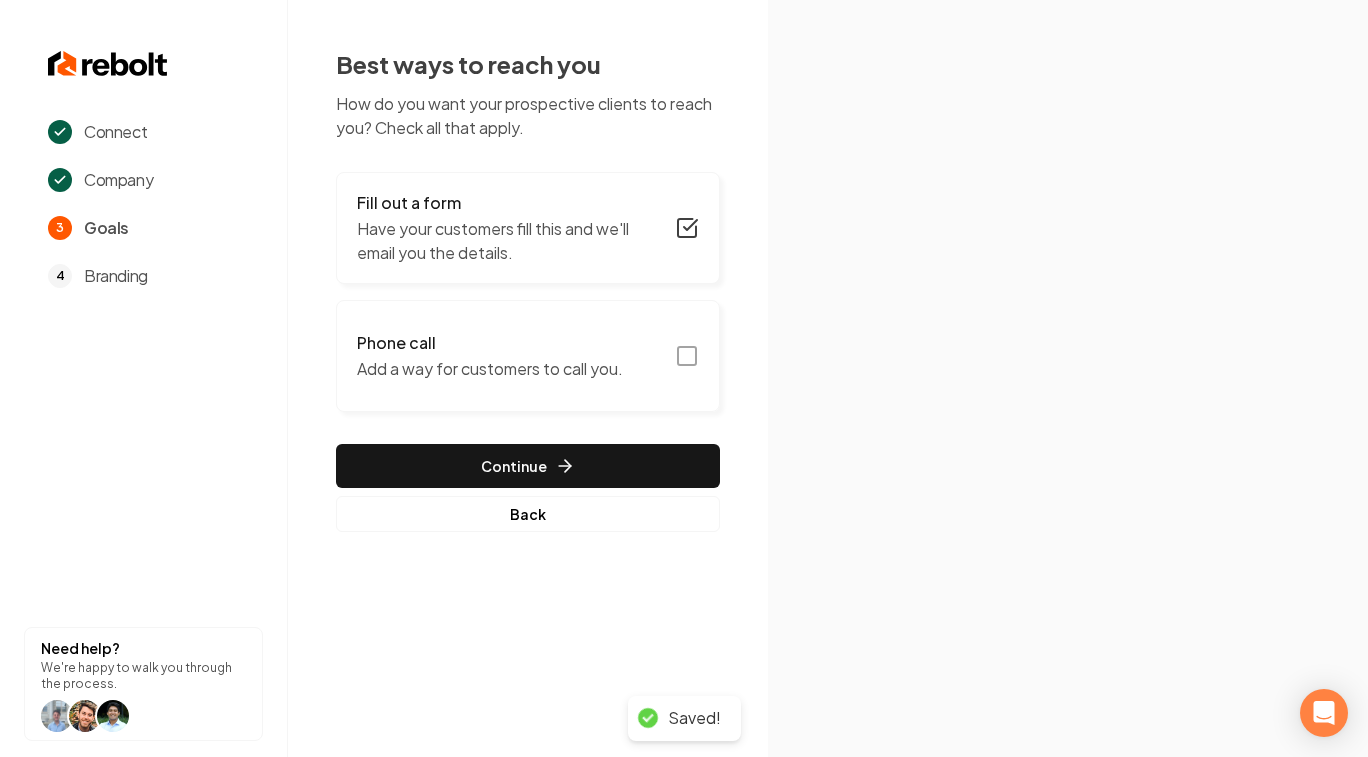 click 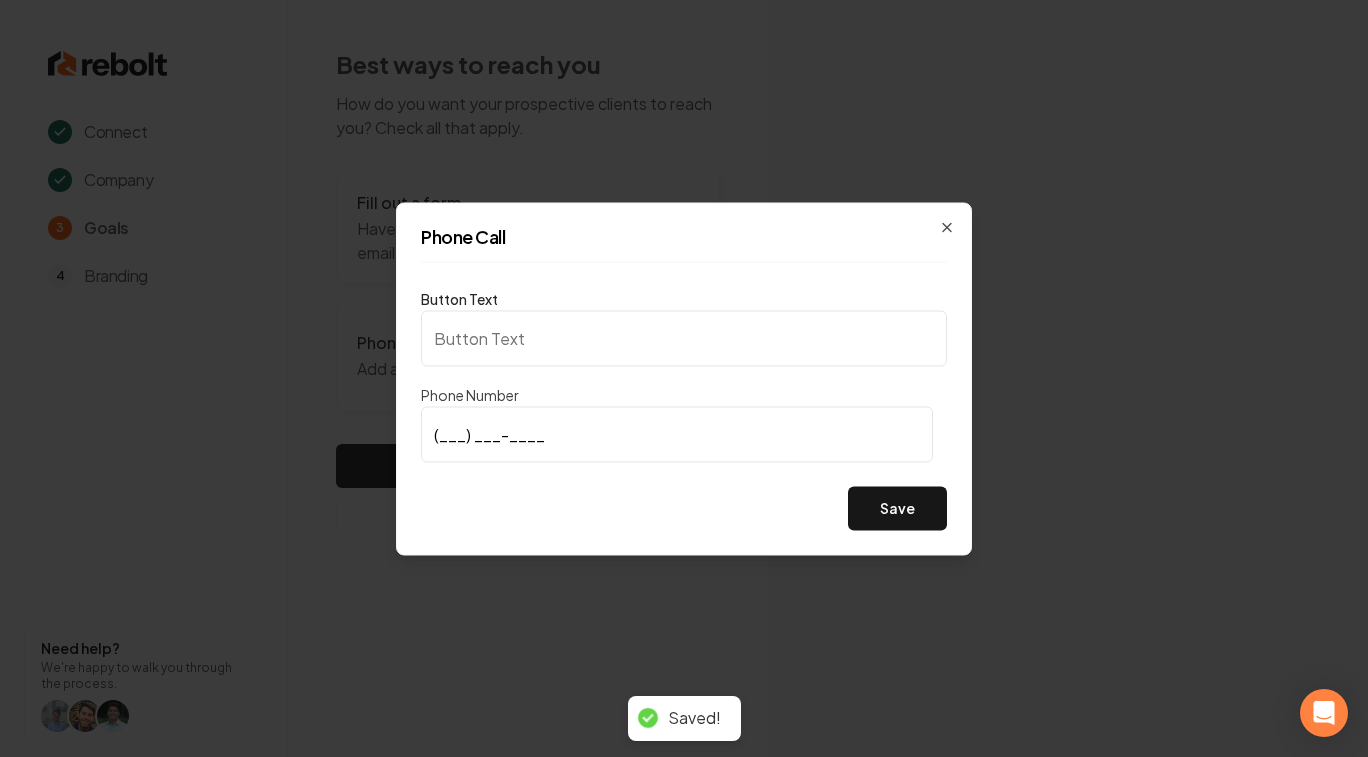 type on "Call us" 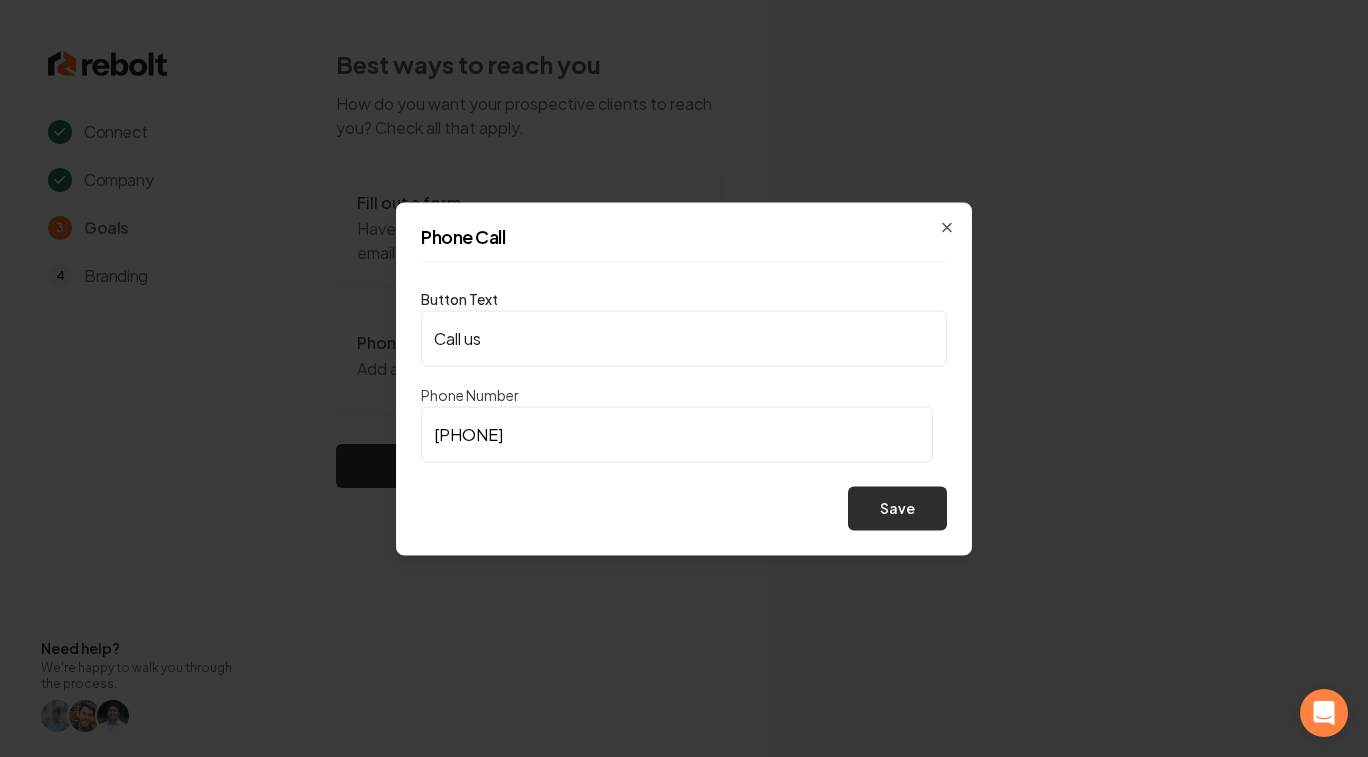 click on "Save" at bounding box center [897, 508] 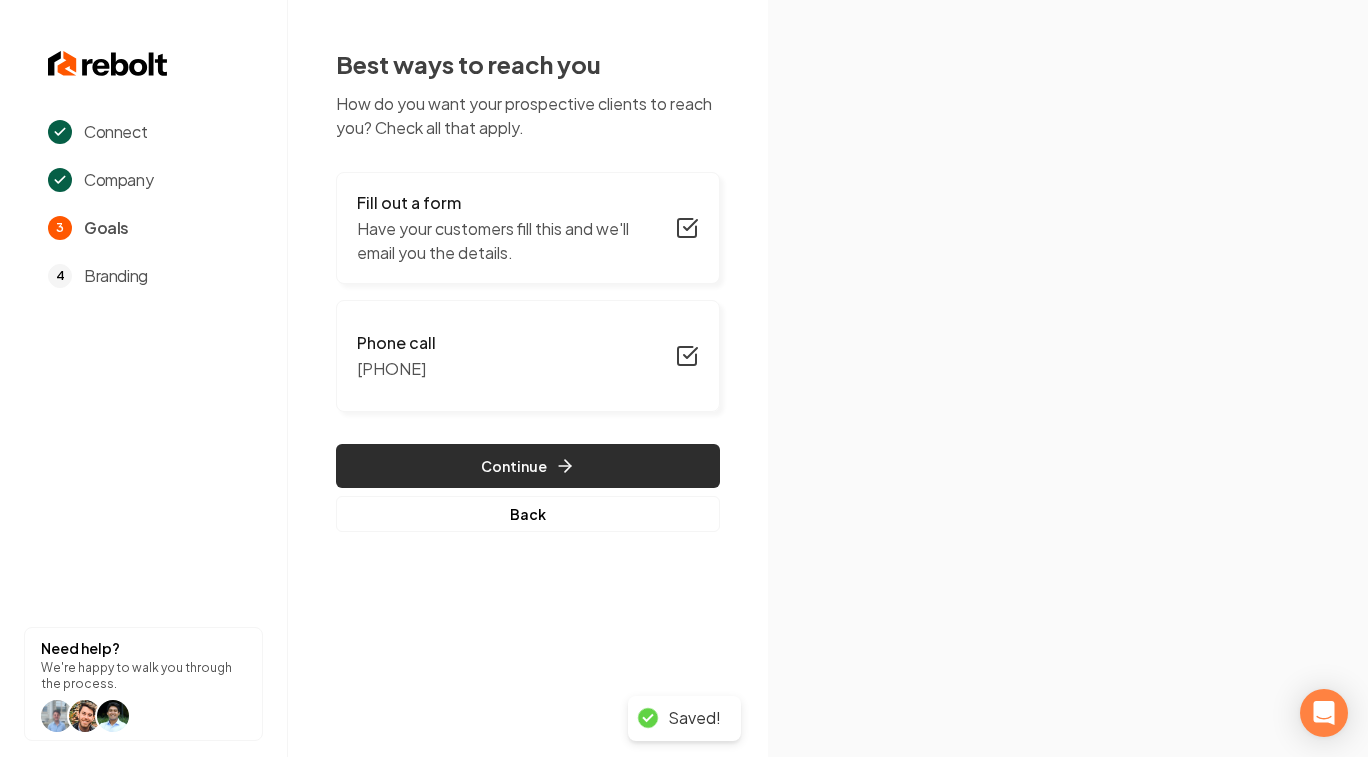 click on "Continue" at bounding box center (528, 466) 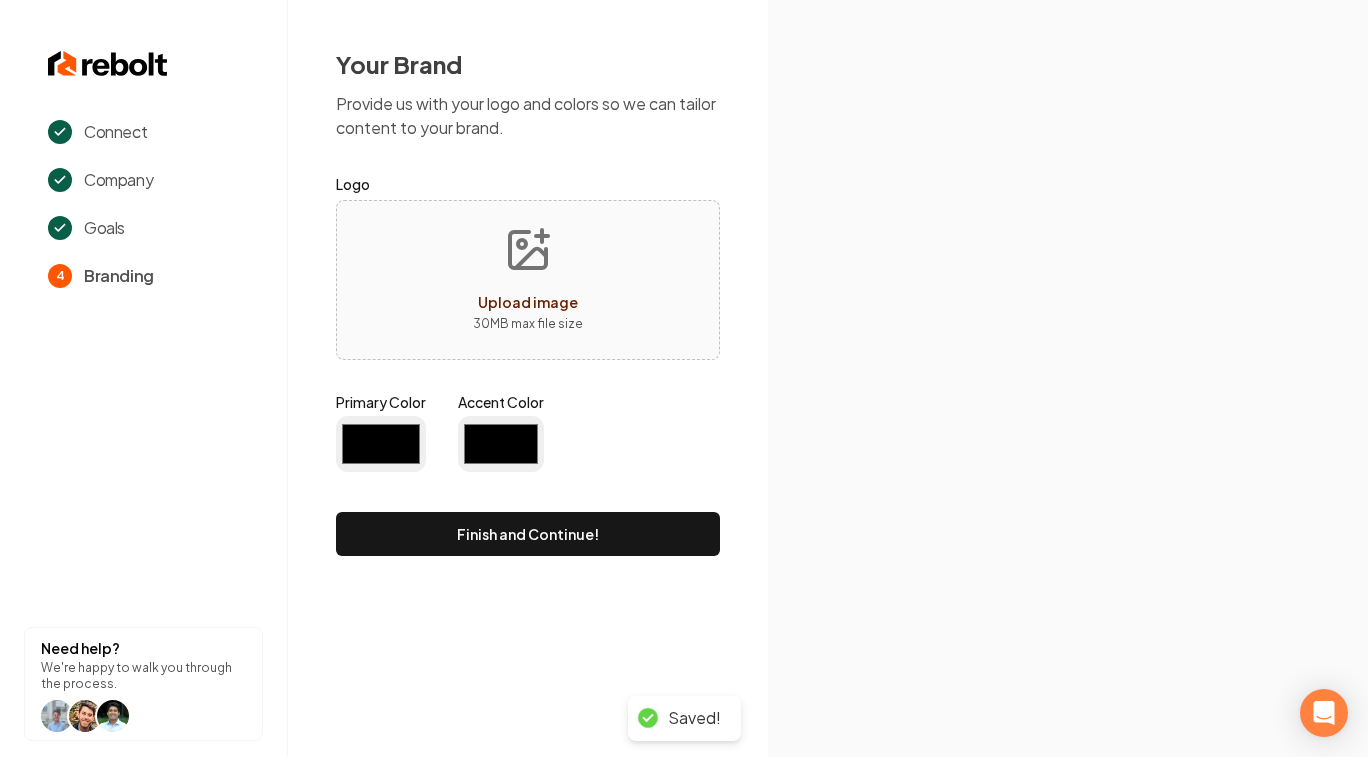 type on "#194d33" 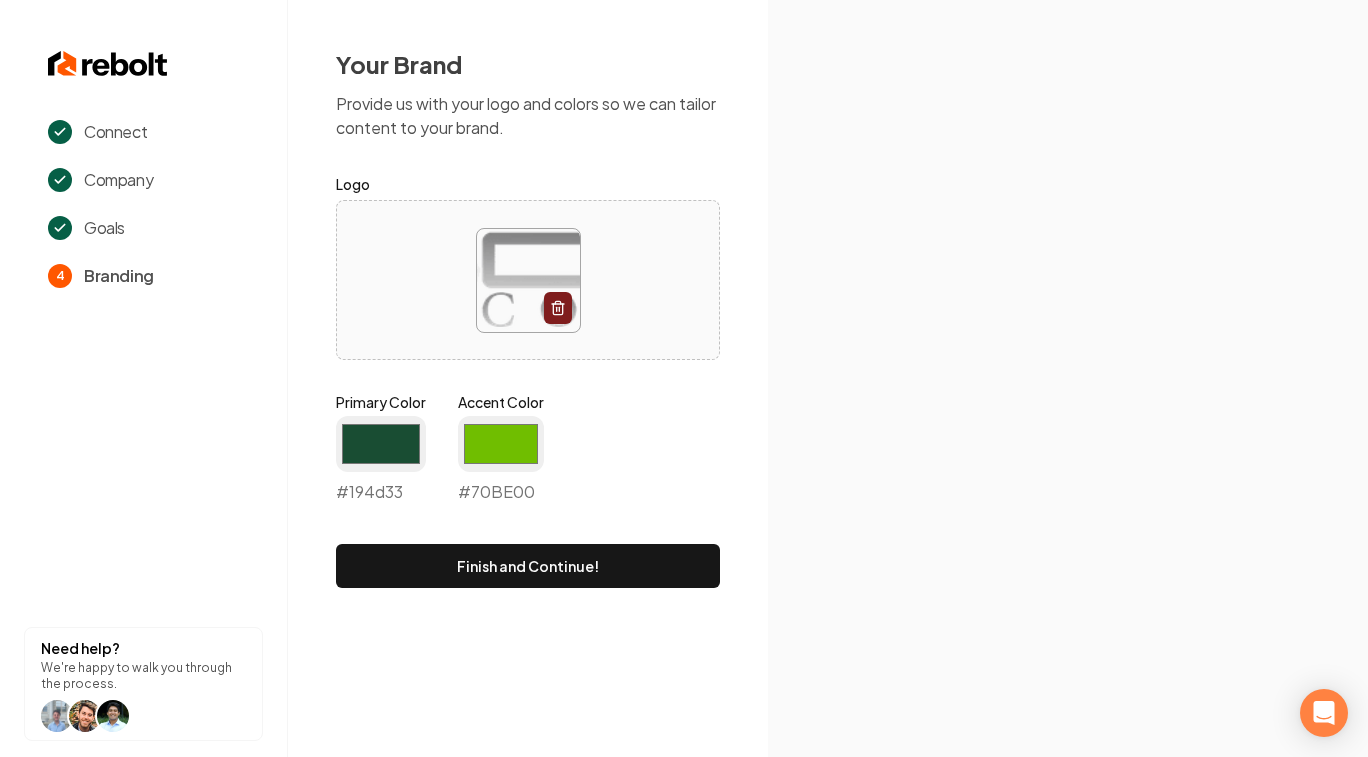 click at bounding box center (528, 280) 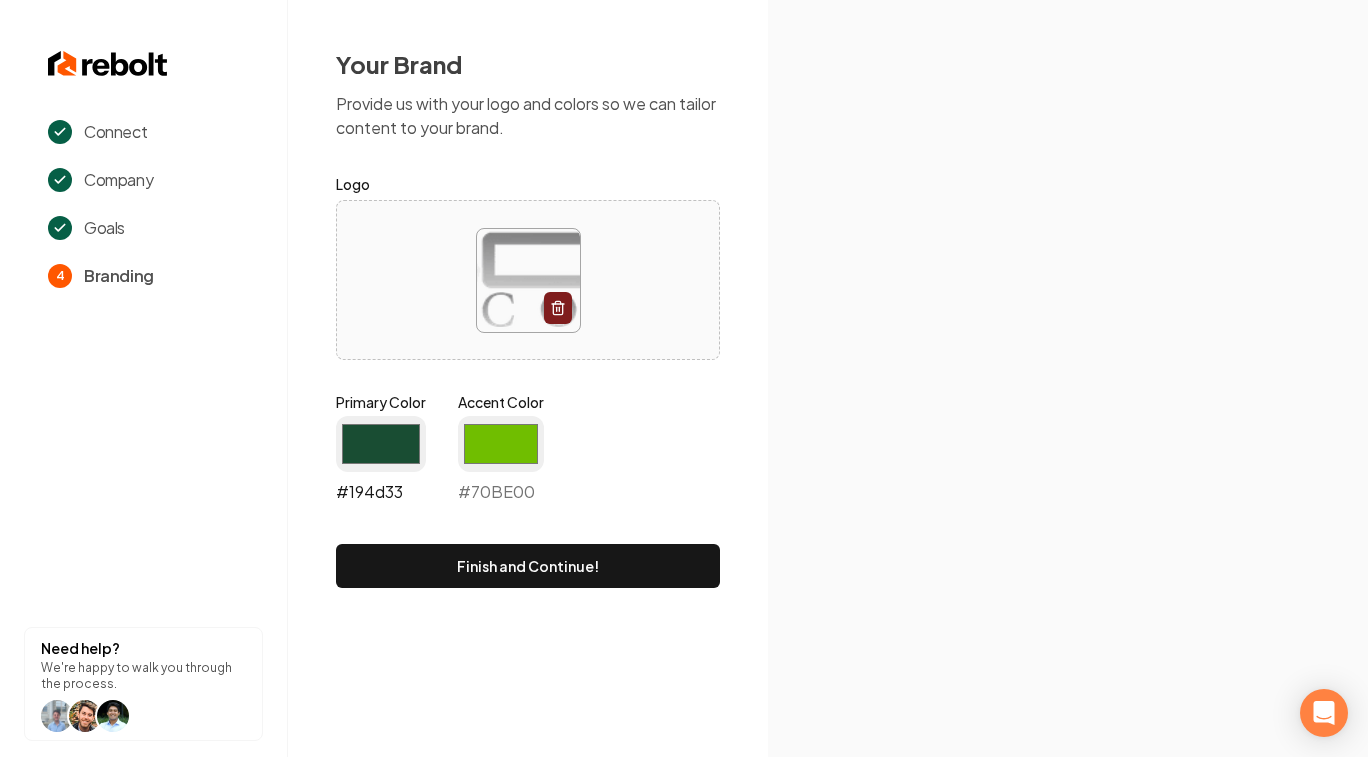click on "#194d33" at bounding box center [381, 444] 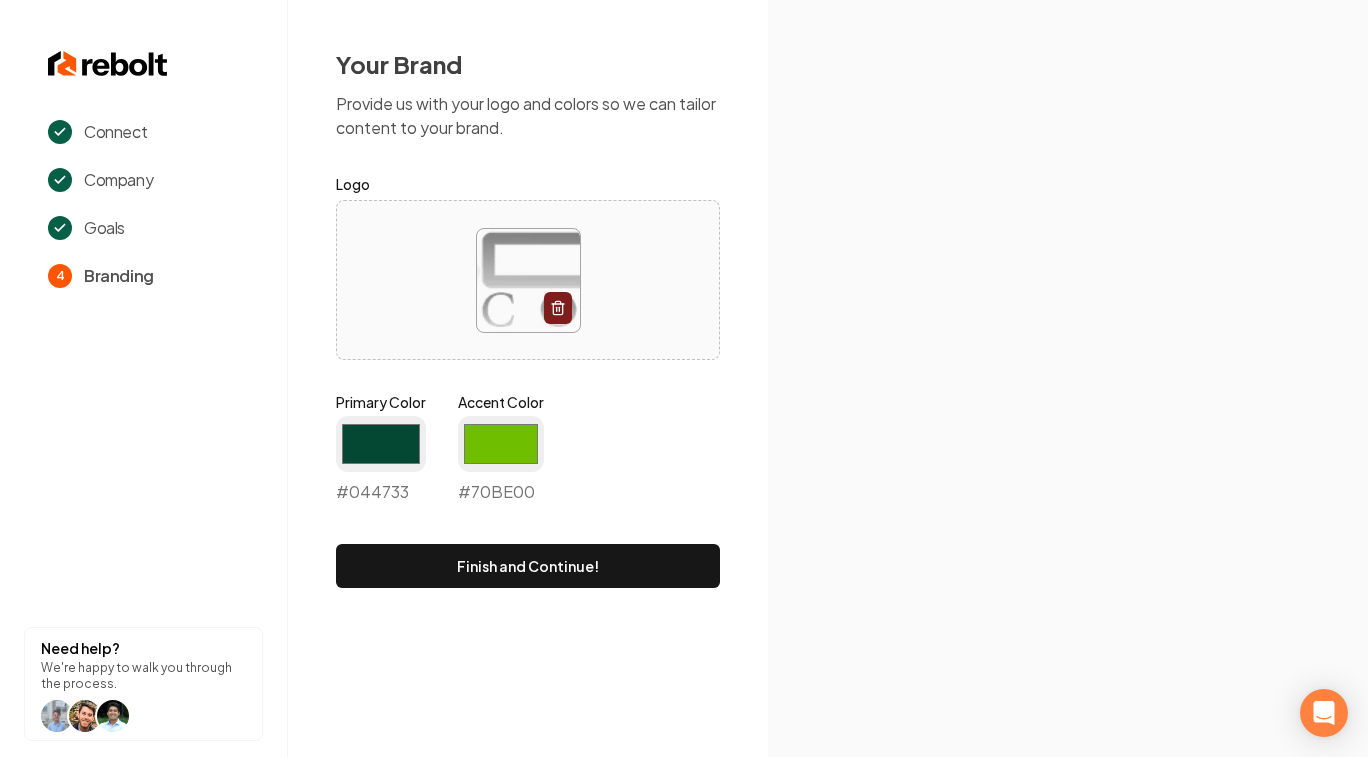 click on "#044733 #044733" at bounding box center [381, 460] 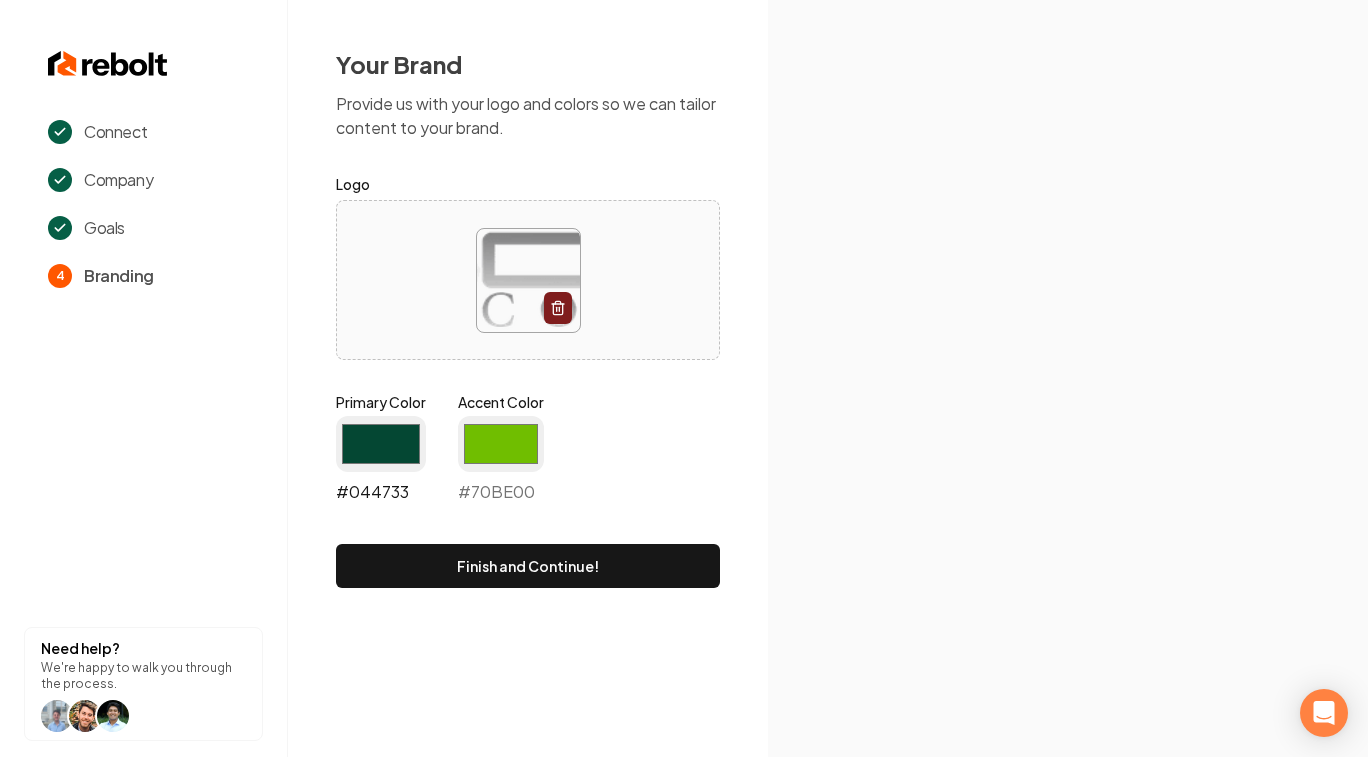click on "#044733" at bounding box center [381, 444] 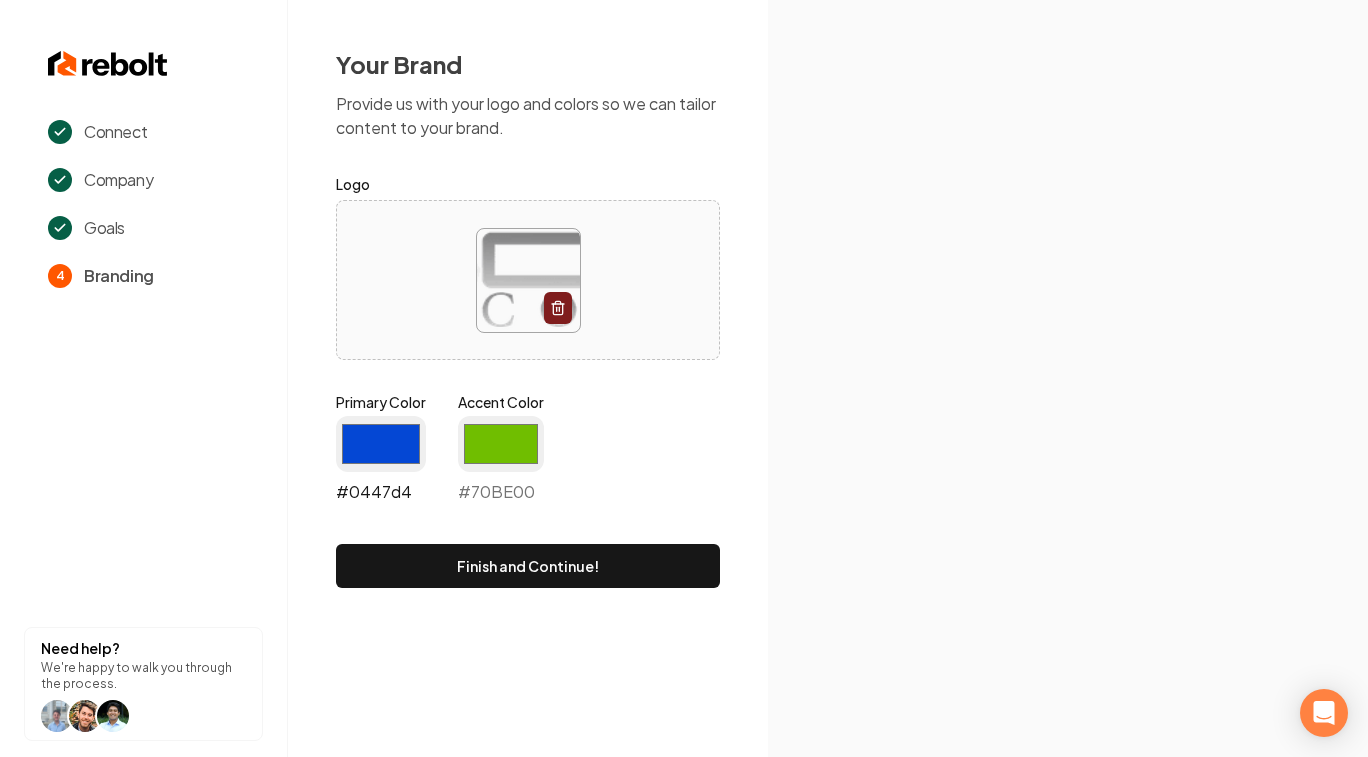 type on "#0447d4" 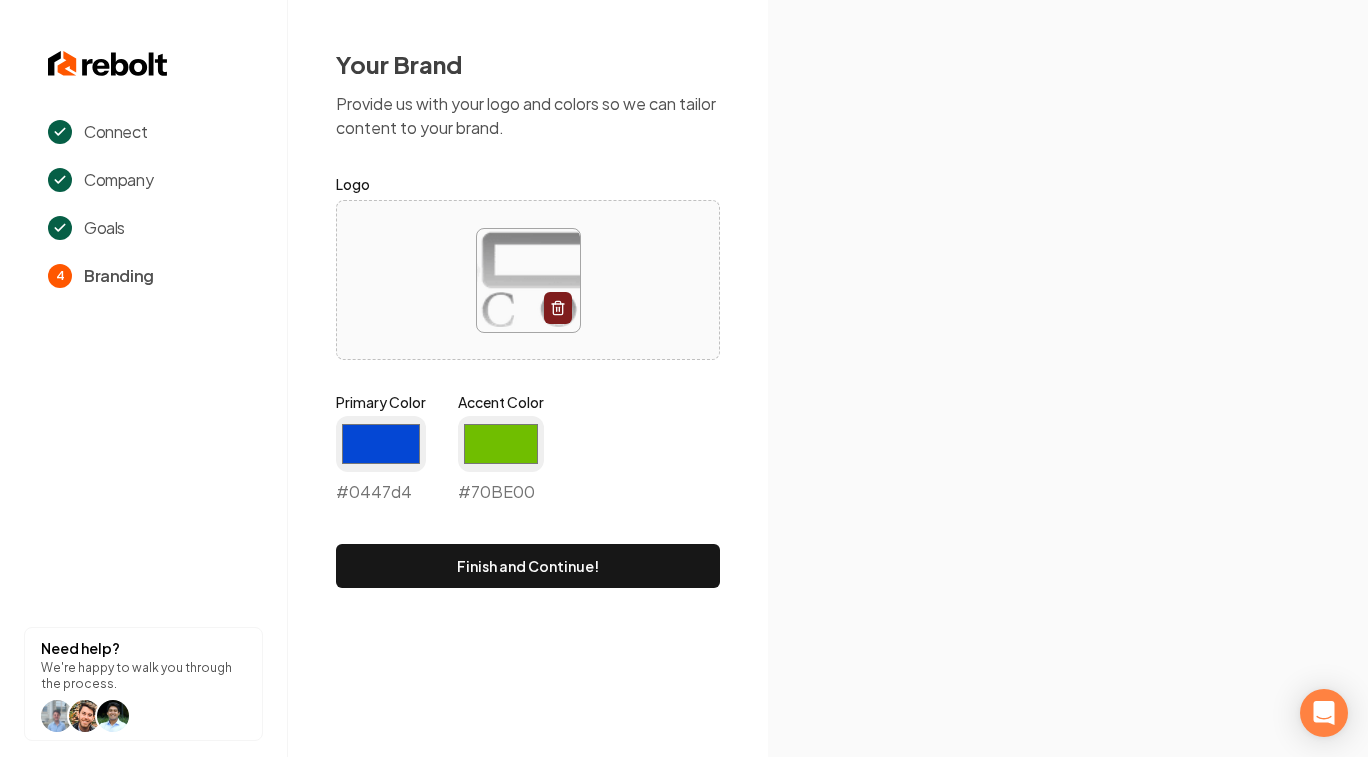 click on "#70be00 #70BE00" at bounding box center (501, 460) 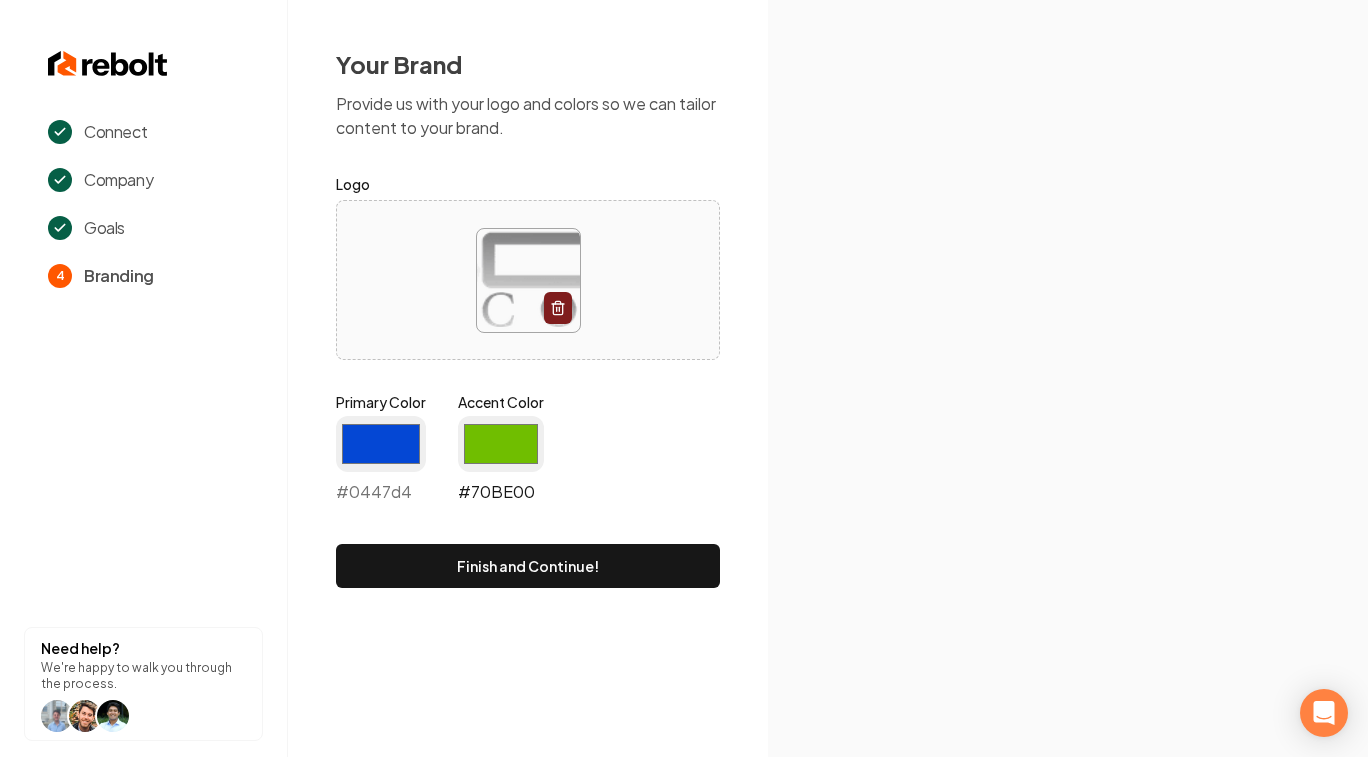 click on "#70be00" at bounding box center (501, 444) 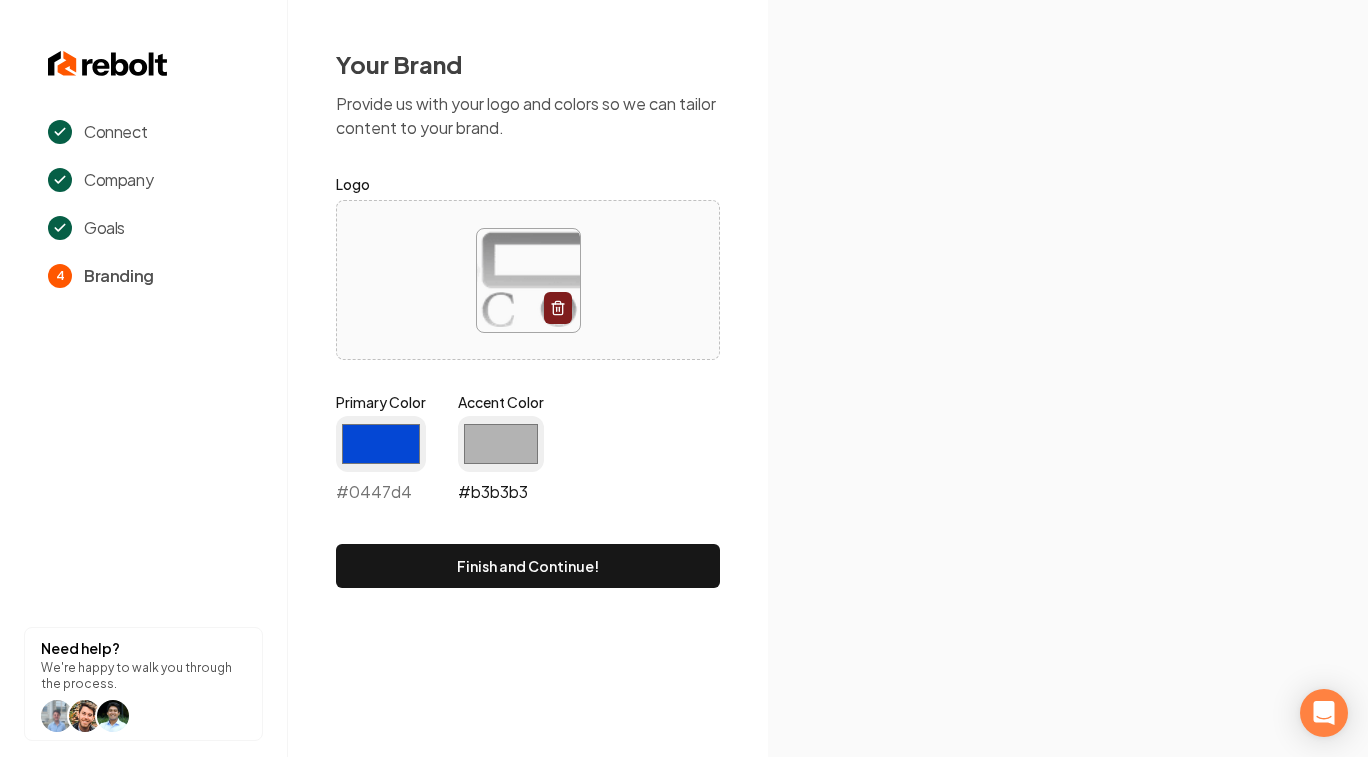 type on "#b3b3b3" 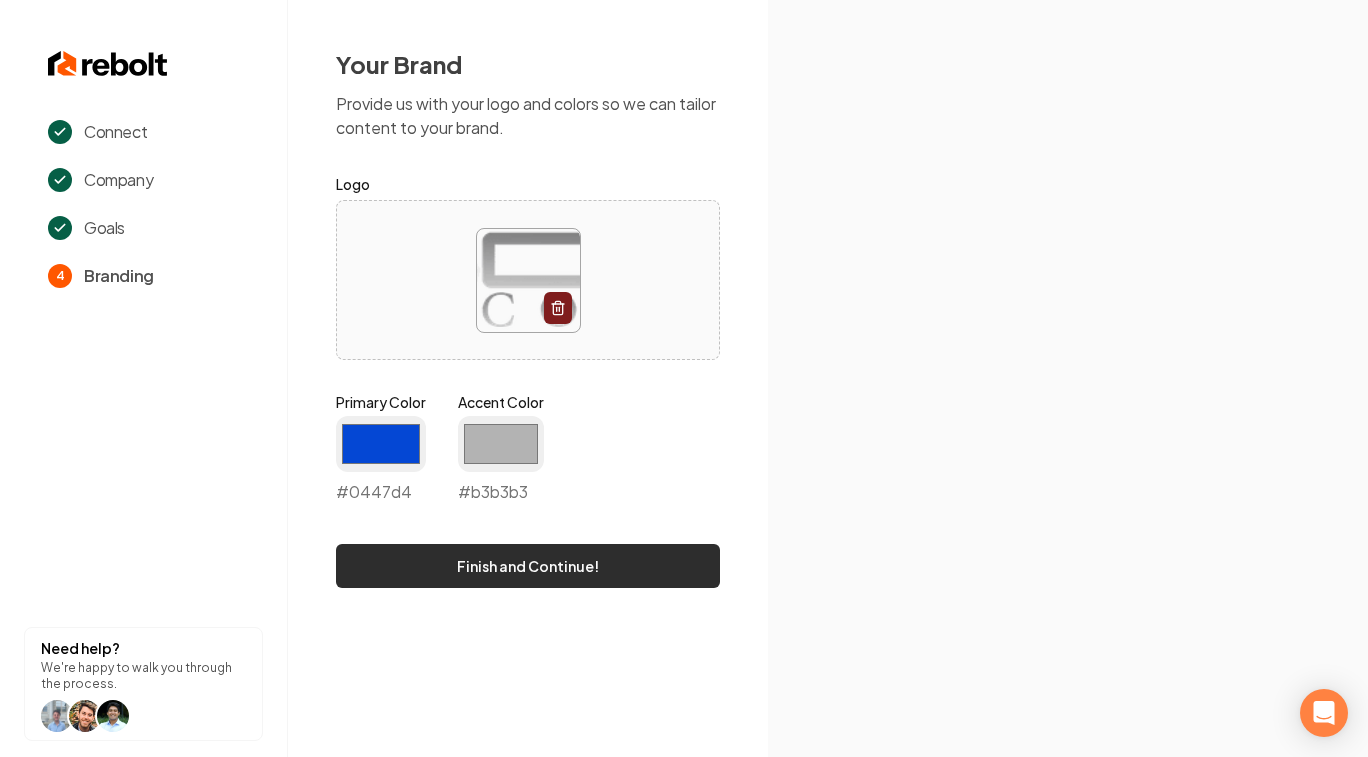 click on "Finish and Continue!" at bounding box center (528, 566) 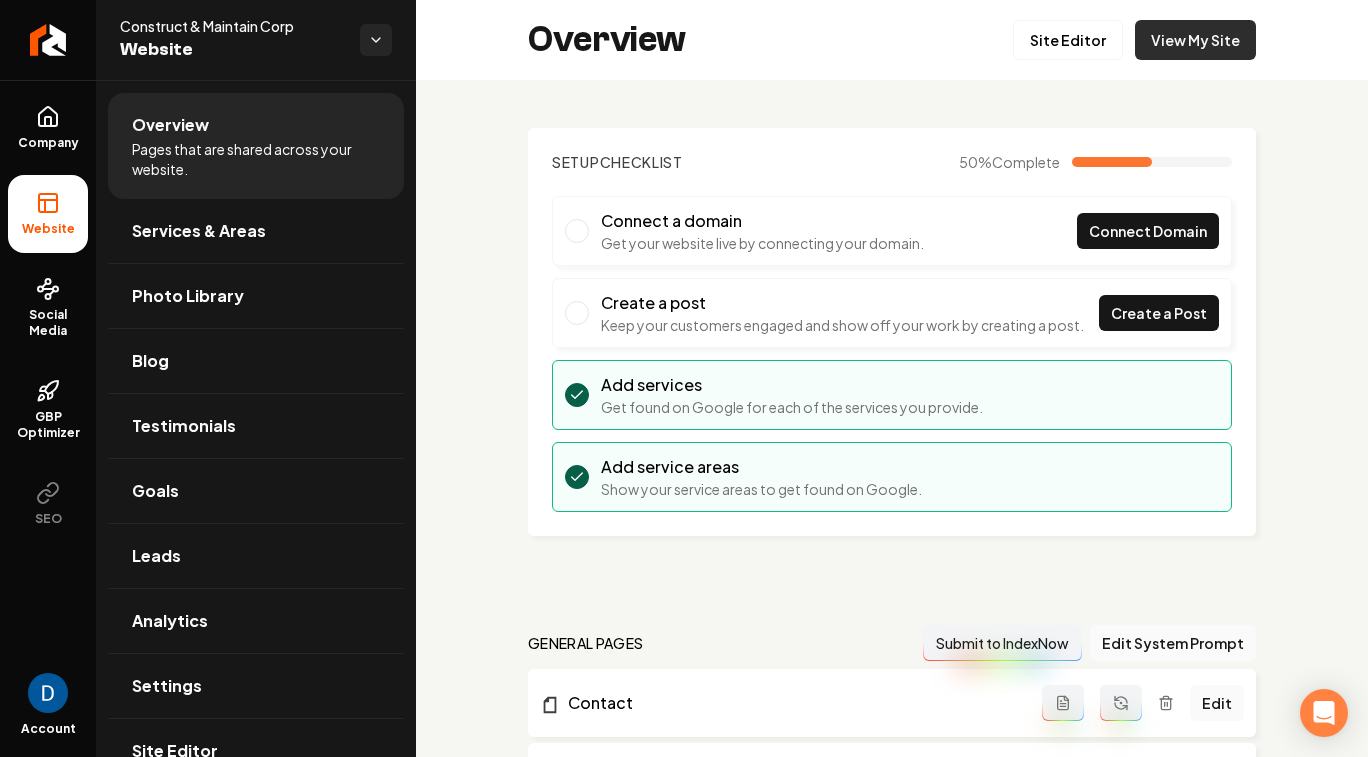 click on "View My Site" at bounding box center [1195, 40] 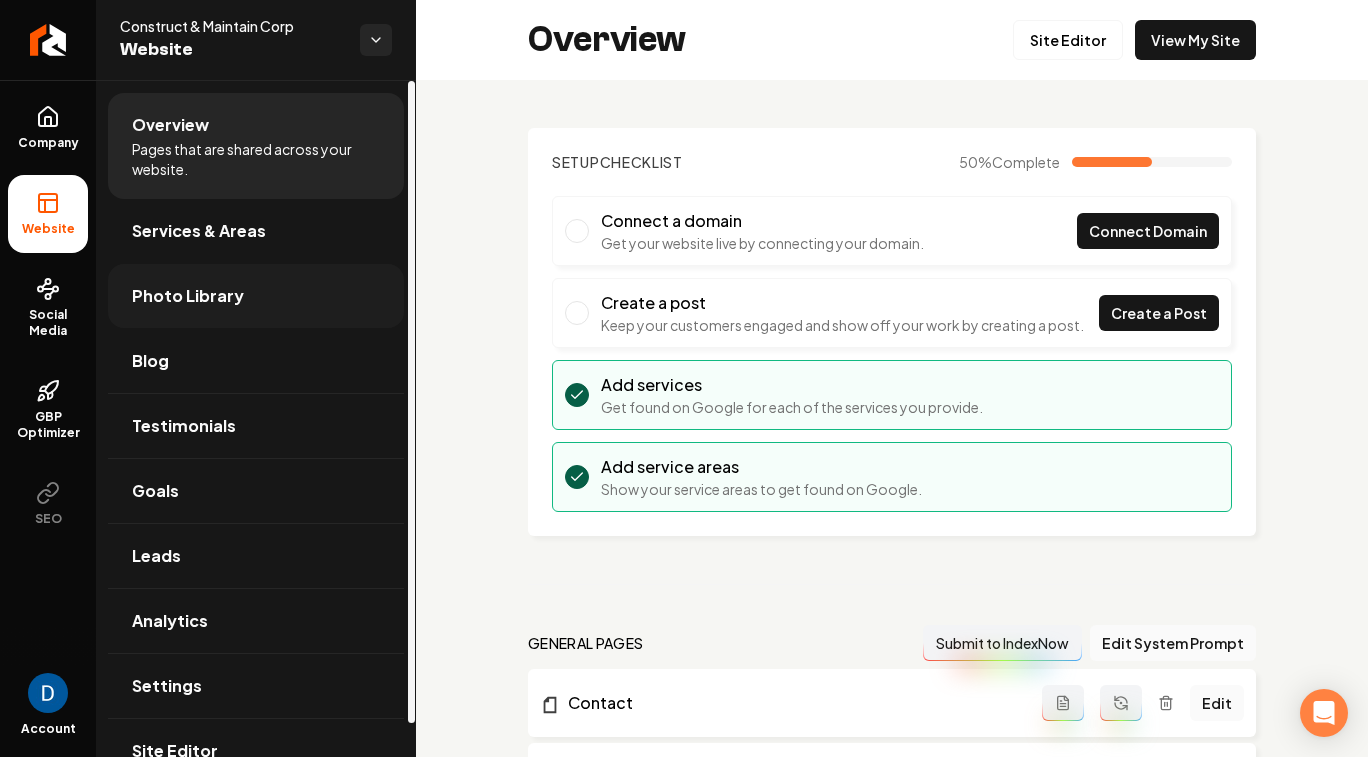 click on "Photo Library" at bounding box center [256, 296] 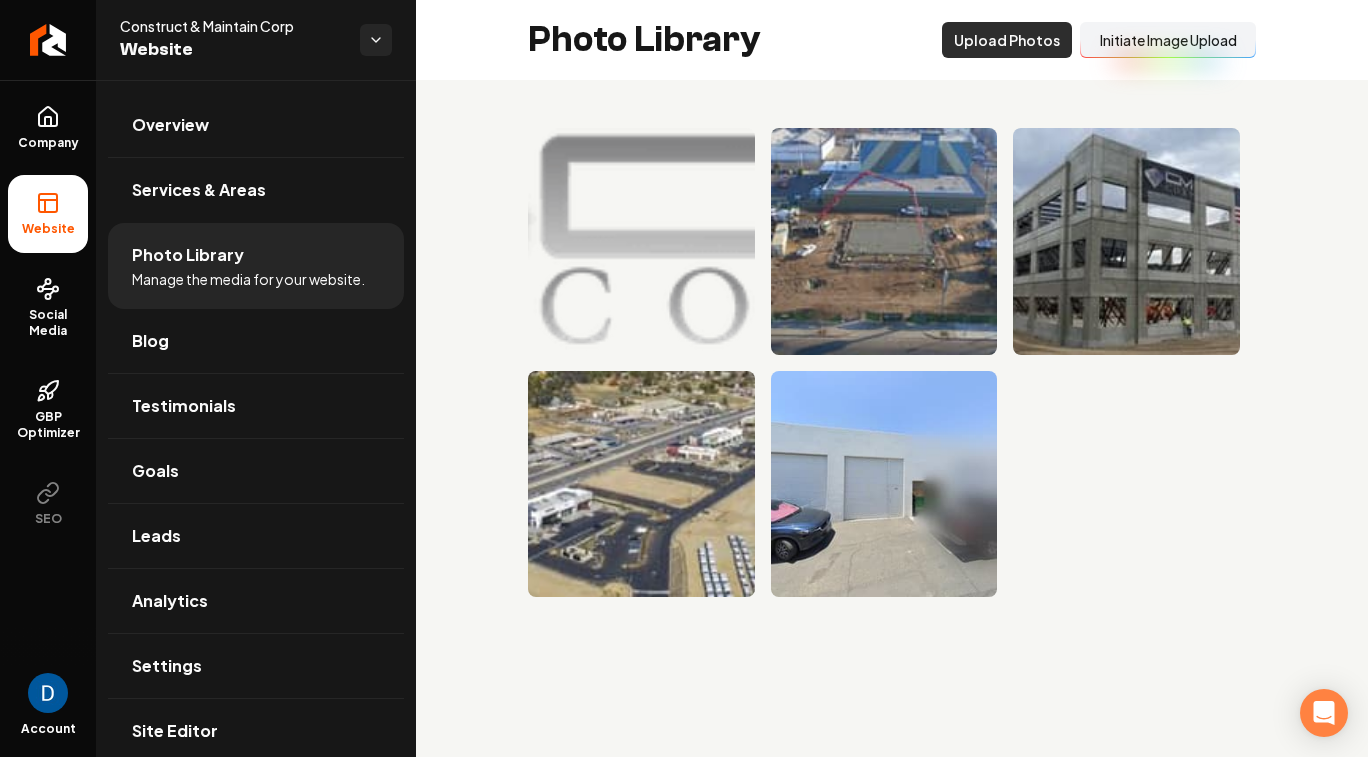 click on "Upload Photos" at bounding box center (1007, 40) 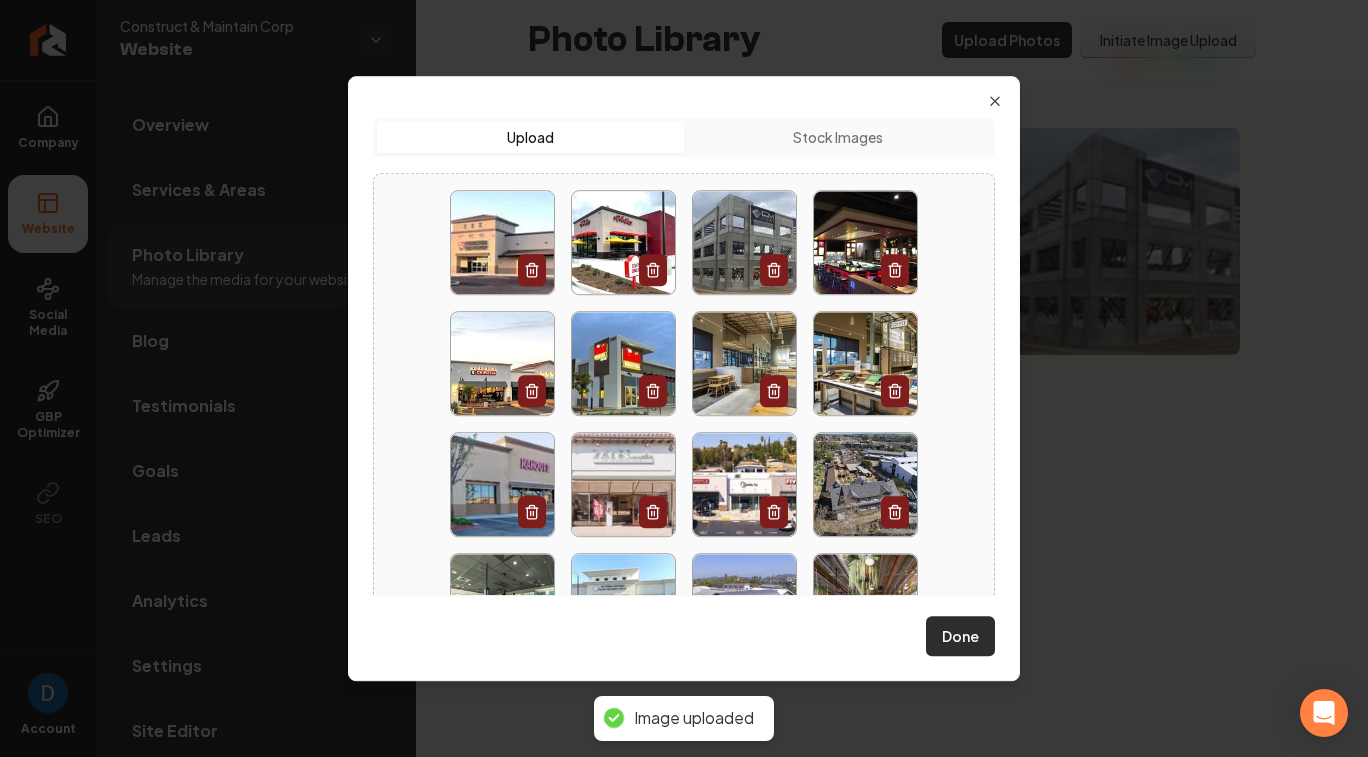 click on "Done" at bounding box center (960, 636) 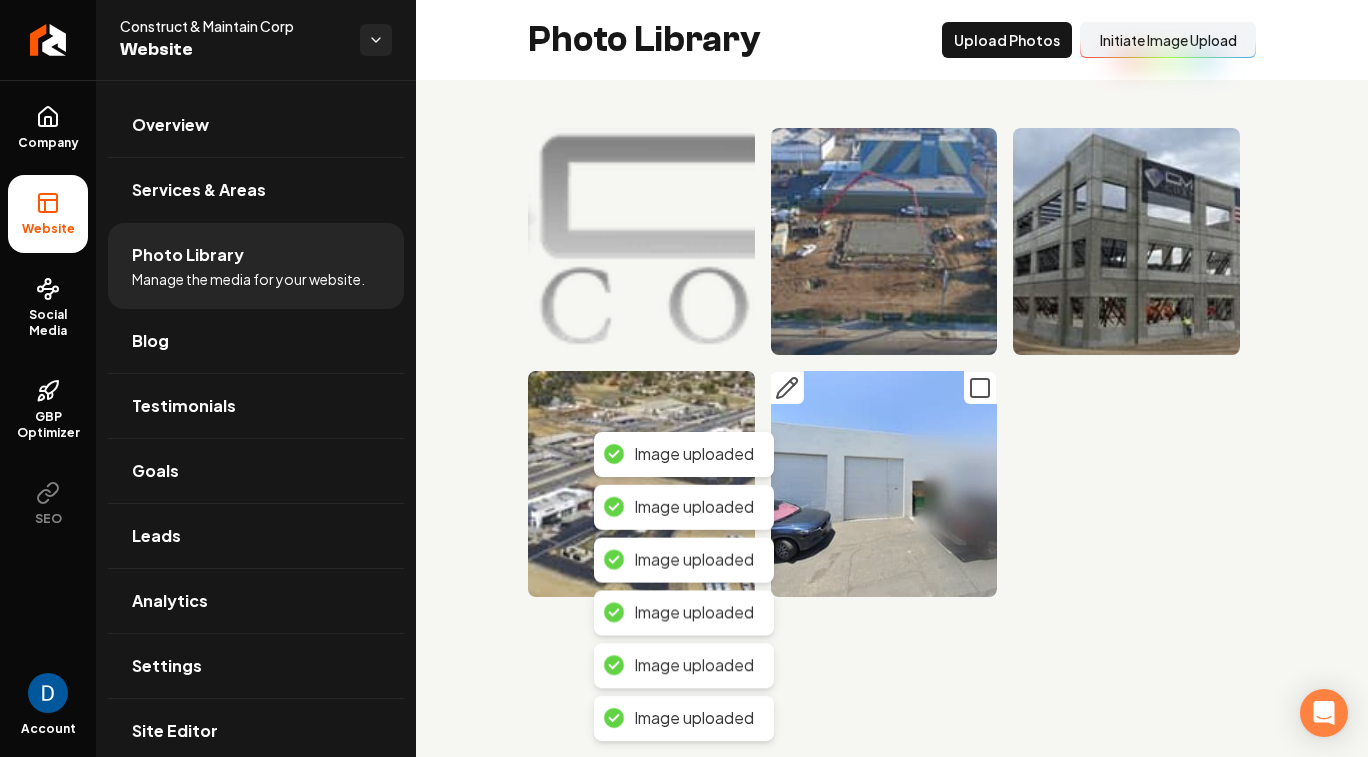 click 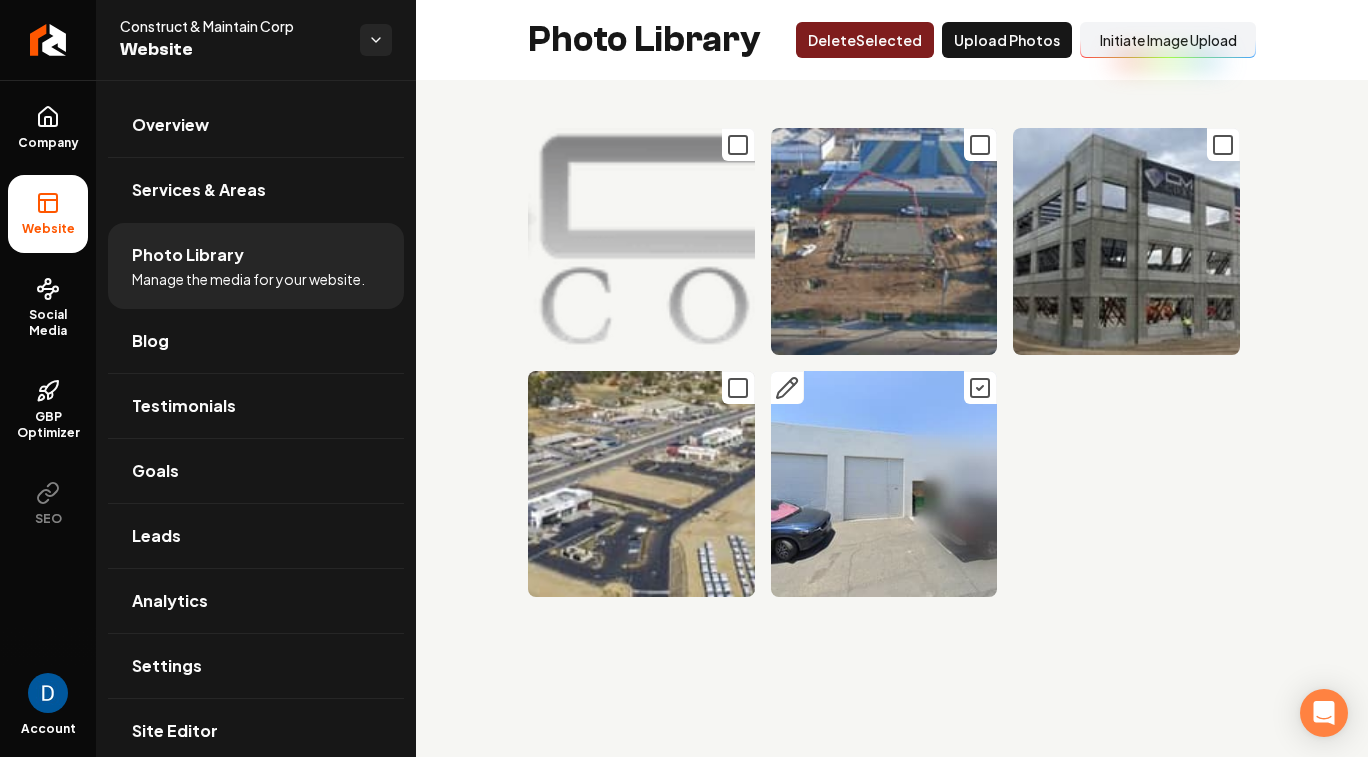 click at bounding box center (884, 362) 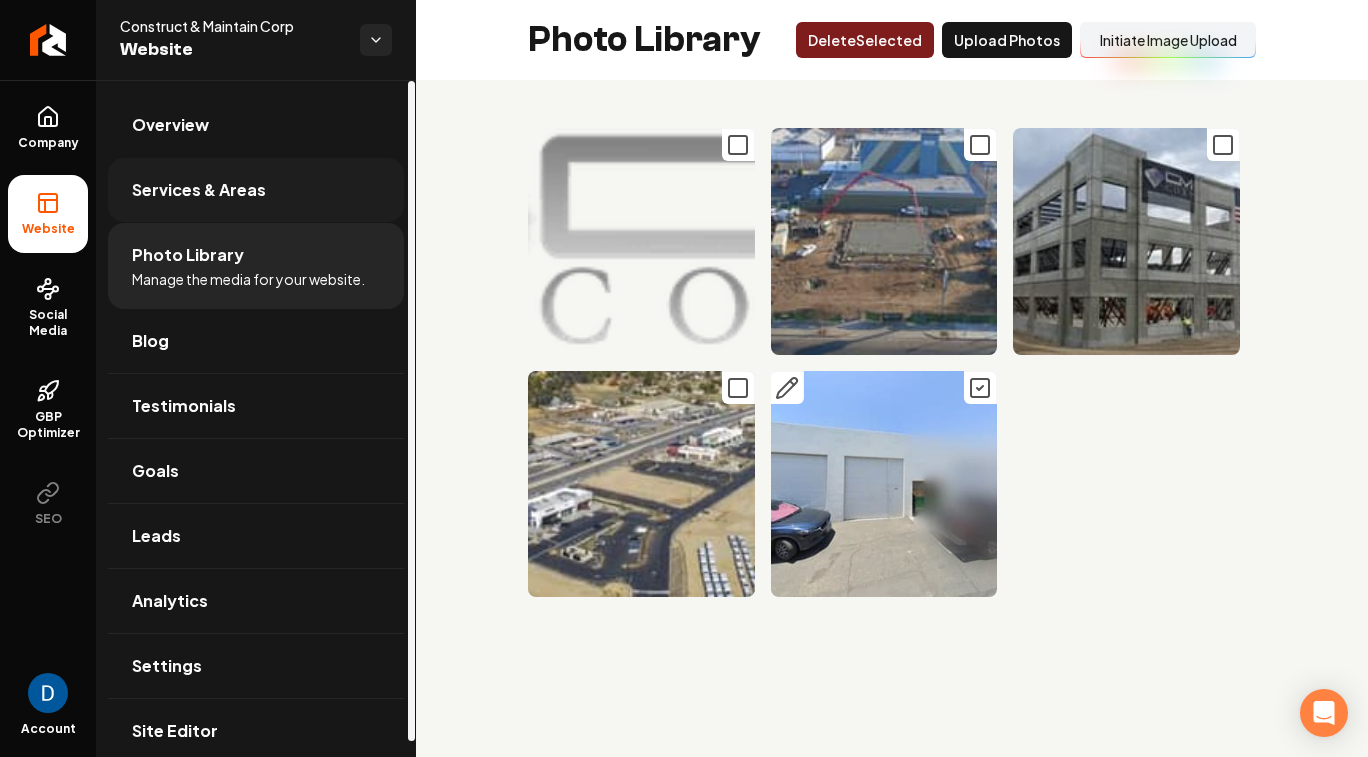 click on "Services & Areas" at bounding box center [256, 190] 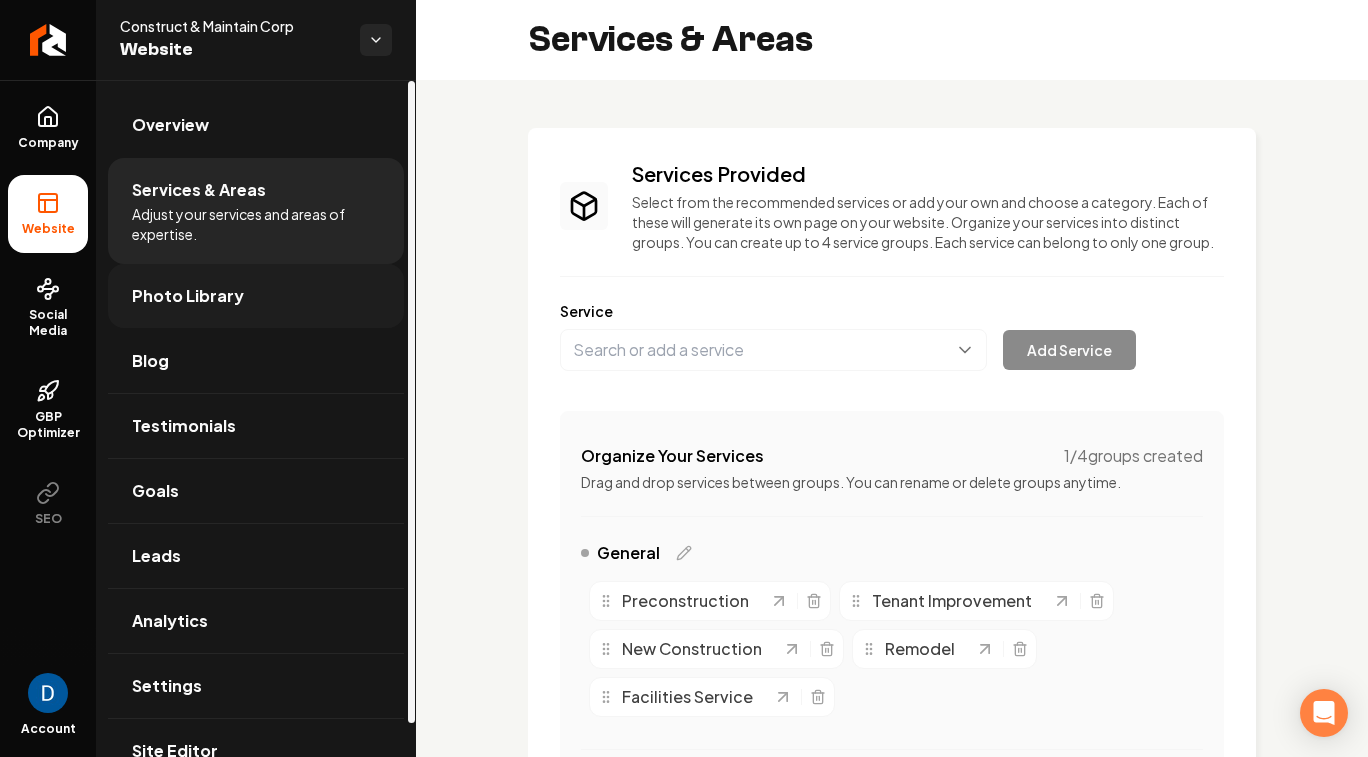 click on "Photo Library" at bounding box center [256, 296] 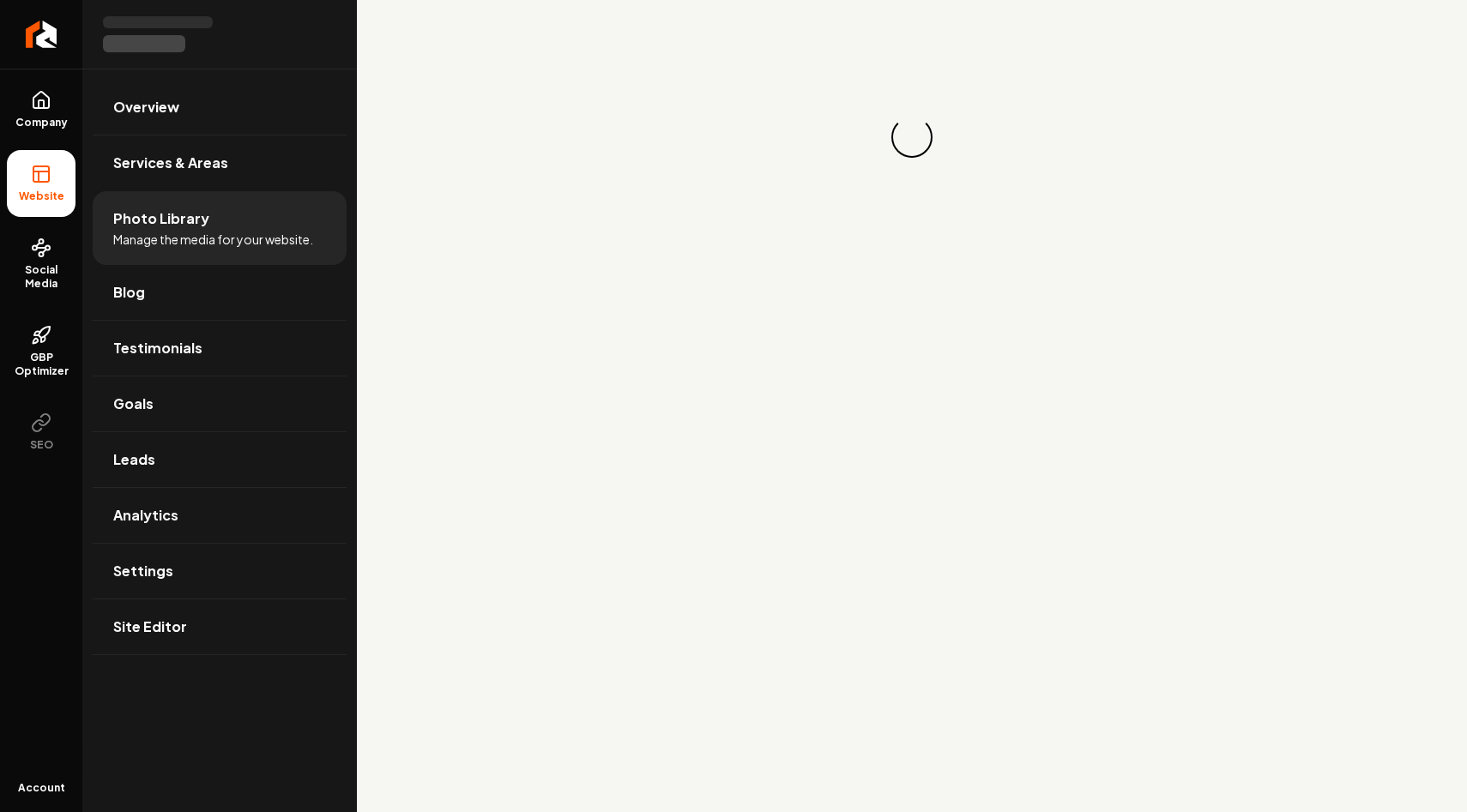 scroll, scrollTop: 0, scrollLeft: 0, axis: both 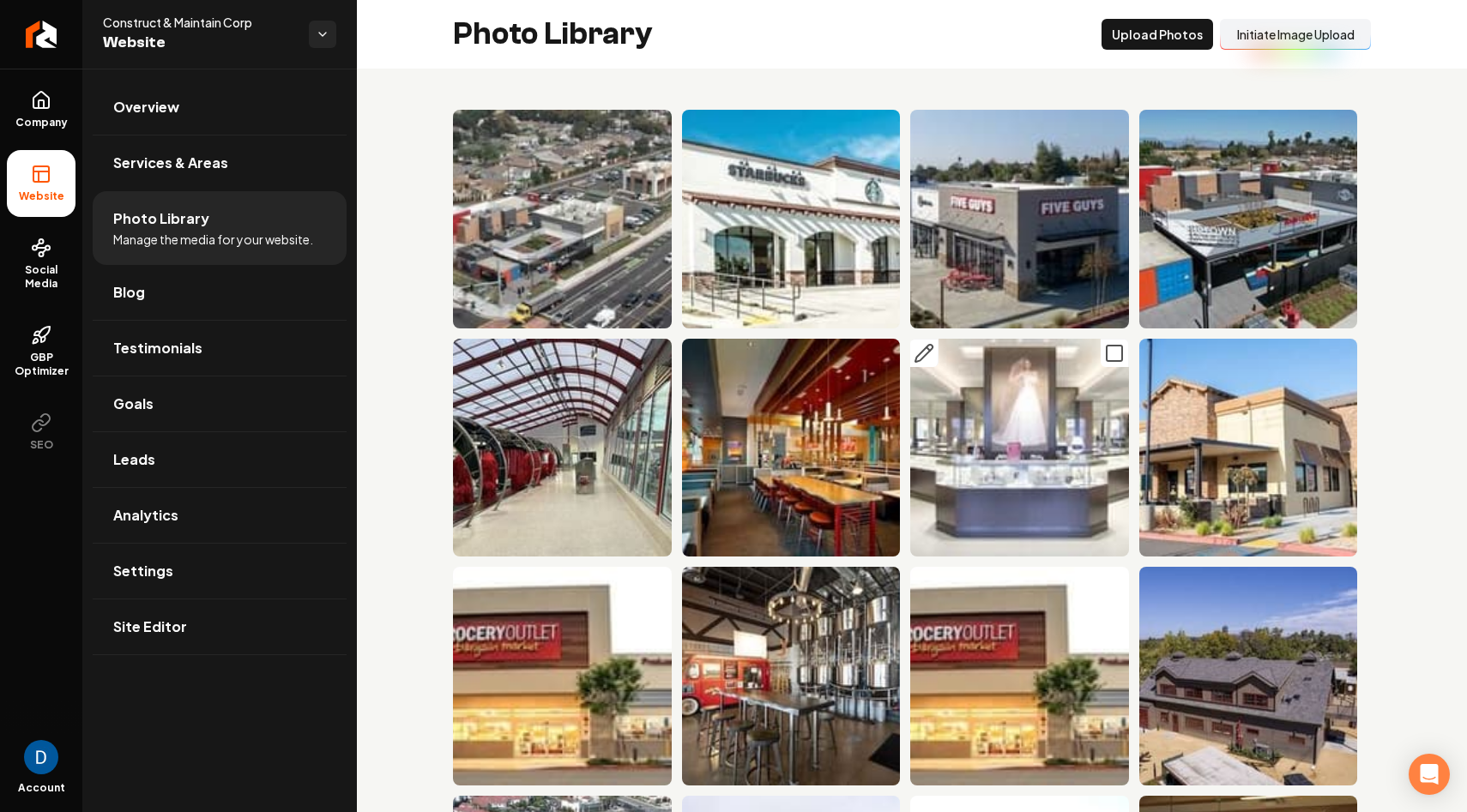 click at bounding box center [1019, 448] 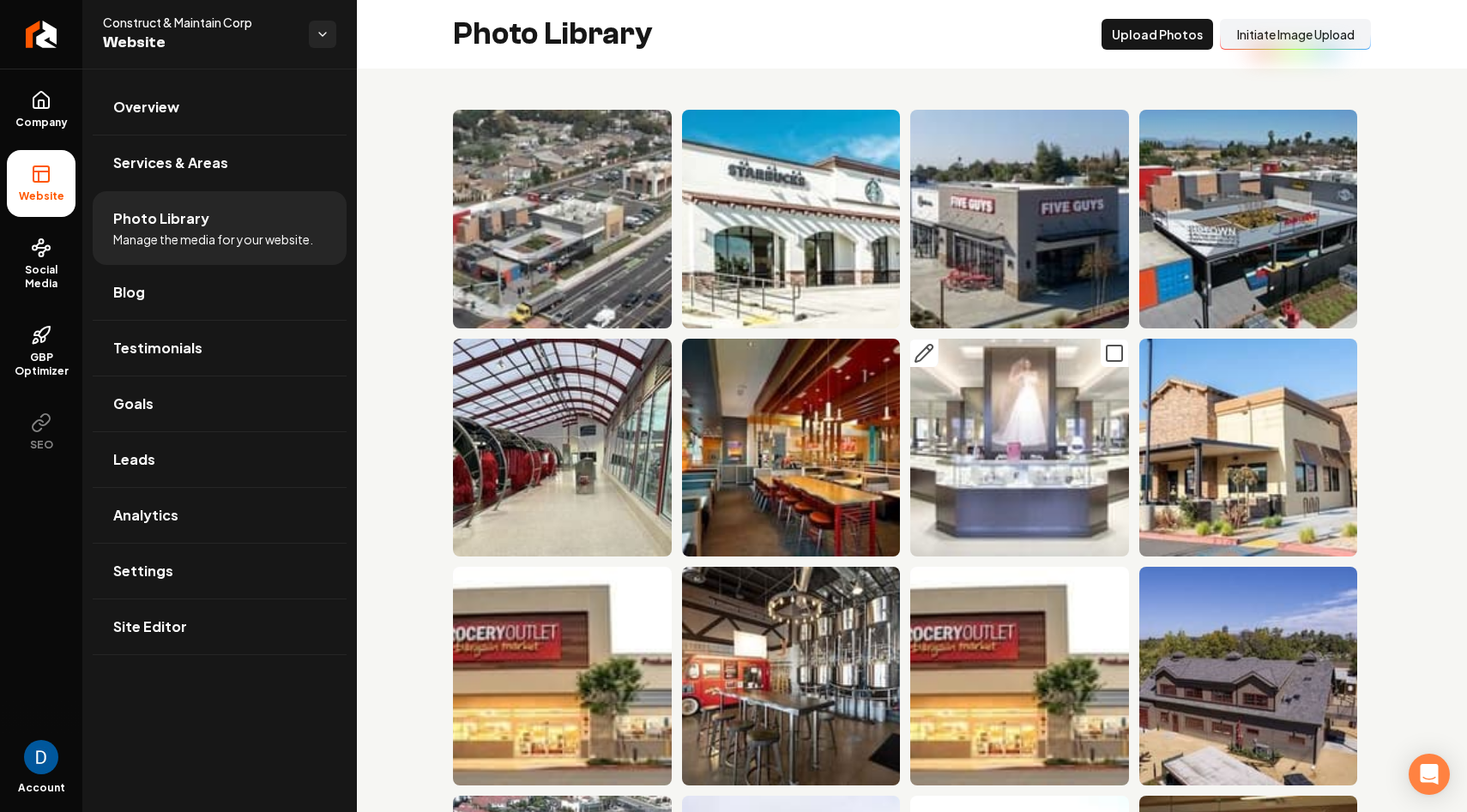 click 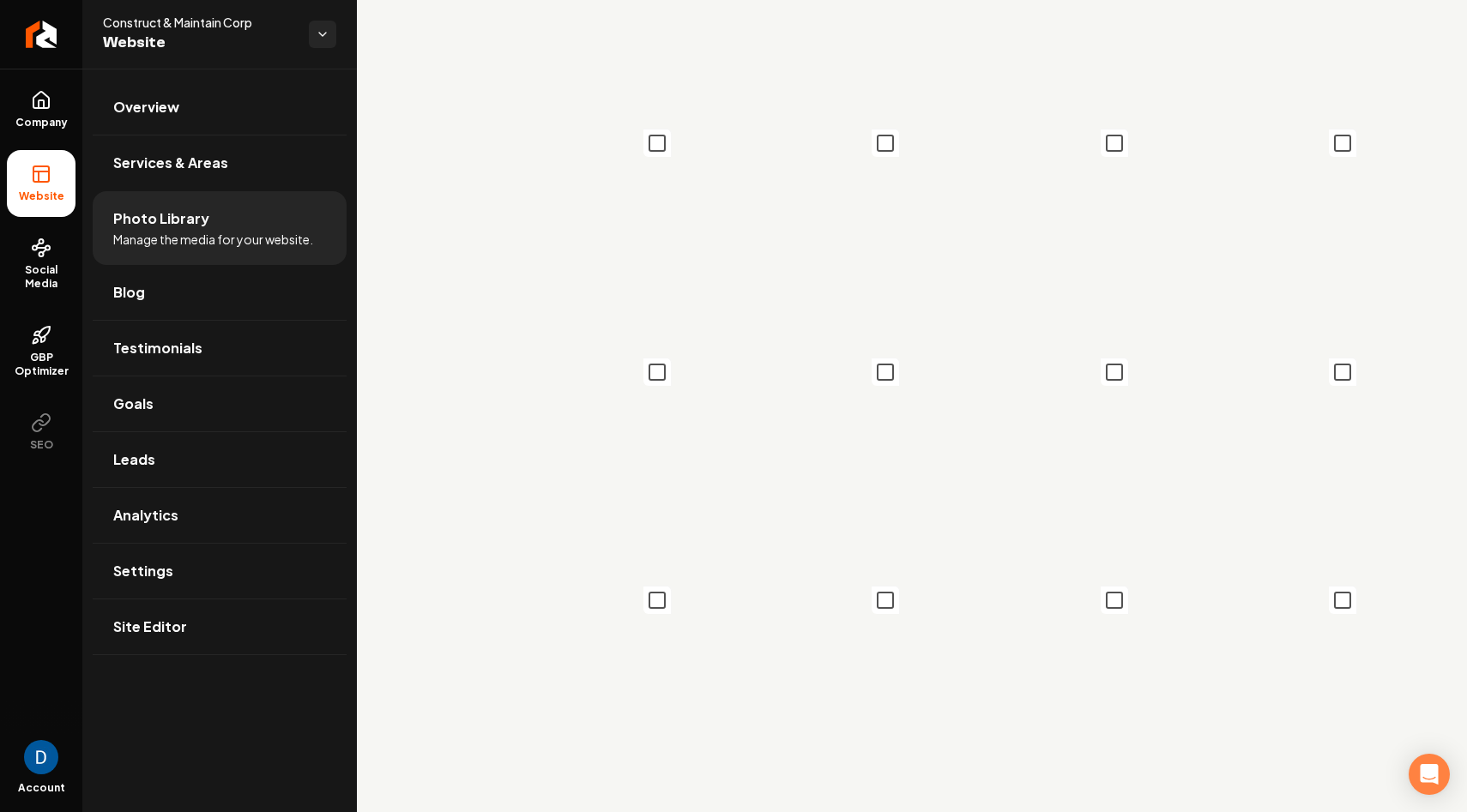 scroll, scrollTop: 1356, scrollLeft: 0, axis: vertical 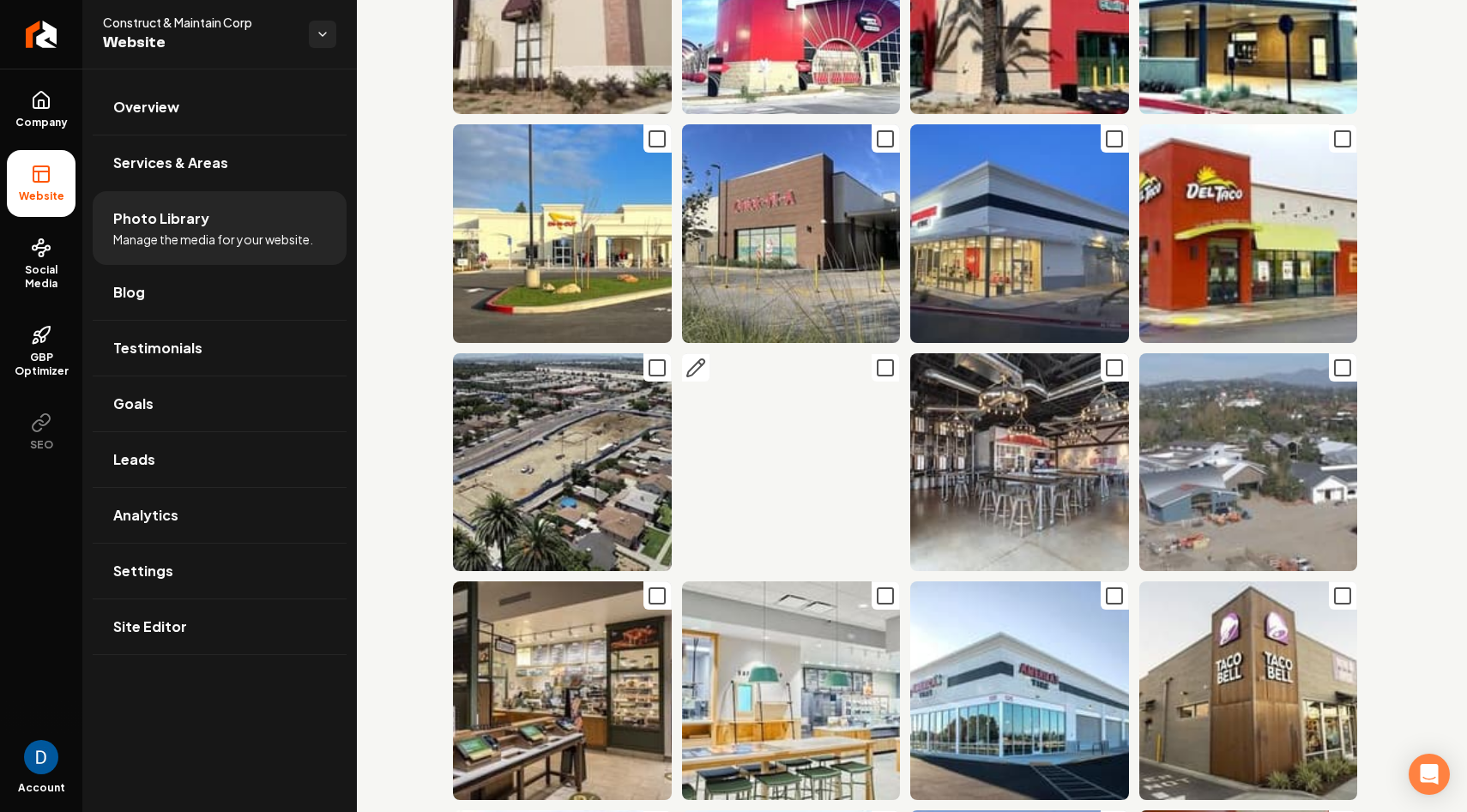 click 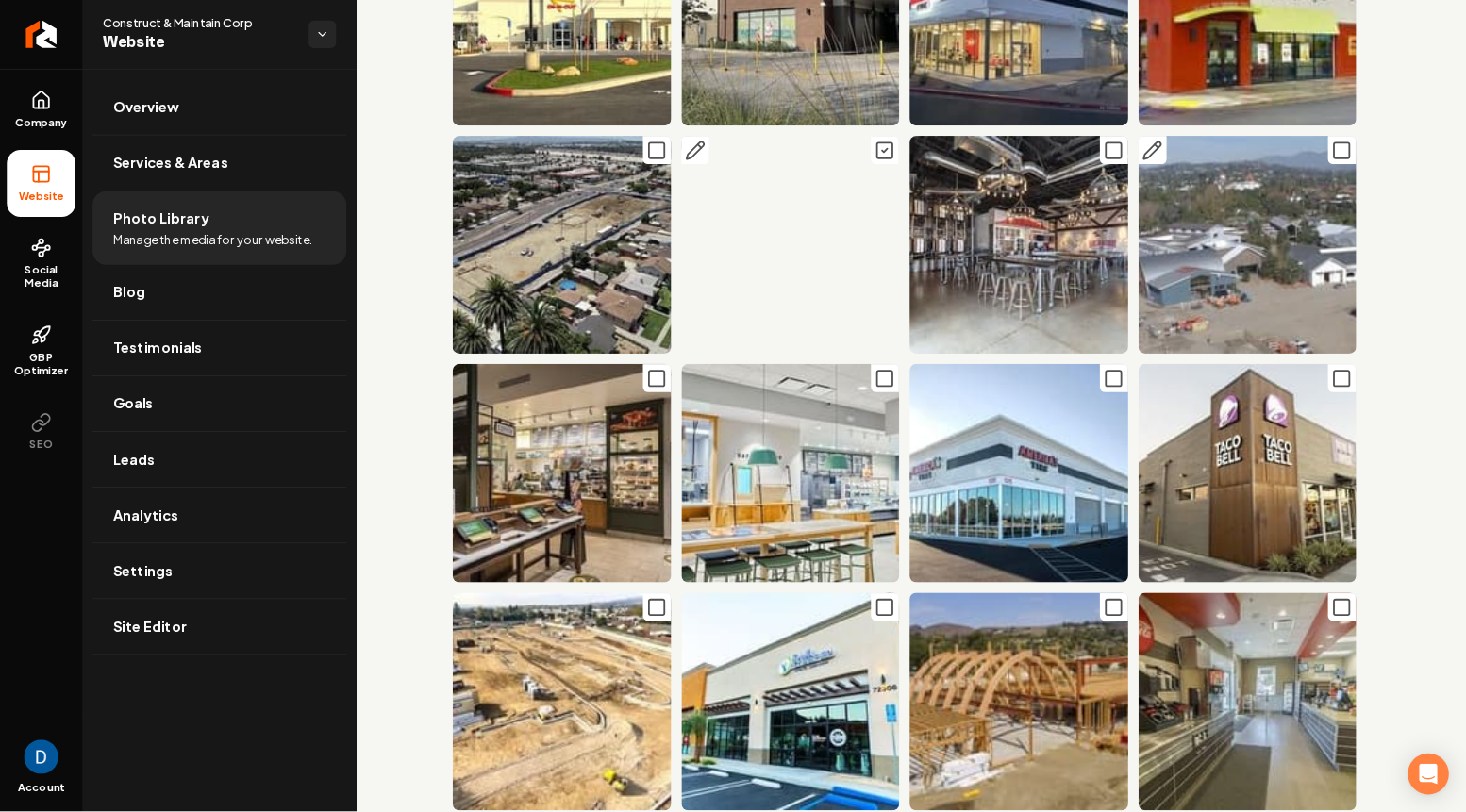 scroll, scrollTop: 2050, scrollLeft: 0, axis: vertical 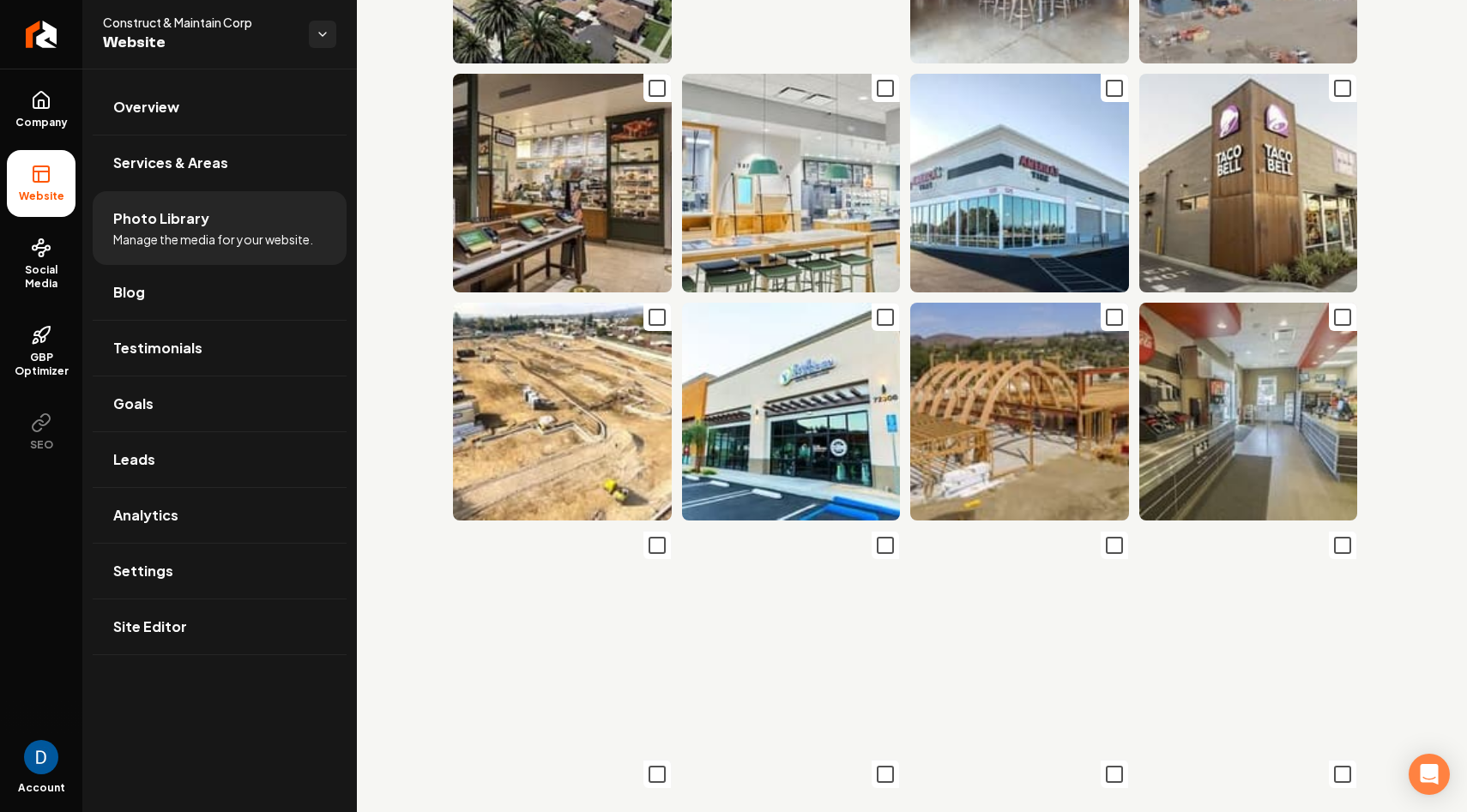 type 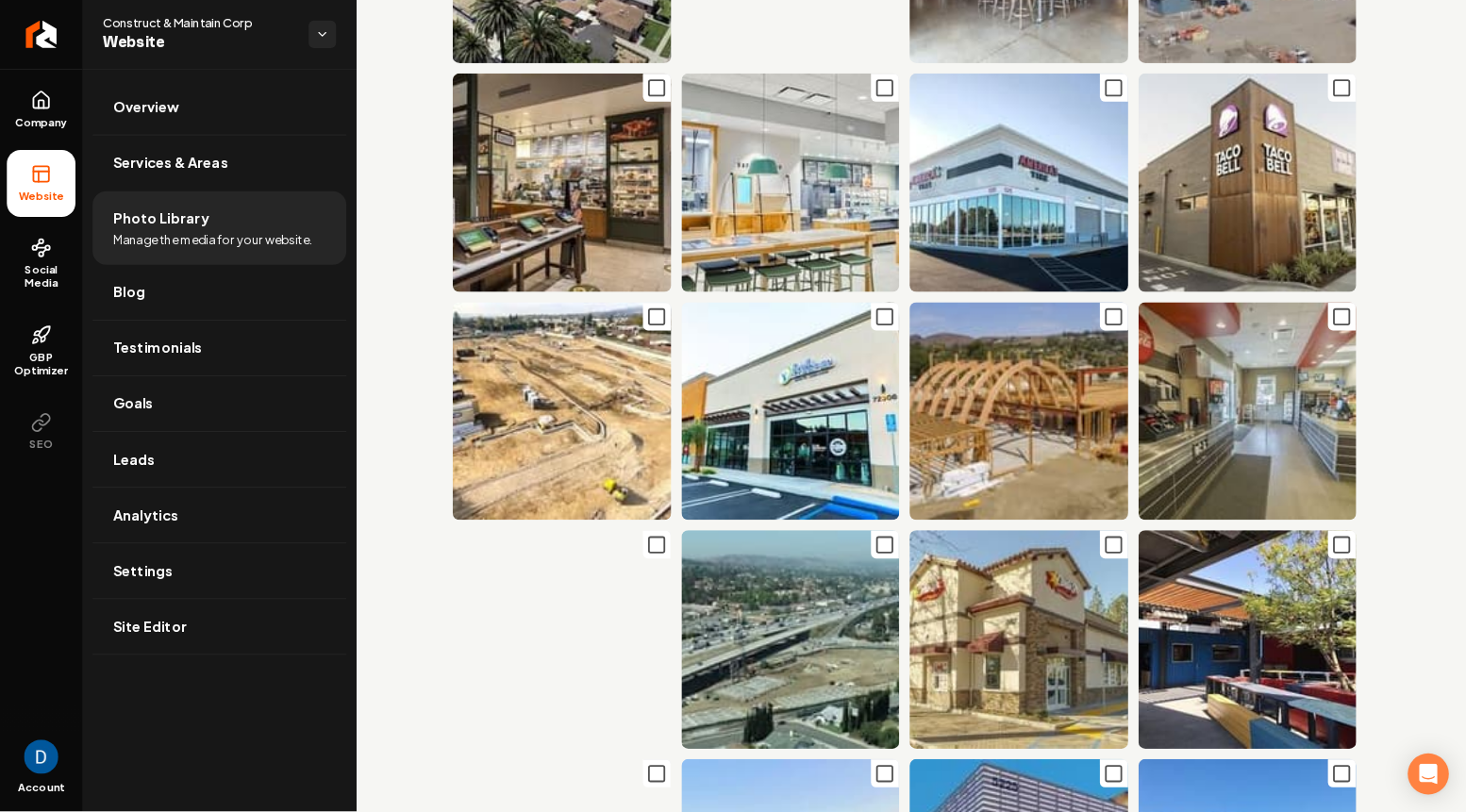 scroll, scrollTop: 2050, scrollLeft: 0, axis: vertical 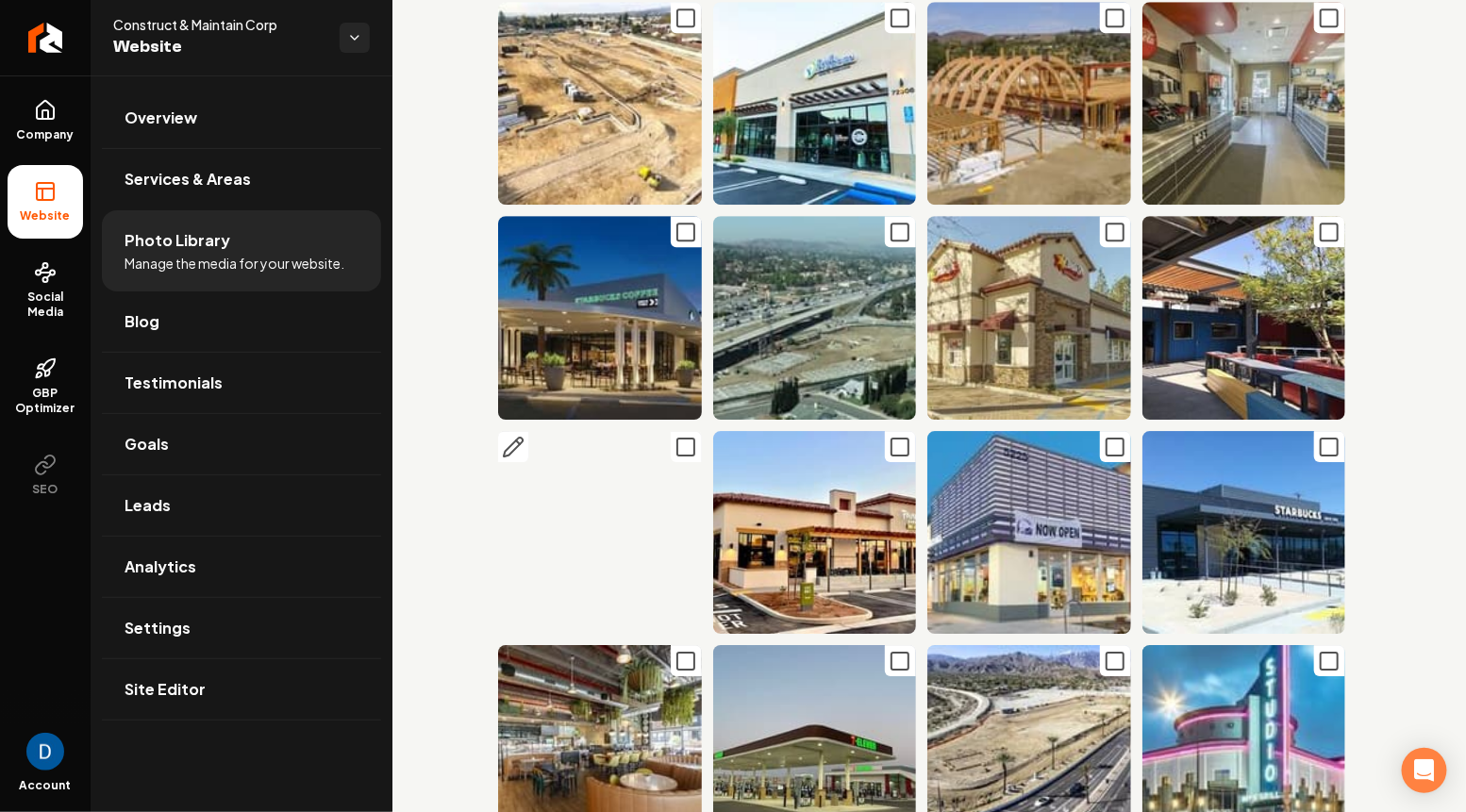 click at bounding box center [600, 533] 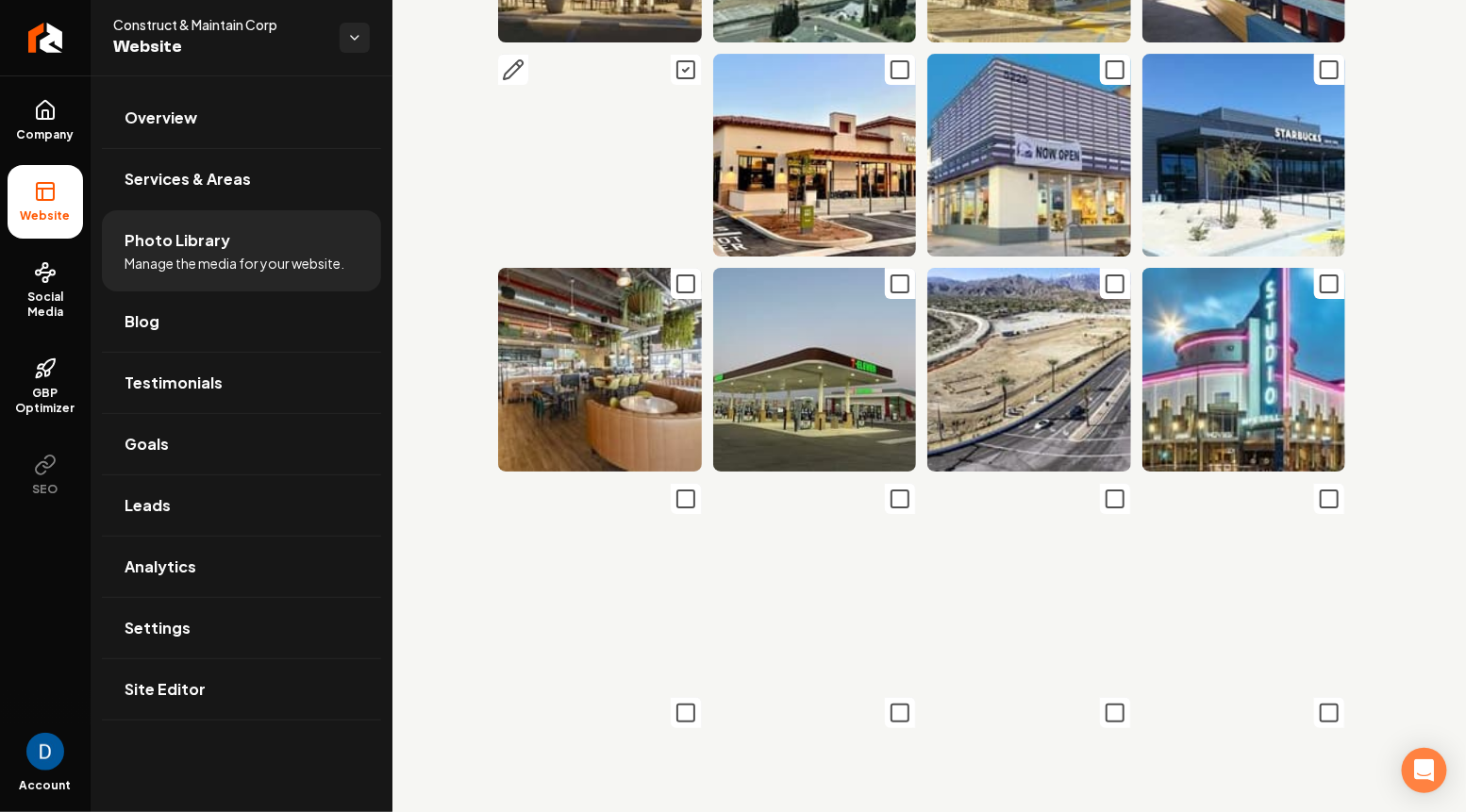 scroll, scrollTop: 2429, scrollLeft: 0, axis: vertical 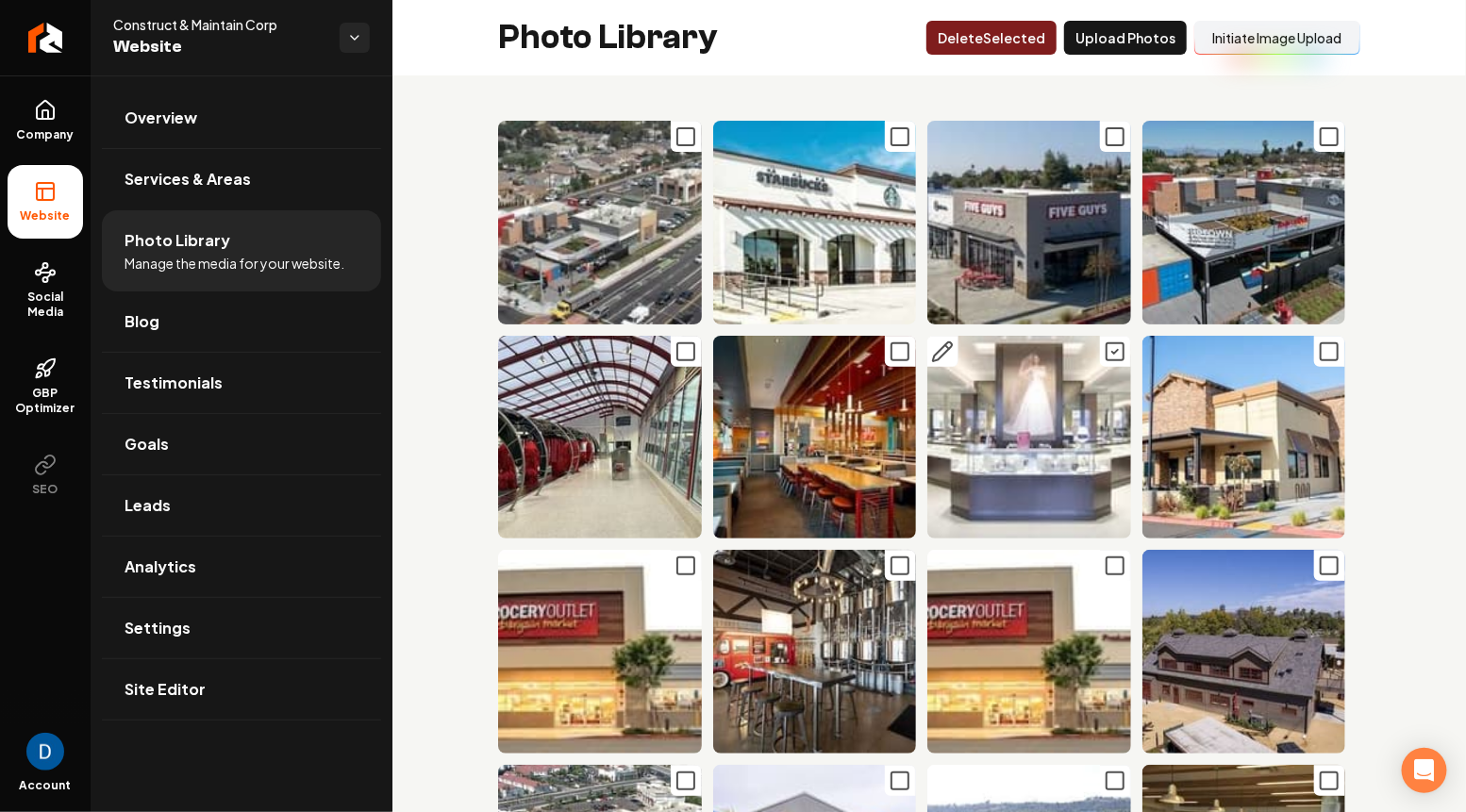 click on "Delet e  Selected" at bounding box center [991, 38] 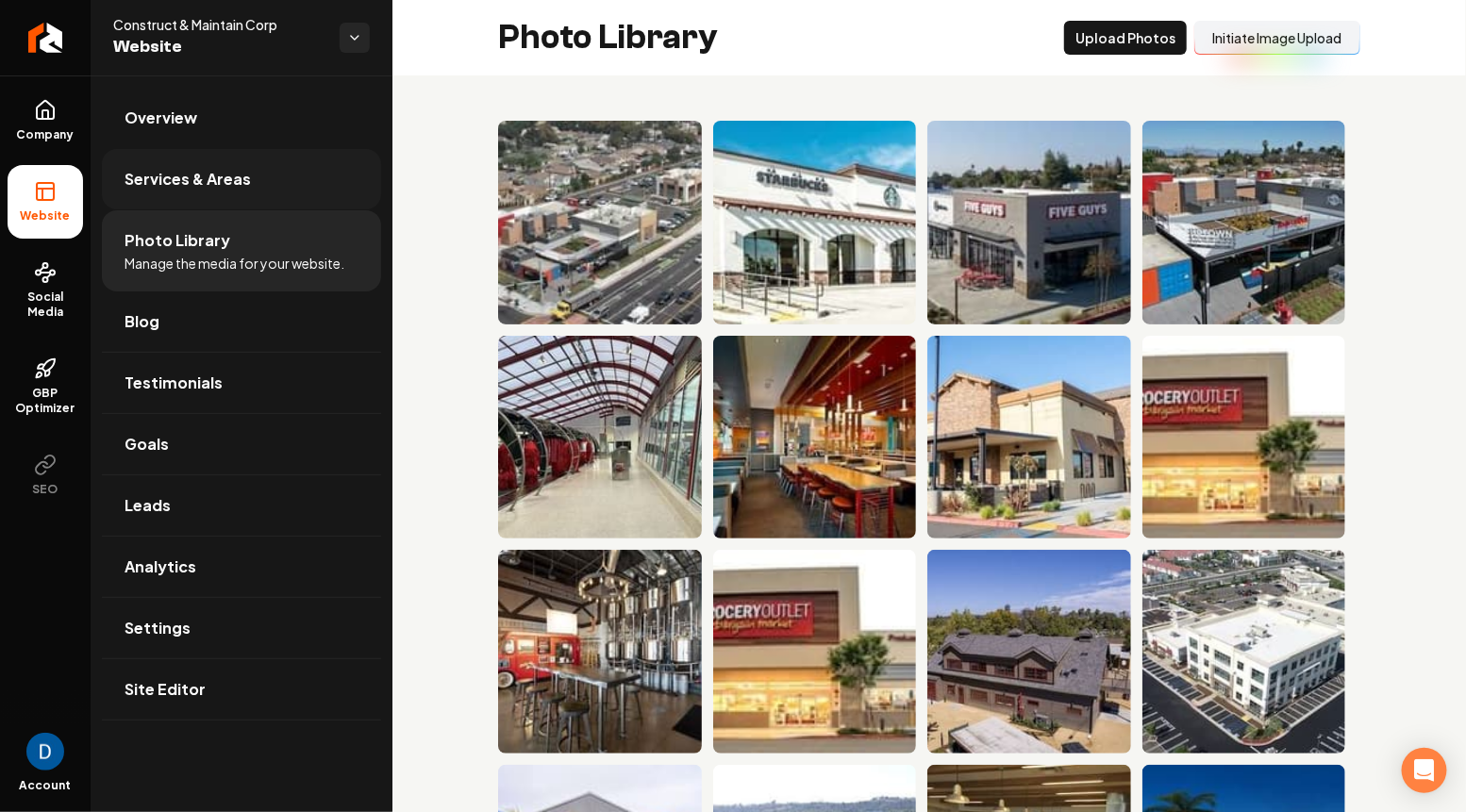 click on "Services & Areas" at bounding box center (242, 179) 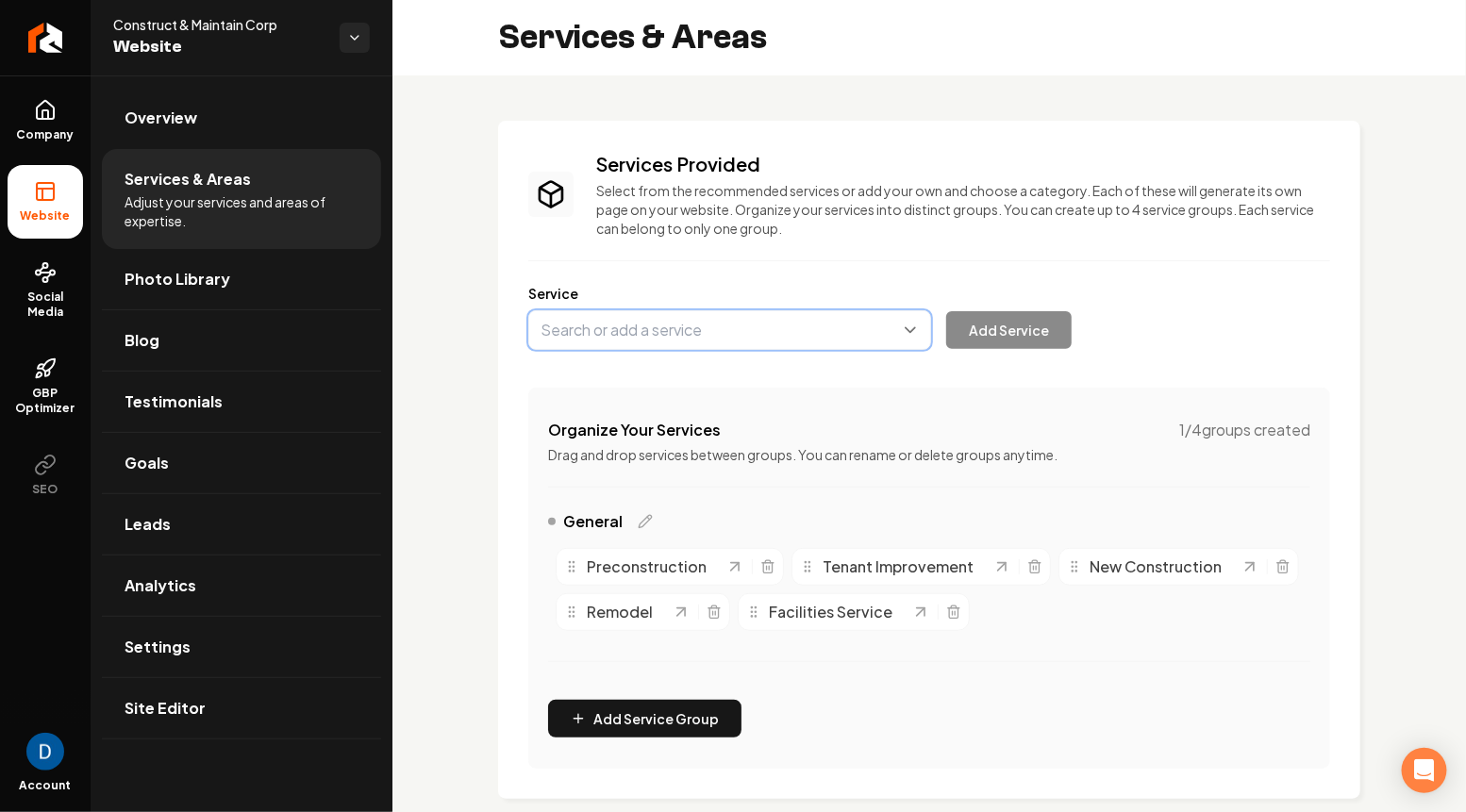 click at bounding box center (729, 330) 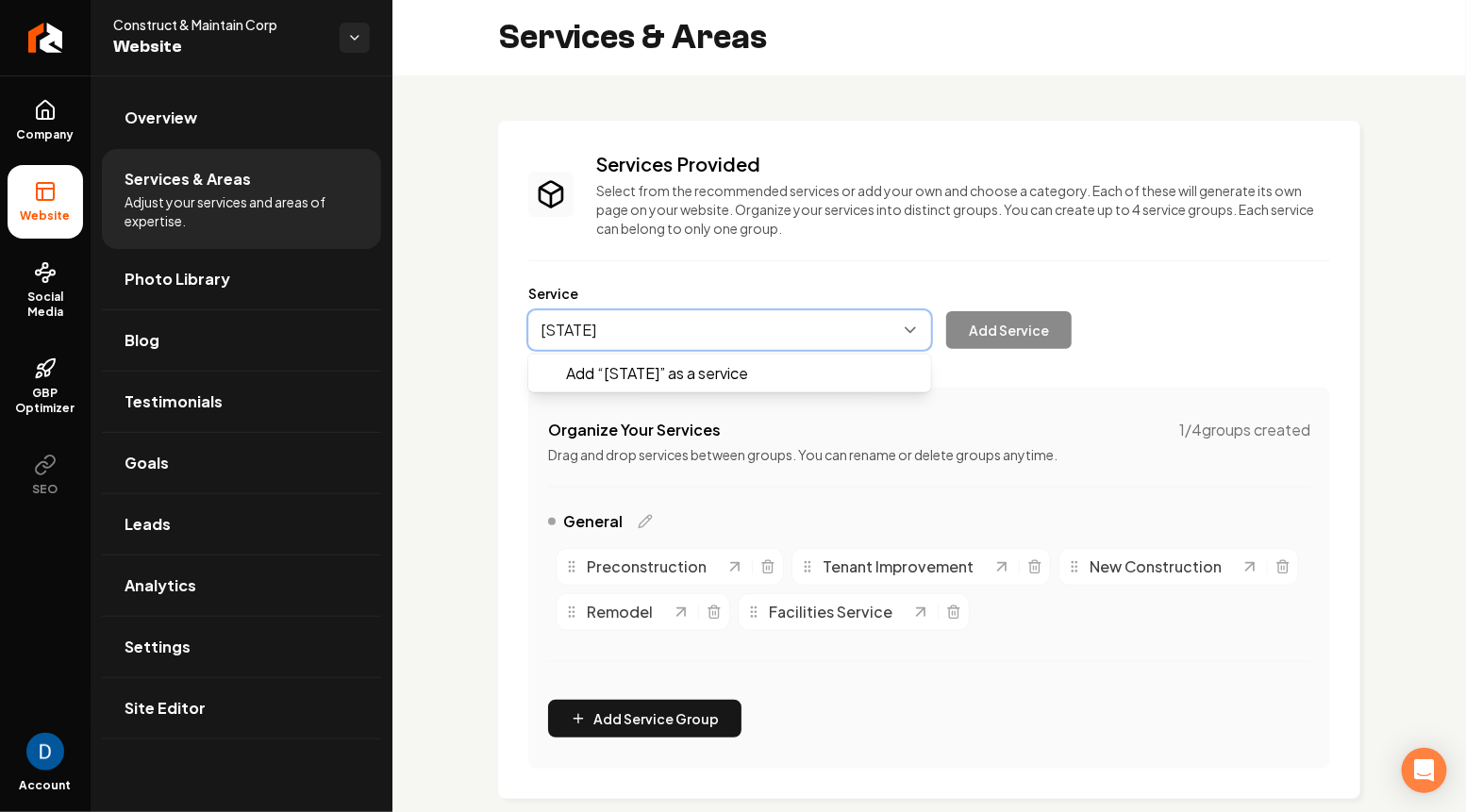 type on "California" 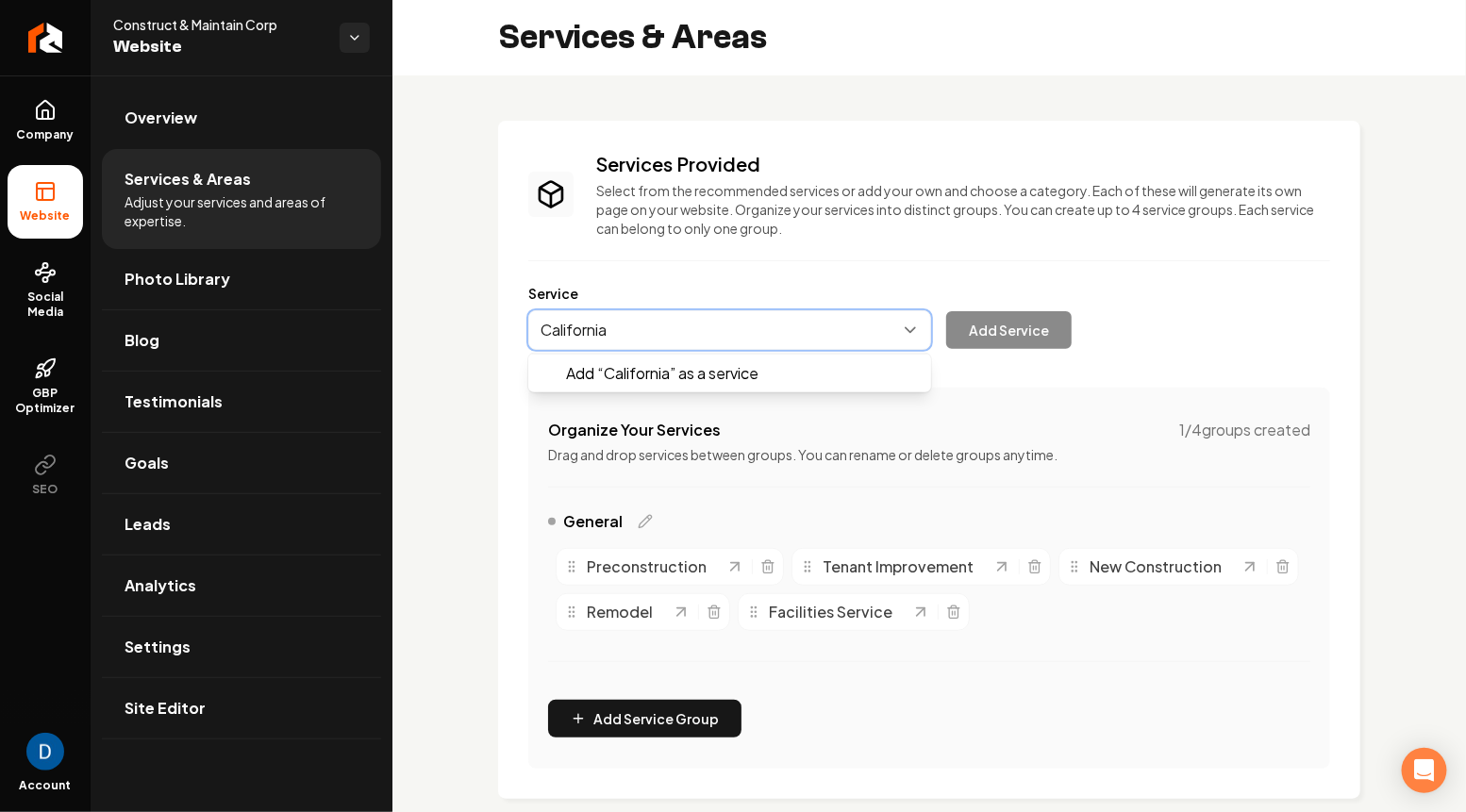 type 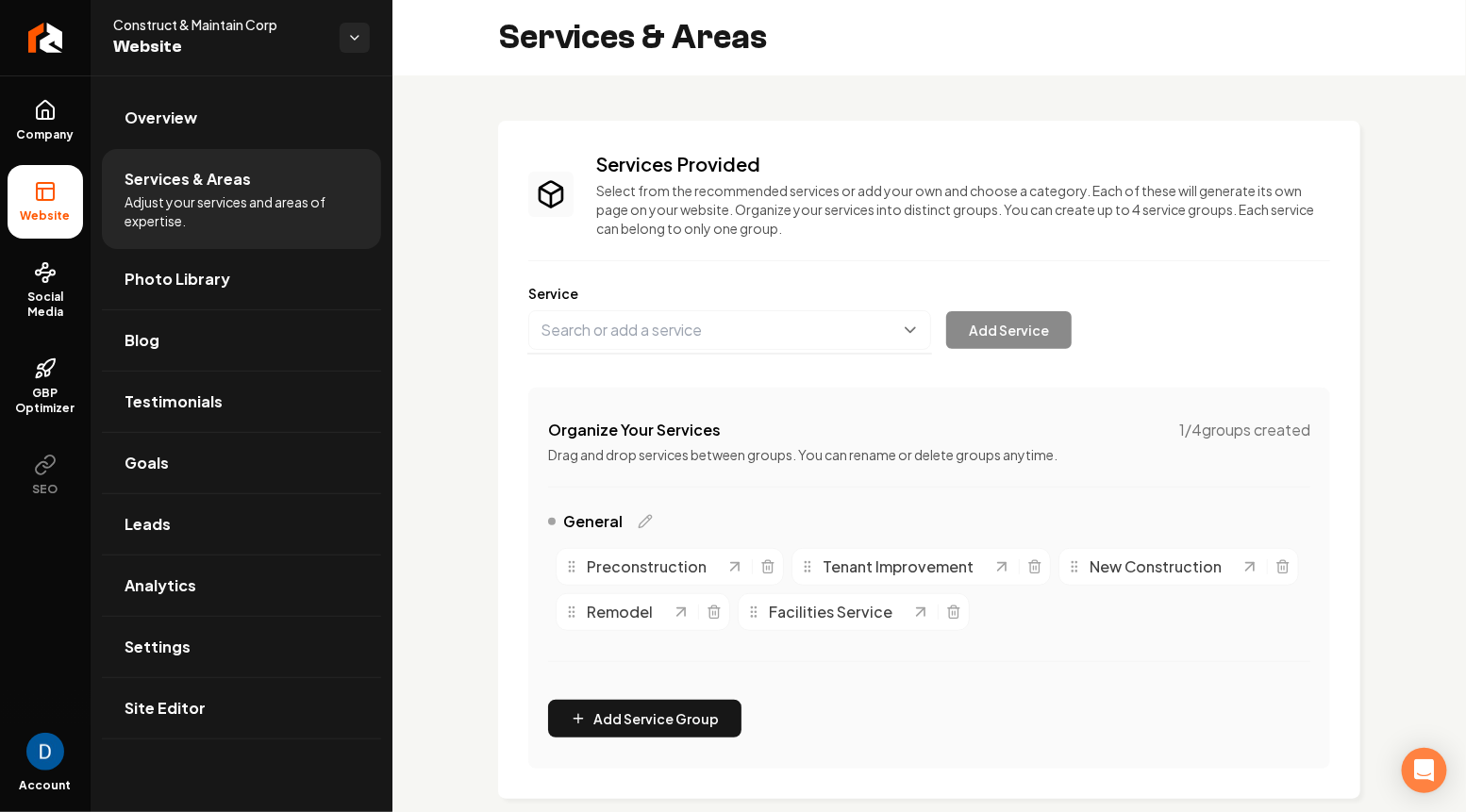 click on "Services Provided Select from the recommended services or add your own and choose a category. Each of these will generate its own page on your website. Organize your services into distinct groups. You can create up to 4 service groups. Each service can belong to only one group. Service Add Service Organize Your Services 1 / 4  groups created Drag and drop services between groups. You can rename or delete groups anytime. General Preconstruction Tenant Improvement New Construction Remodel Facilities Service
To pick up a draggable item, press the space bar.
While dragging, use the arrow keys to move the item.
Press space again to drop the item in its new position, or press escape to cancel.
Add Service Group" at bounding box center [929, 459] 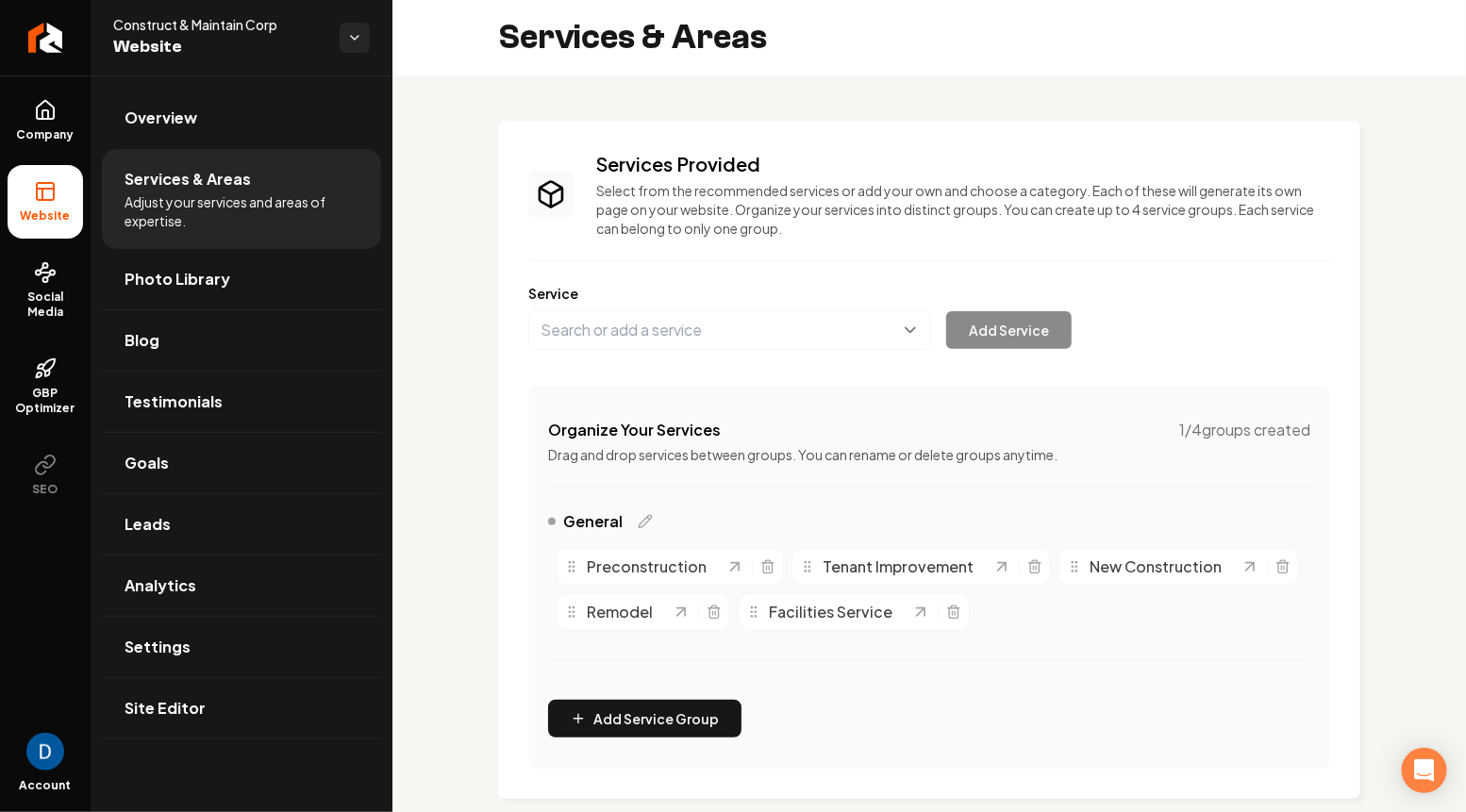 scroll, scrollTop: 338, scrollLeft: 0, axis: vertical 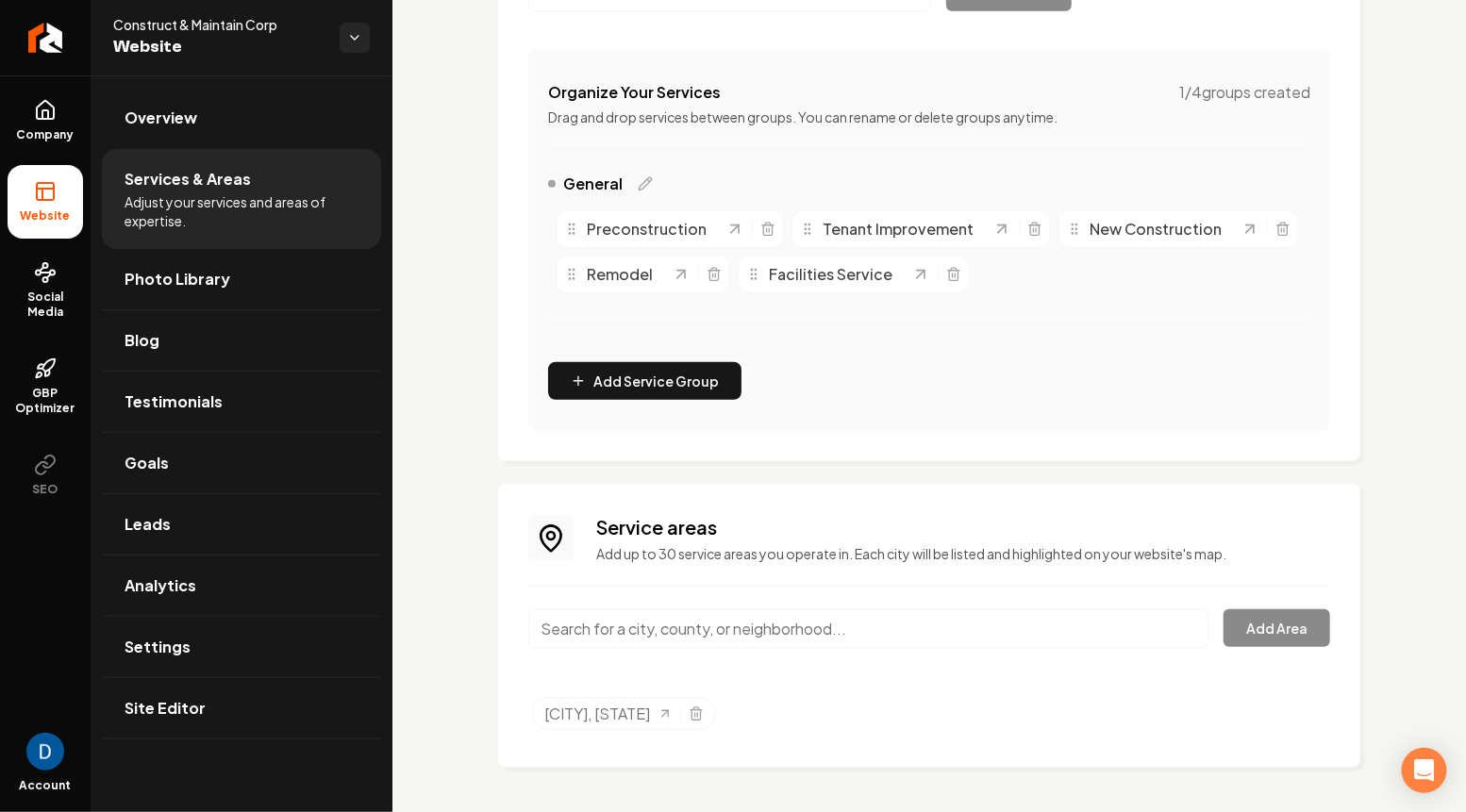 click at bounding box center [868, 629] 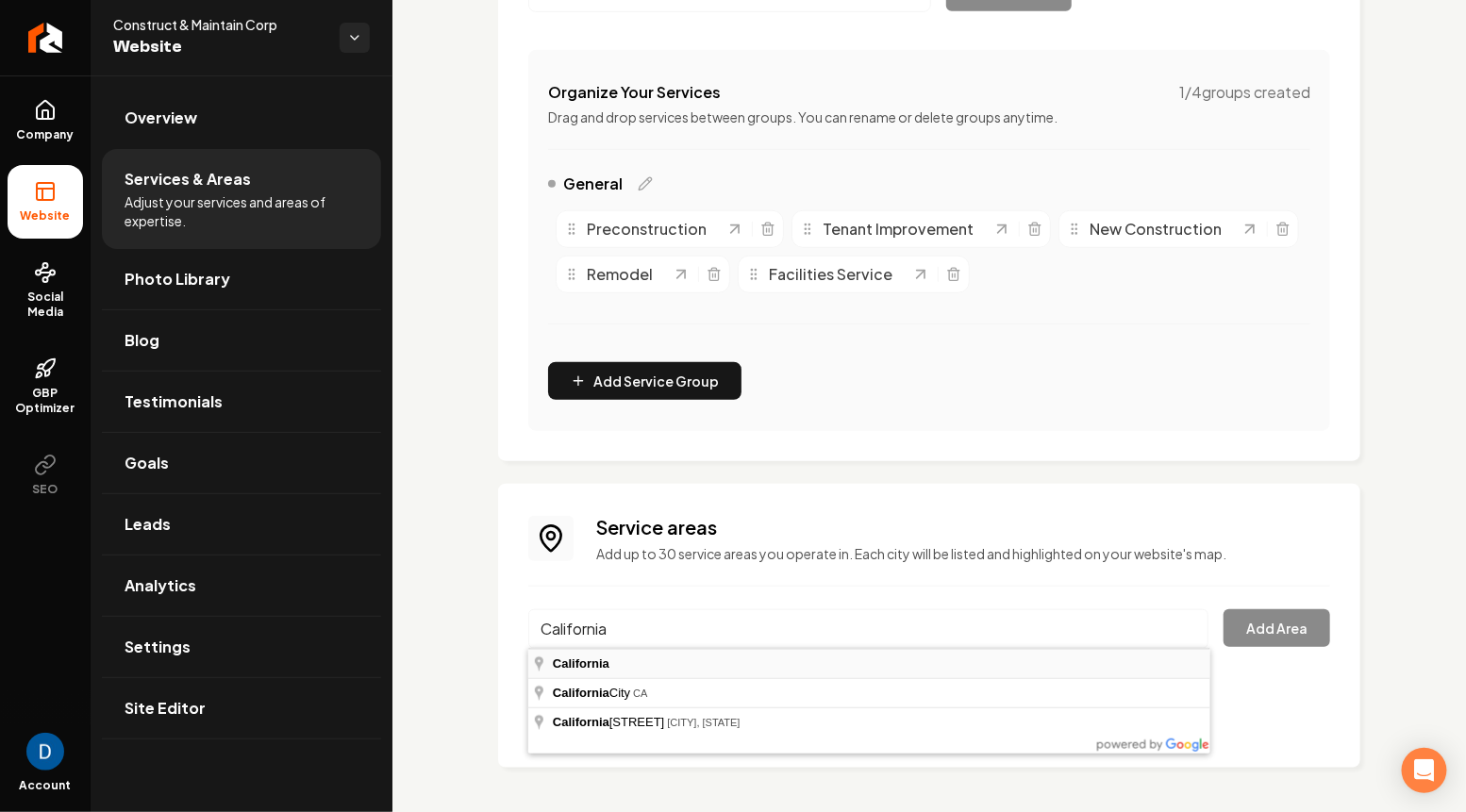 type on "California" 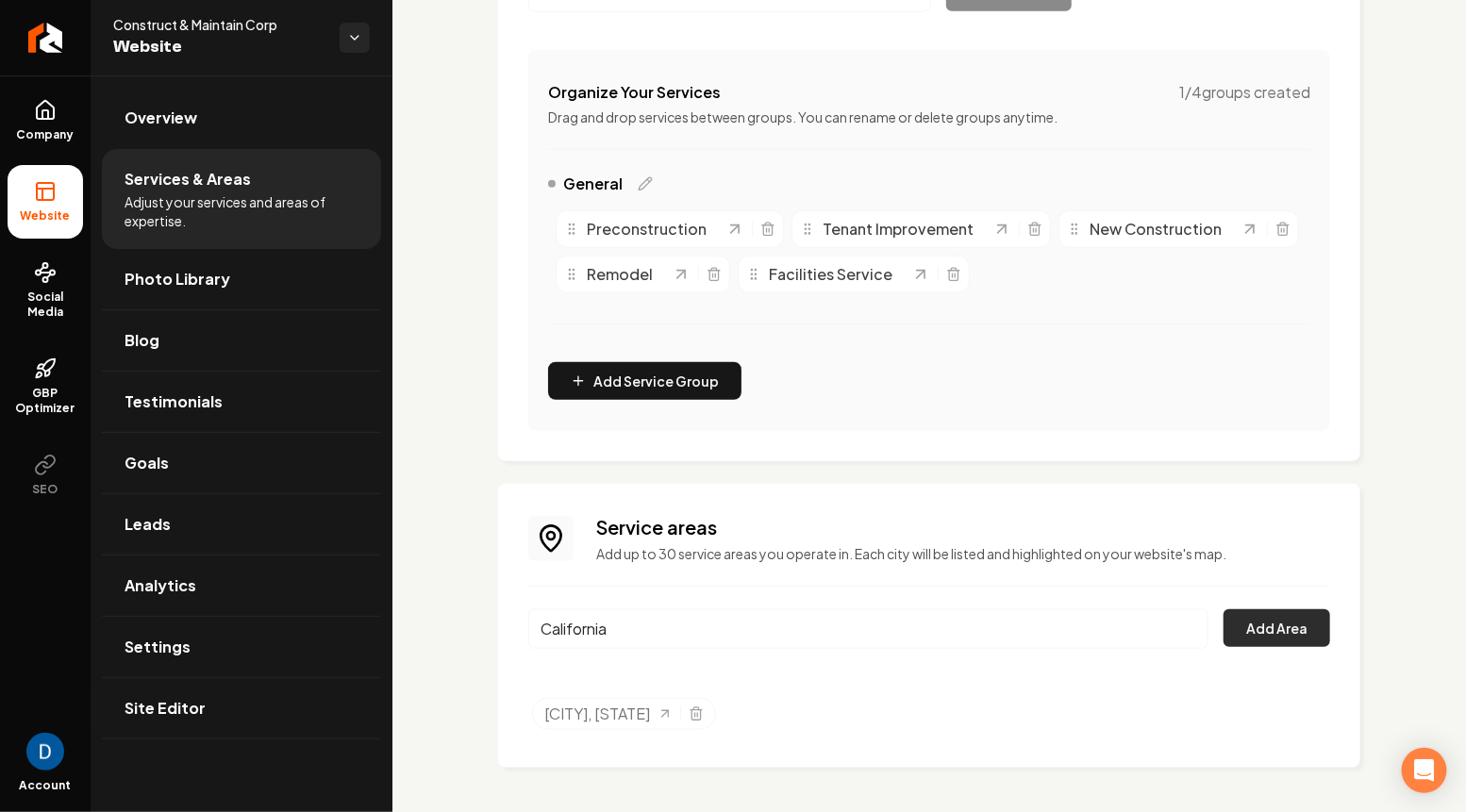 click on "Add Area" at bounding box center [1276, 628] 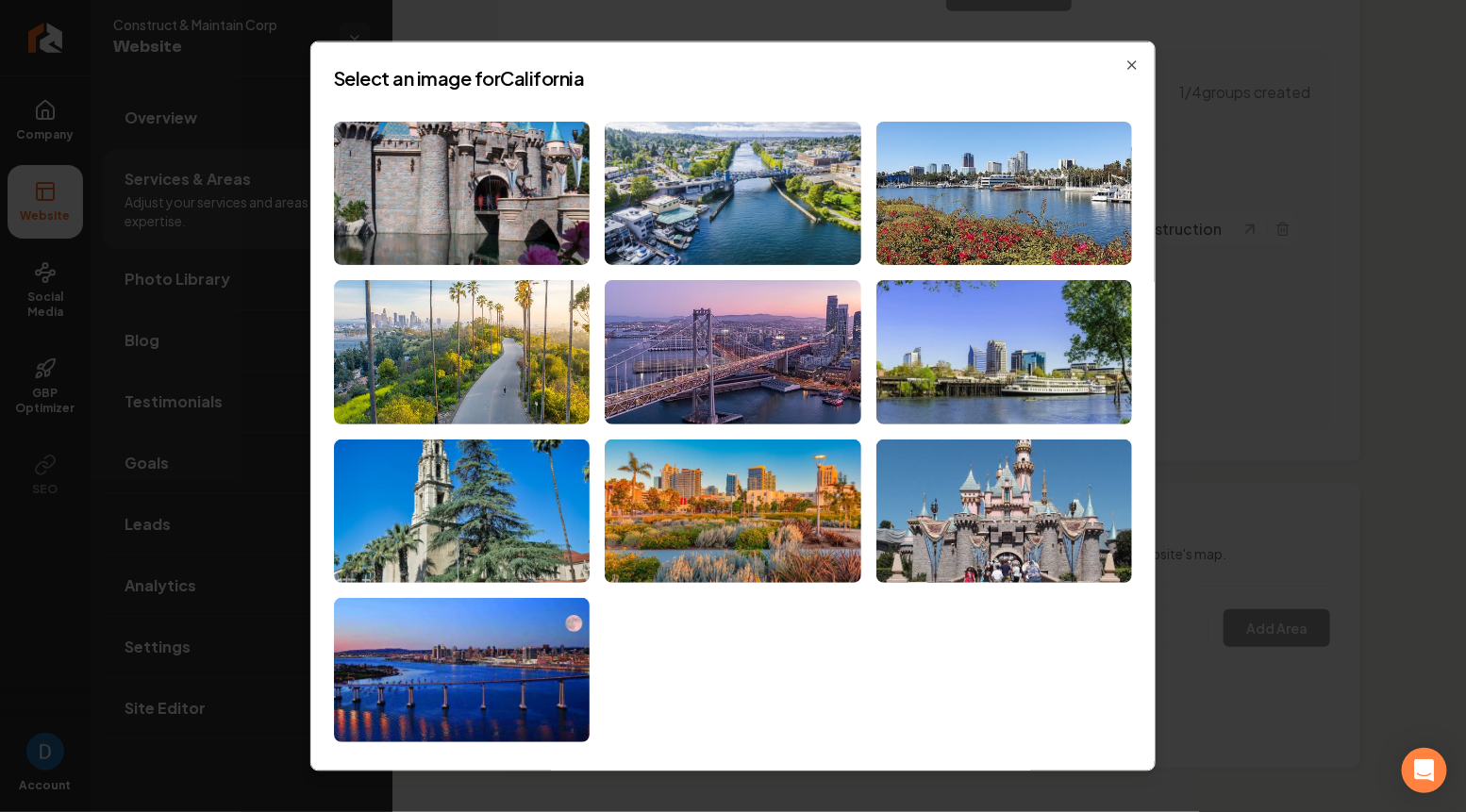 scroll, scrollTop: 8, scrollLeft: 0, axis: vertical 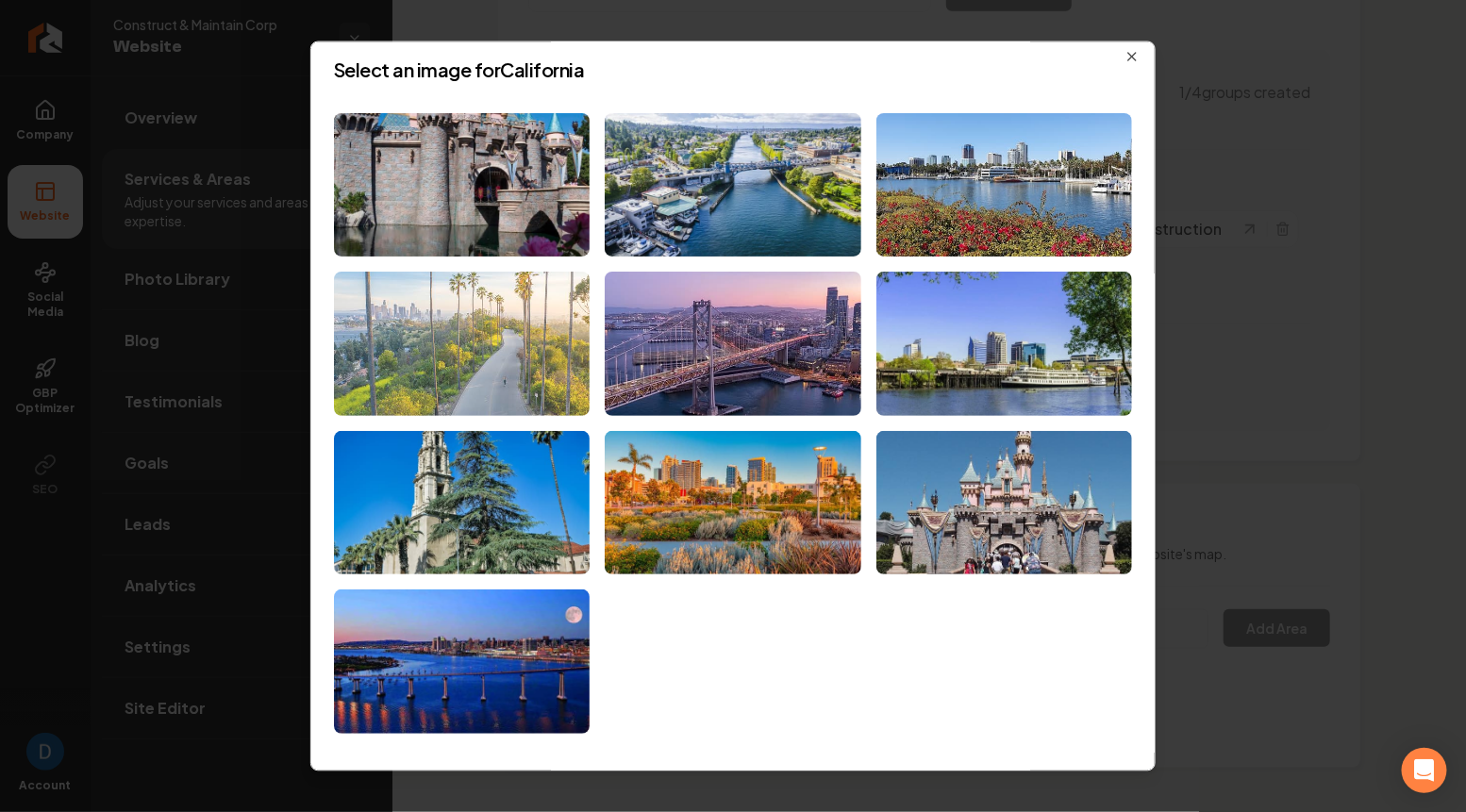 click at bounding box center (461, 343) 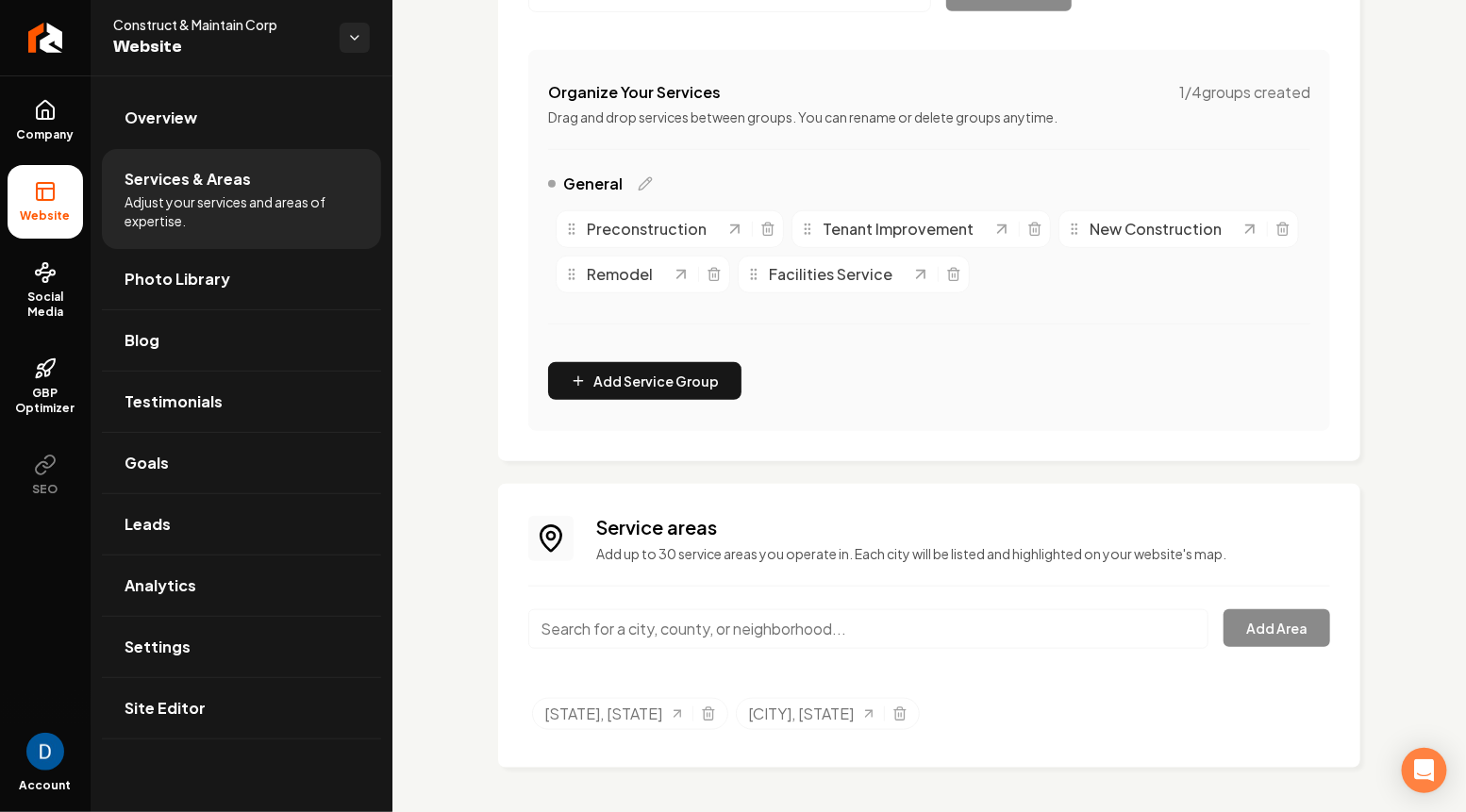 click at bounding box center [868, 629] 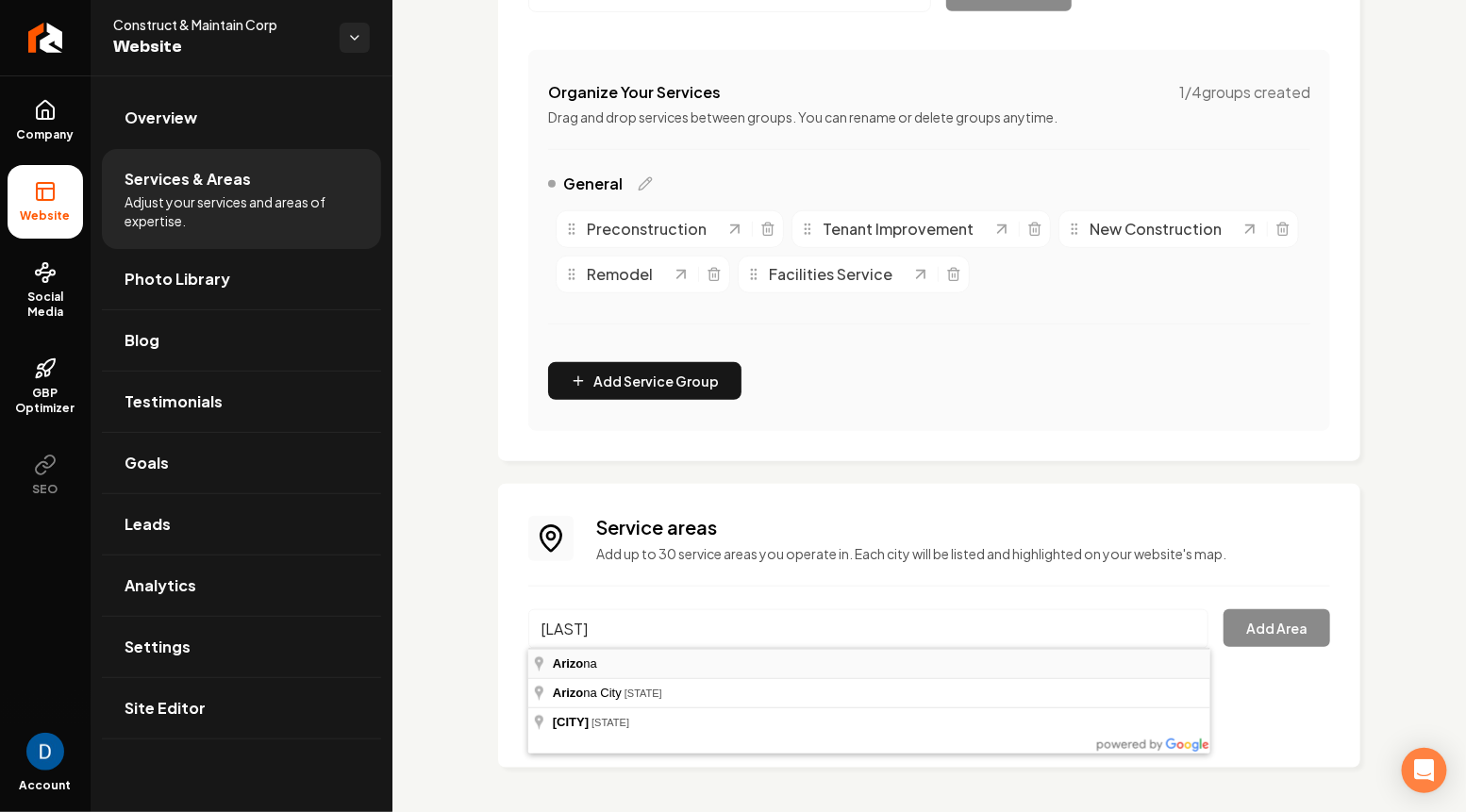 type on "Arizona" 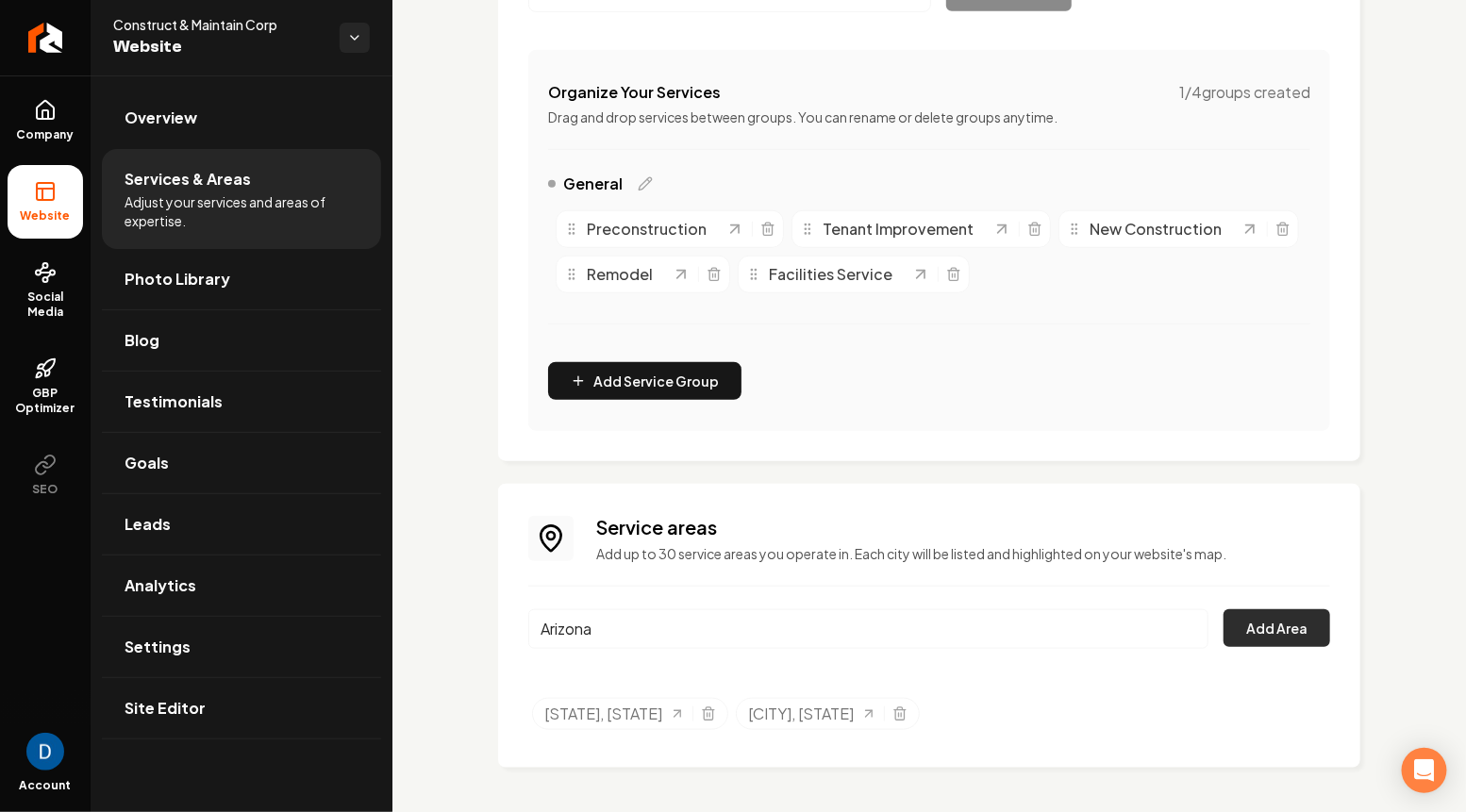 click on "Add Area" at bounding box center [1276, 628] 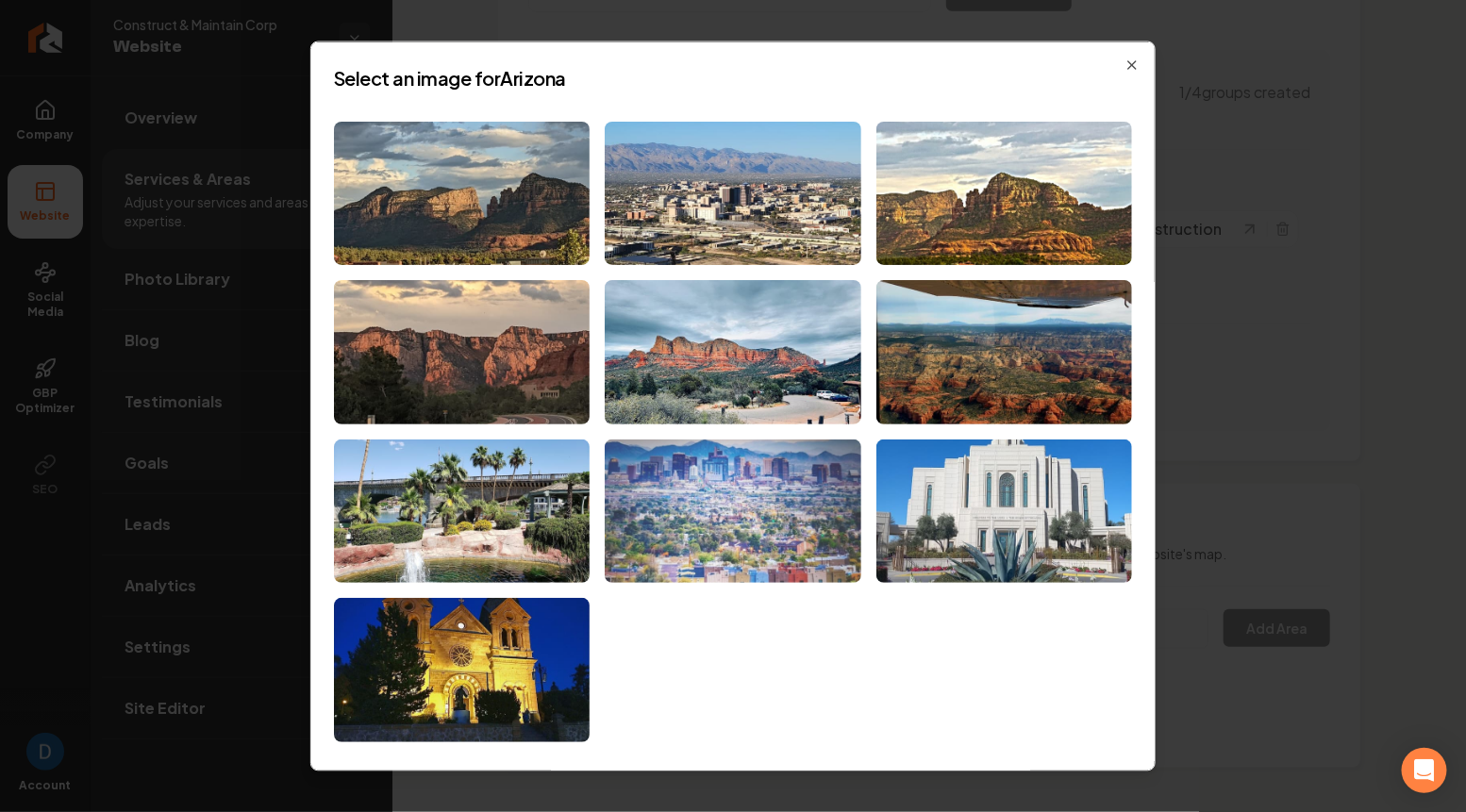 click at bounding box center (732, 510) 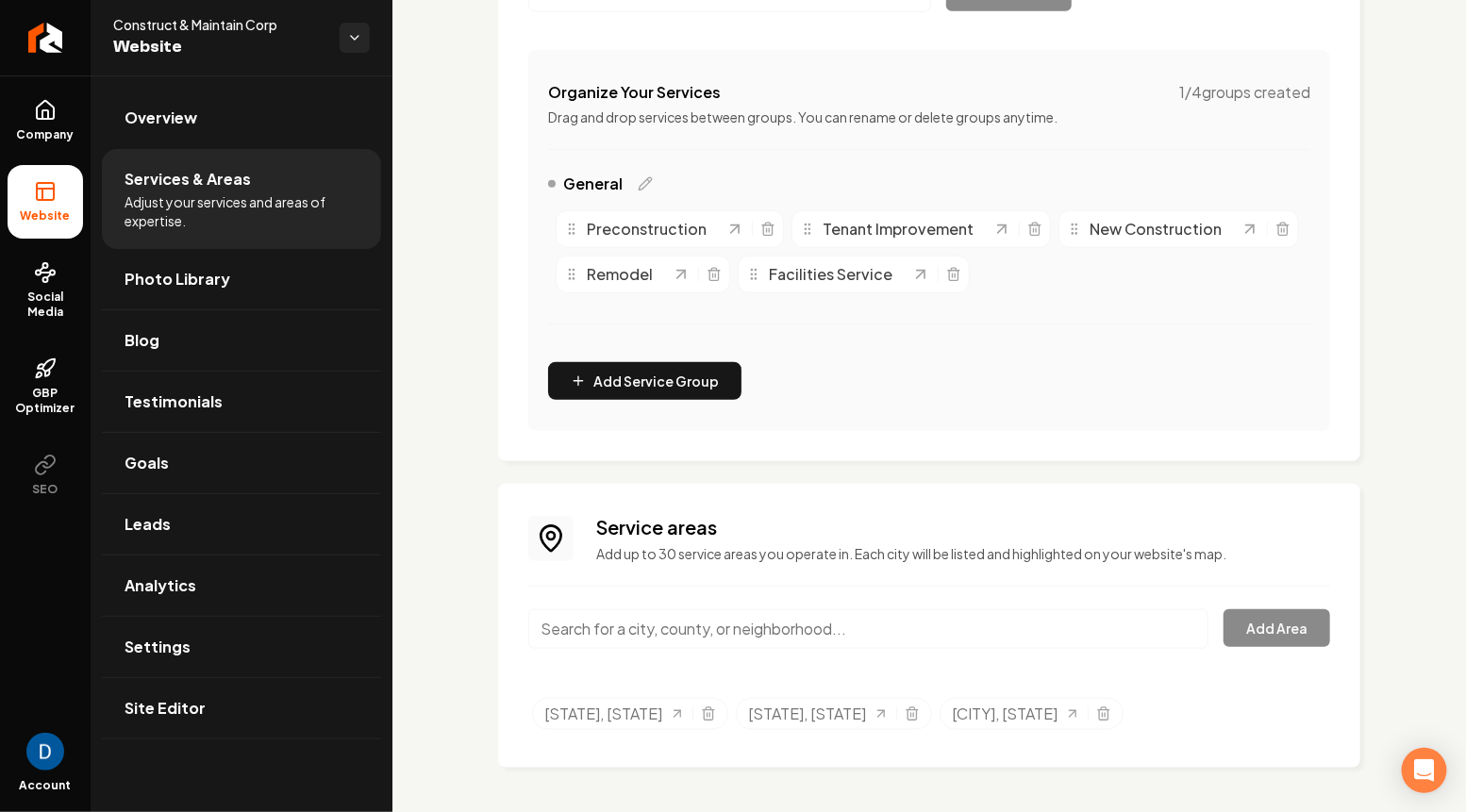 click at bounding box center [868, 629] 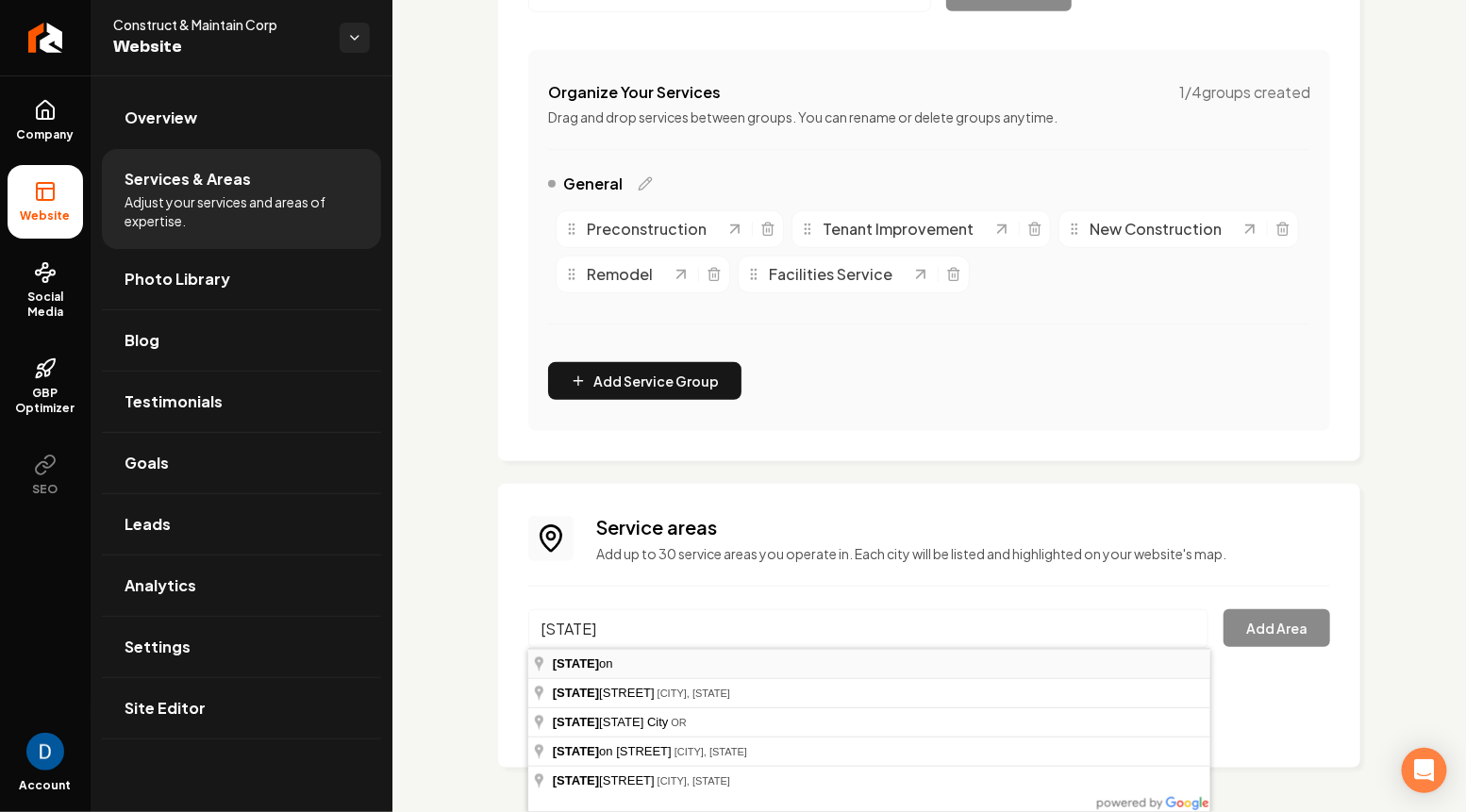 type on "[STATE]" 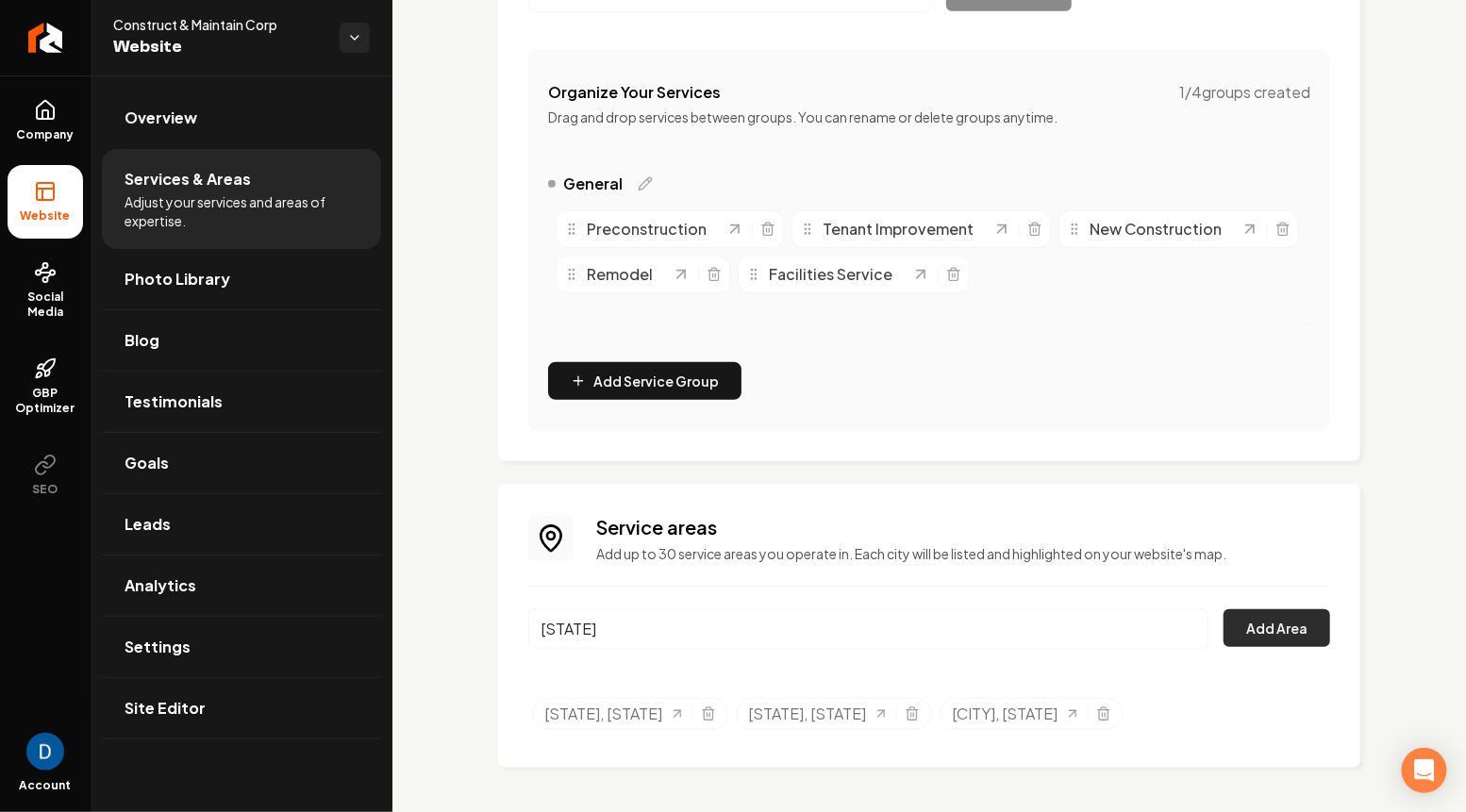 click on "Add Area" at bounding box center [1276, 628] 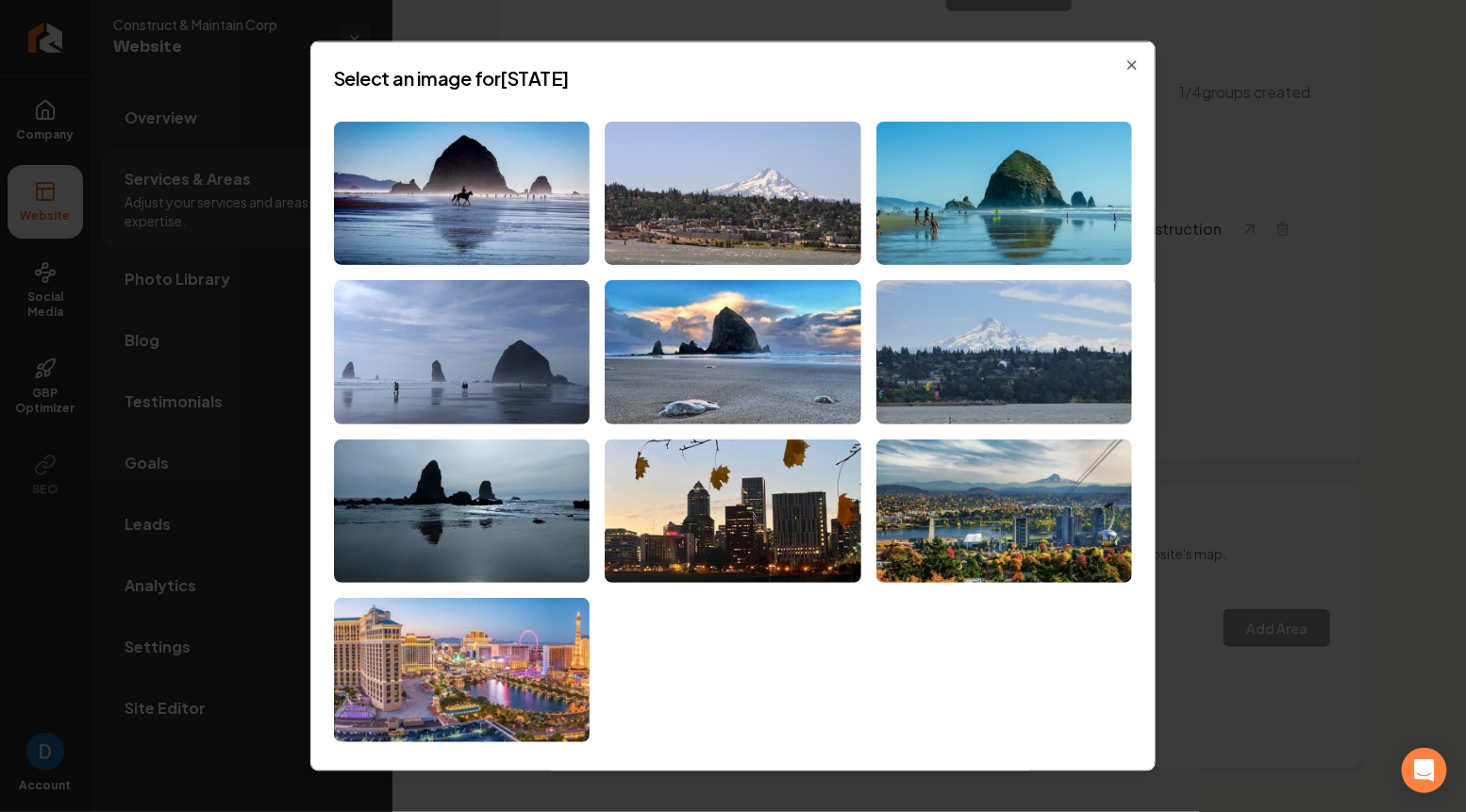 type 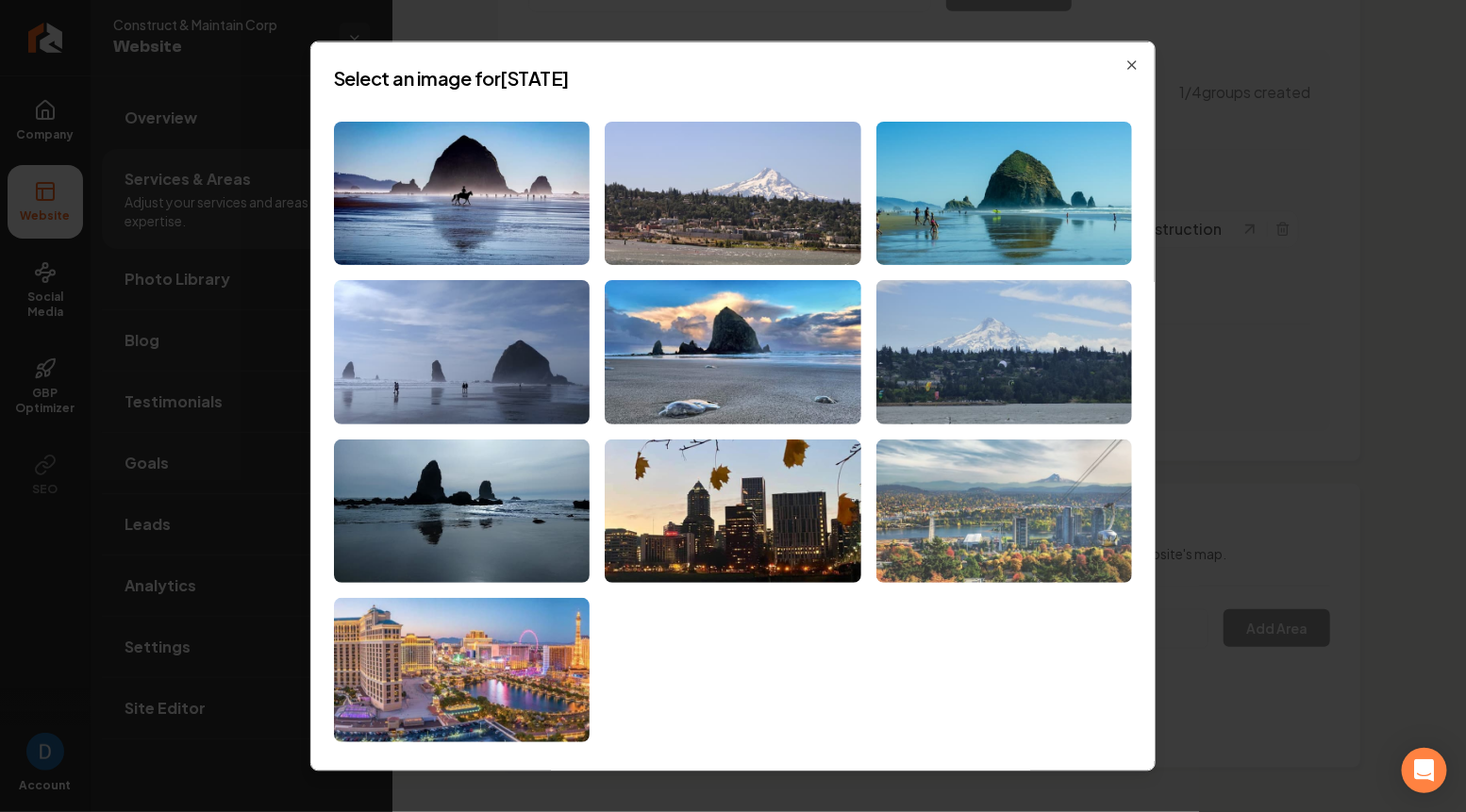 click at bounding box center [1004, 510] 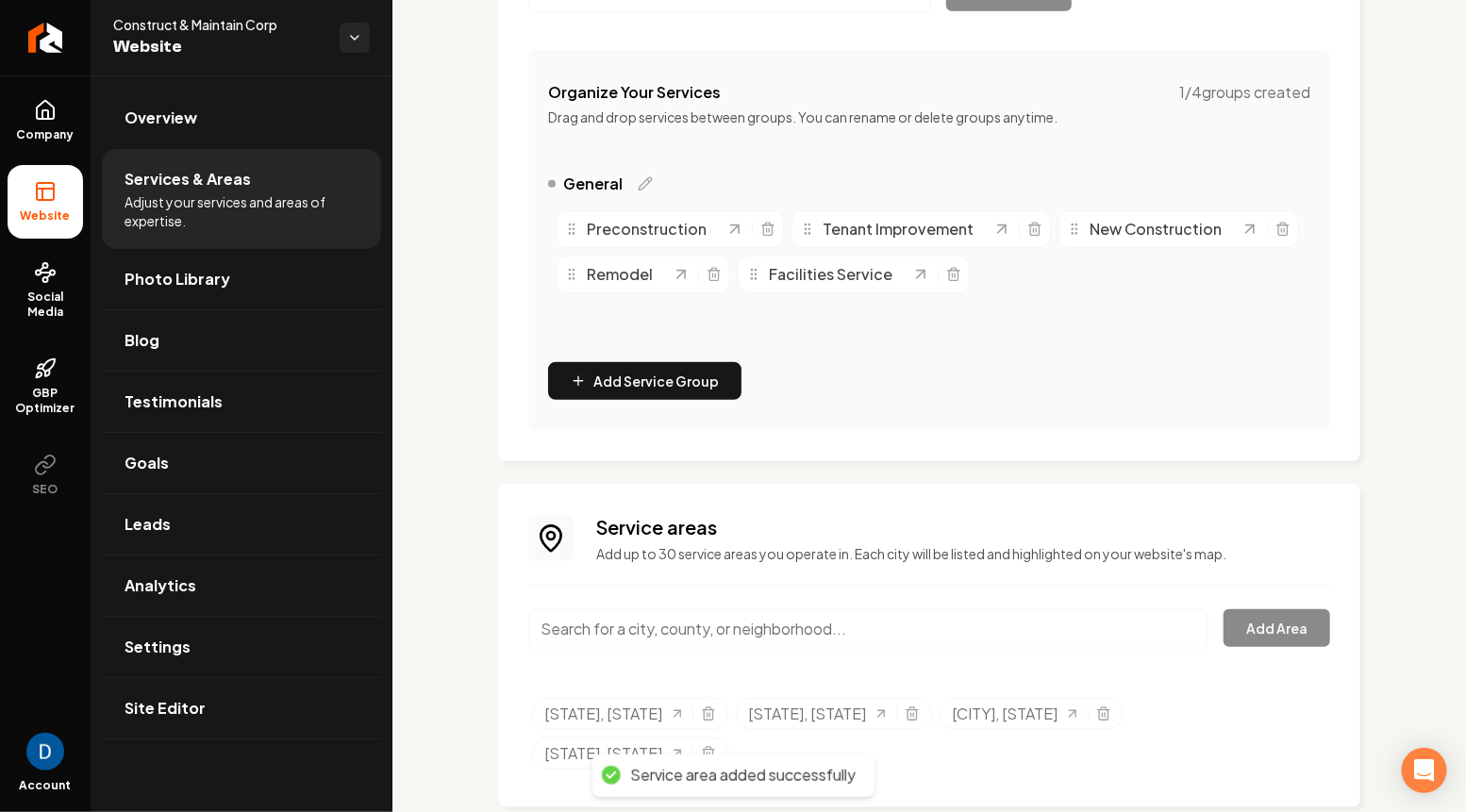 click at bounding box center [868, 629] 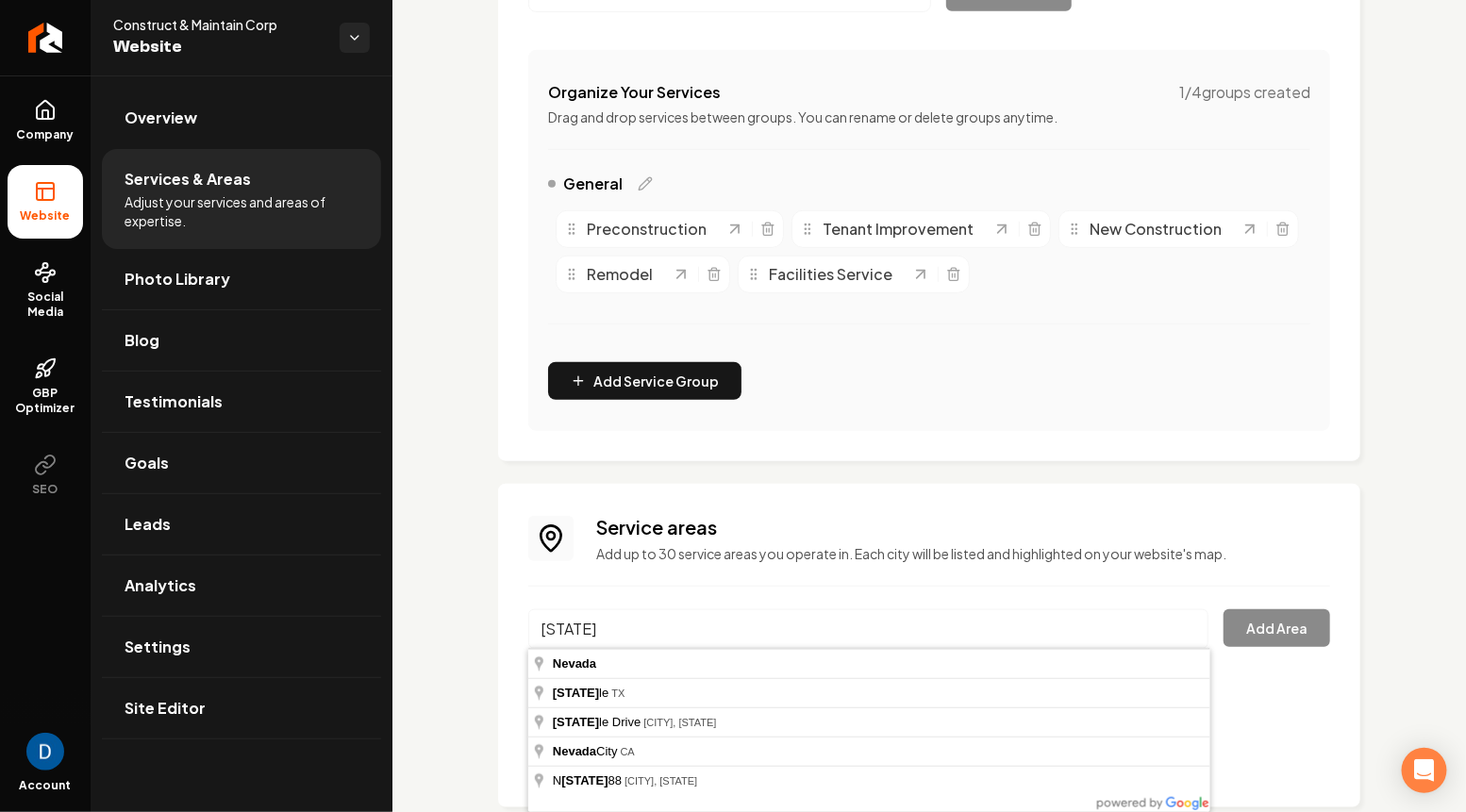 type on "Nevada" 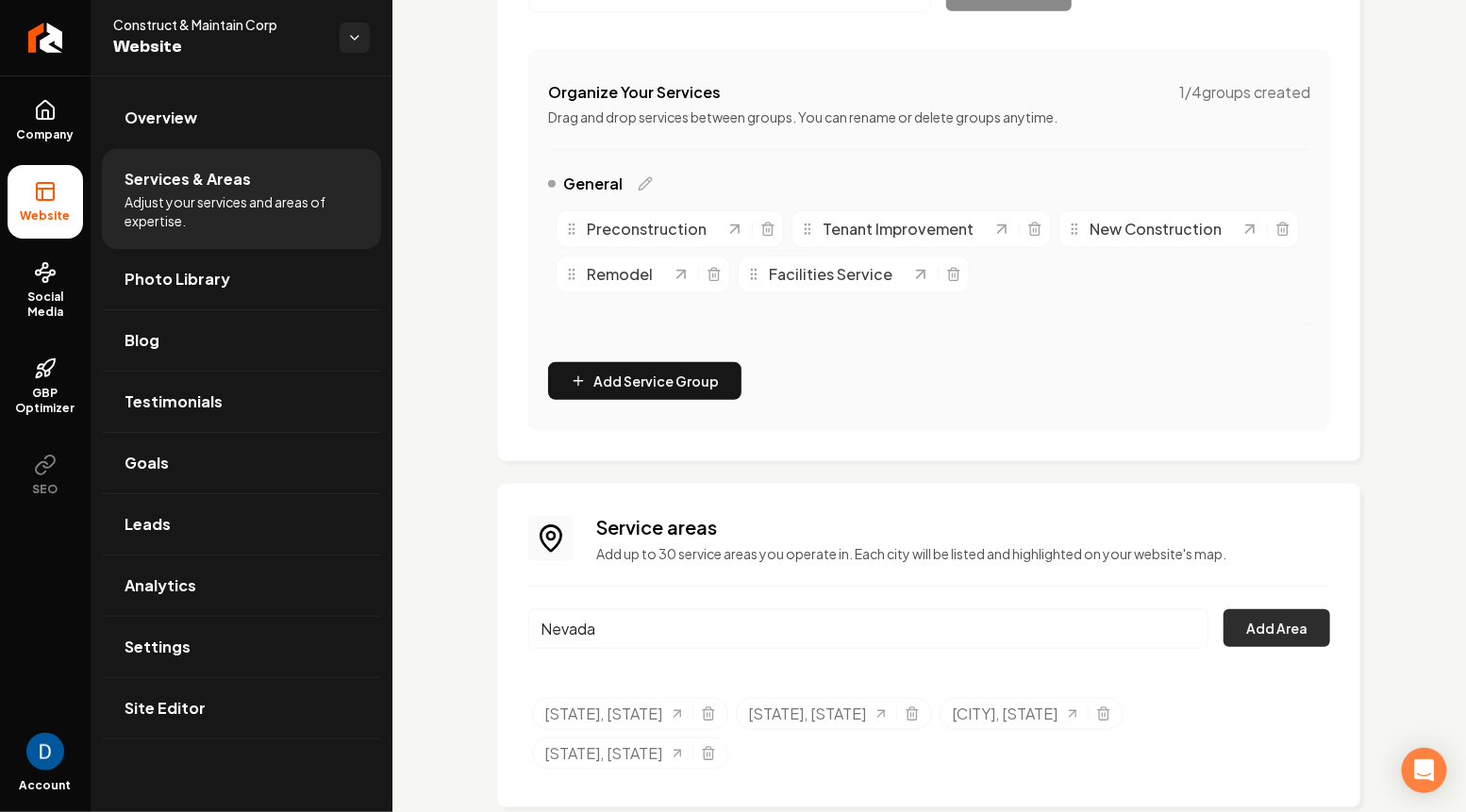 click on "Add Area" at bounding box center [1276, 628] 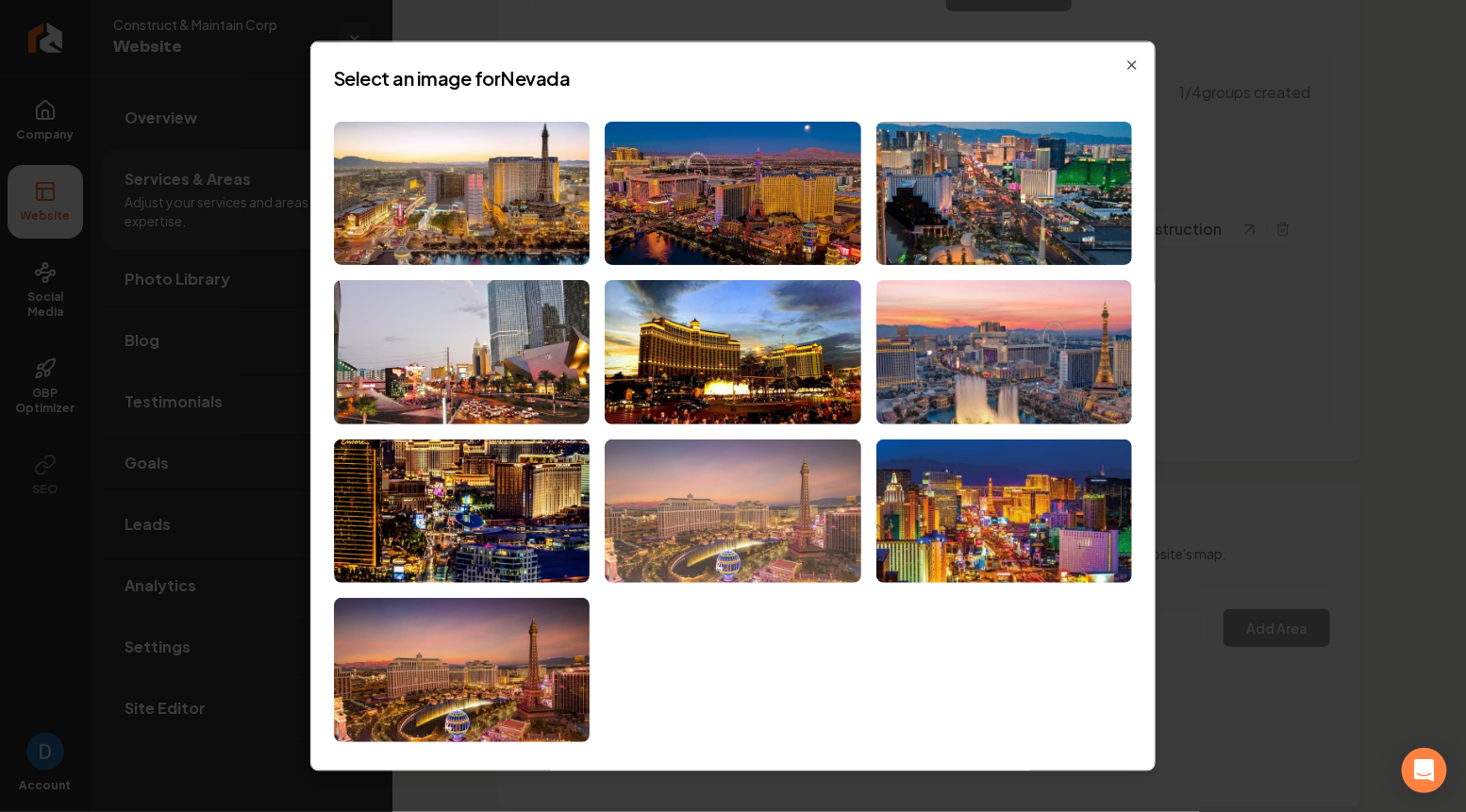 click at bounding box center (732, 510) 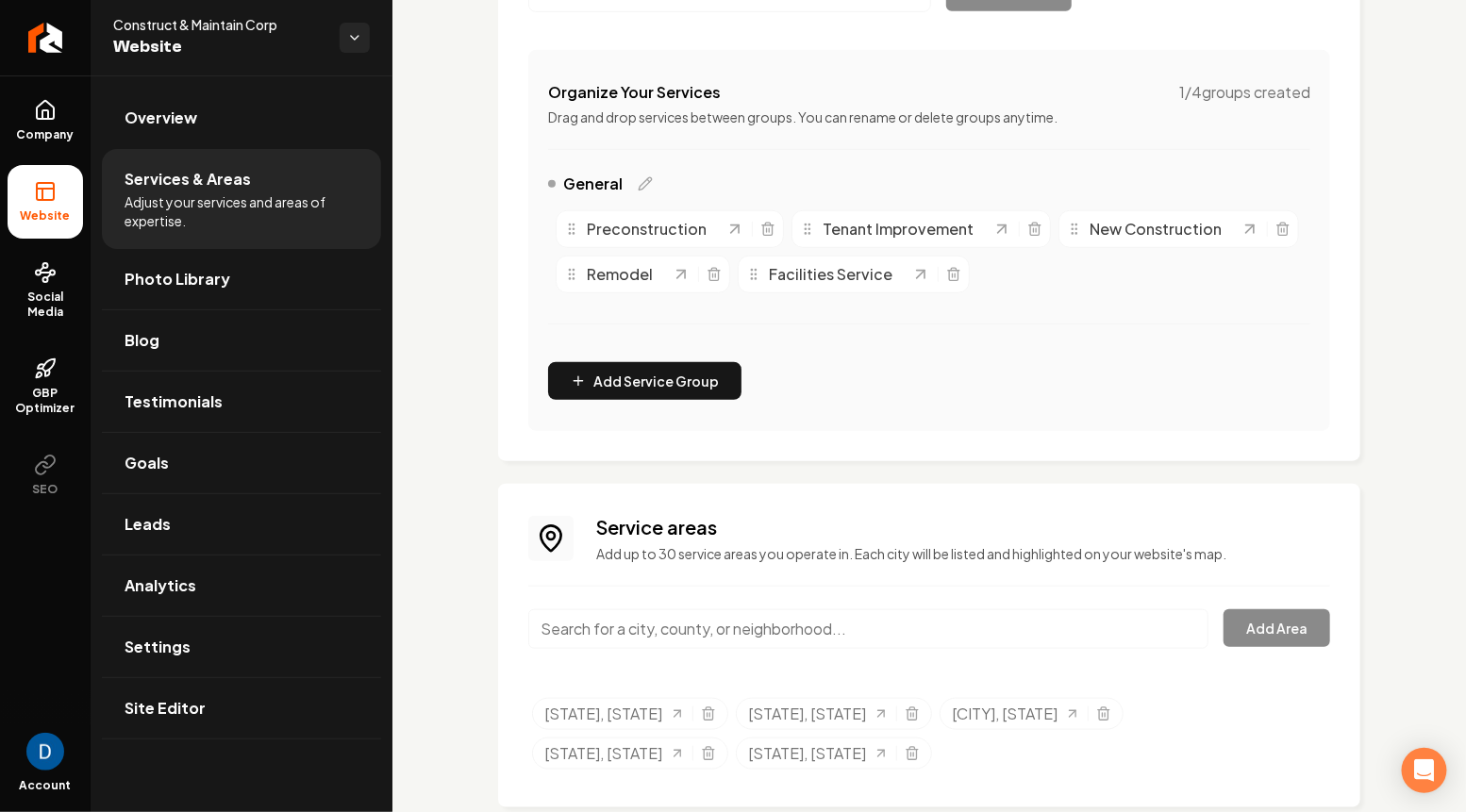 click at bounding box center [868, 629] 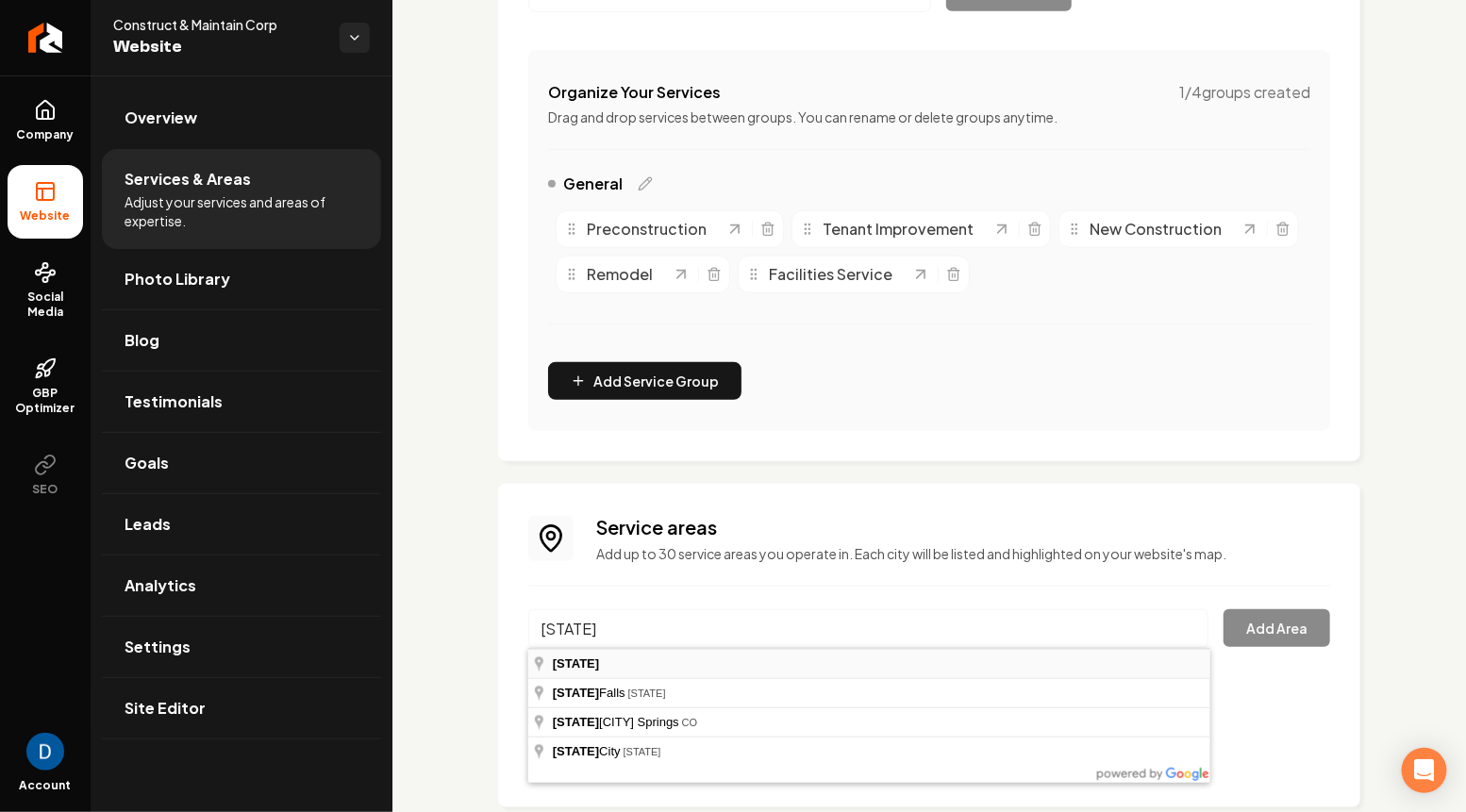 type on "[STATE]" 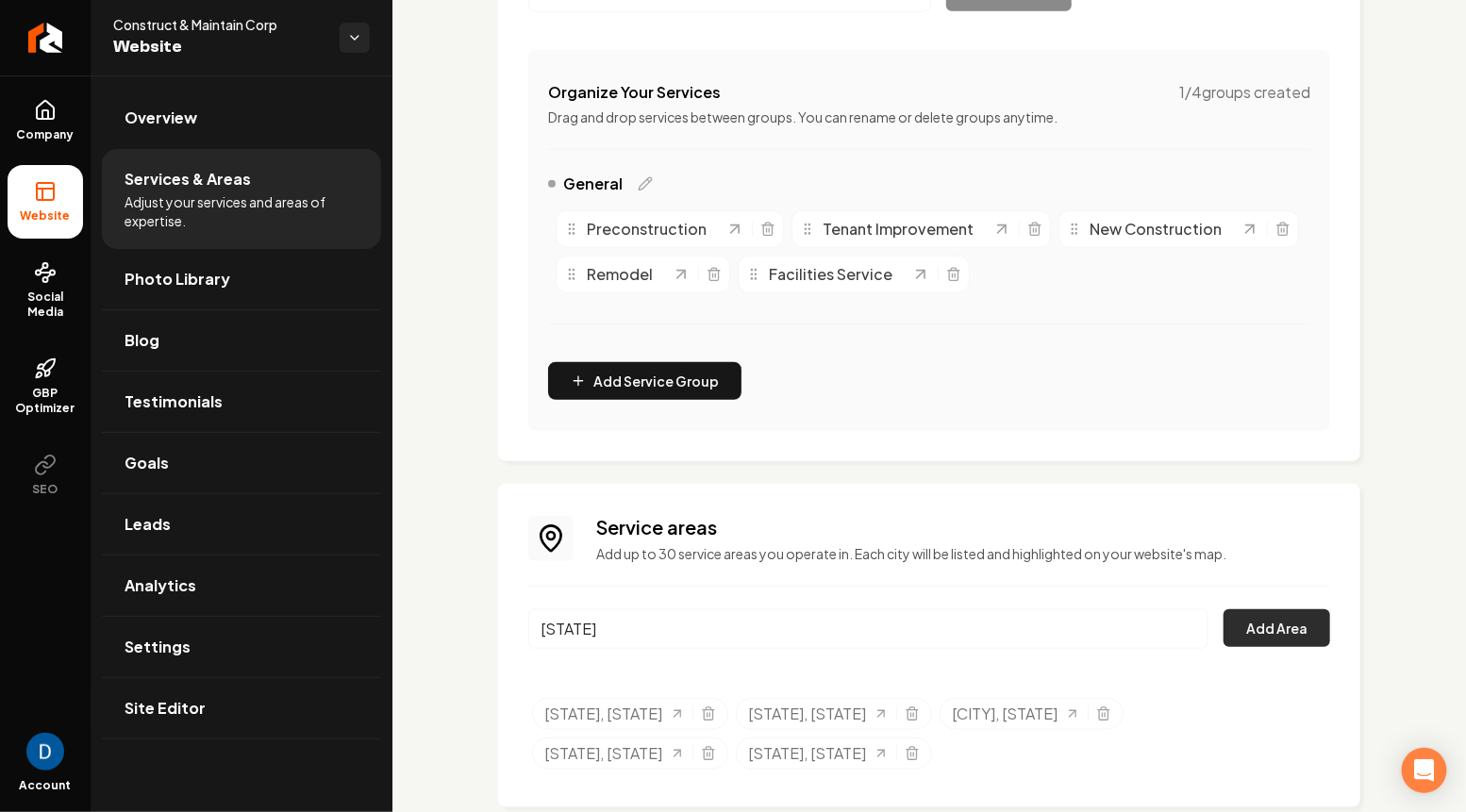 click on "Add Area" at bounding box center (1276, 628) 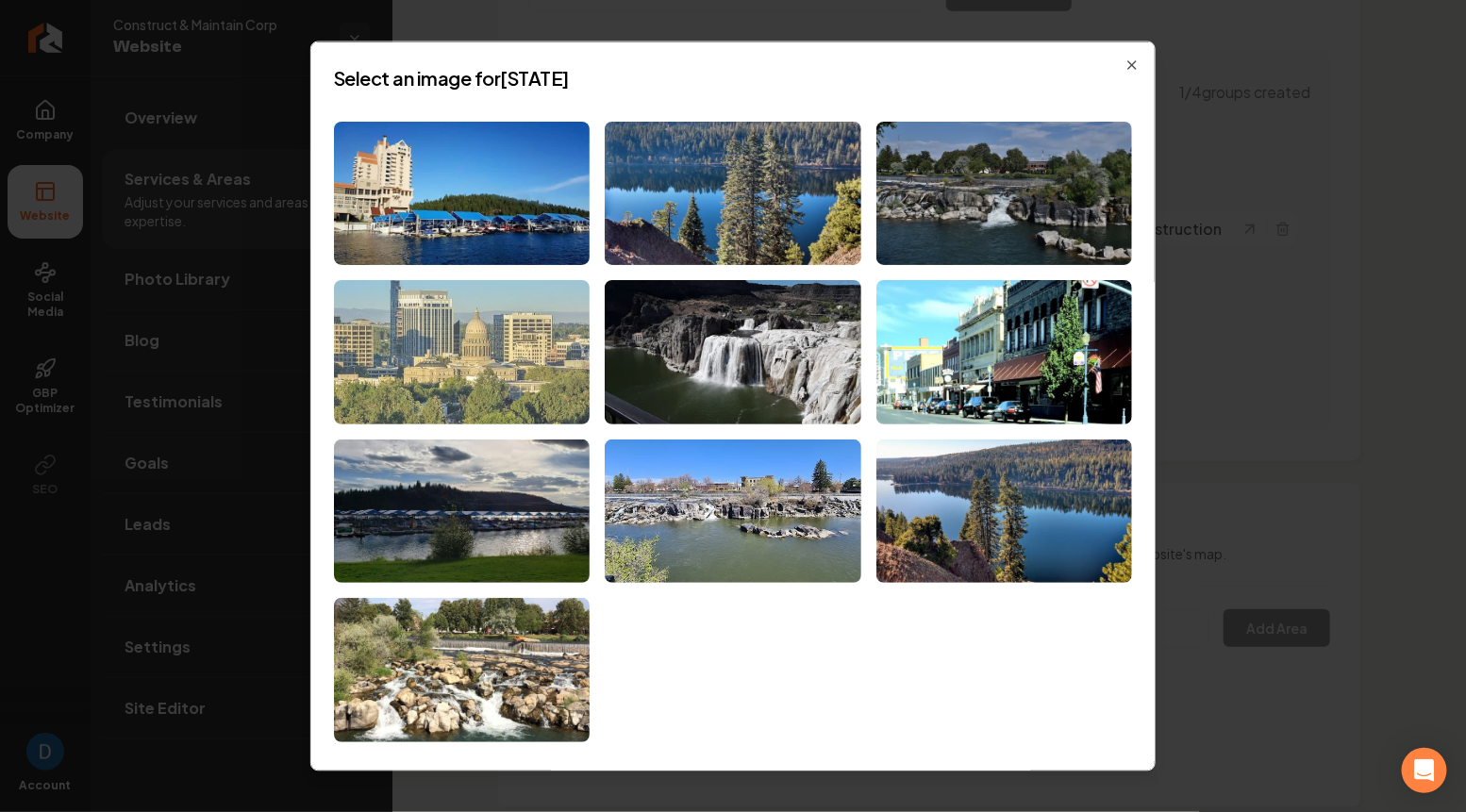 click at bounding box center (461, 352) 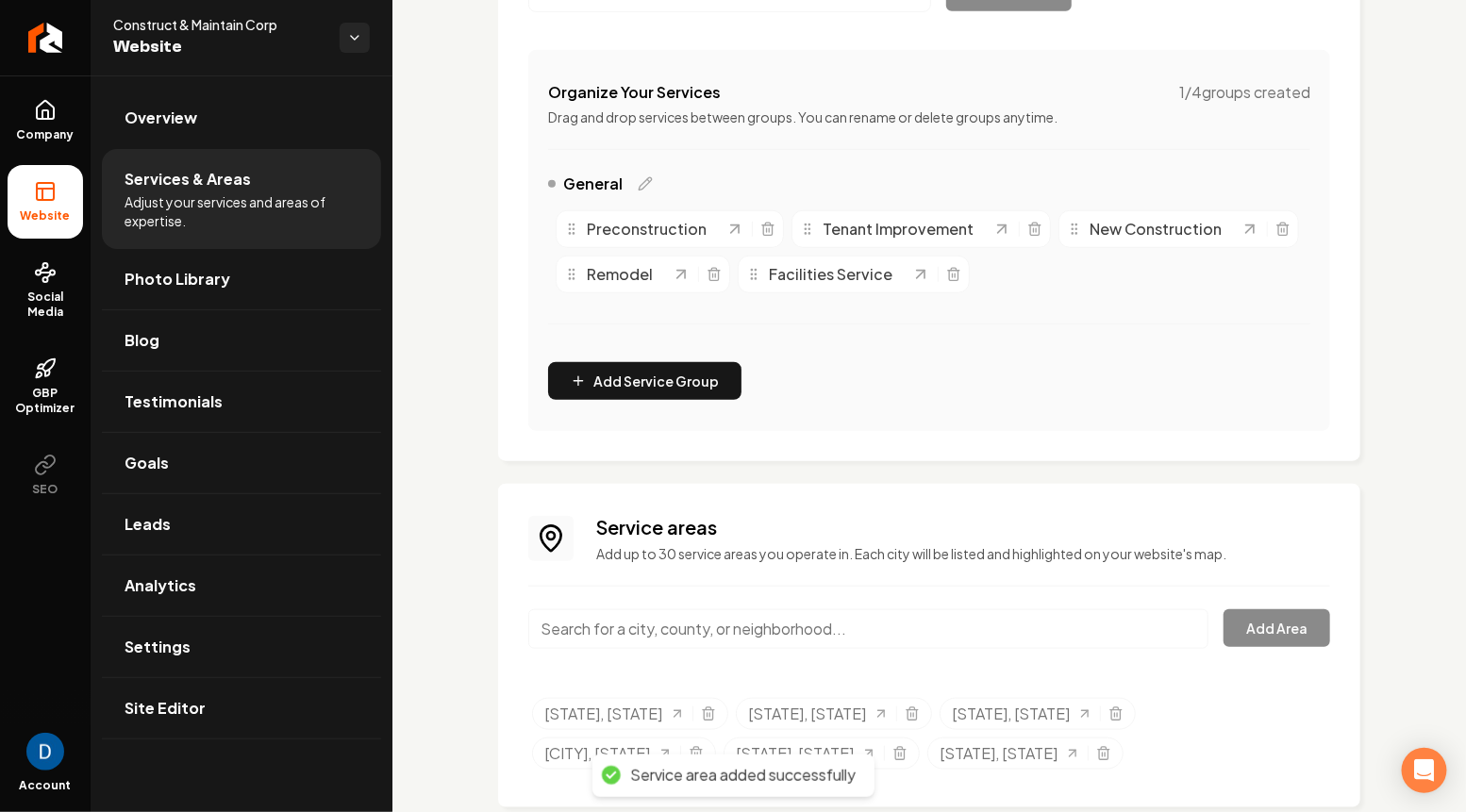 scroll, scrollTop: 377, scrollLeft: 0, axis: vertical 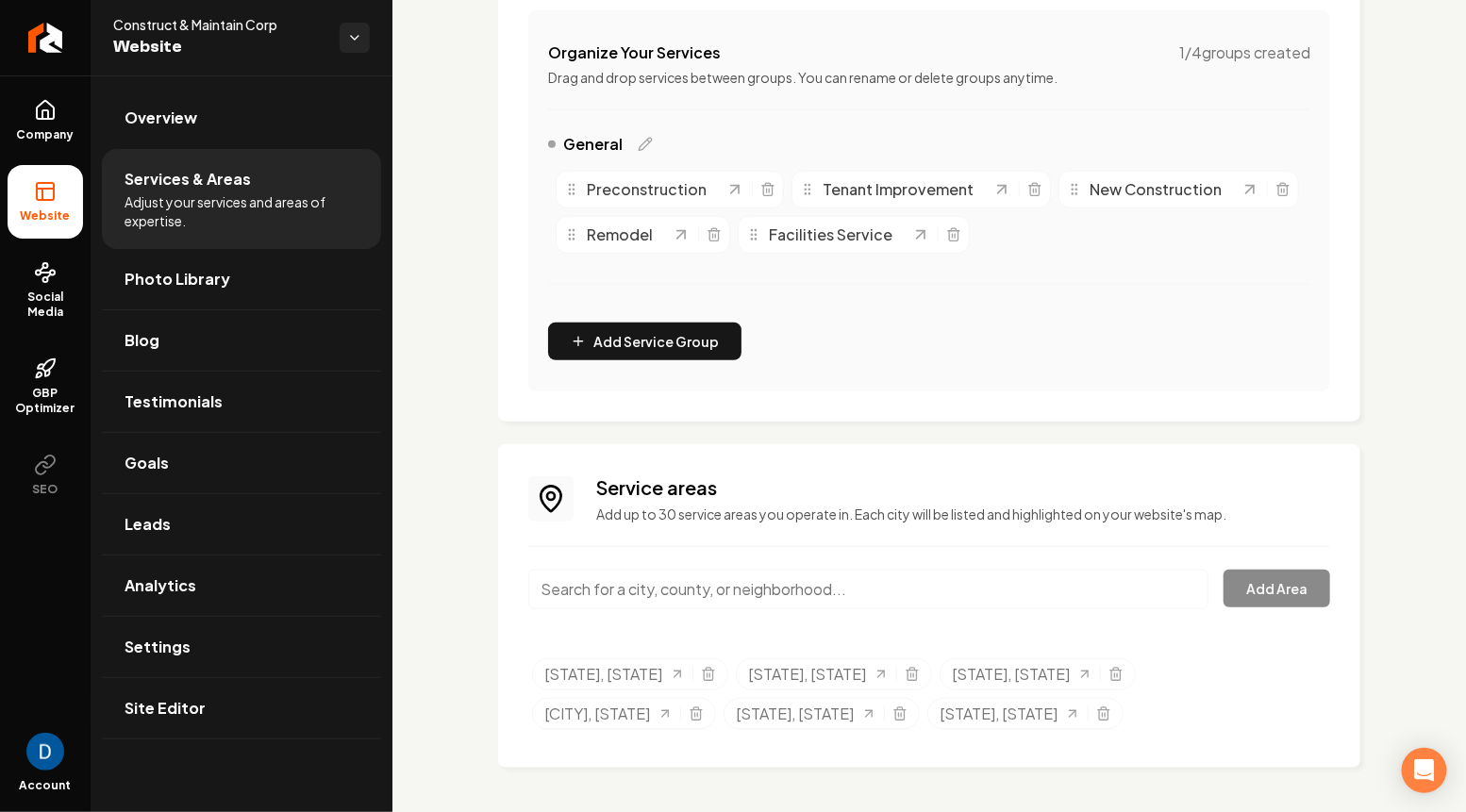 click at bounding box center (868, 589) 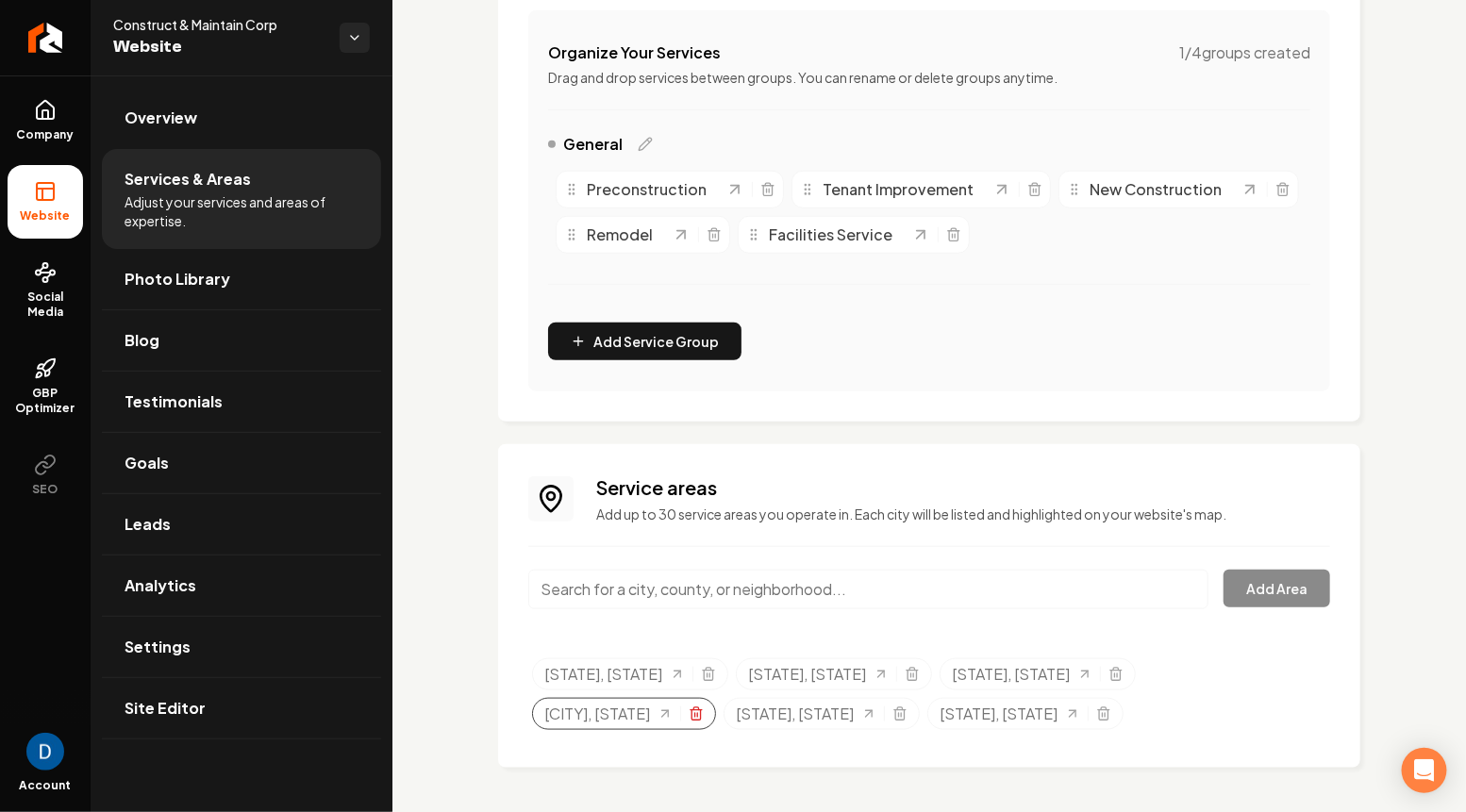 click 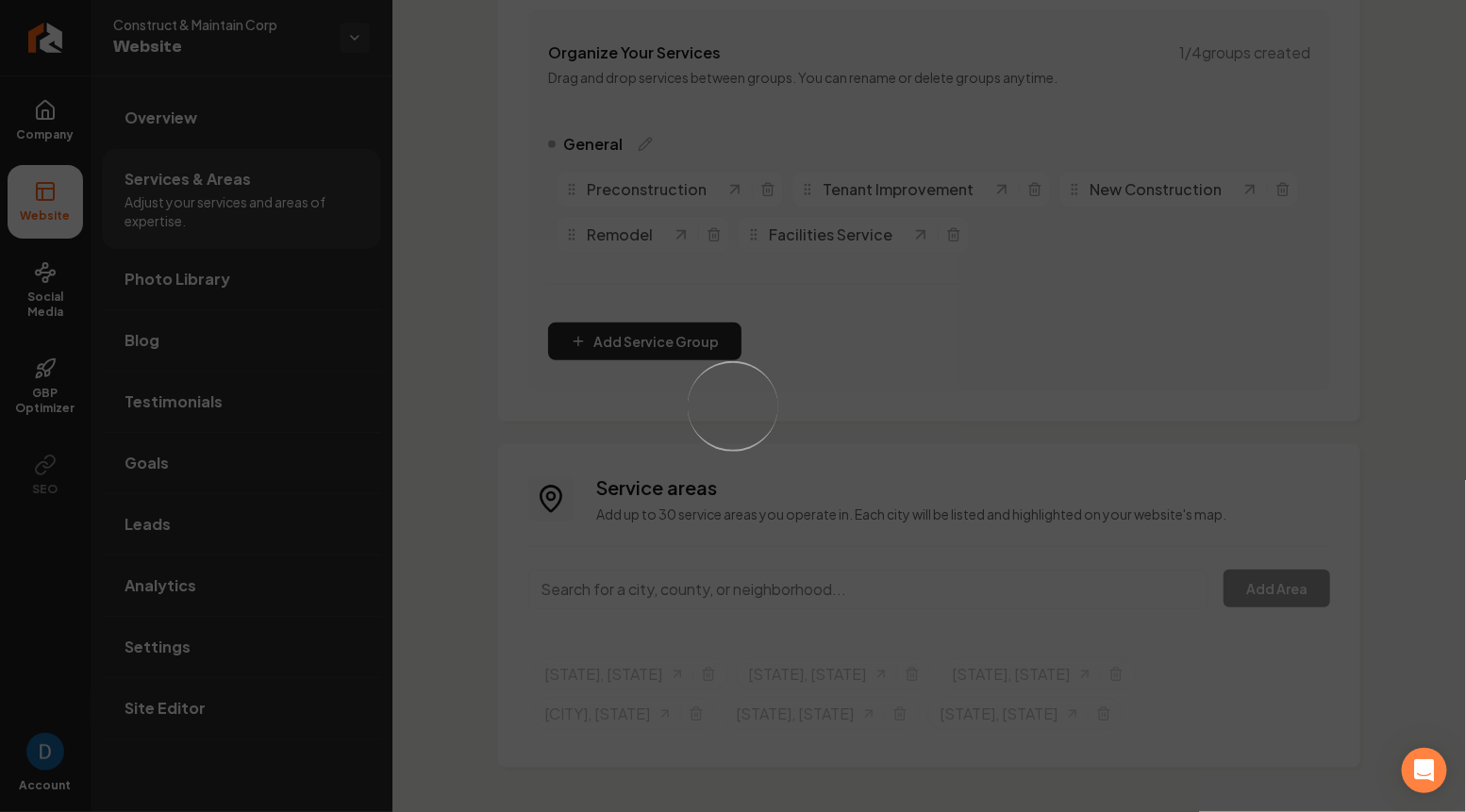 click on "Loading..." at bounding box center [733, 406] 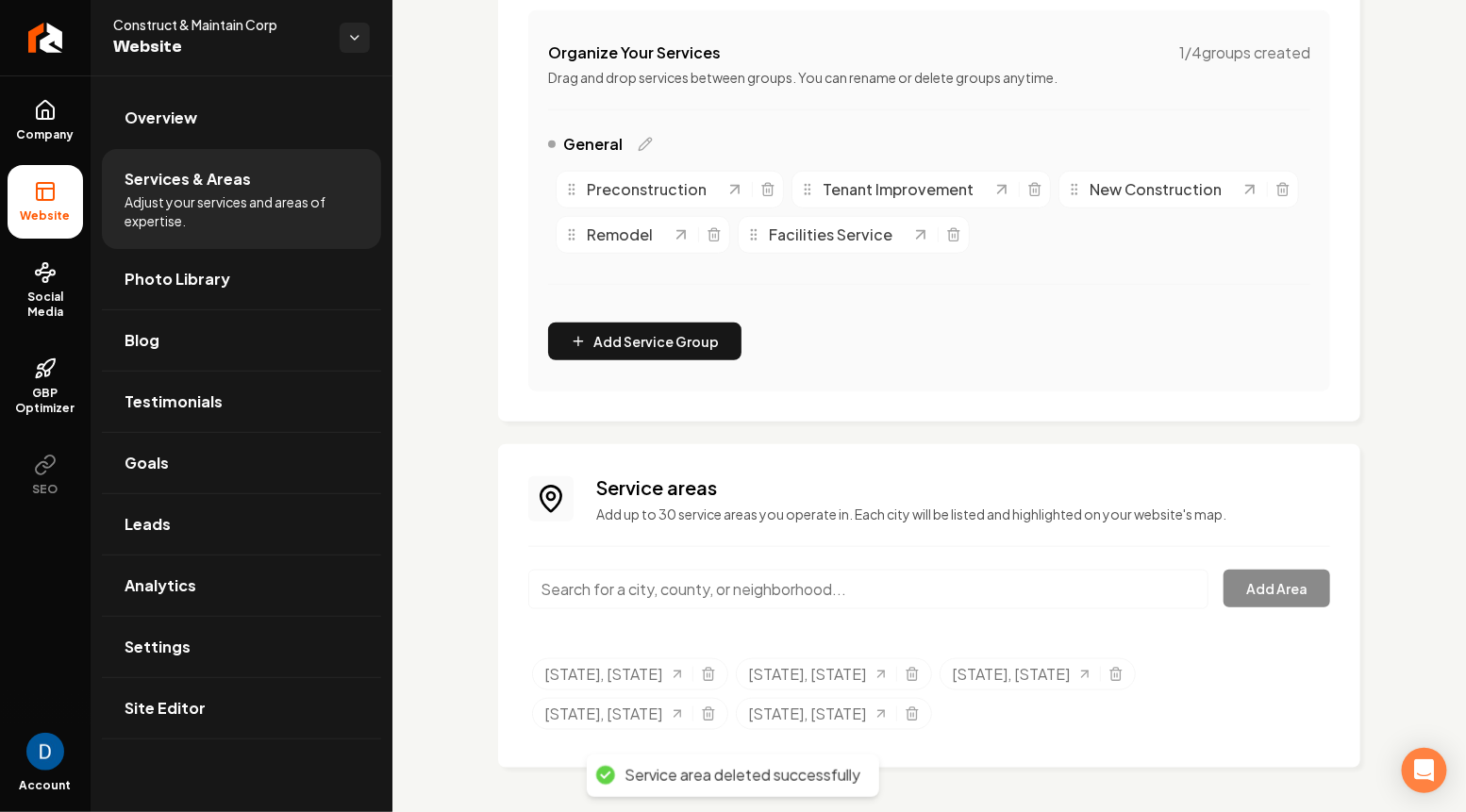 click at bounding box center [868, 589] 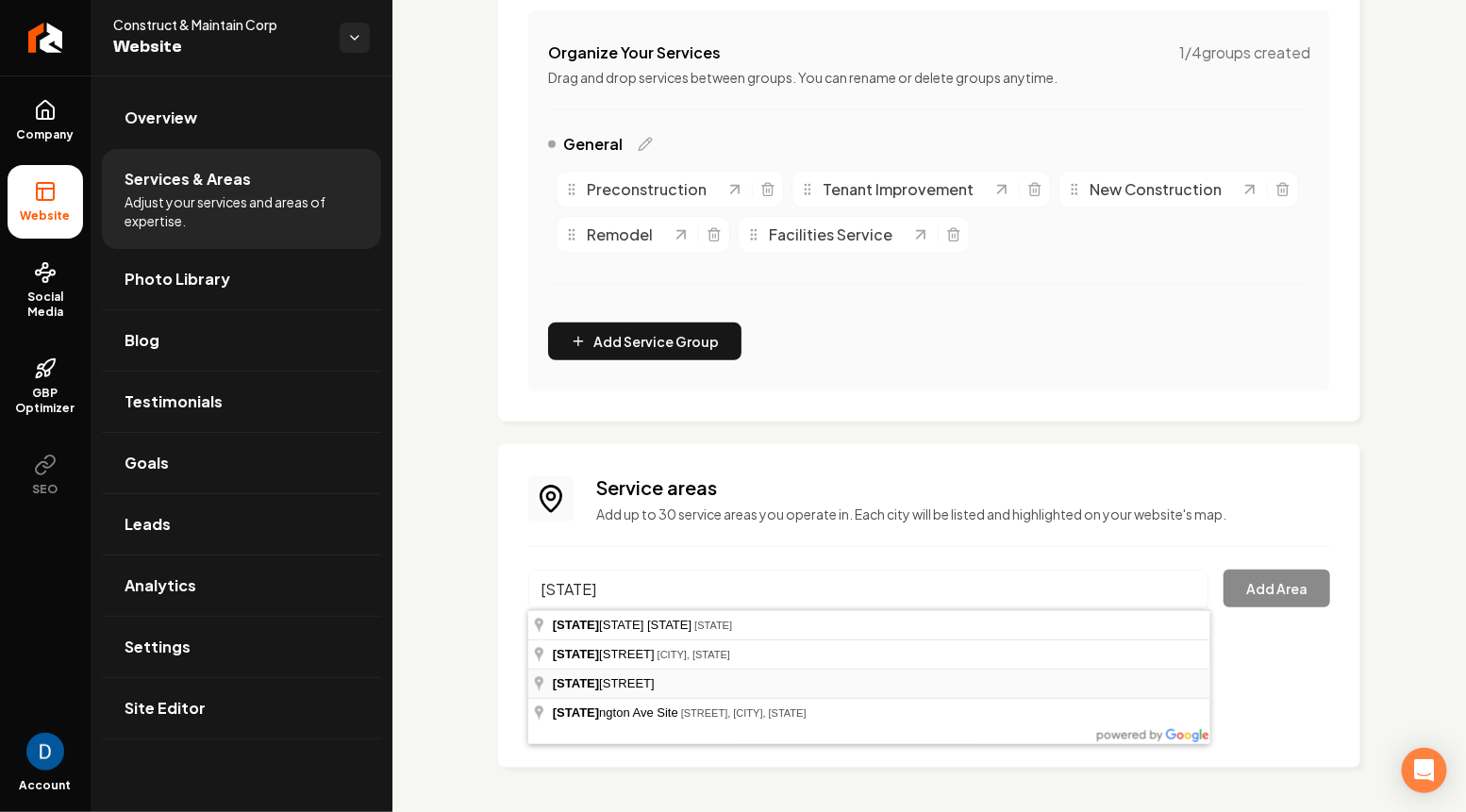 type on "Washington" 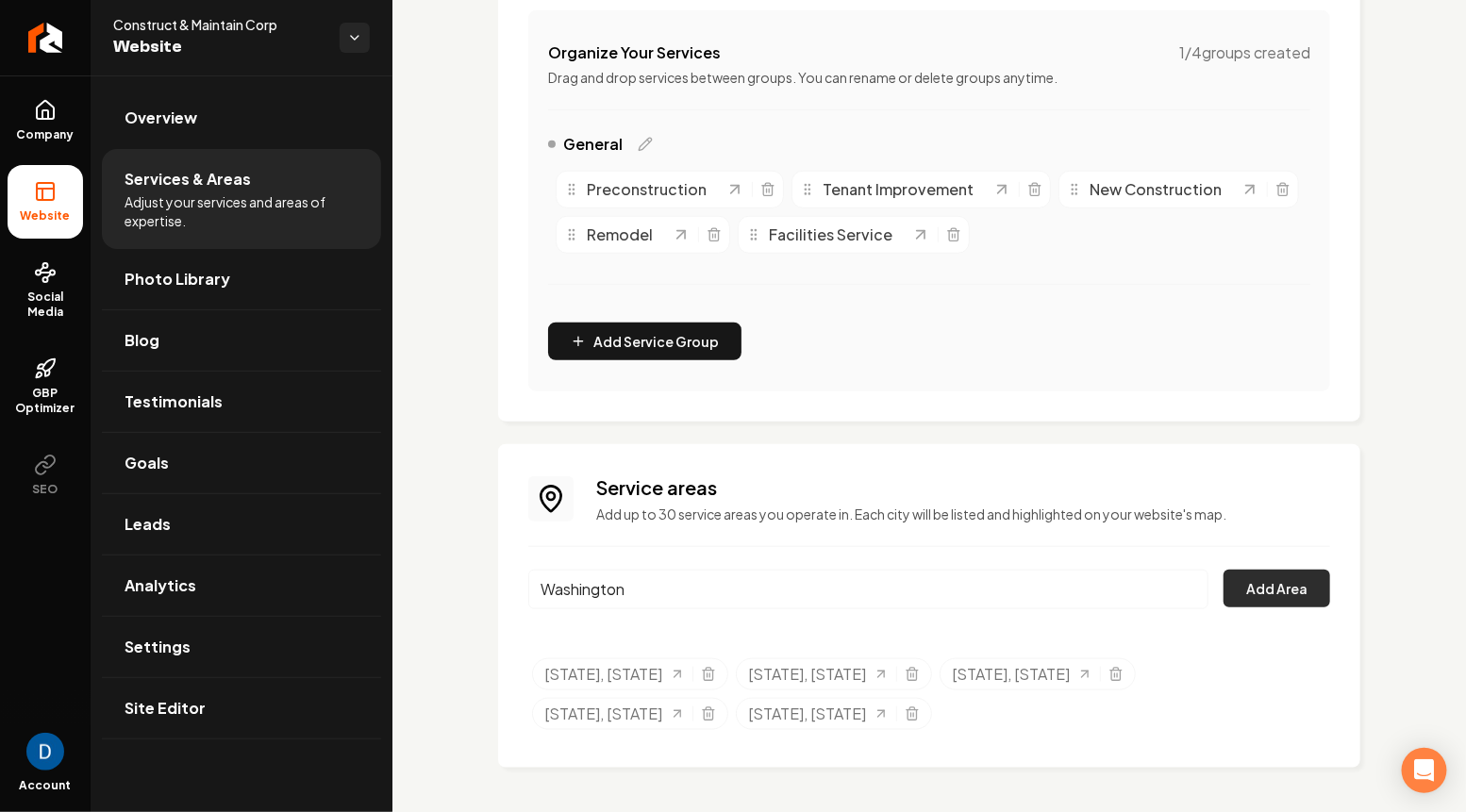 click on "Add Area" at bounding box center (1276, 588) 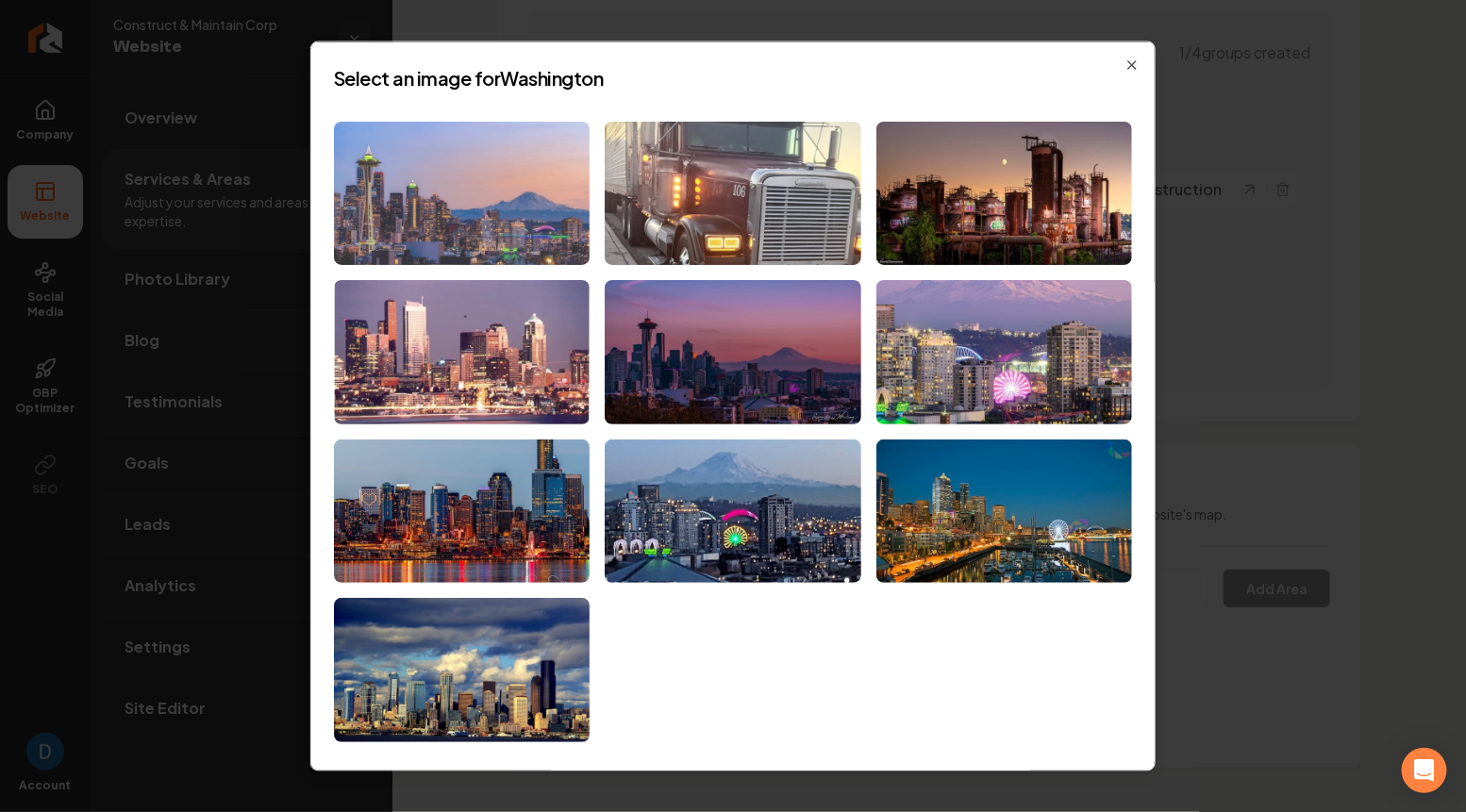 click at bounding box center (461, 192) 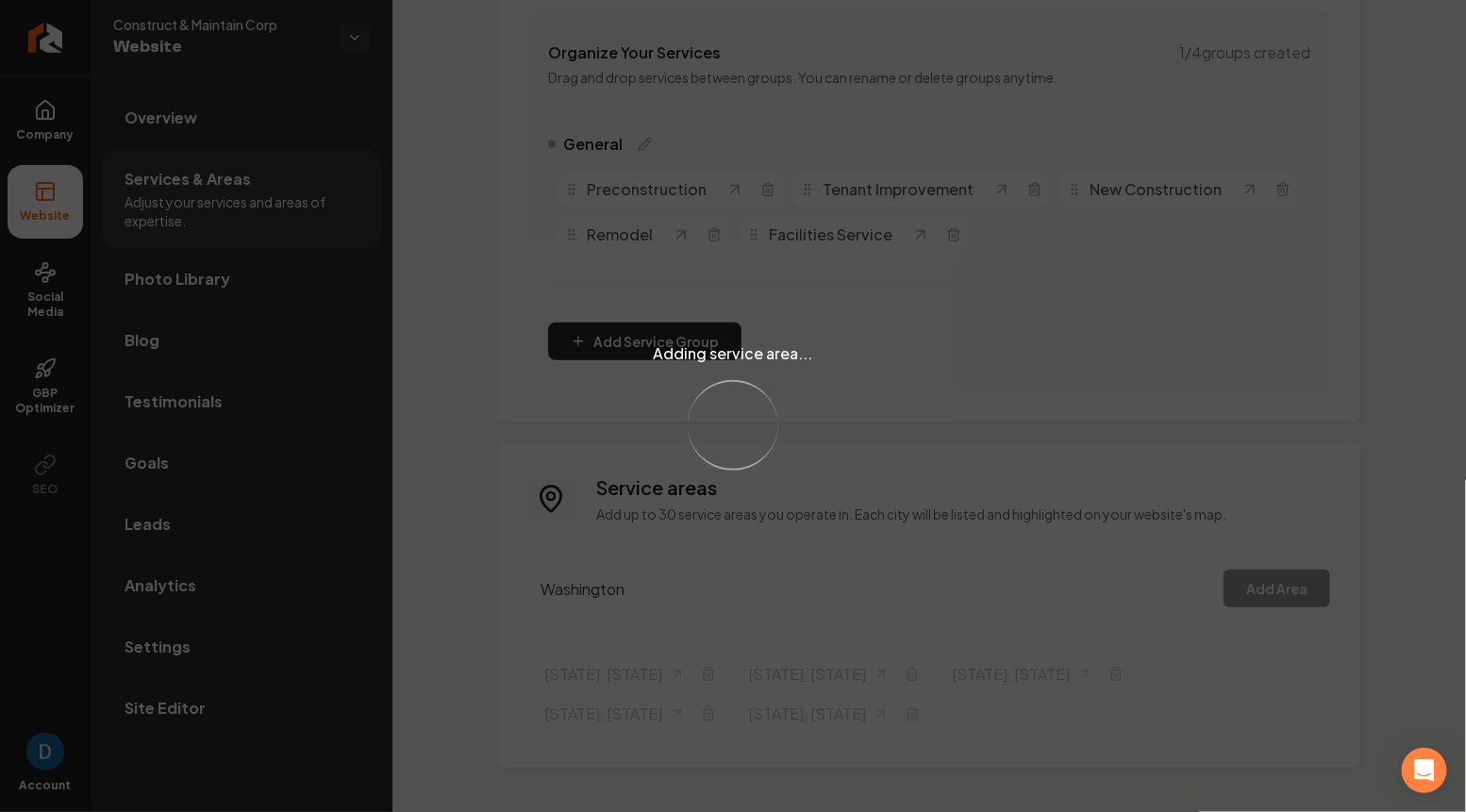 type 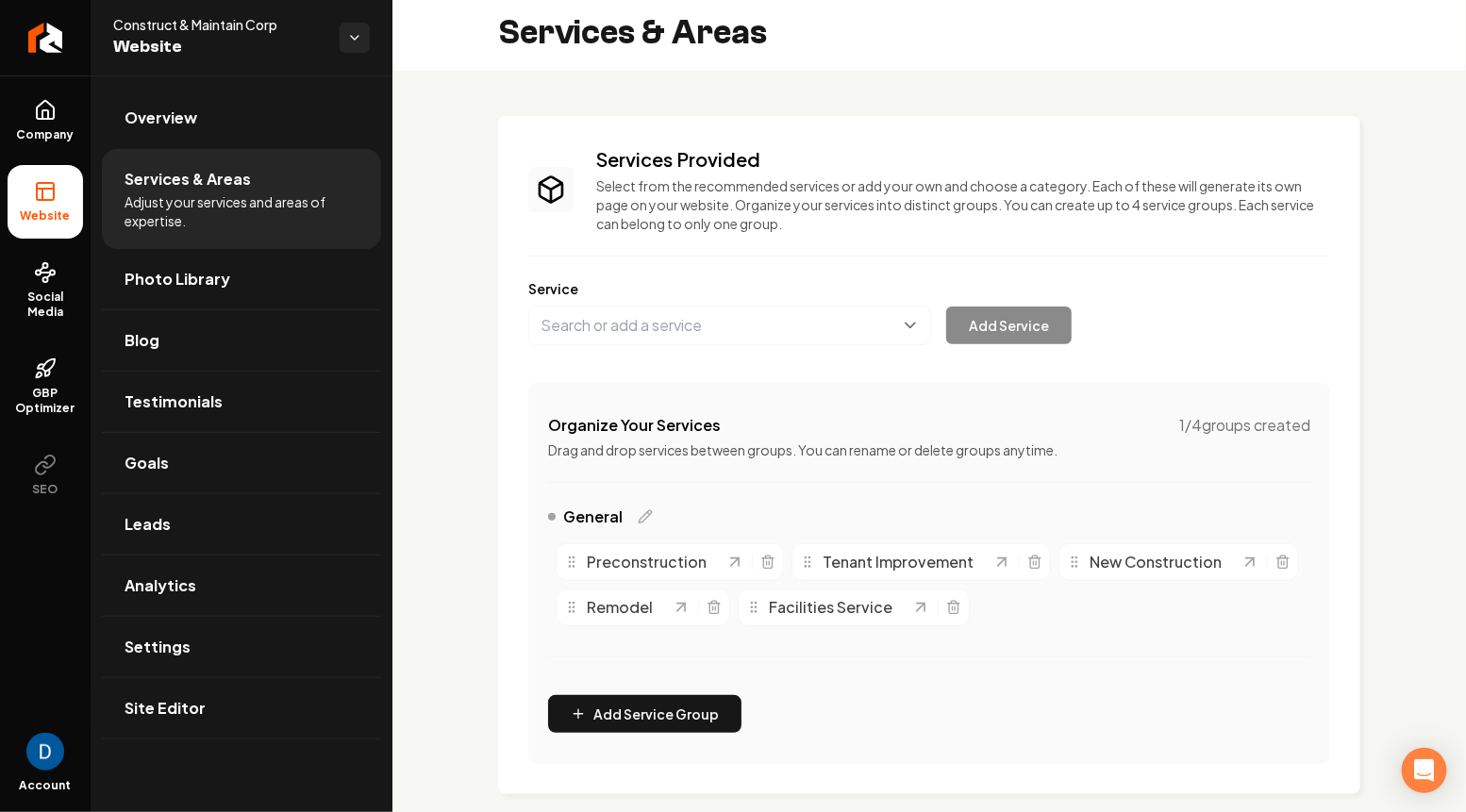 scroll, scrollTop: 0, scrollLeft: 0, axis: both 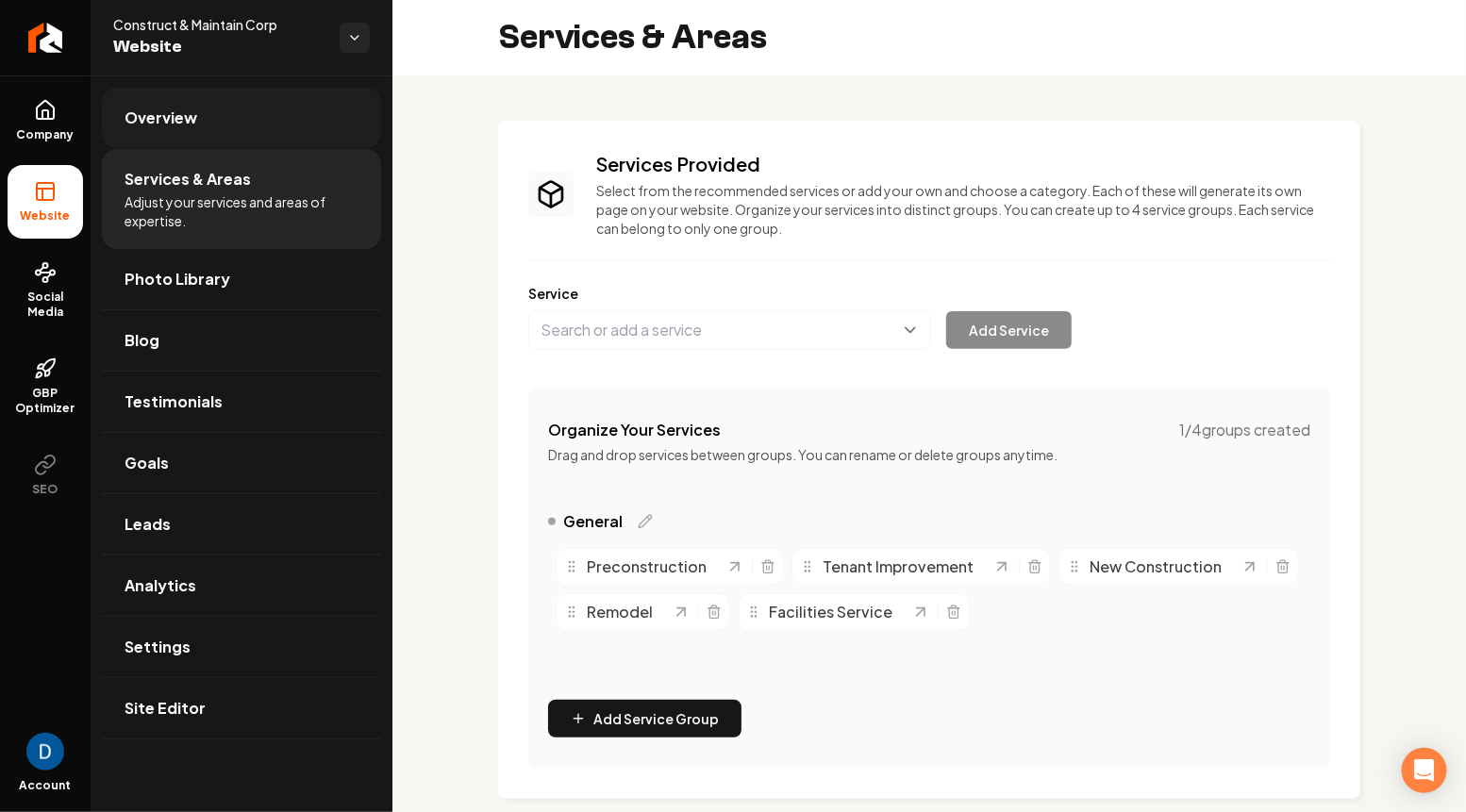 click on "Overview" at bounding box center [242, 118] 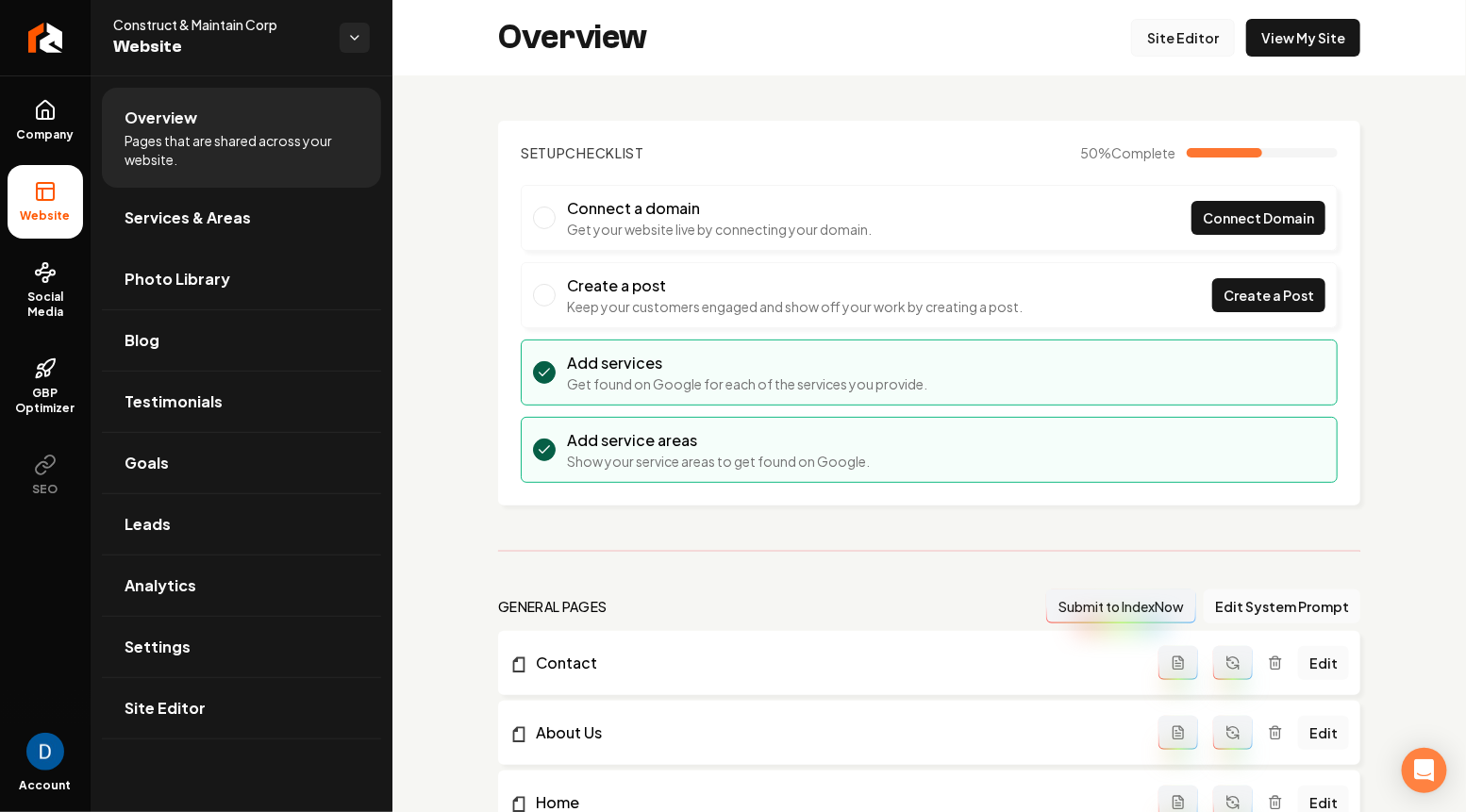 click on "Site Editor" at bounding box center (1183, 38) 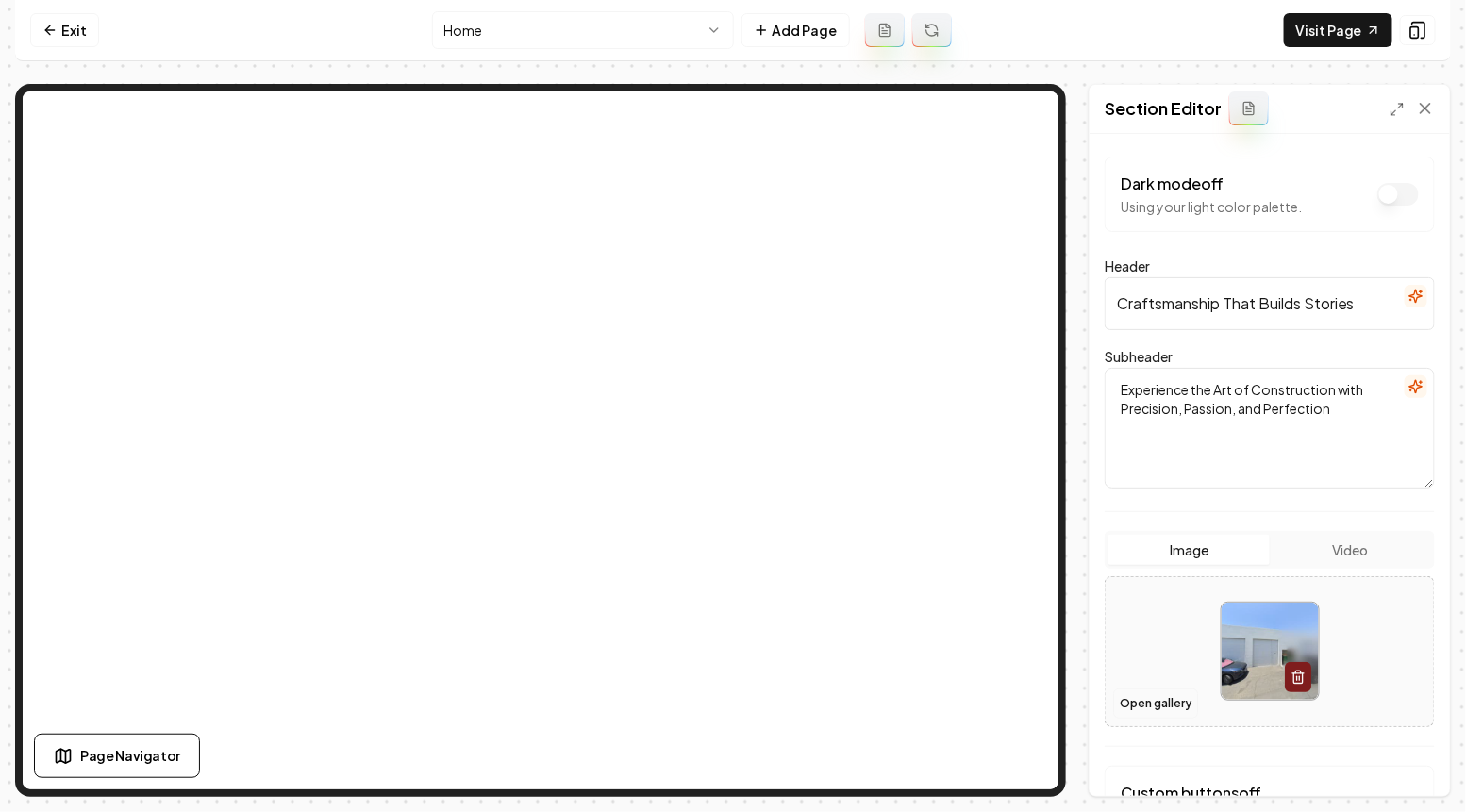 click on "Open gallery" at bounding box center (1156, 704) 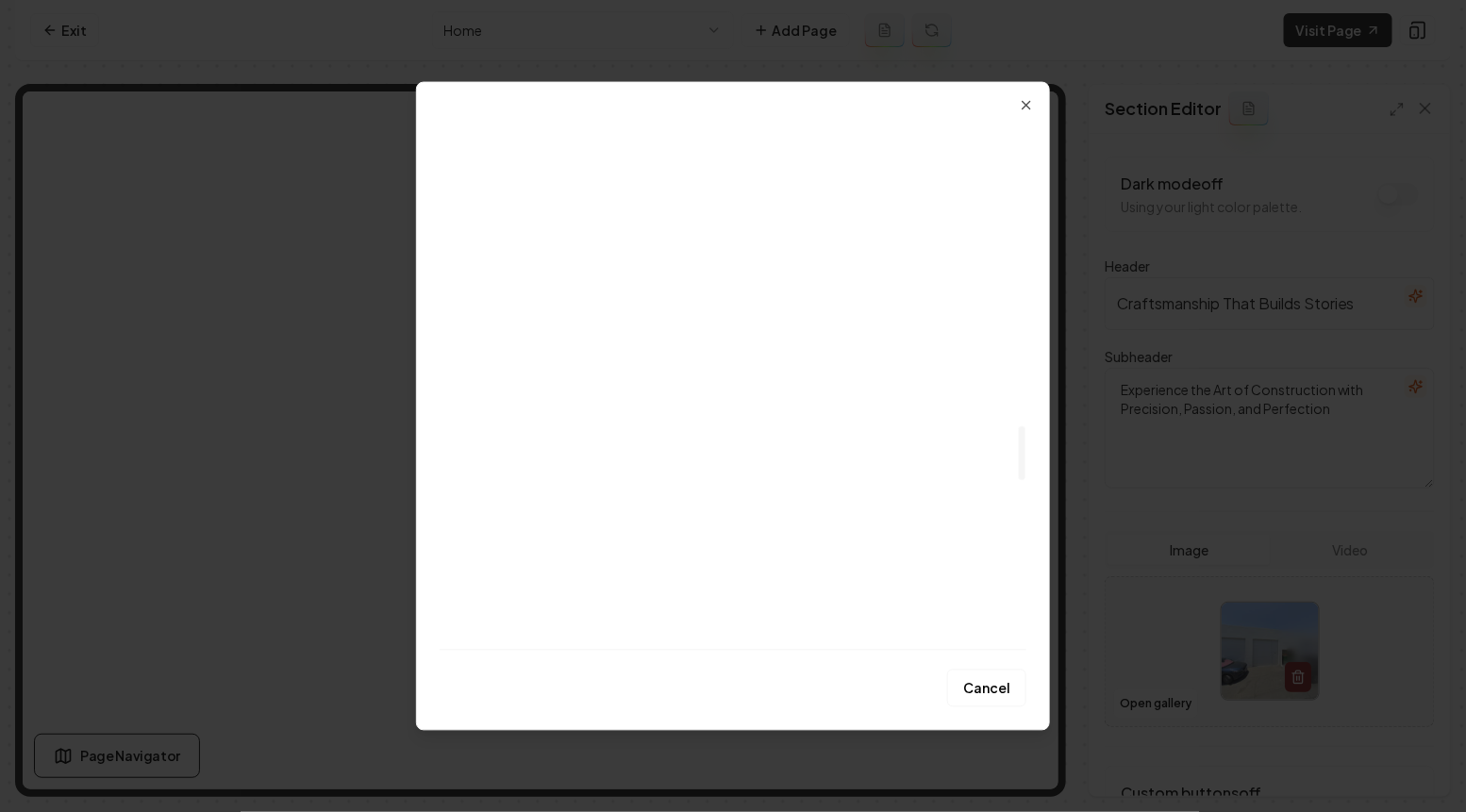 scroll, scrollTop: 2960, scrollLeft: 0, axis: vertical 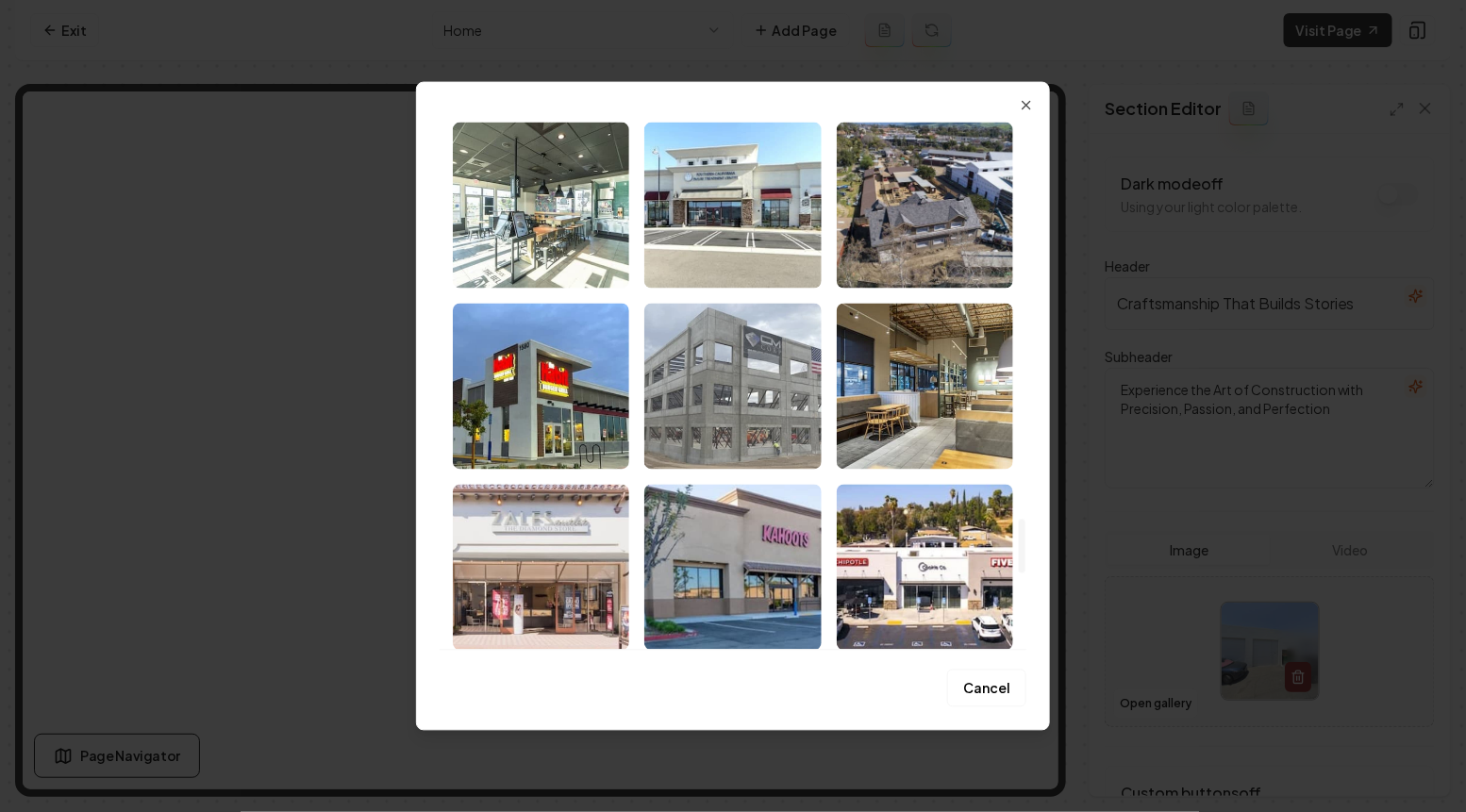 click at bounding box center (732, 386) 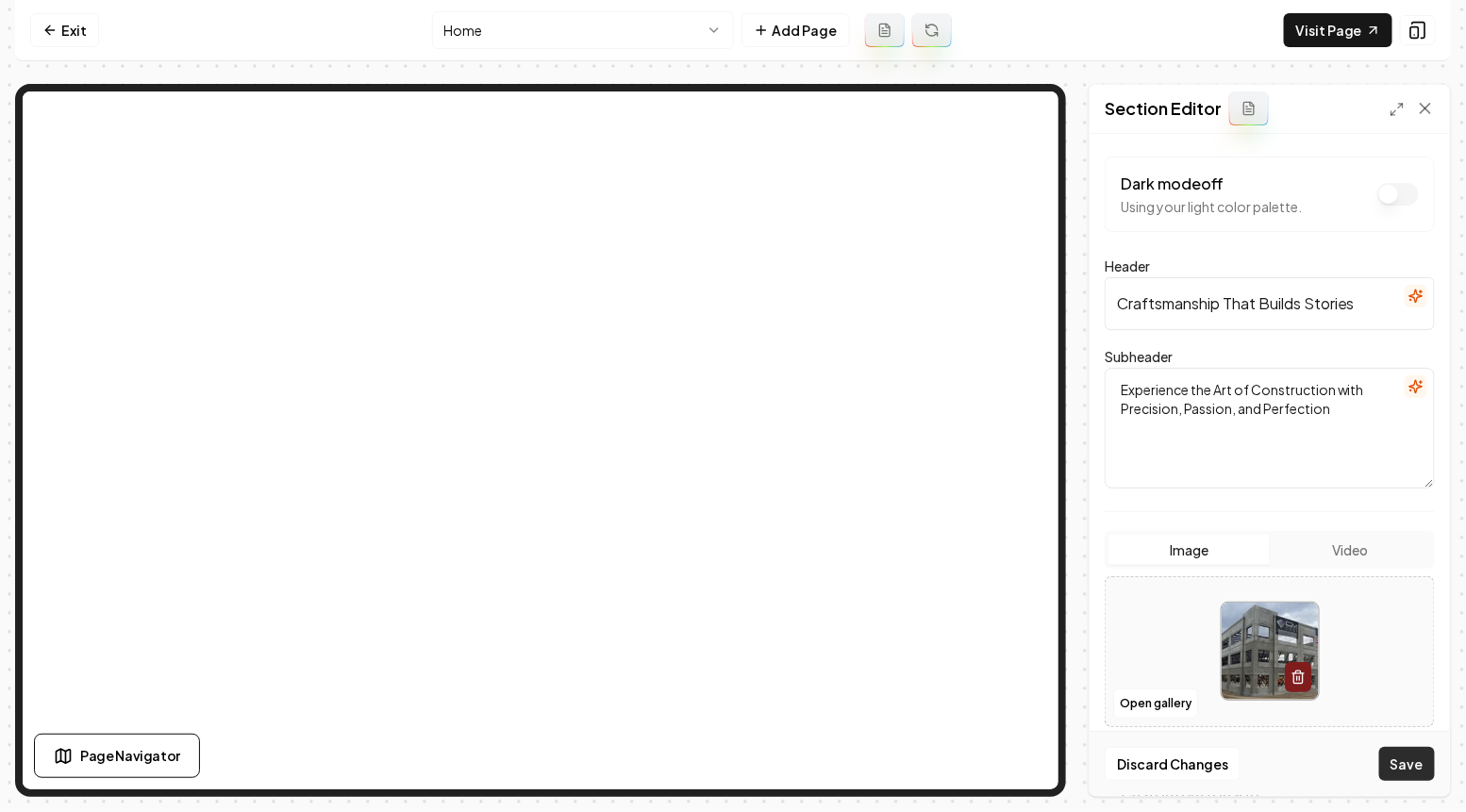 click on "Save" at bounding box center [1407, 764] 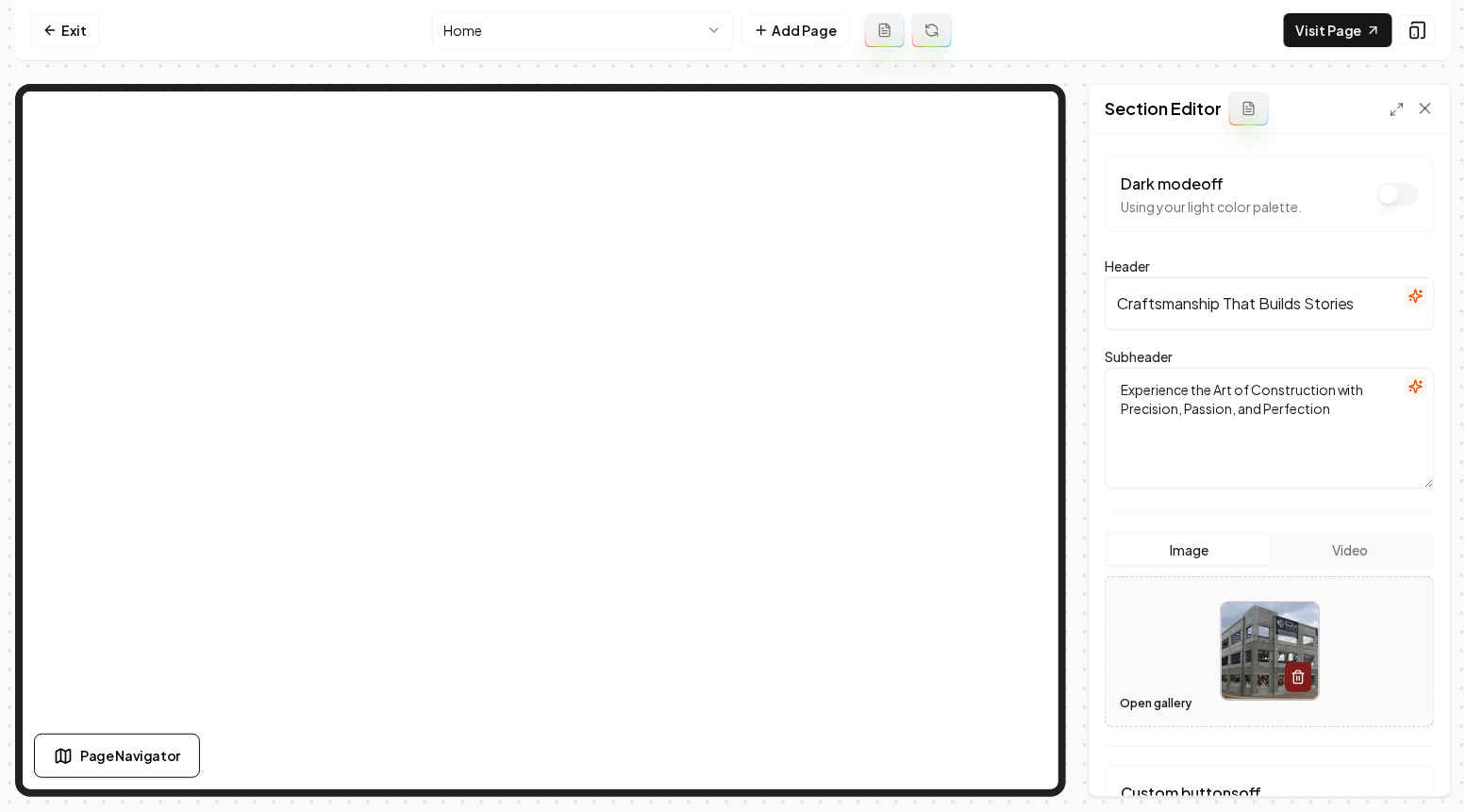 click on "Open gallery" at bounding box center (1156, 704) 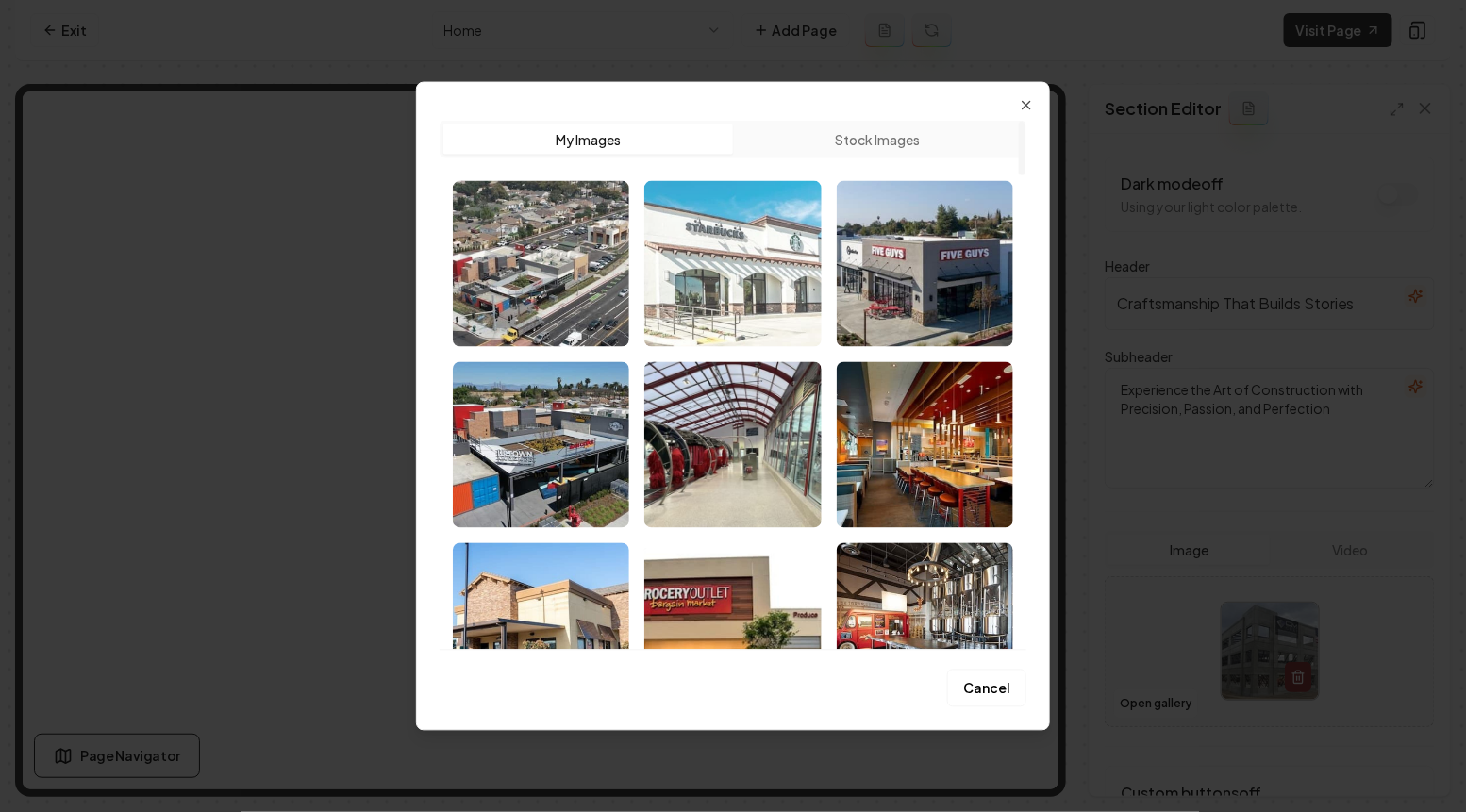 click at bounding box center [732, 263] 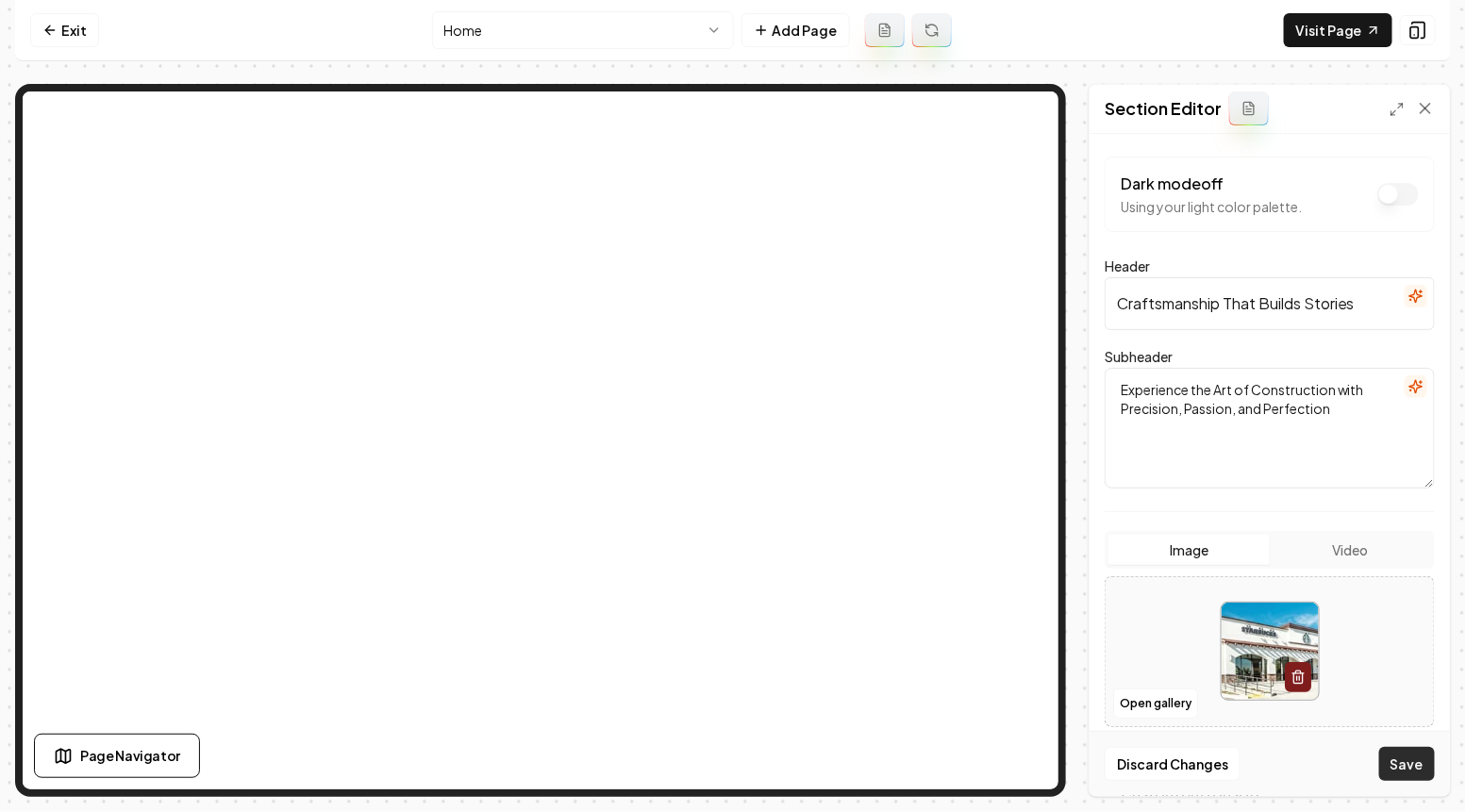 click on "Save" at bounding box center [1407, 764] 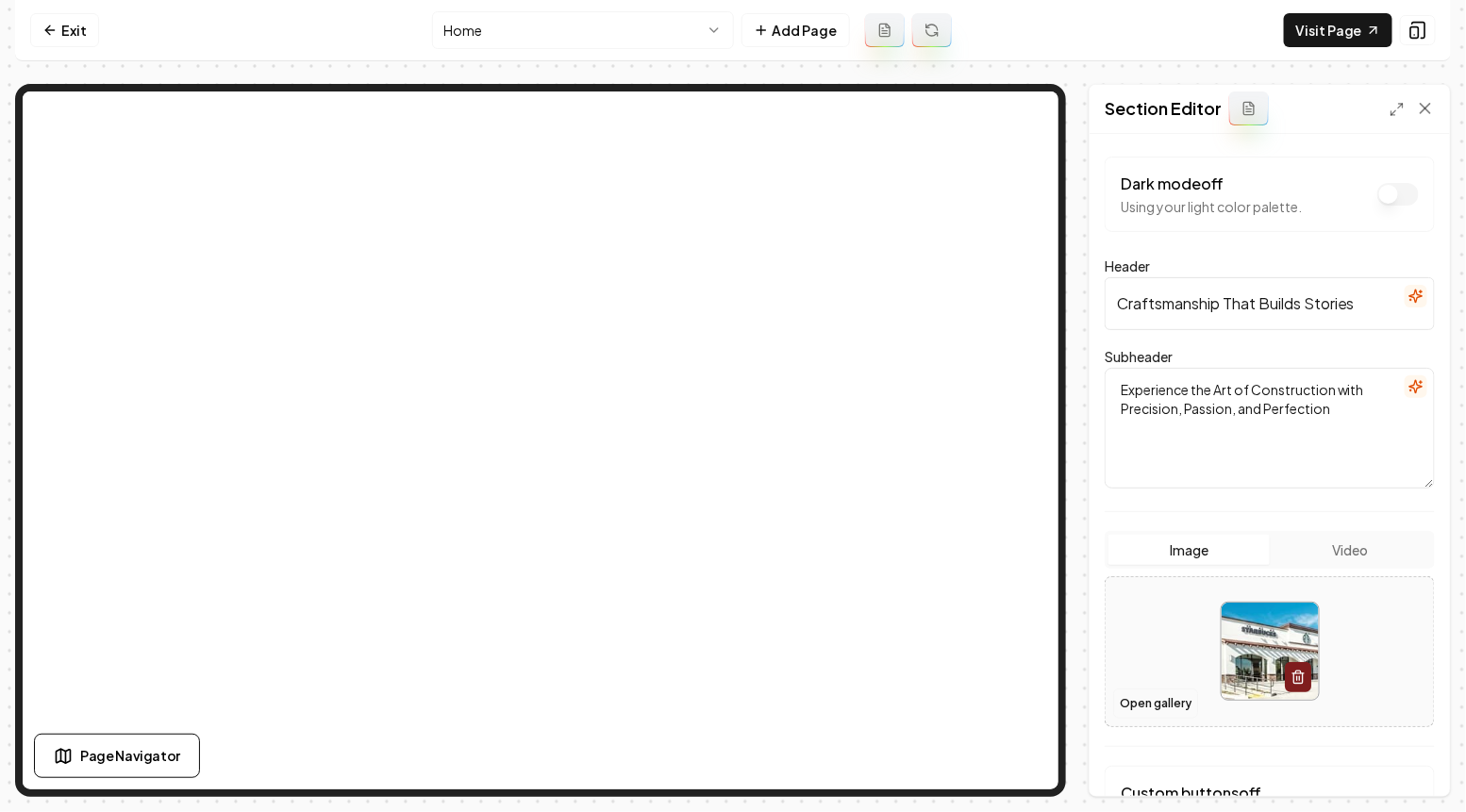 click on "Open gallery" at bounding box center [1156, 704] 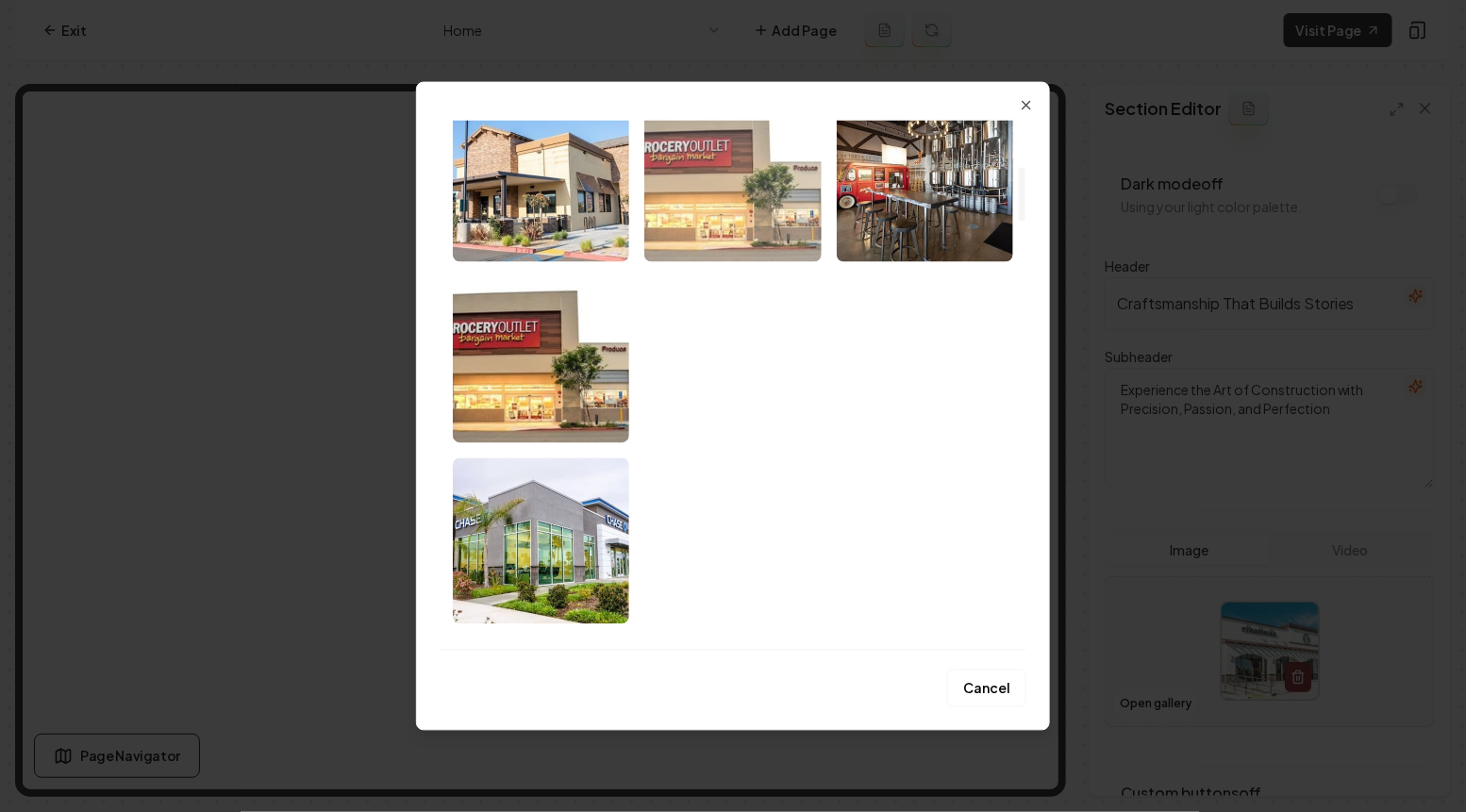 scroll, scrollTop: 449, scrollLeft: 0, axis: vertical 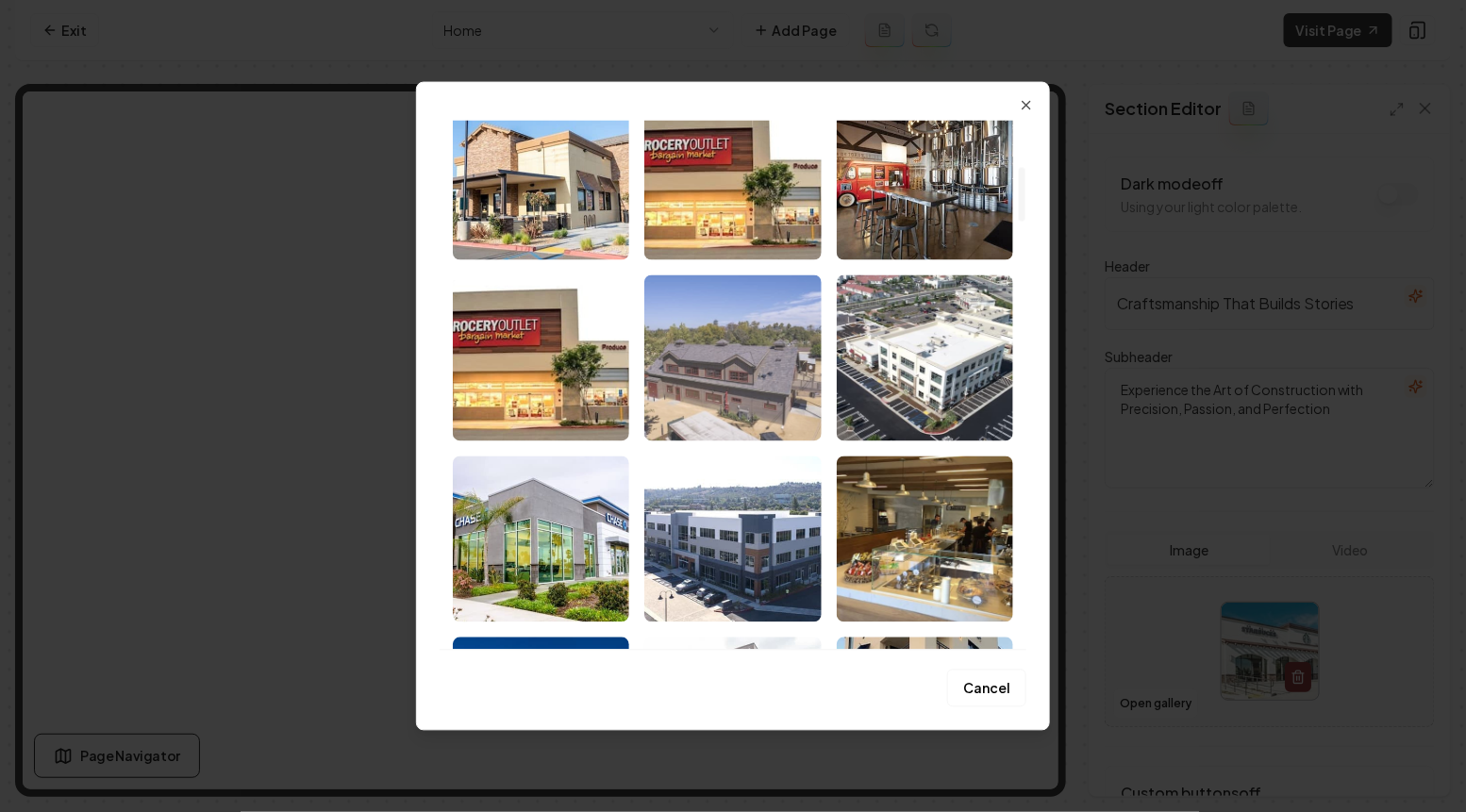 click at bounding box center [732, 357] 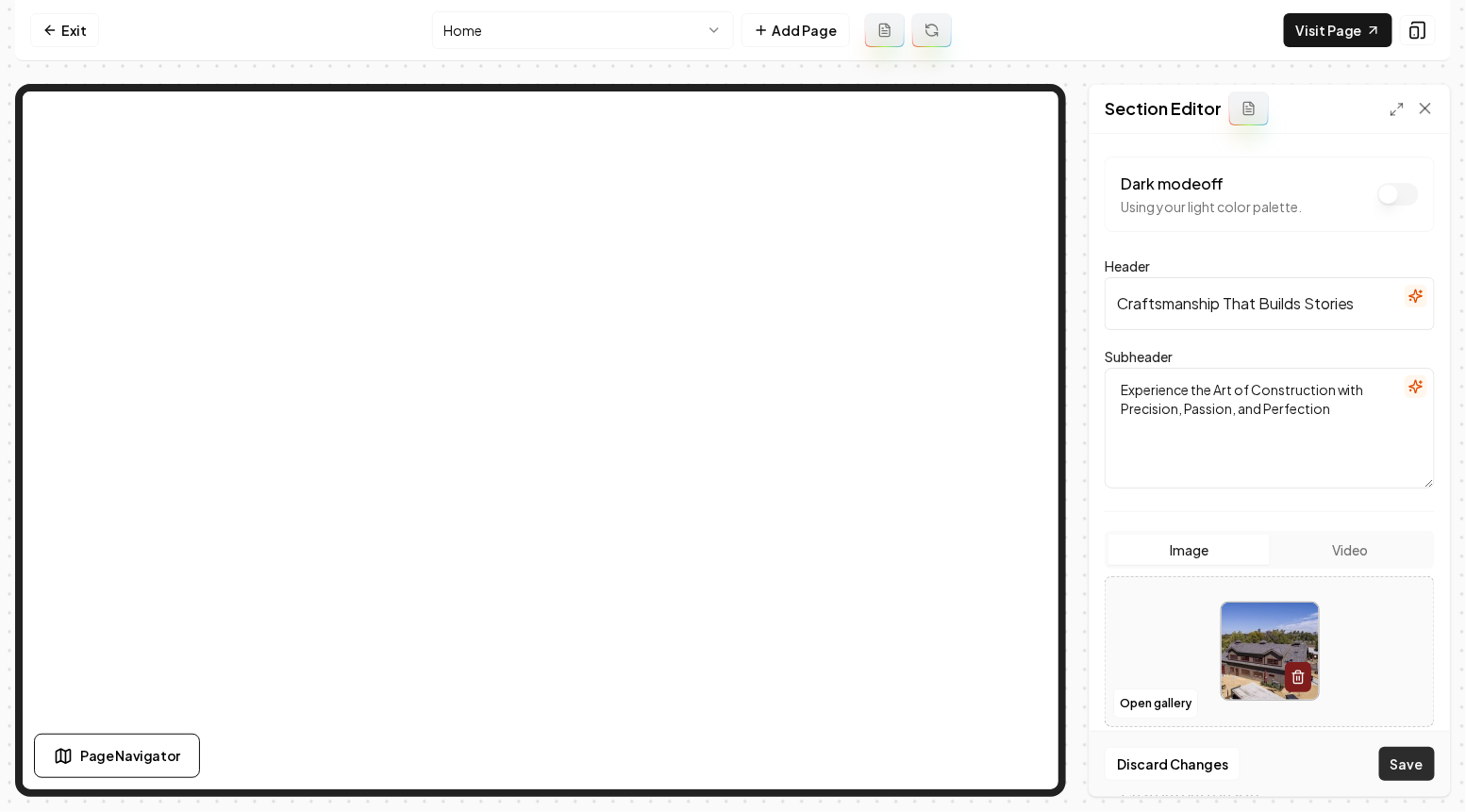 click on "Save" at bounding box center (1407, 764) 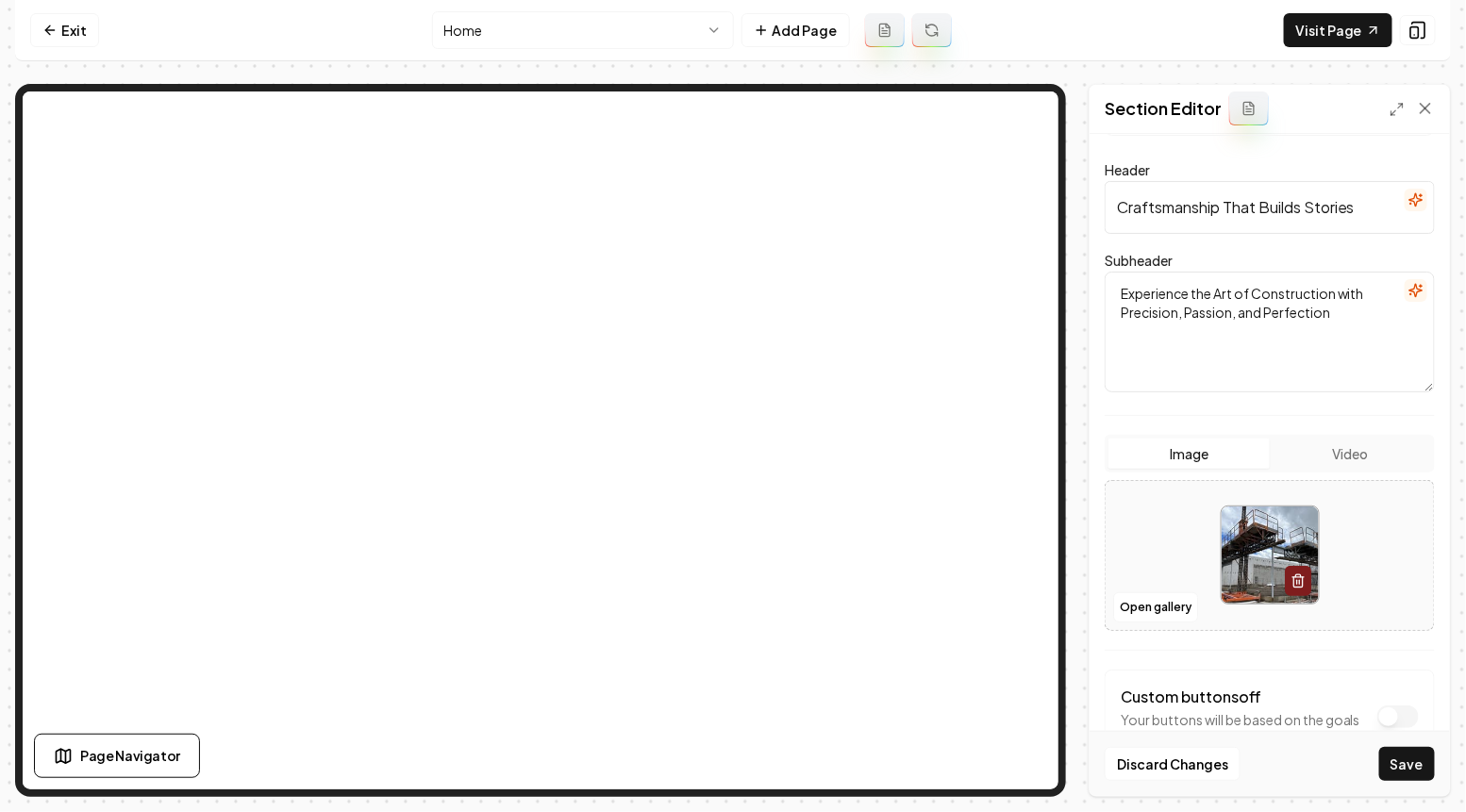 scroll, scrollTop: 98, scrollLeft: 0, axis: vertical 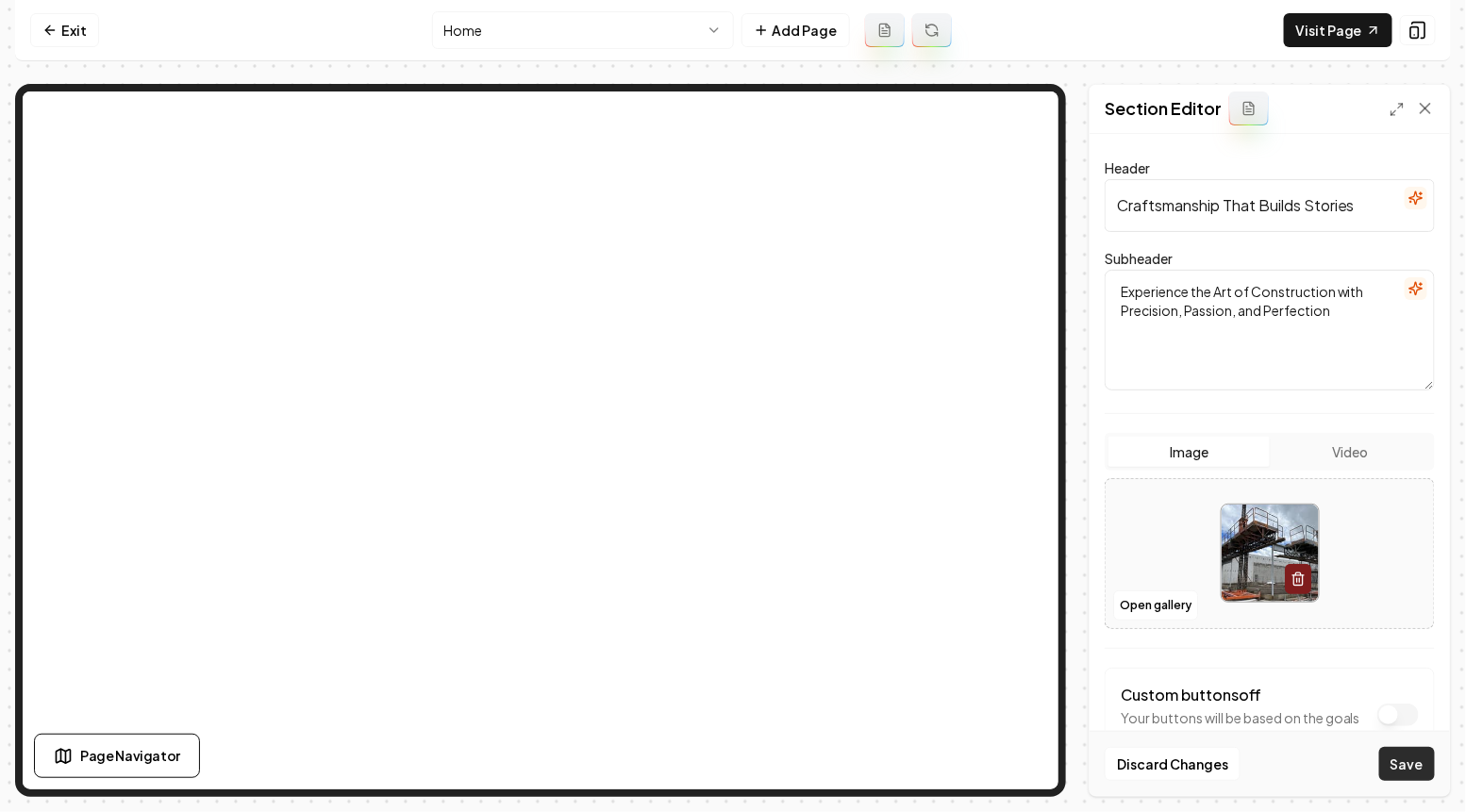 click on "Save" at bounding box center [1407, 764] 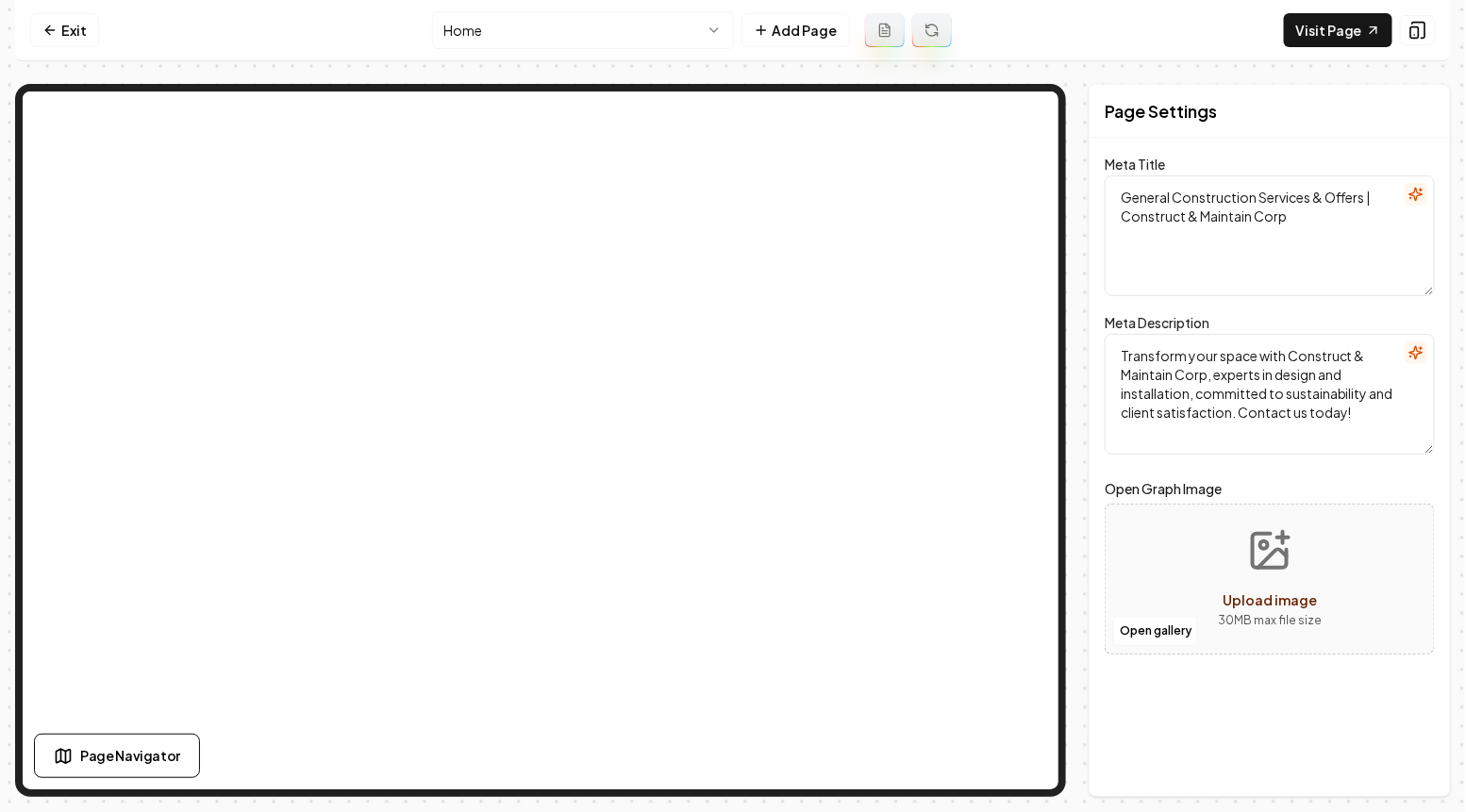 scroll, scrollTop: 0, scrollLeft: 0, axis: both 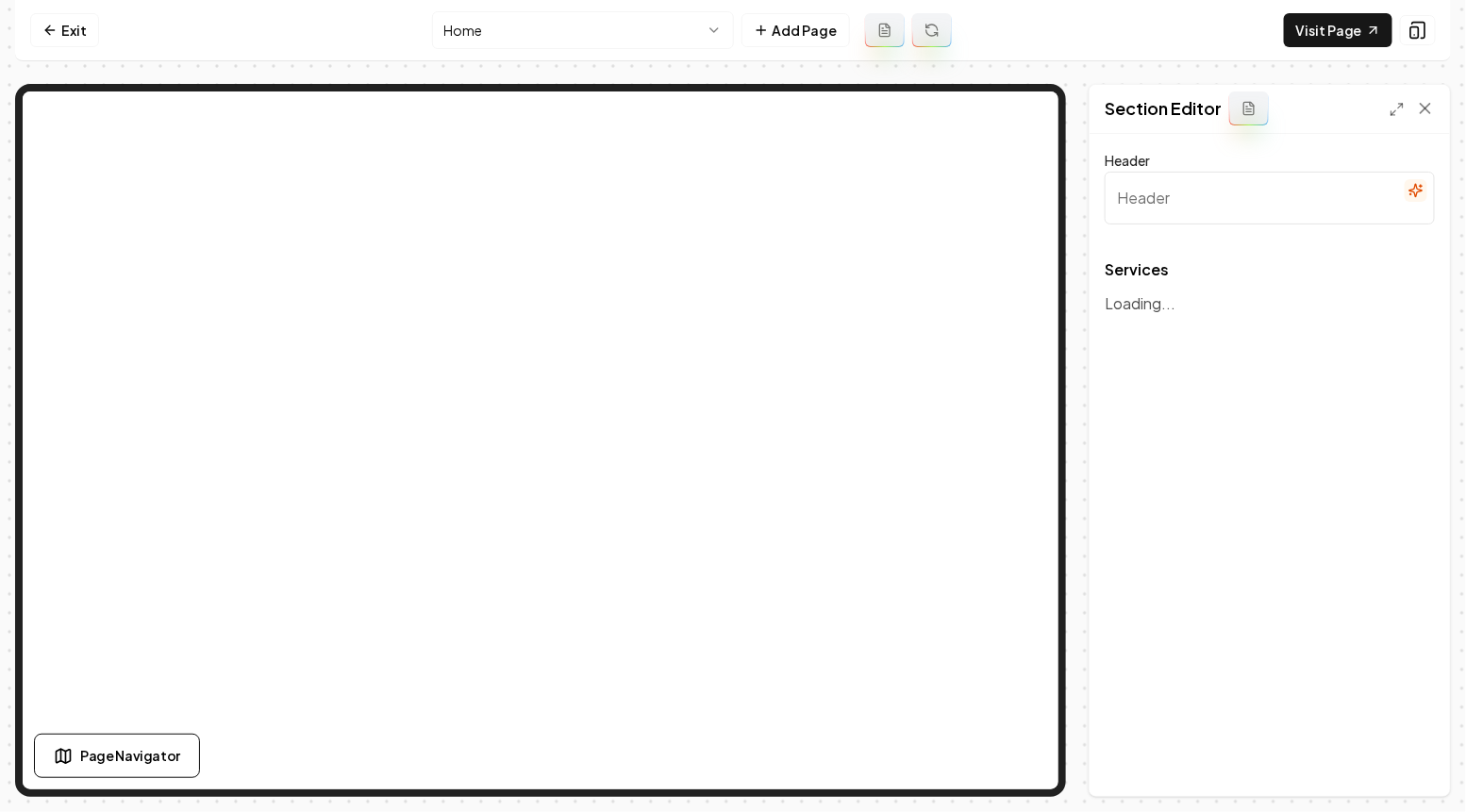 type on "Our Premier Construction Services" 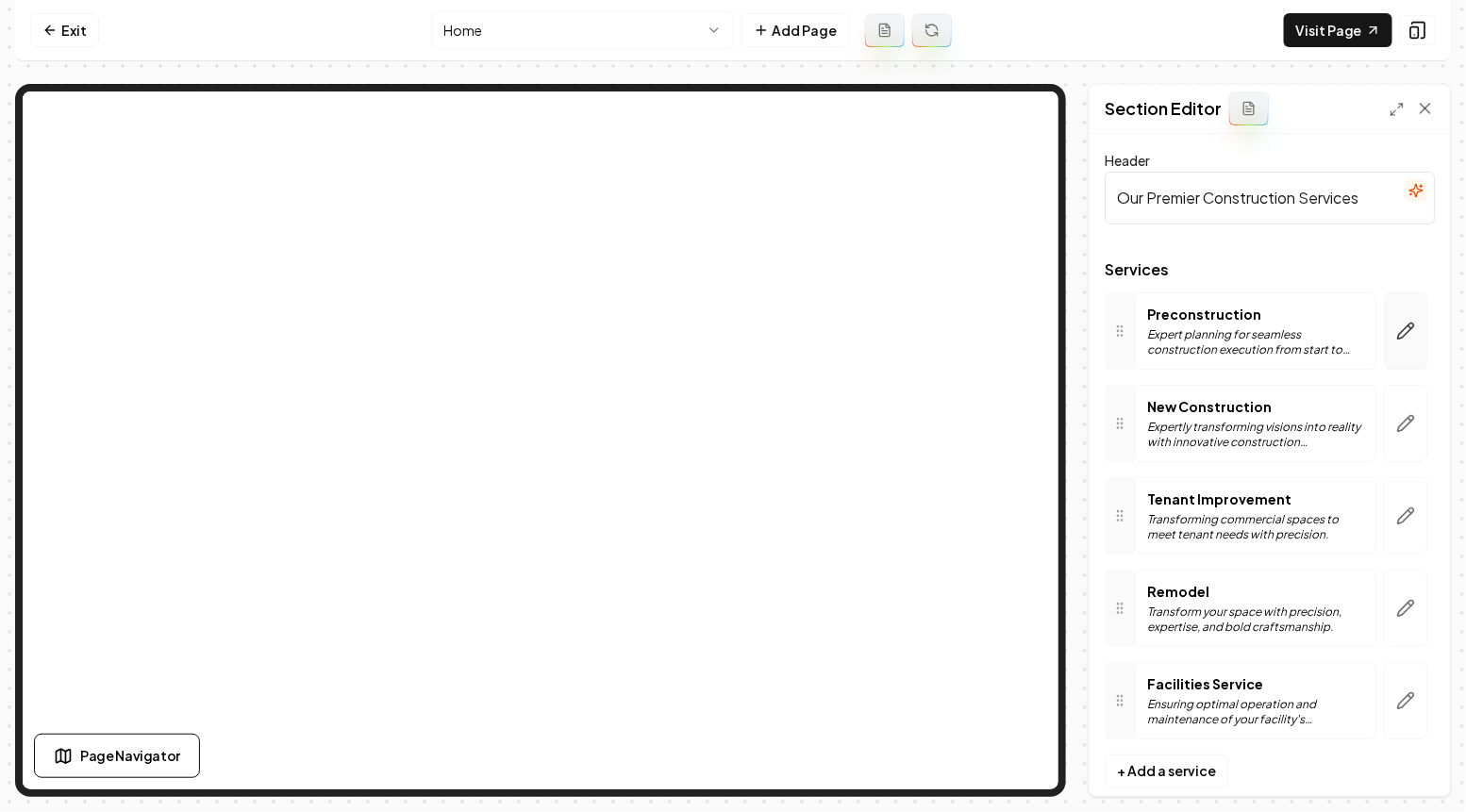 click 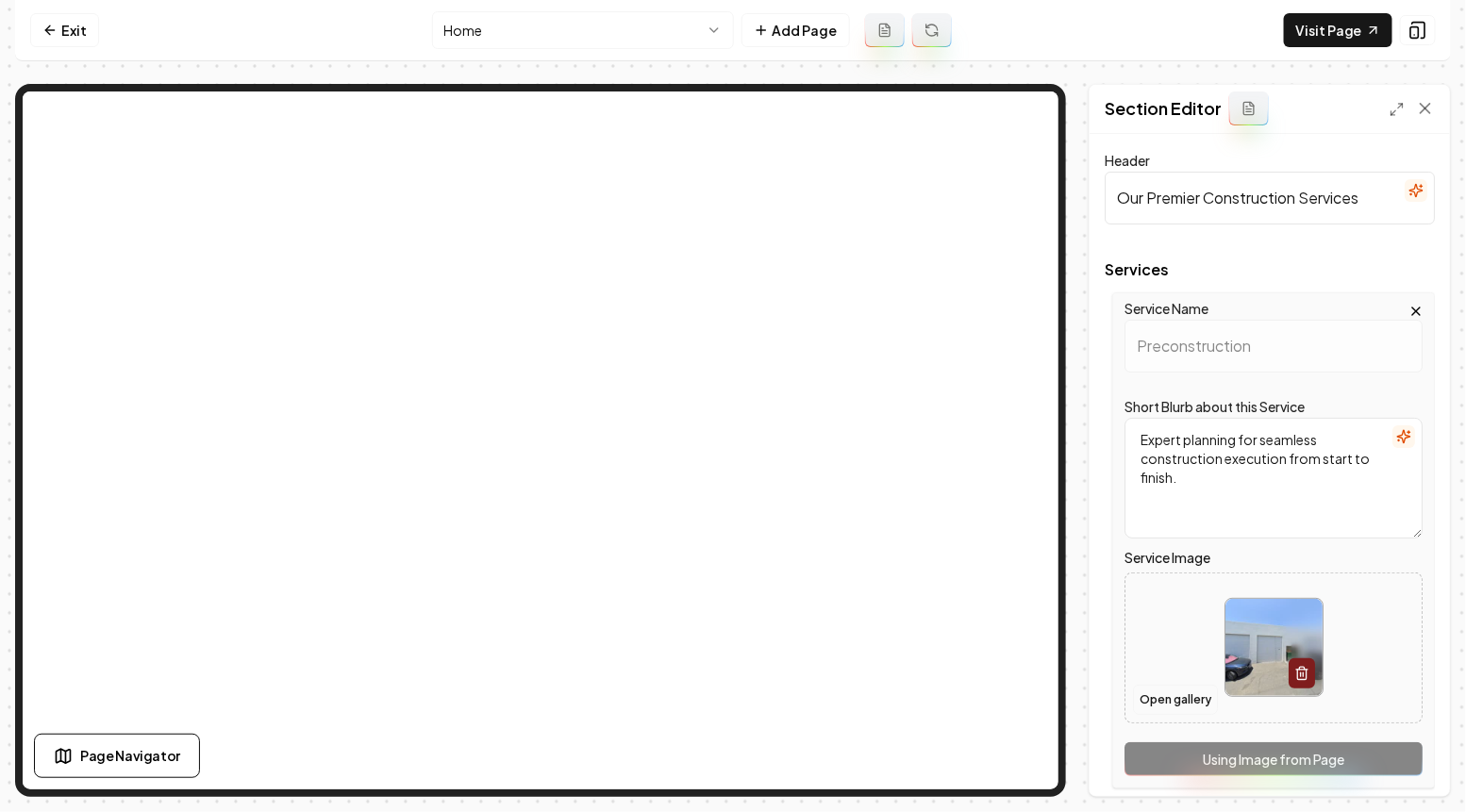 click on "Open gallery" at bounding box center [1175, 700] 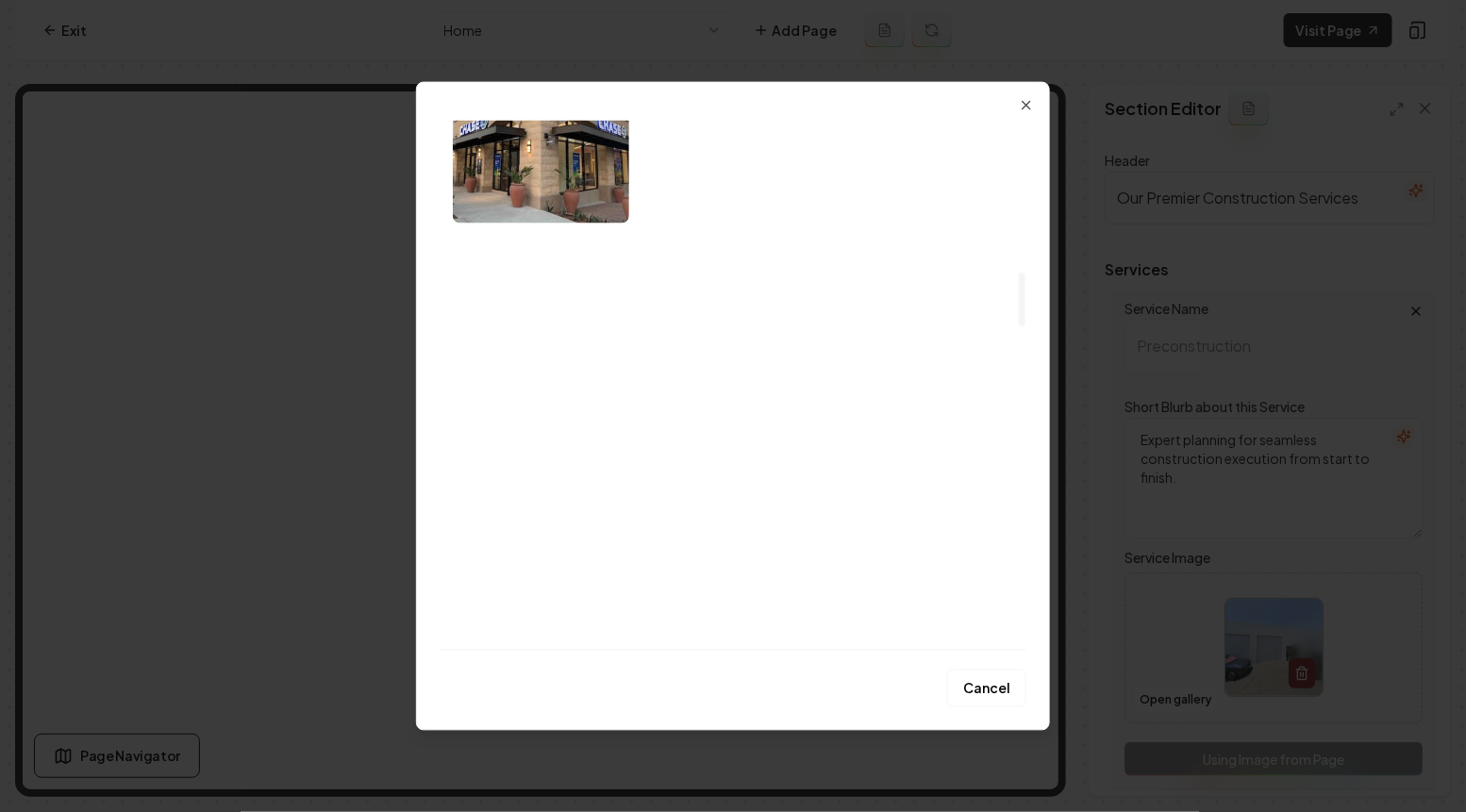 scroll, scrollTop: 1494, scrollLeft: 0, axis: vertical 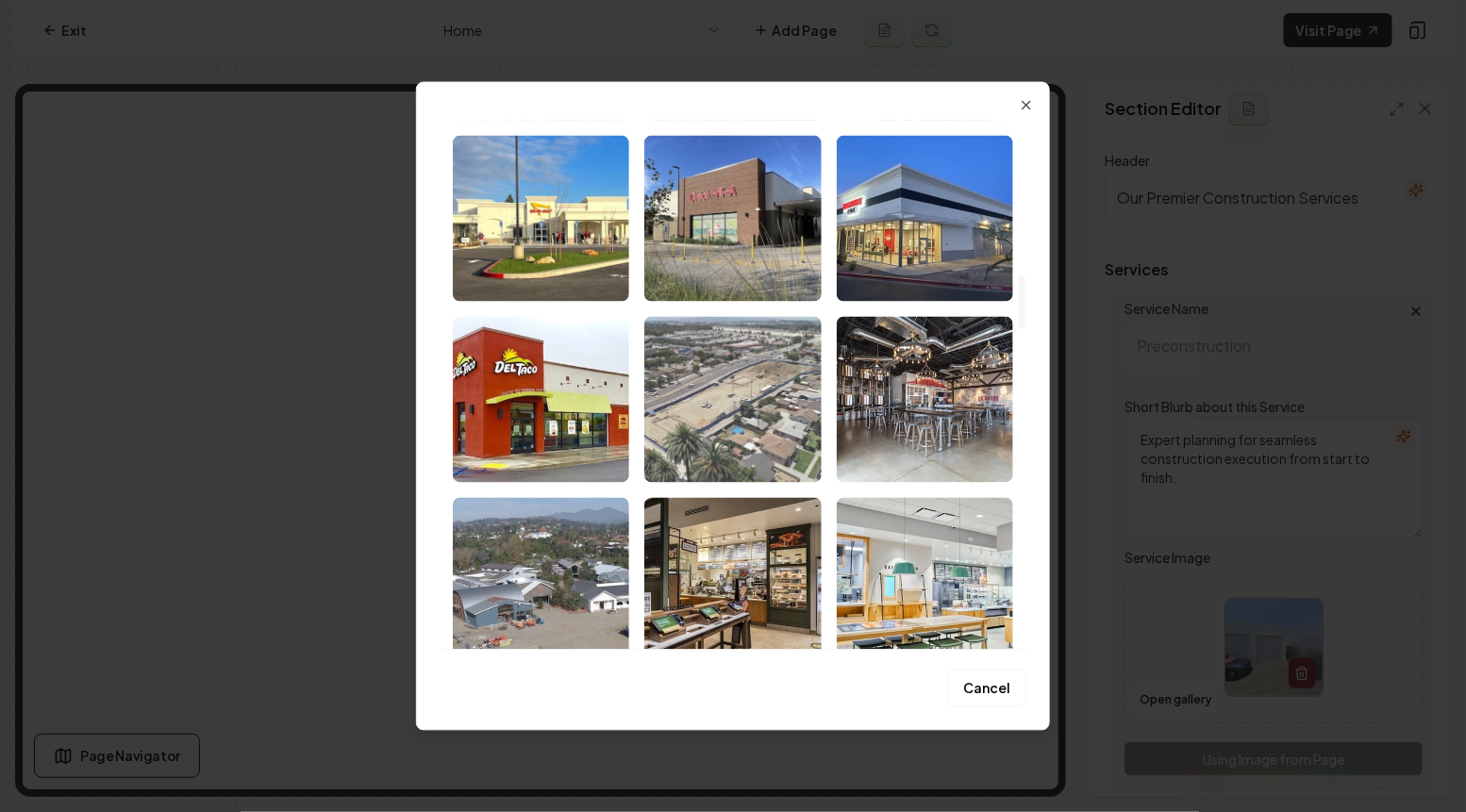 click at bounding box center (732, 399) 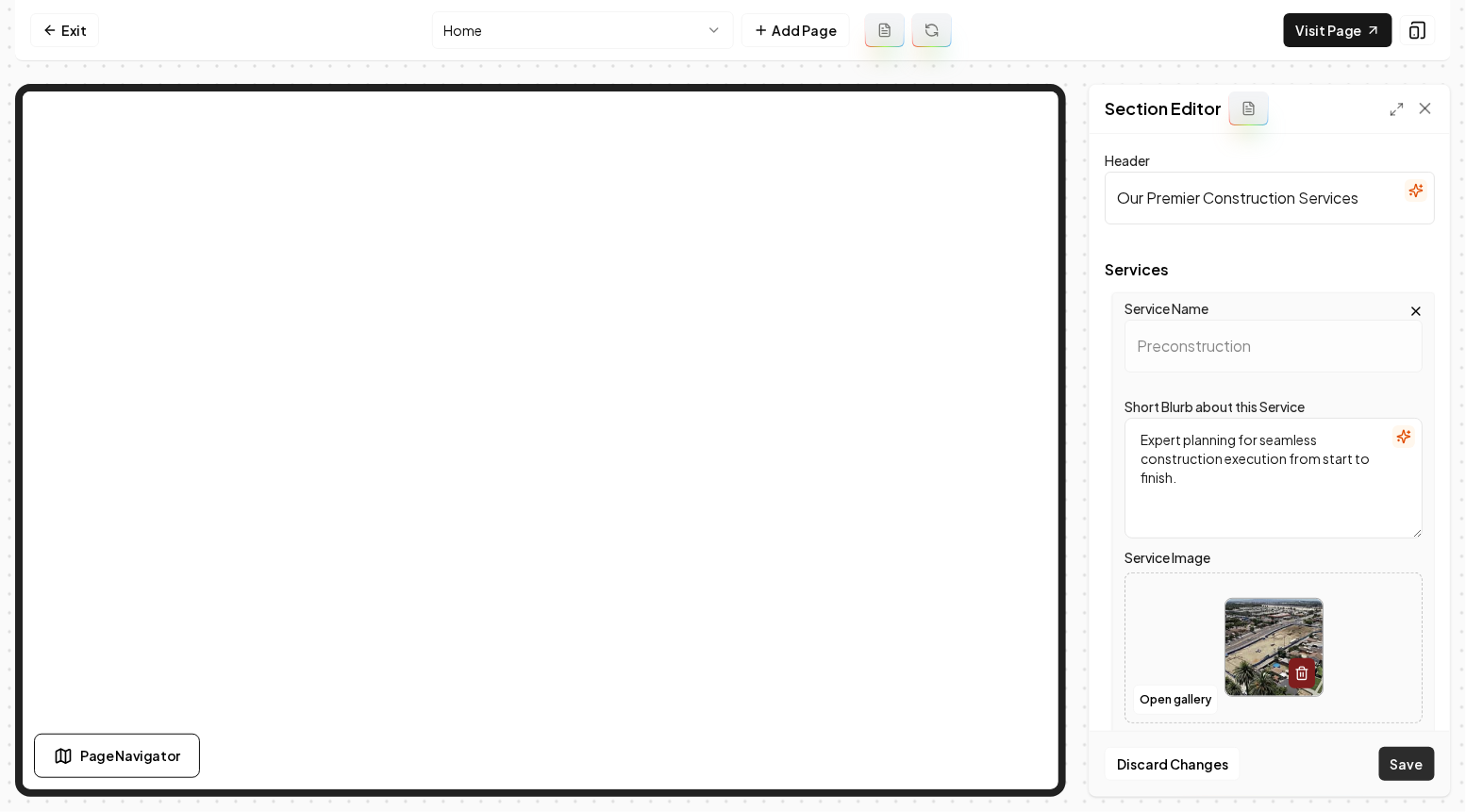 click on "Save" at bounding box center (1407, 764) 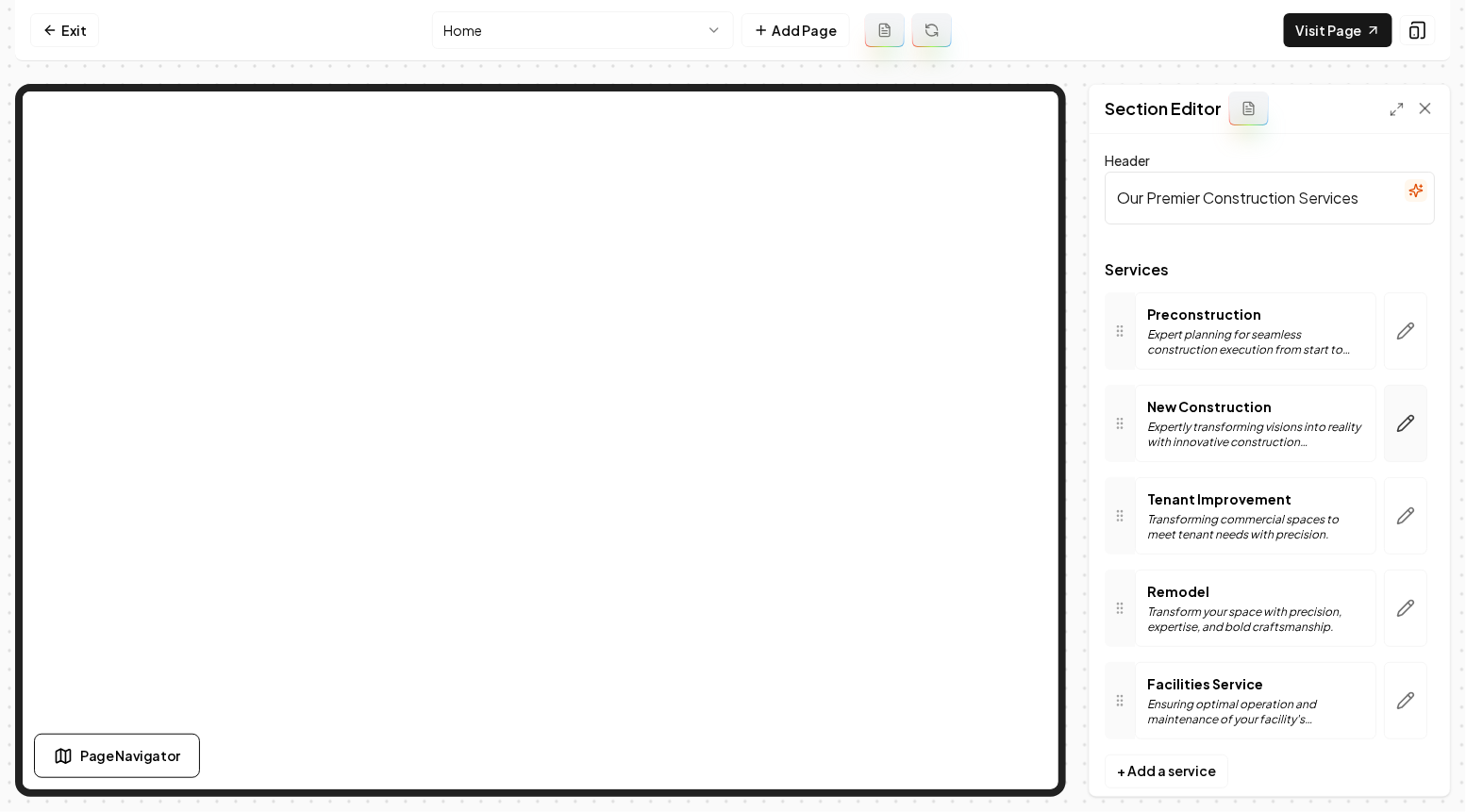 click 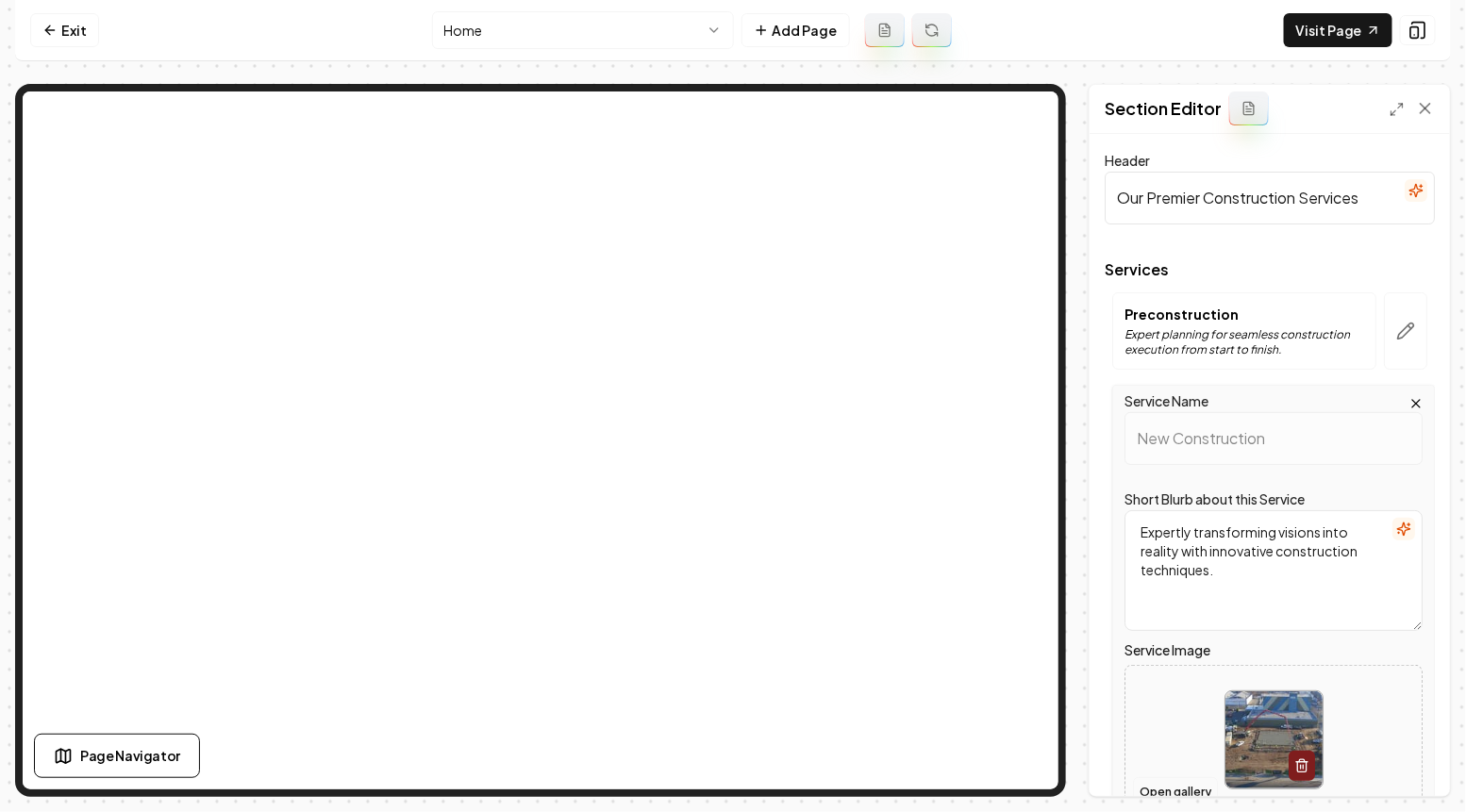 click on "Open gallery" at bounding box center (1175, 792) 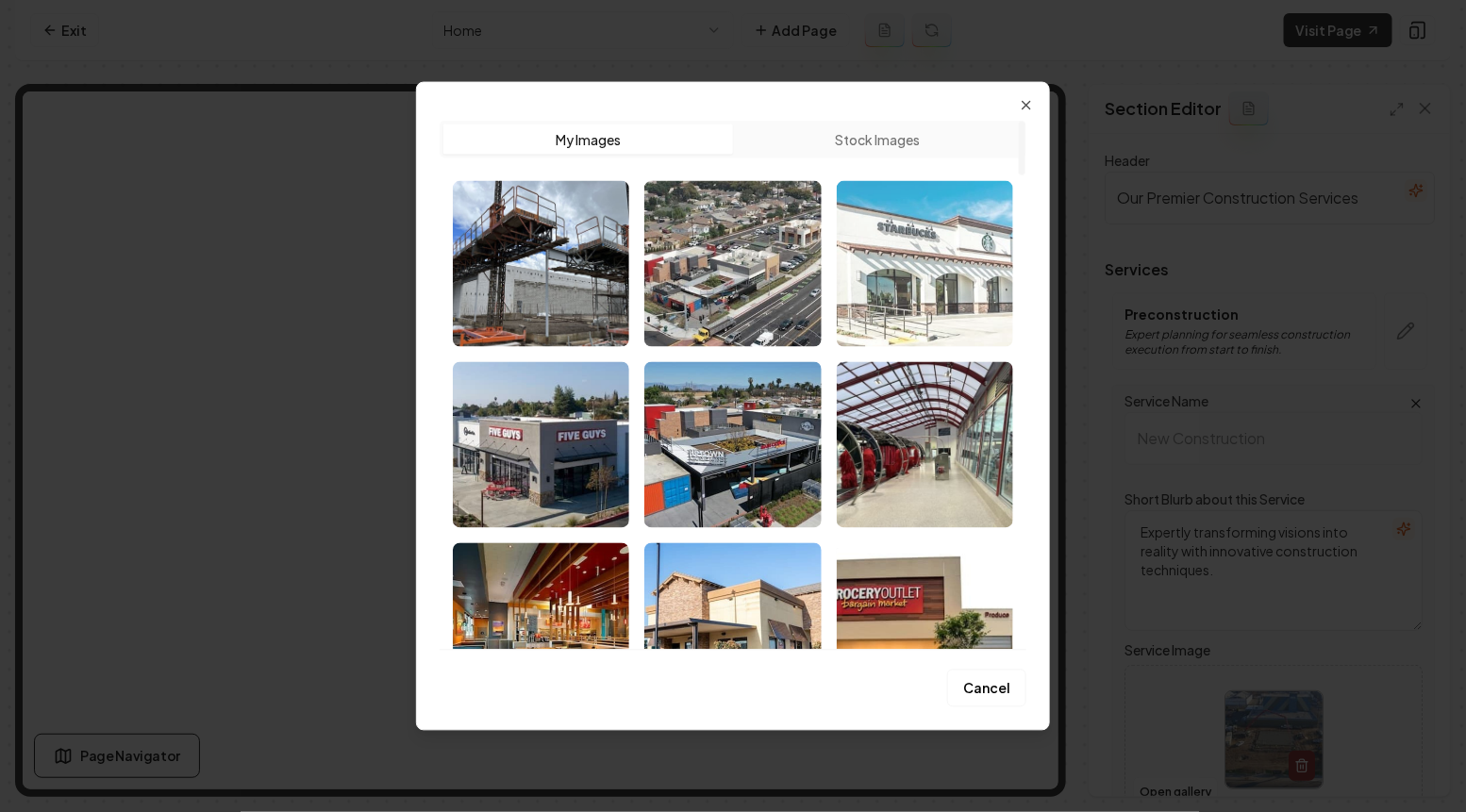 click at bounding box center (925, 263) 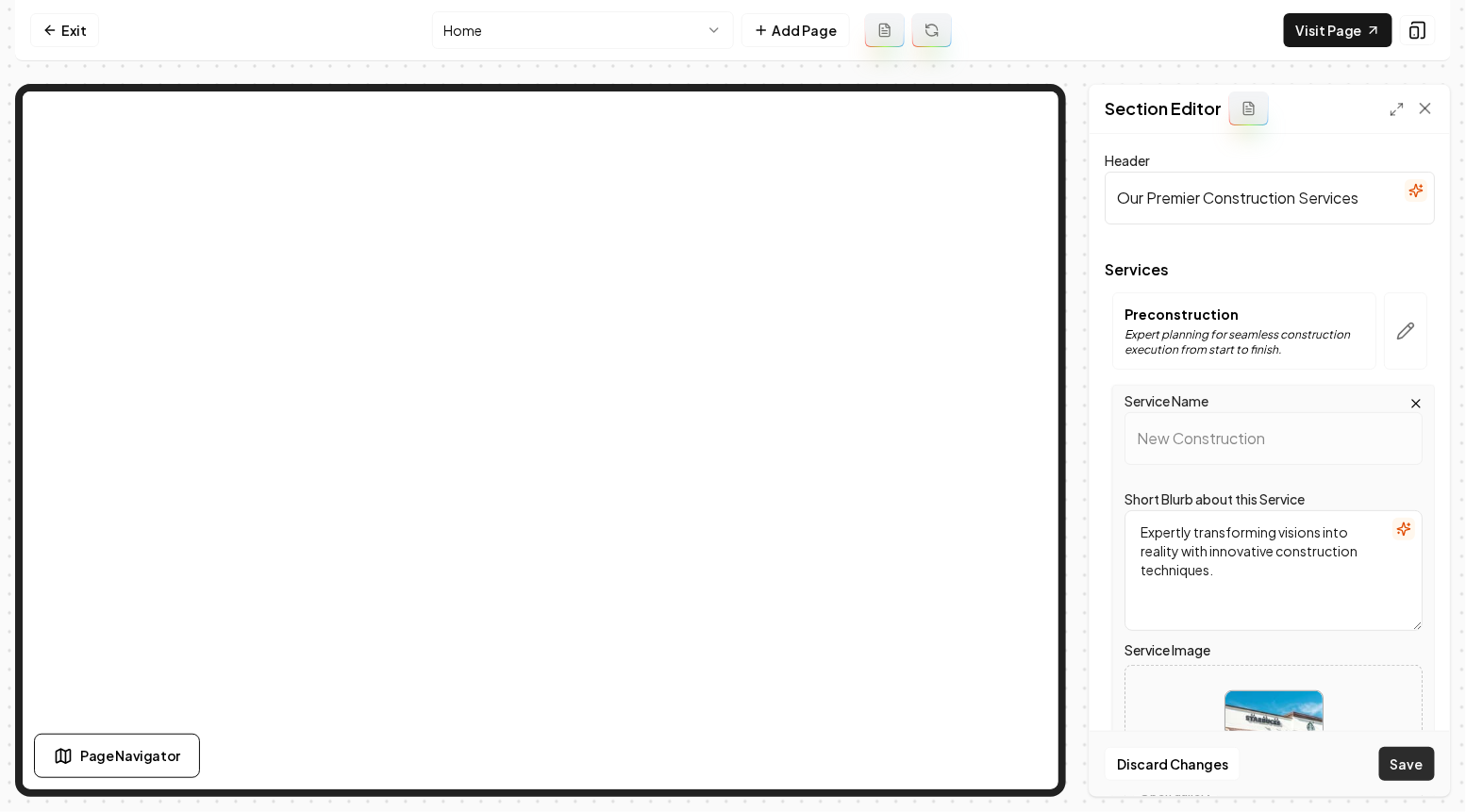 click on "Save" at bounding box center [1407, 764] 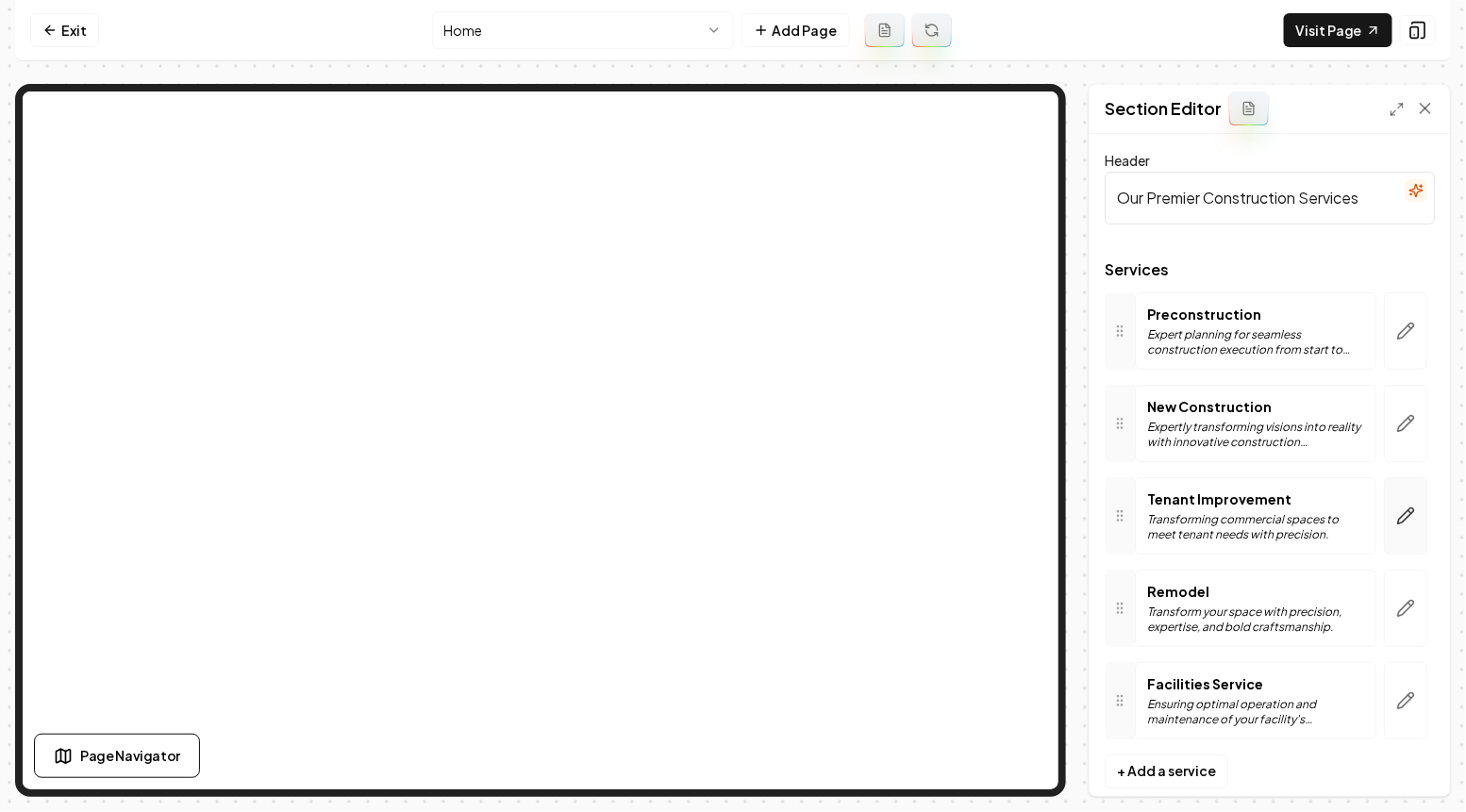click 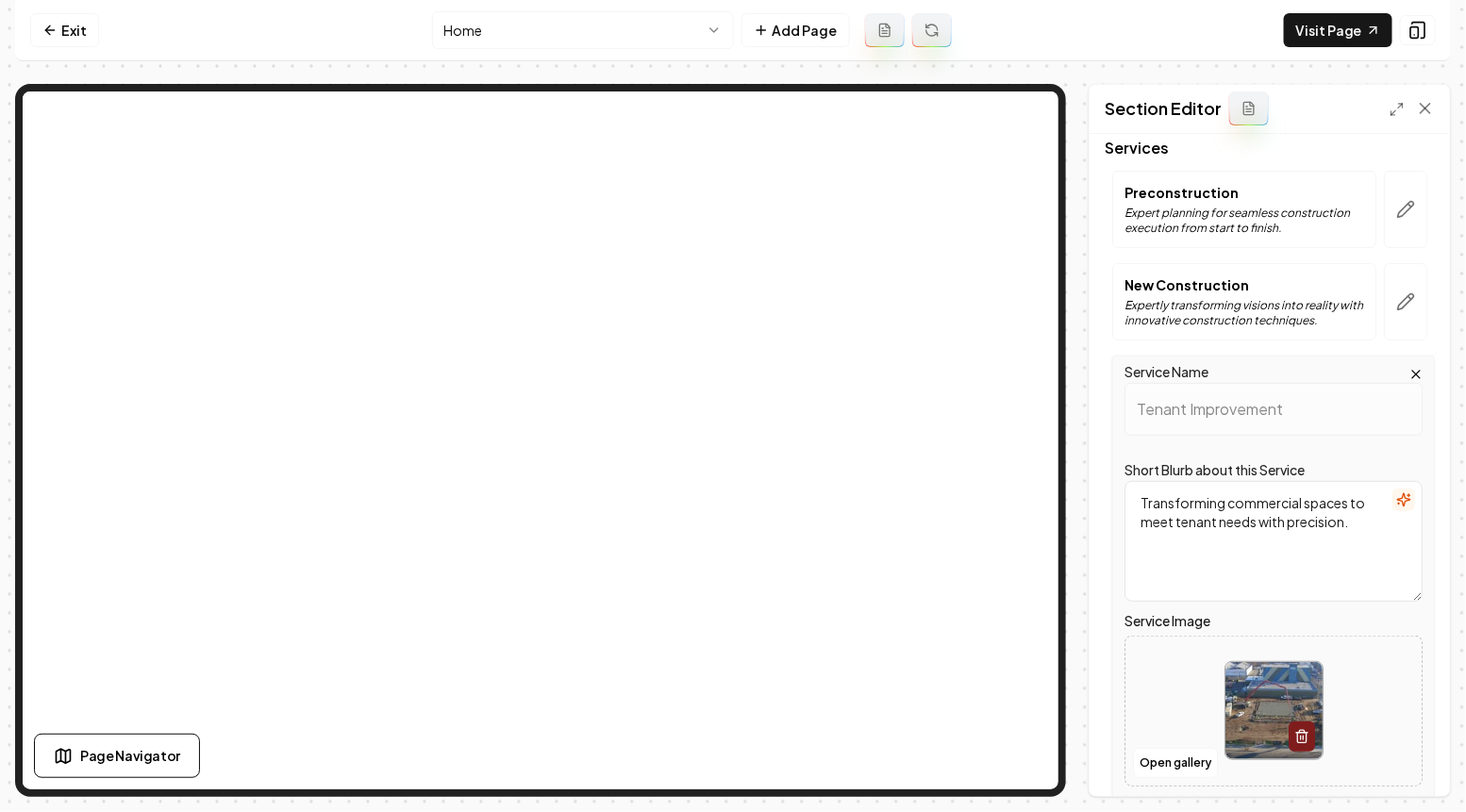 scroll, scrollTop: 255, scrollLeft: 0, axis: vertical 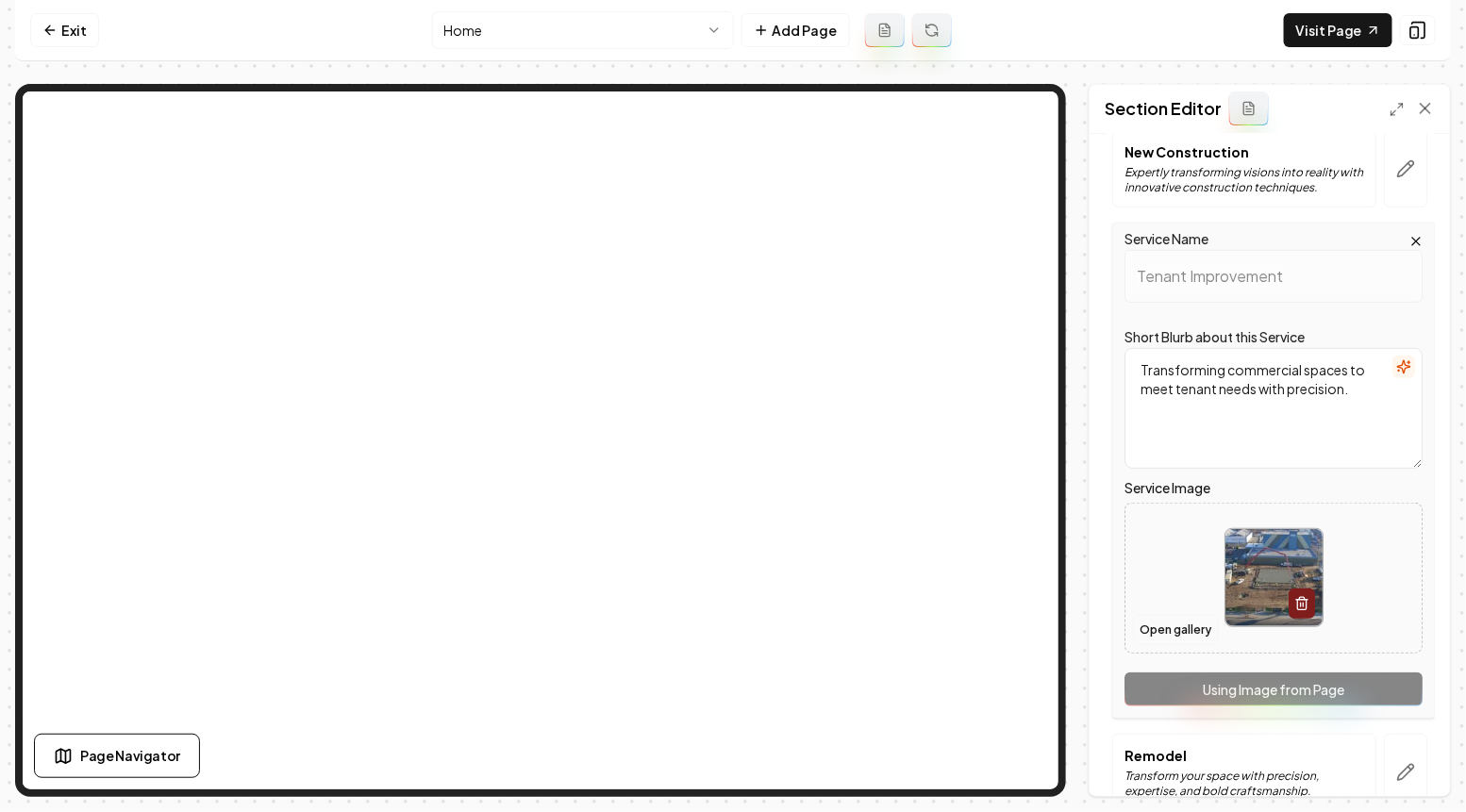 click on "Open gallery" at bounding box center (1175, 630) 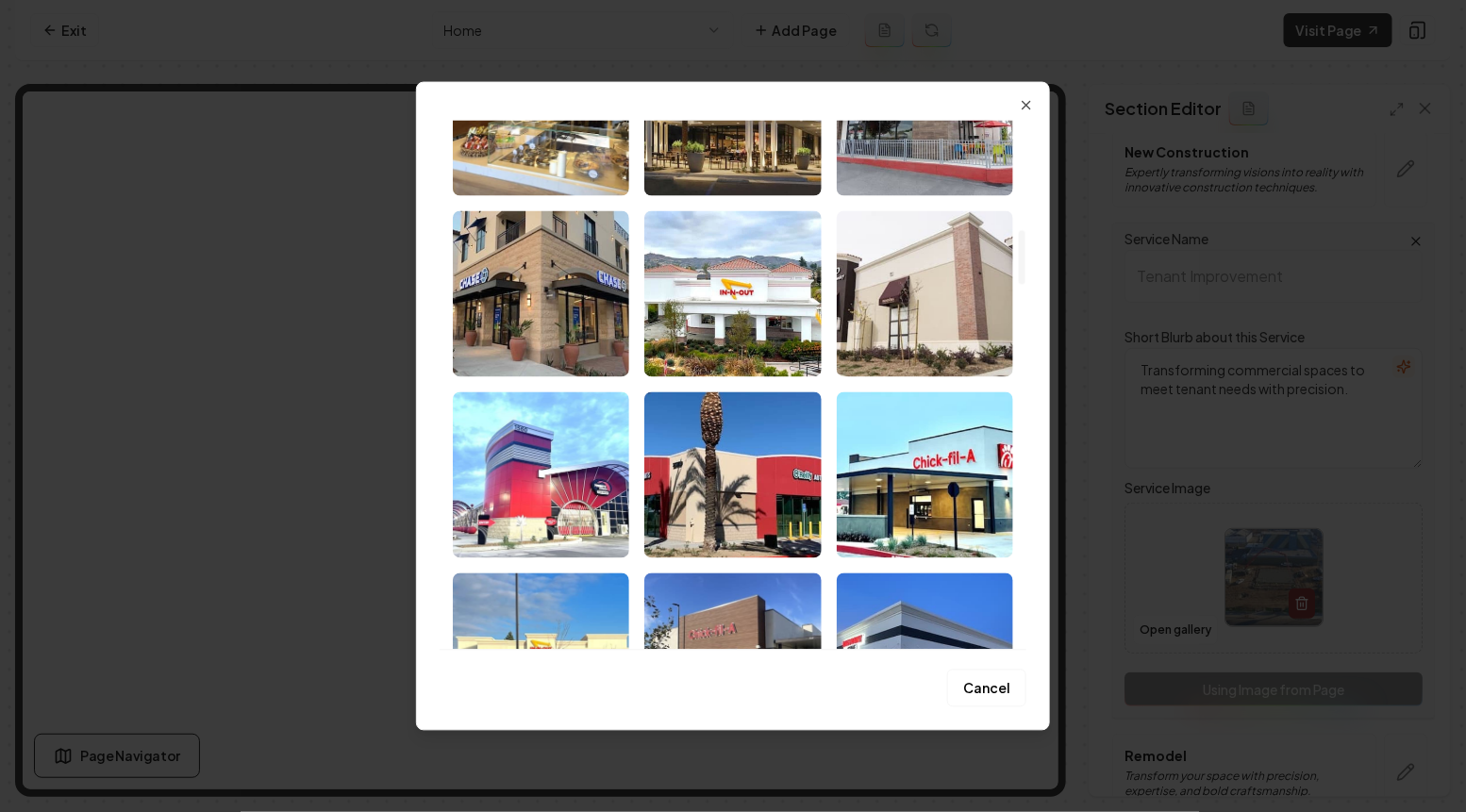 scroll, scrollTop: 1057, scrollLeft: 0, axis: vertical 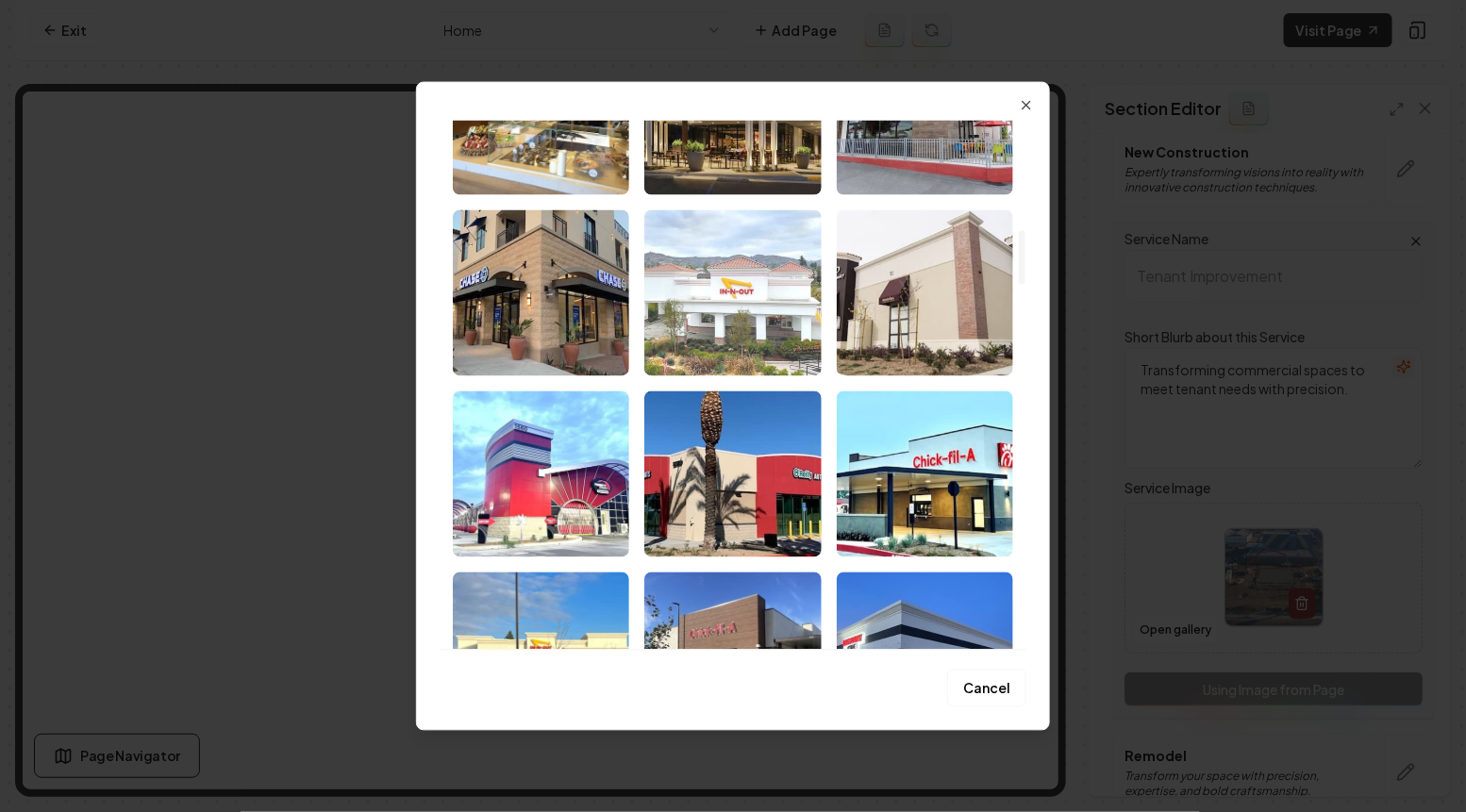 click at bounding box center (732, 292) 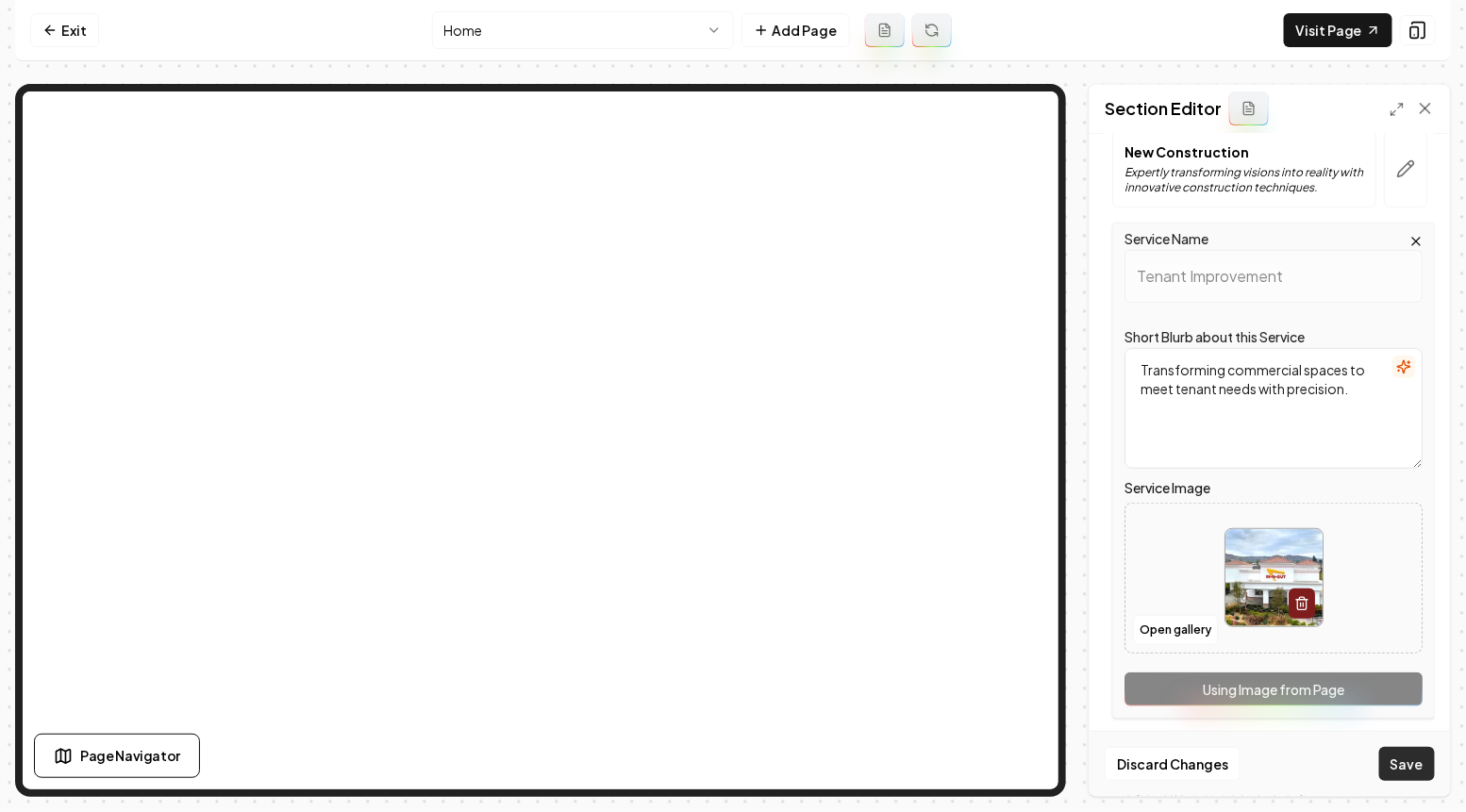 click on "Save" at bounding box center [1407, 764] 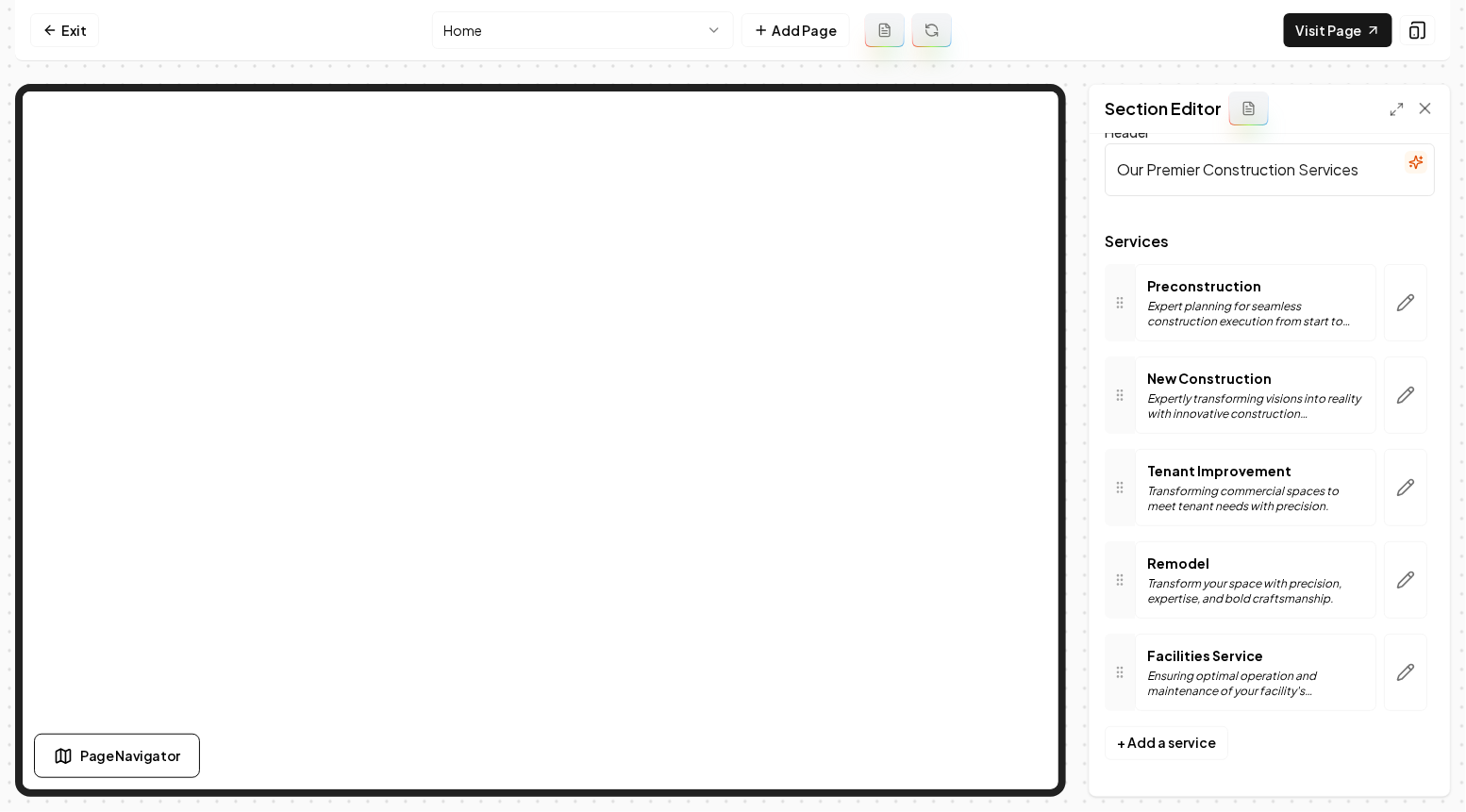 scroll, scrollTop: 28, scrollLeft: 0, axis: vertical 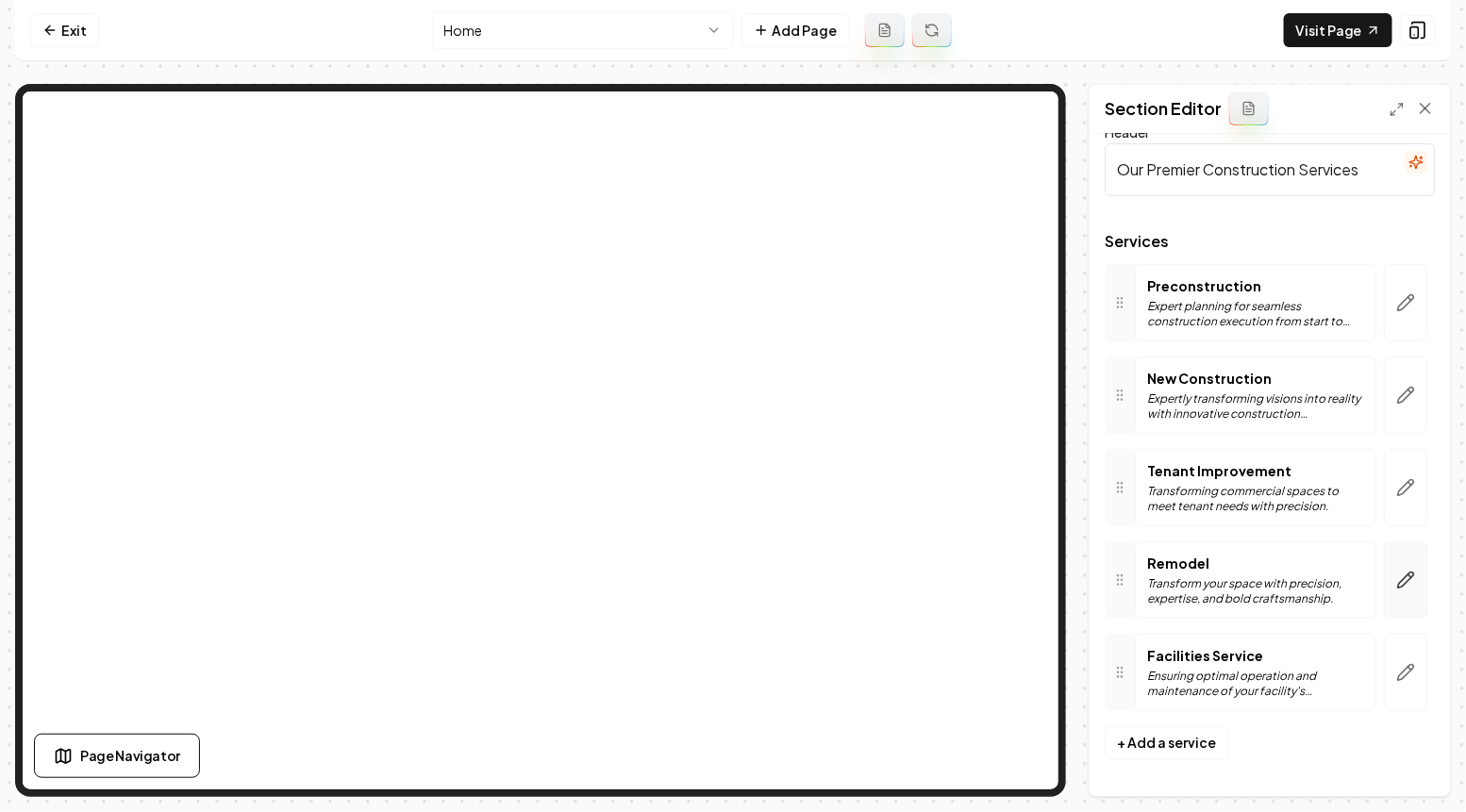 click 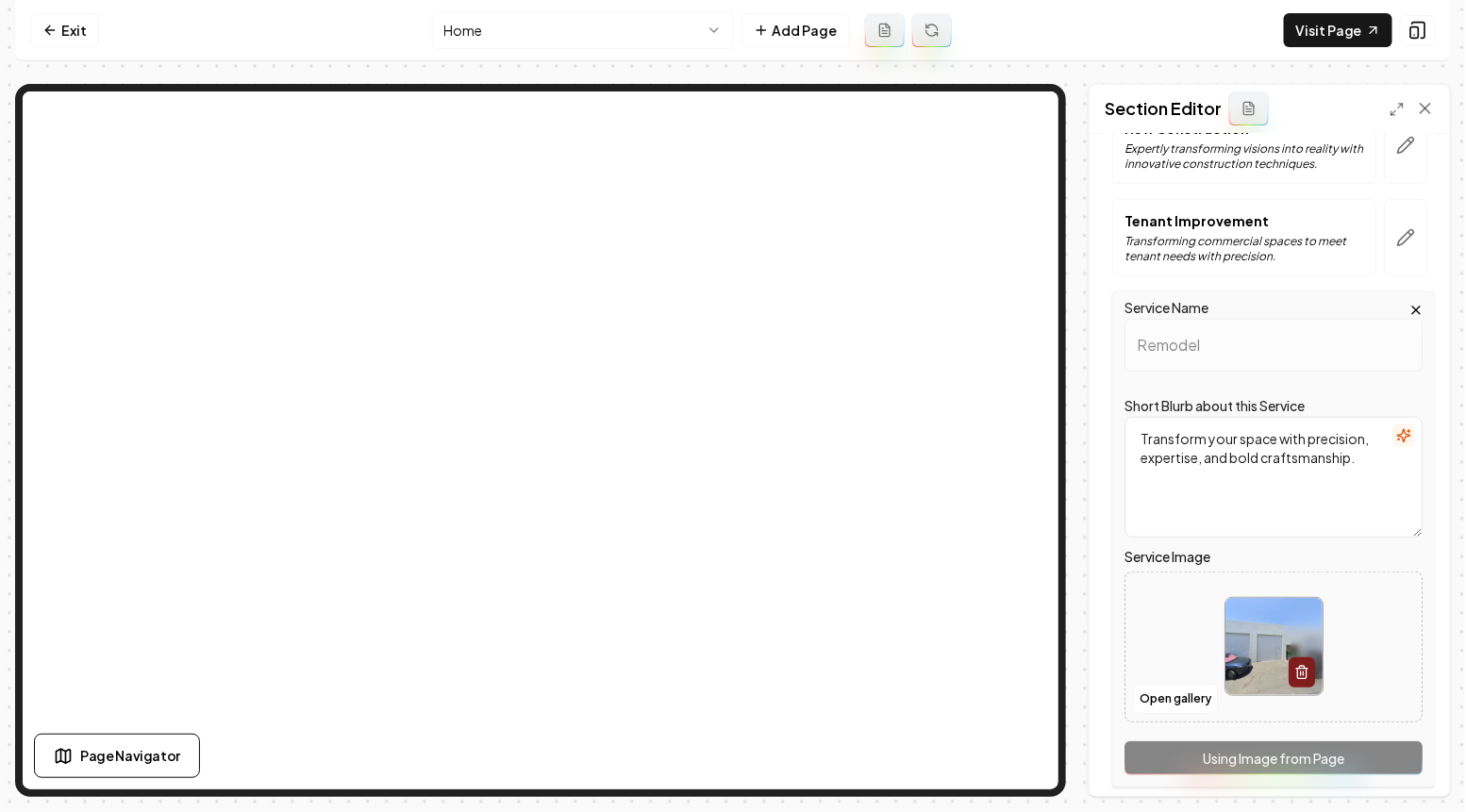 scroll, scrollTop: 280, scrollLeft: 0, axis: vertical 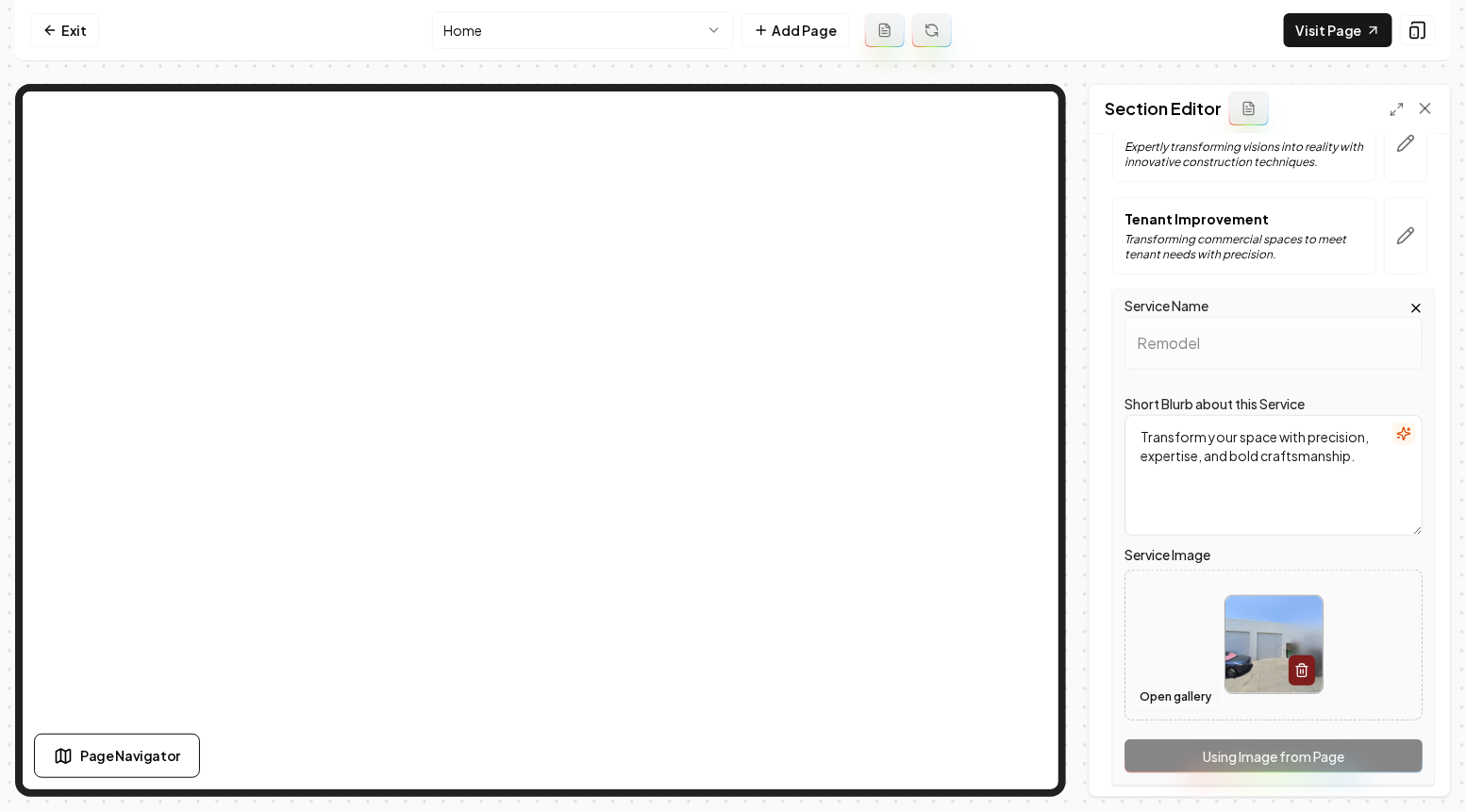 click on "Open gallery" at bounding box center [1175, 697] 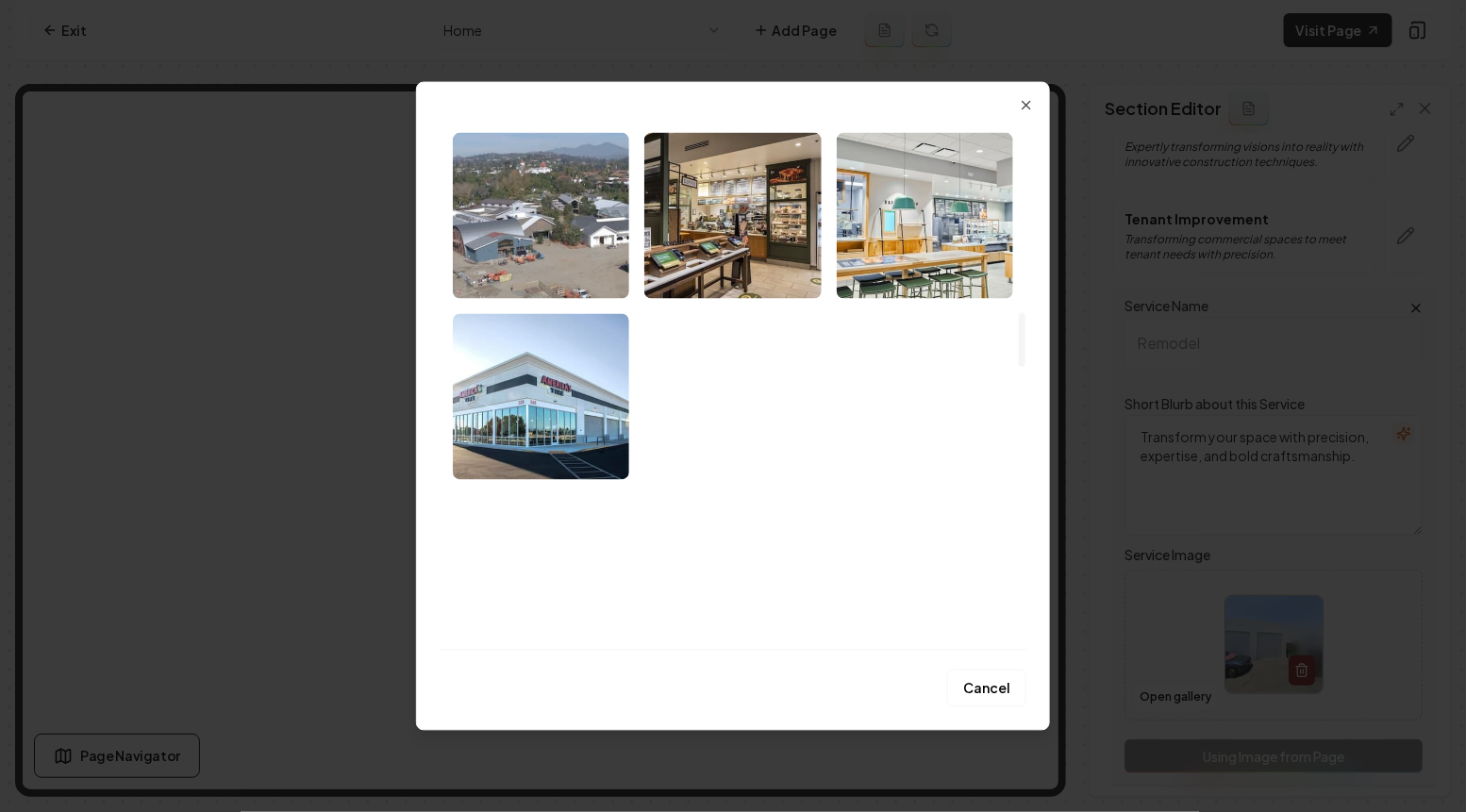 scroll, scrollTop: 2016, scrollLeft: 0, axis: vertical 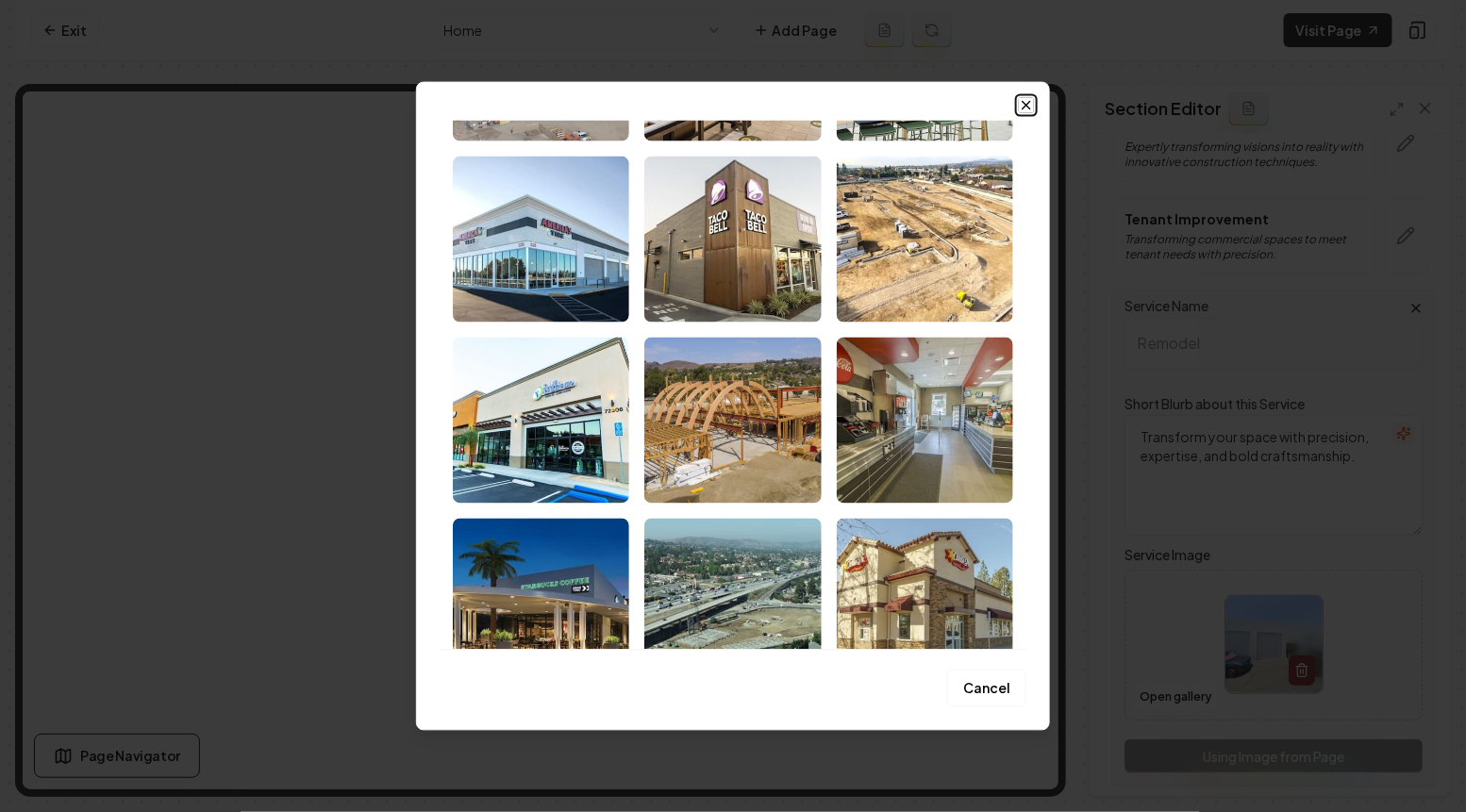 click 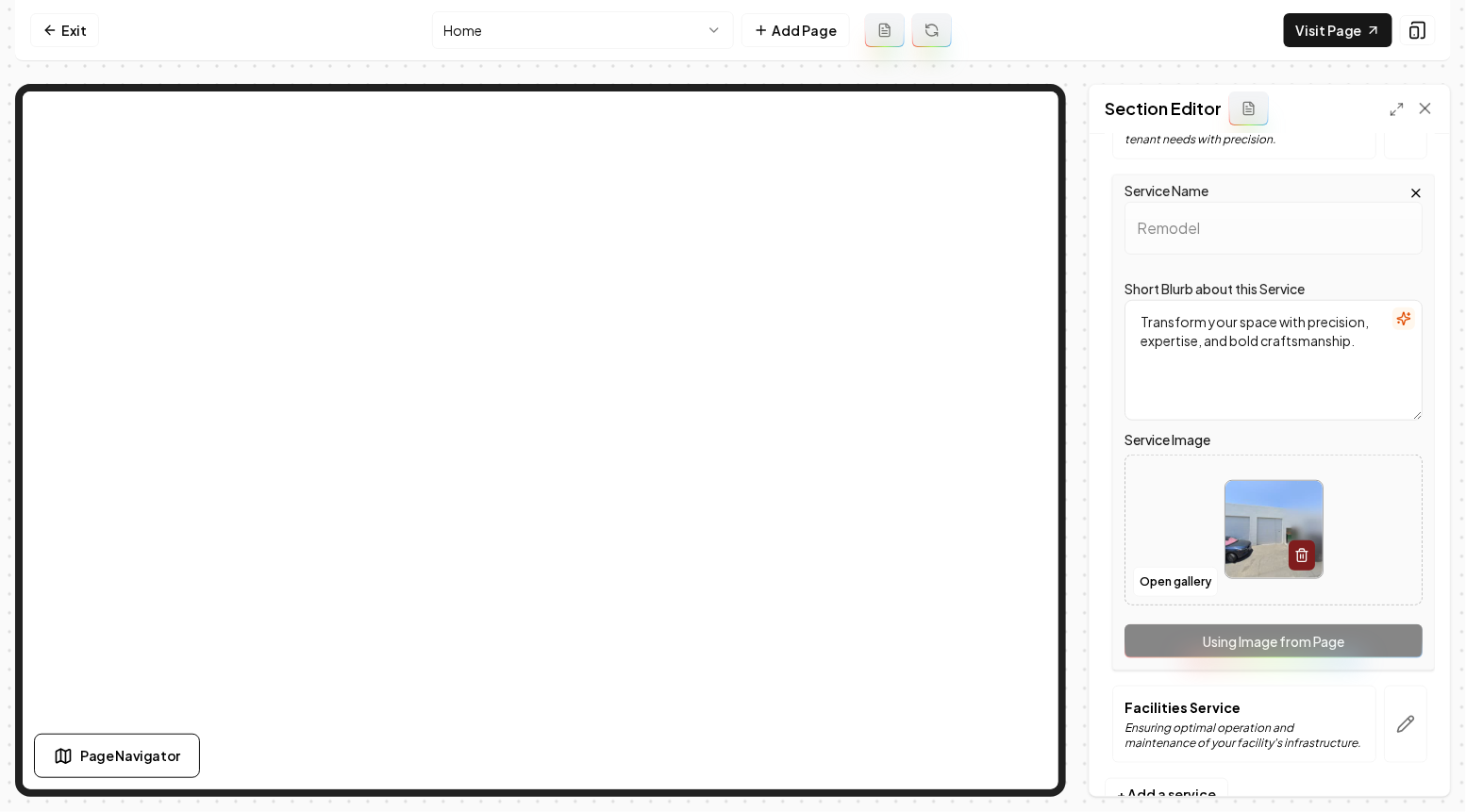 scroll, scrollTop: 404, scrollLeft: 0, axis: vertical 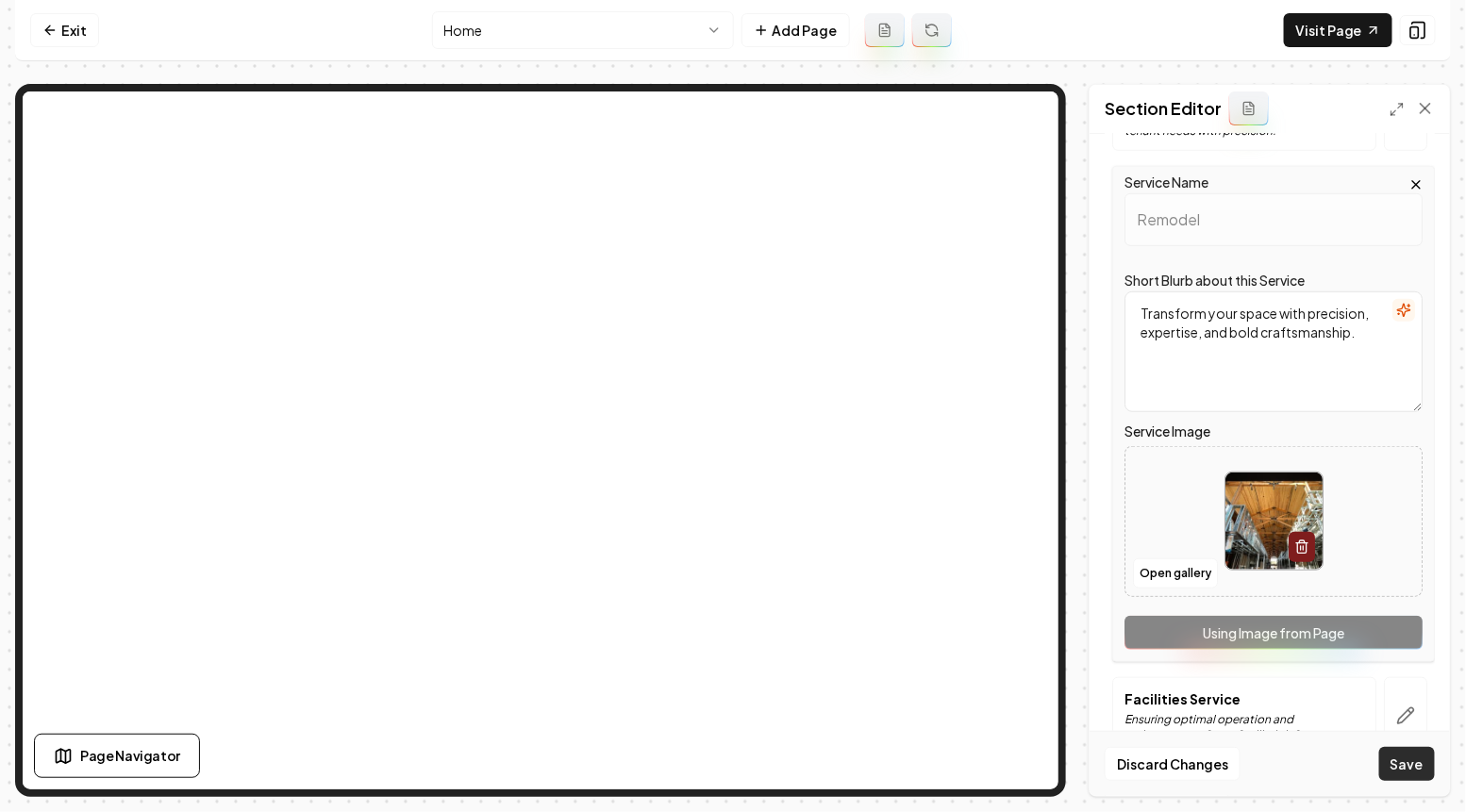 click on "Save" at bounding box center (1407, 764) 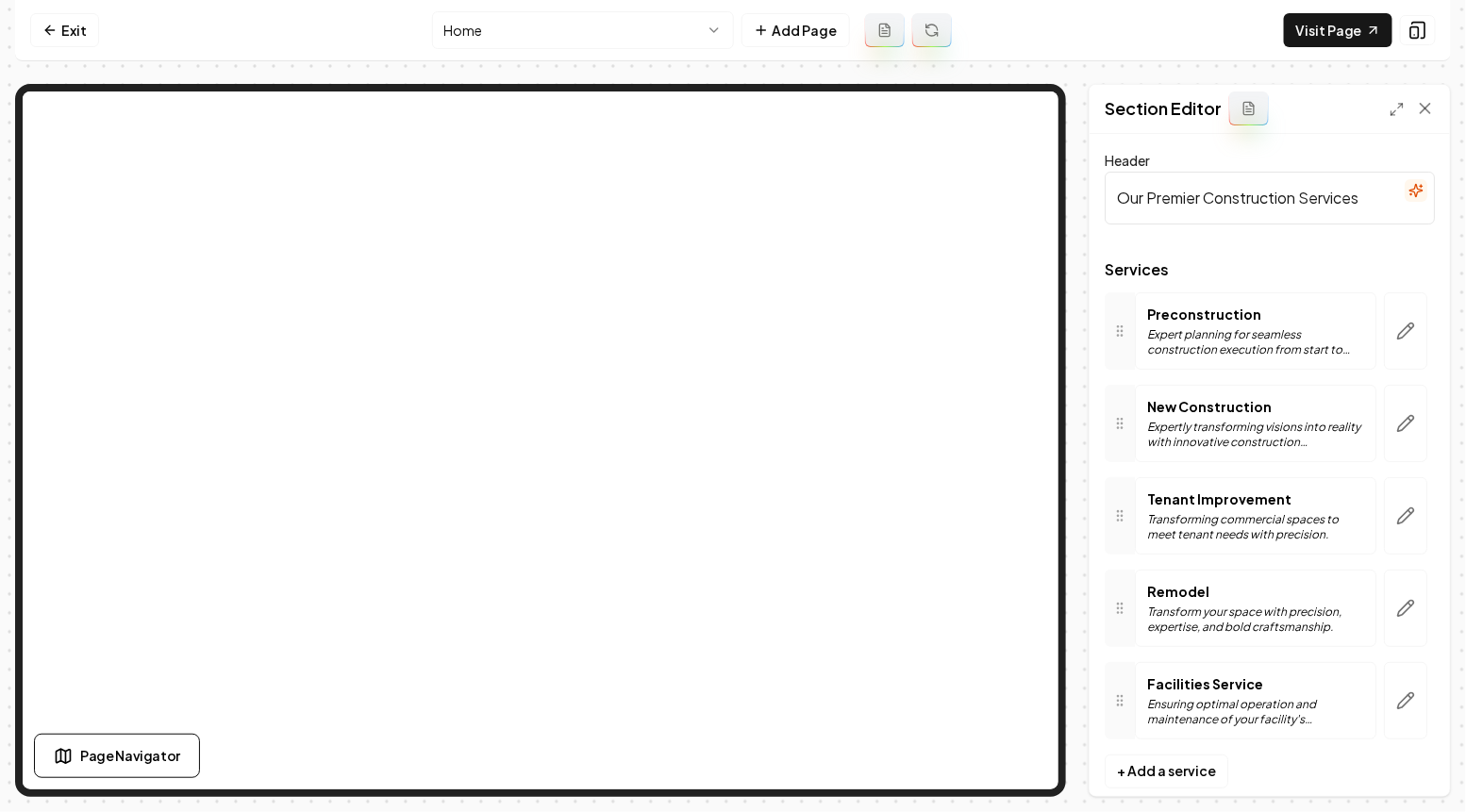 scroll, scrollTop: 28, scrollLeft: 0, axis: vertical 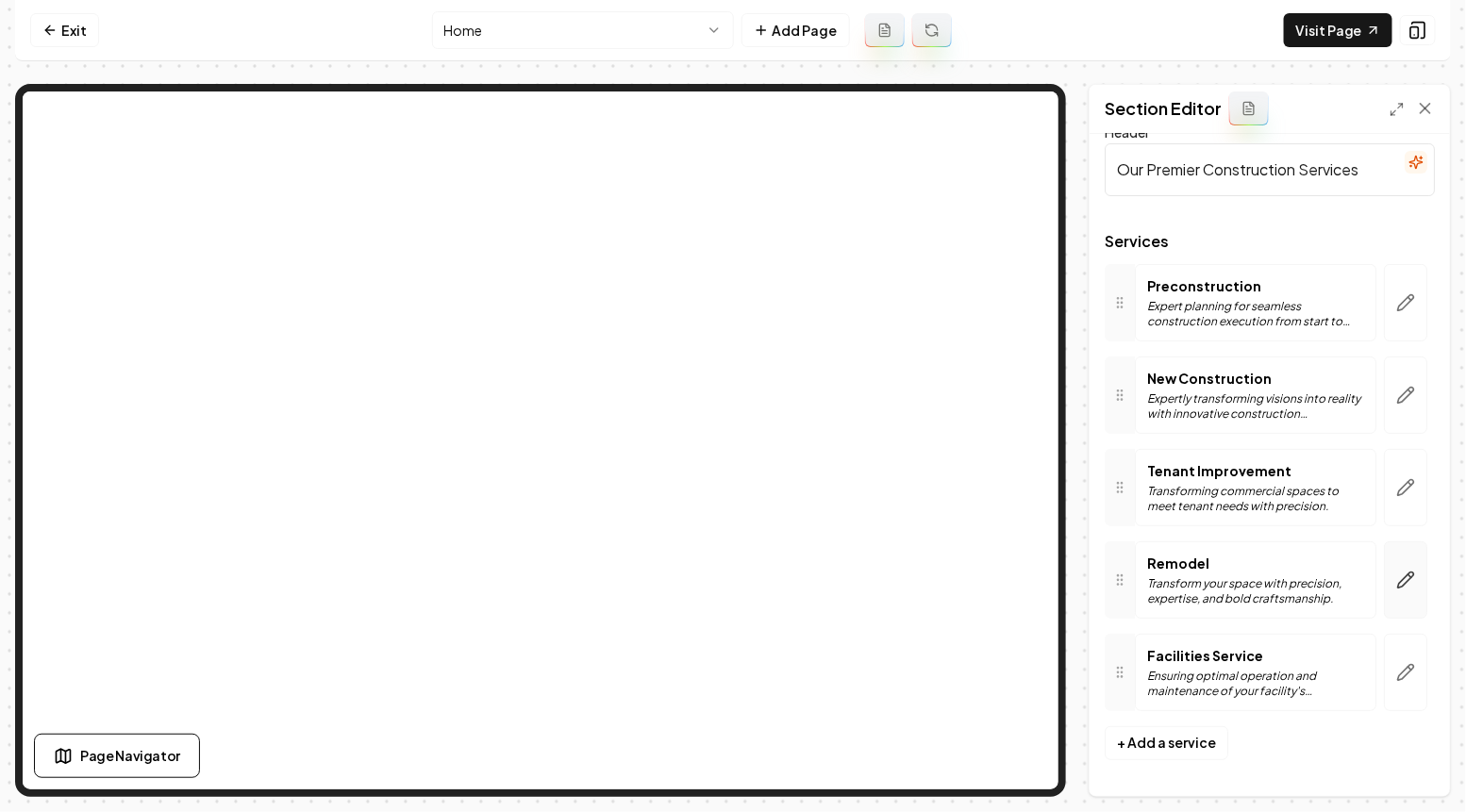 click 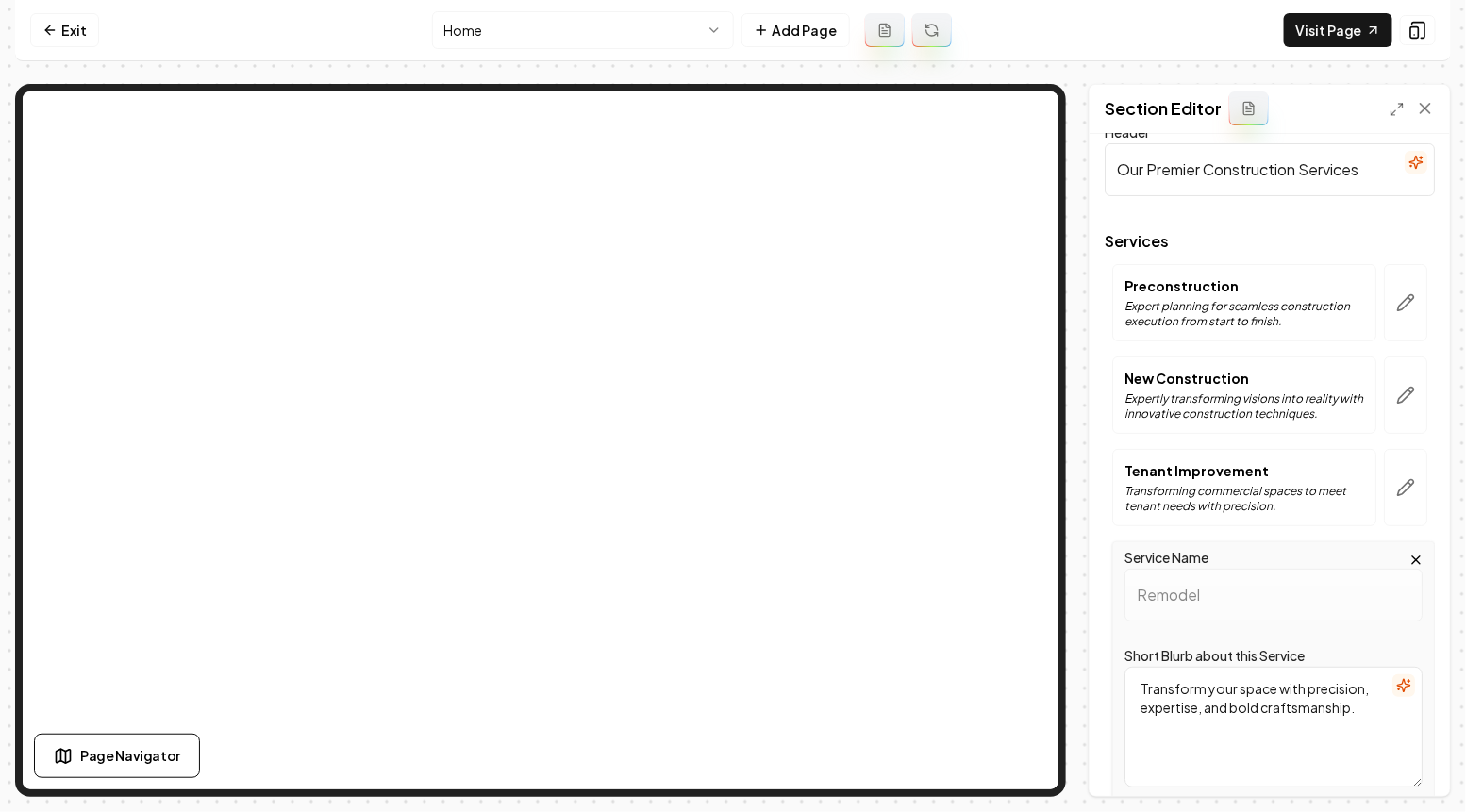 scroll, scrollTop: 447, scrollLeft: 0, axis: vertical 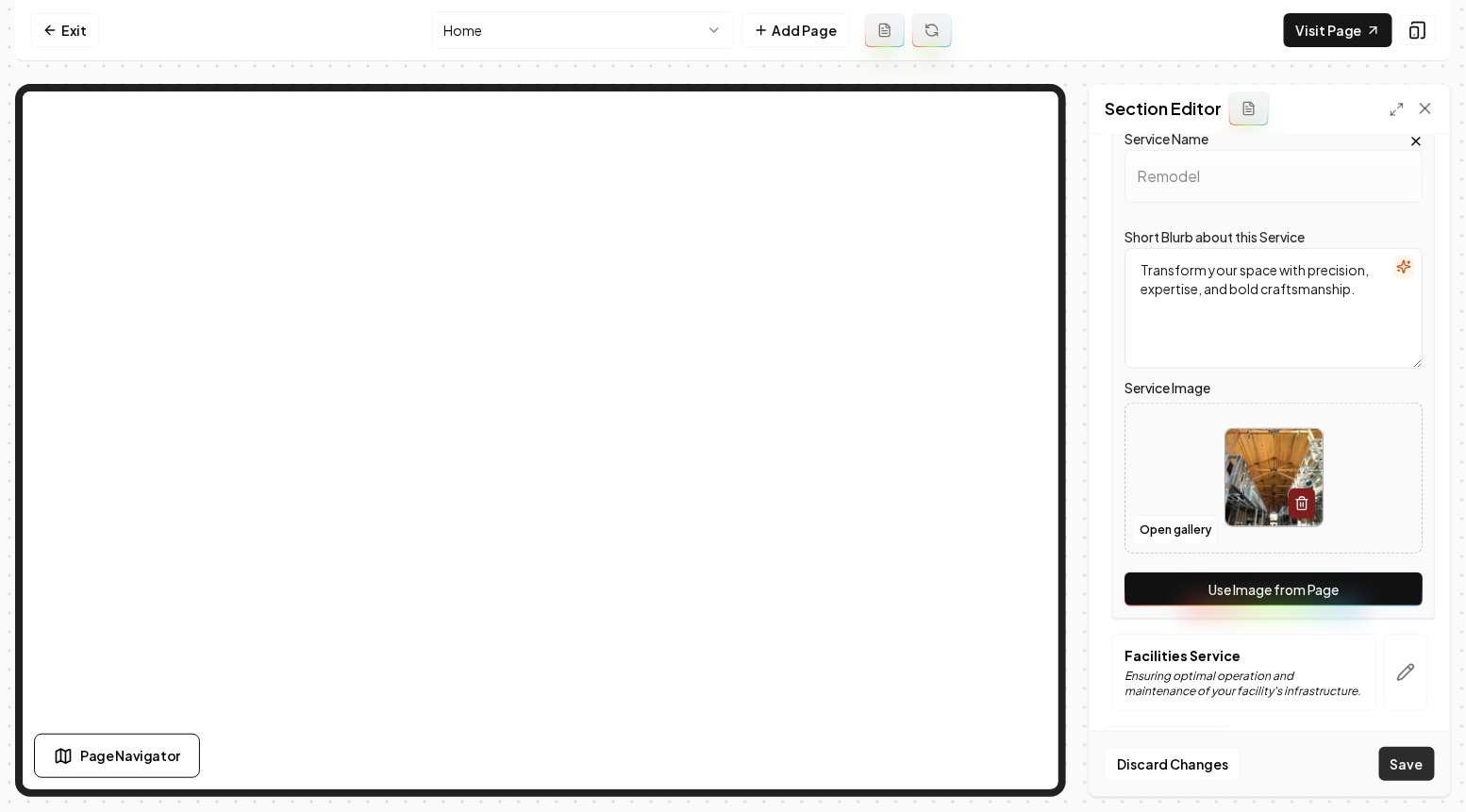 click on "Save" at bounding box center [1407, 764] 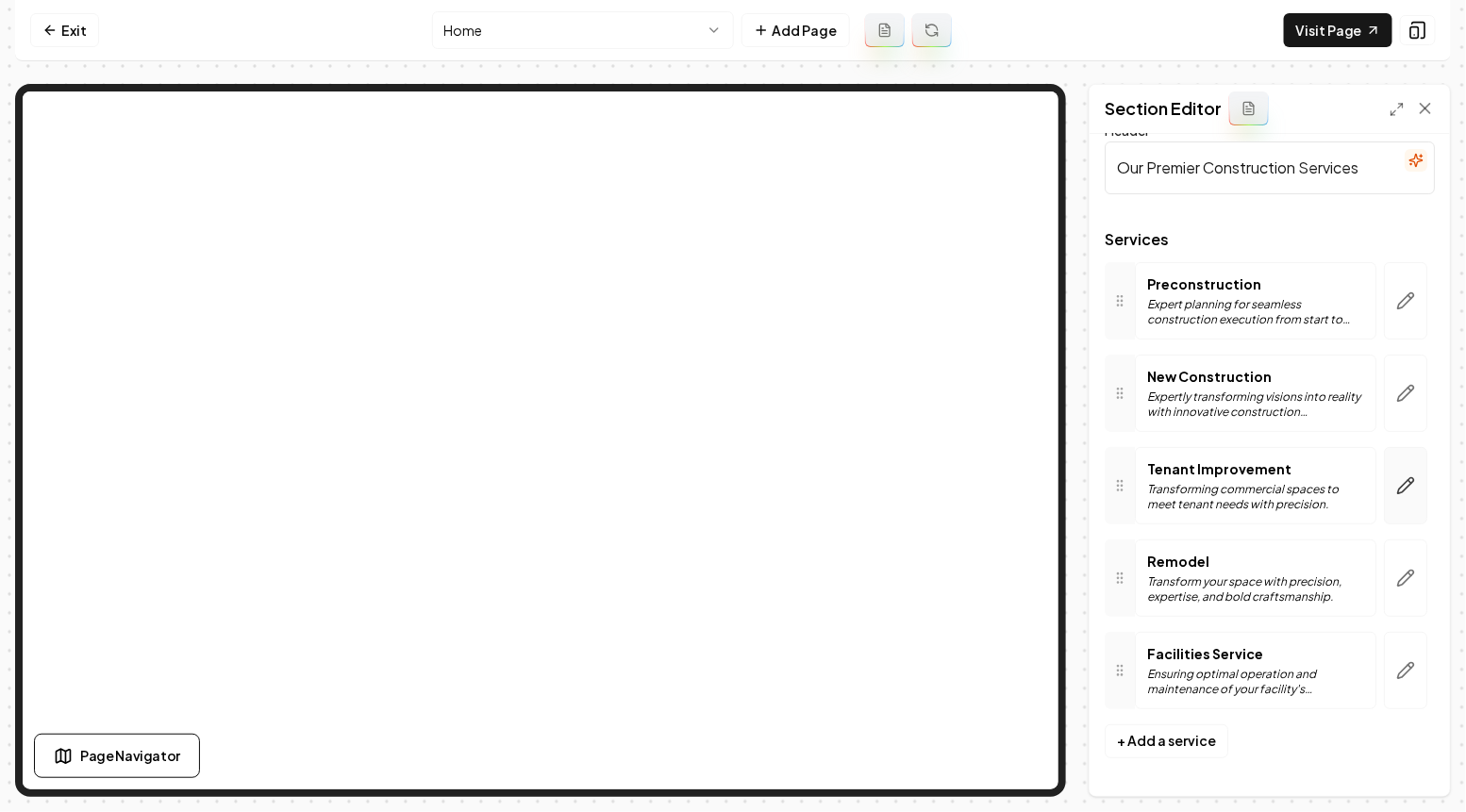 scroll, scrollTop: 28, scrollLeft: 0, axis: vertical 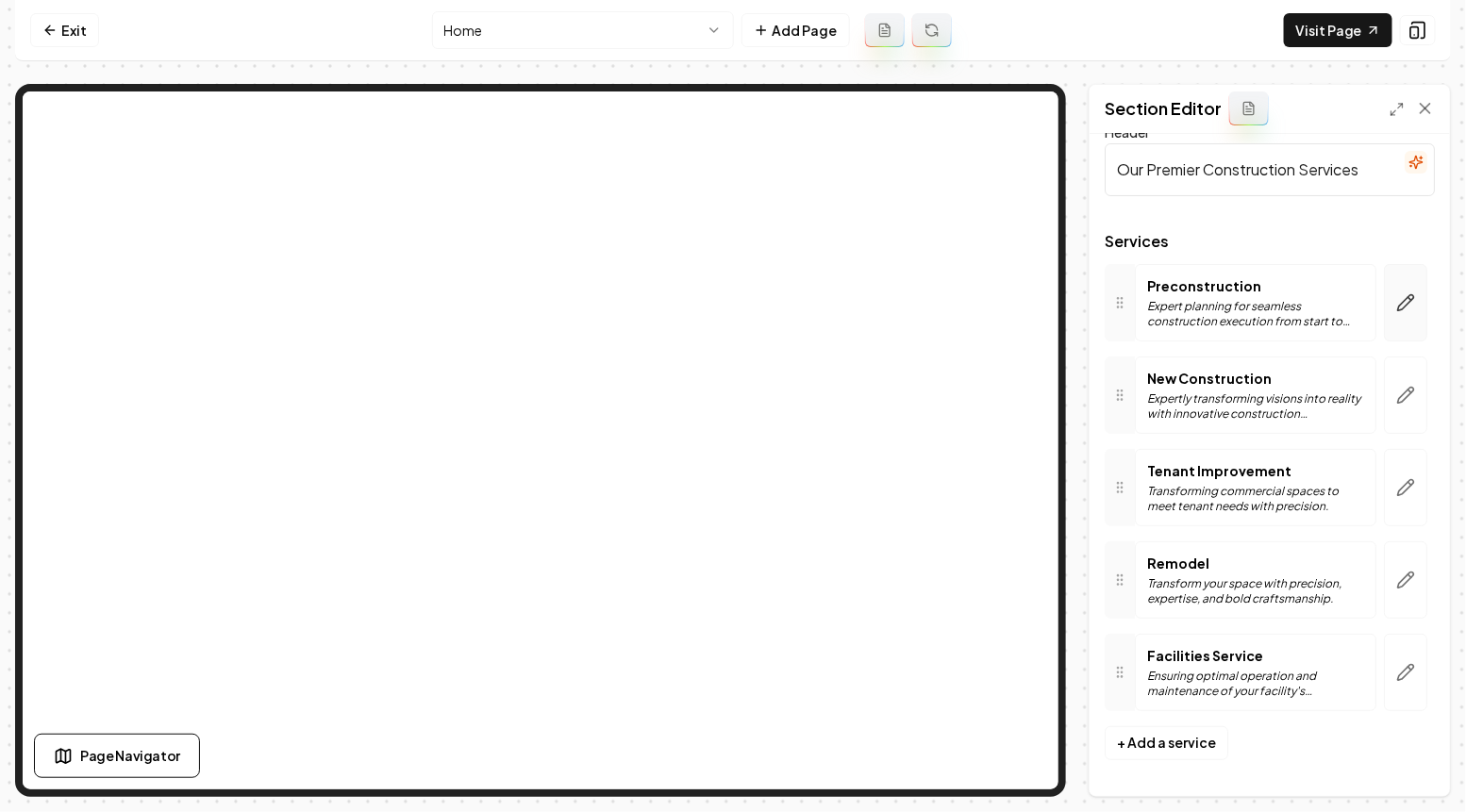 click 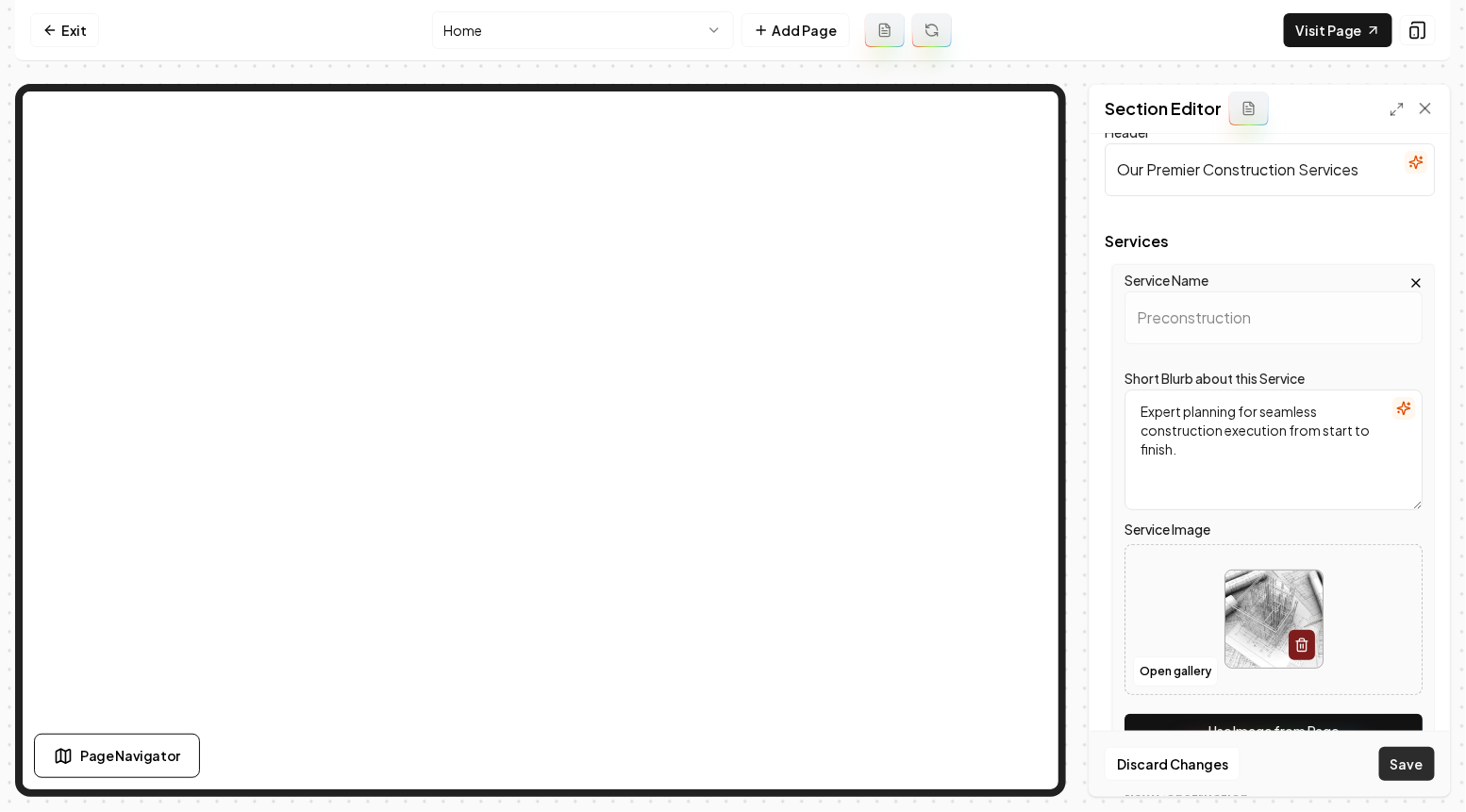 click on "Save" at bounding box center [1407, 764] 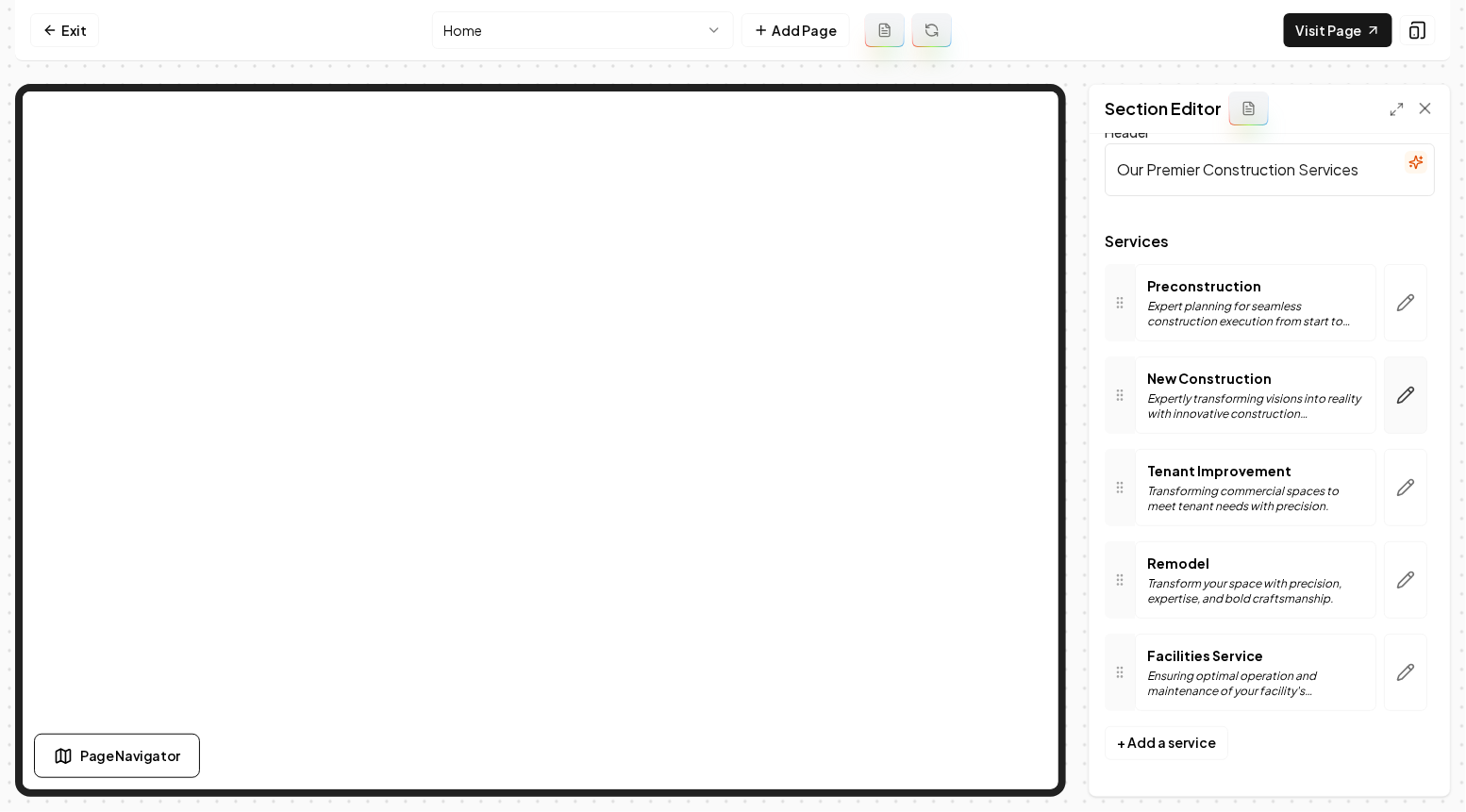 click at bounding box center (1406, 395) 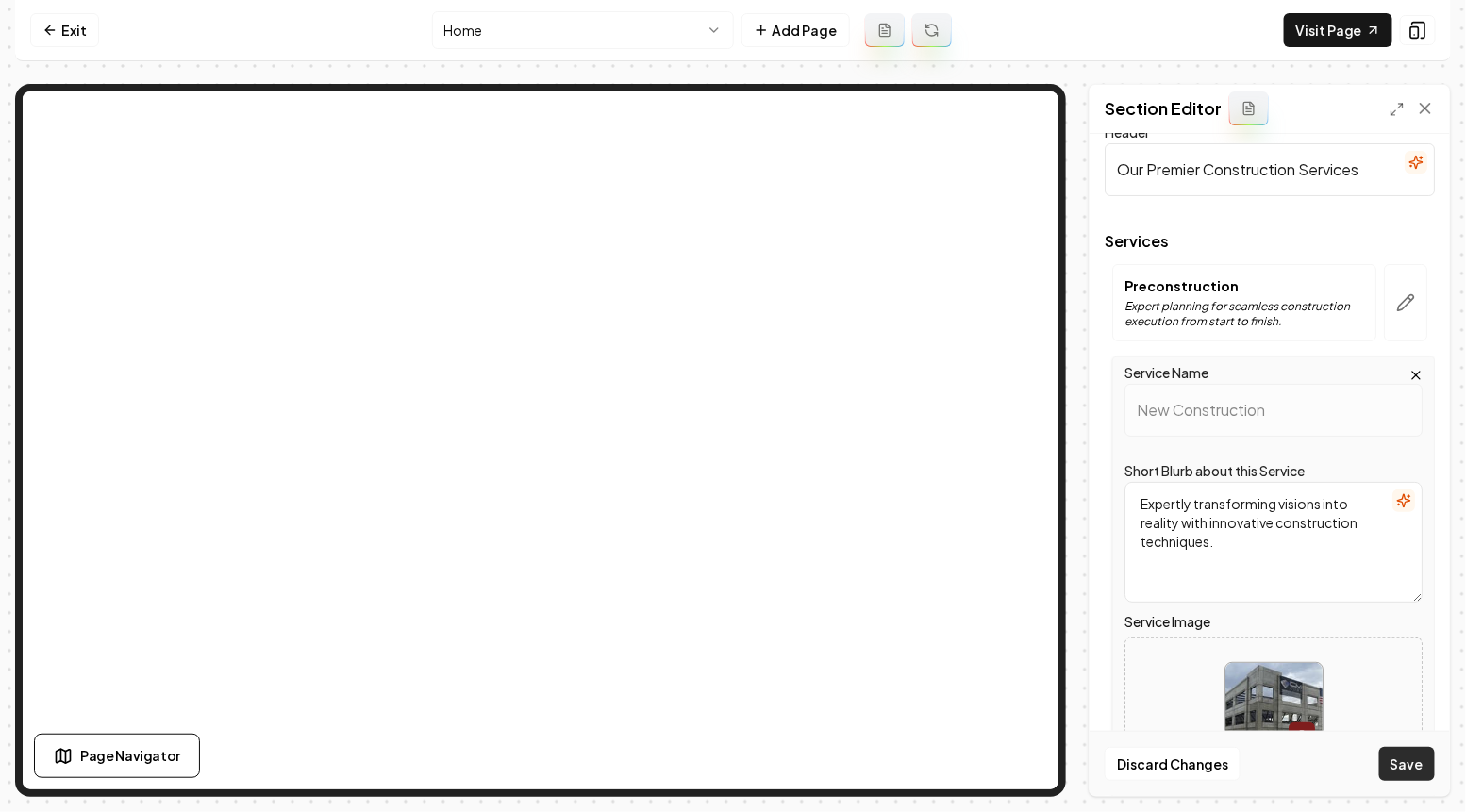 click on "Save" at bounding box center [1407, 764] 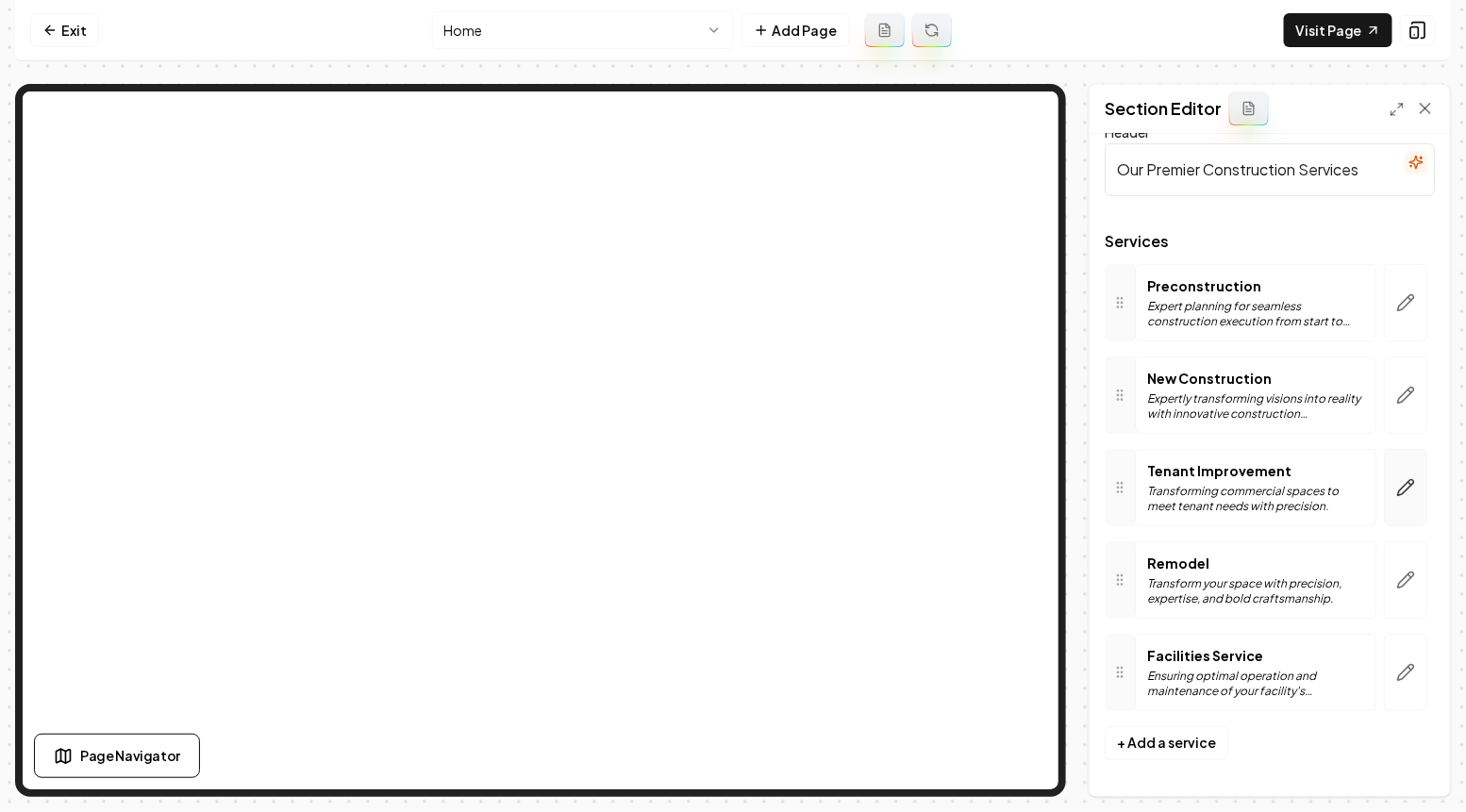 click 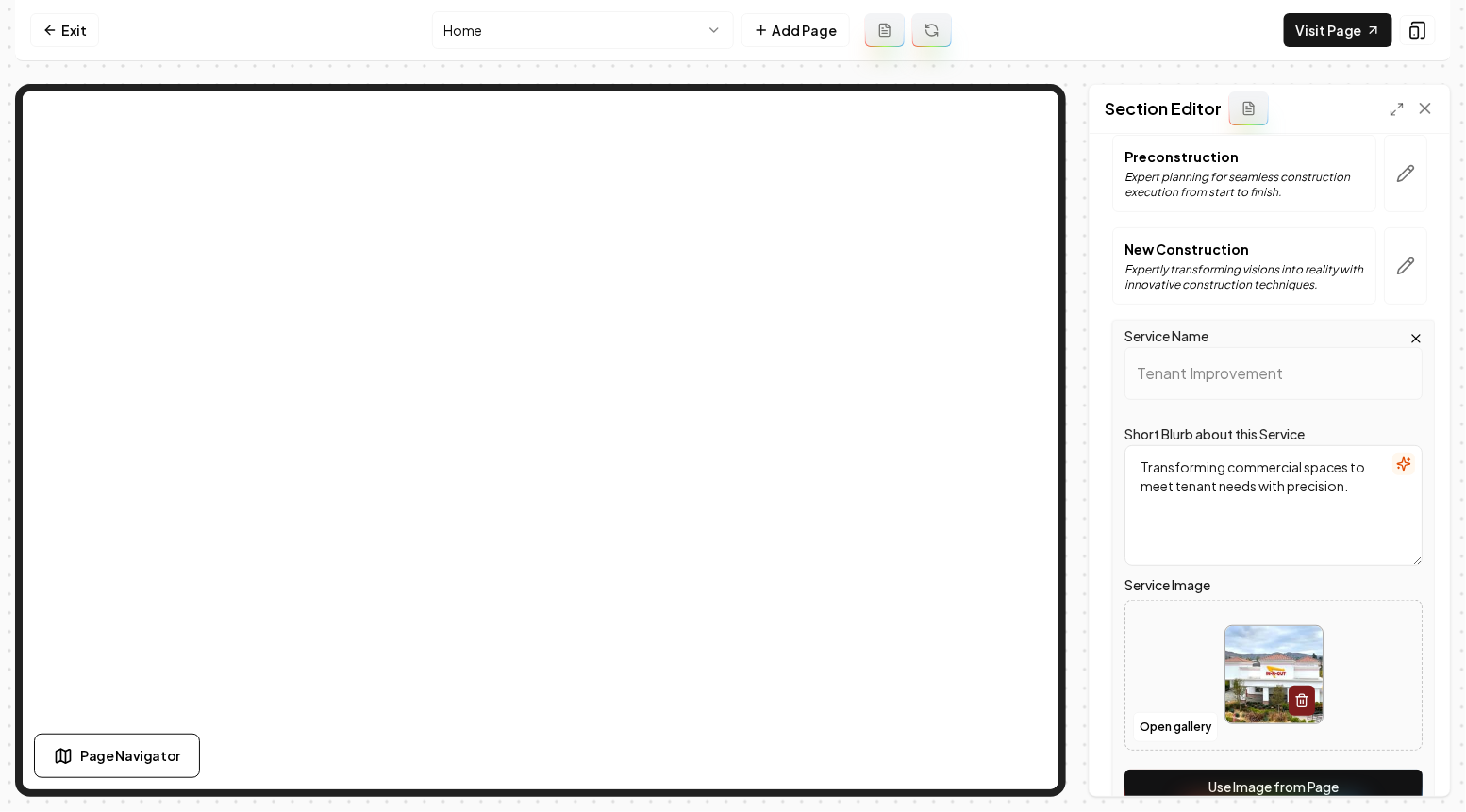 scroll, scrollTop: 203, scrollLeft: 0, axis: vertical 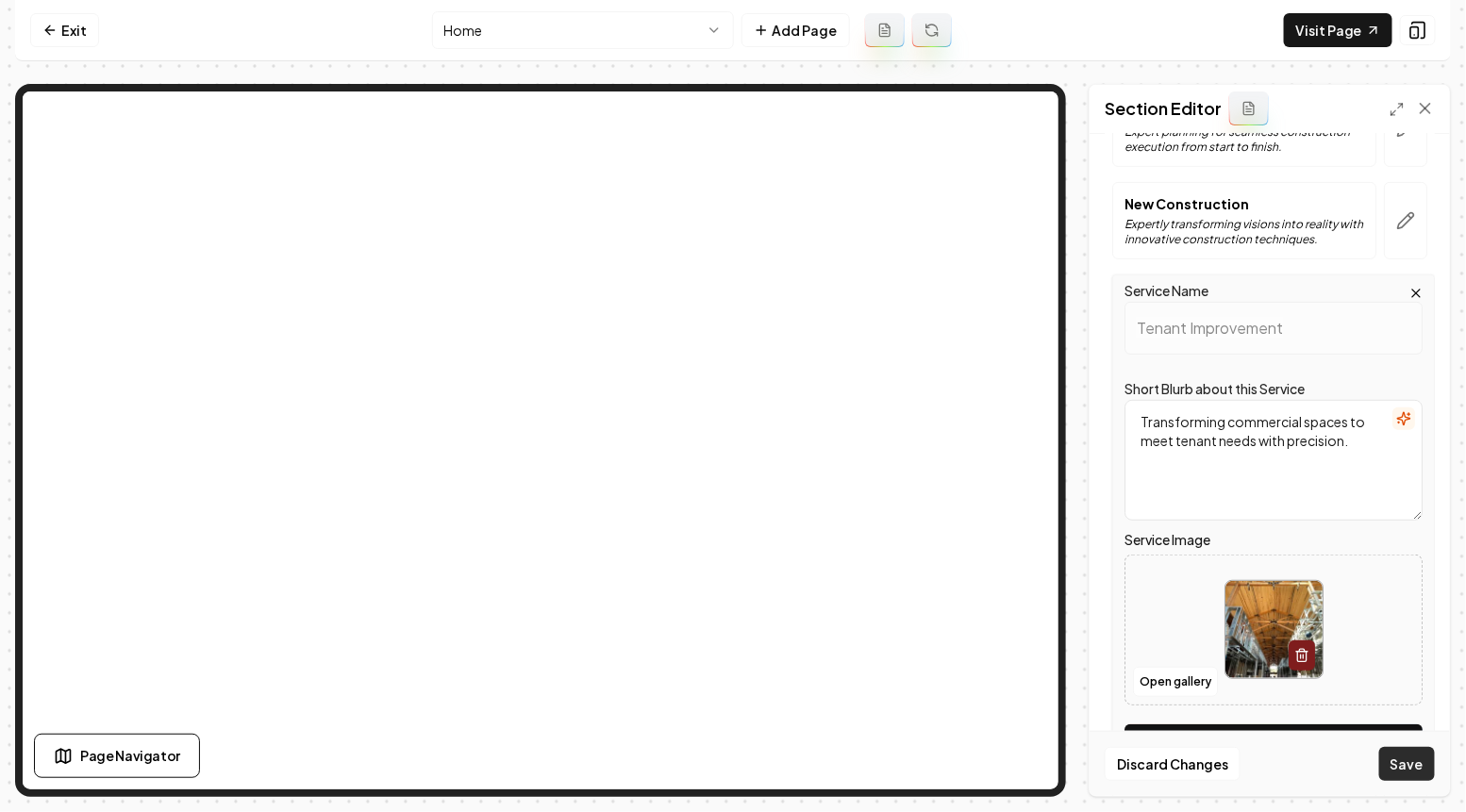 click on "Save" at bounding box center (1407, 764) 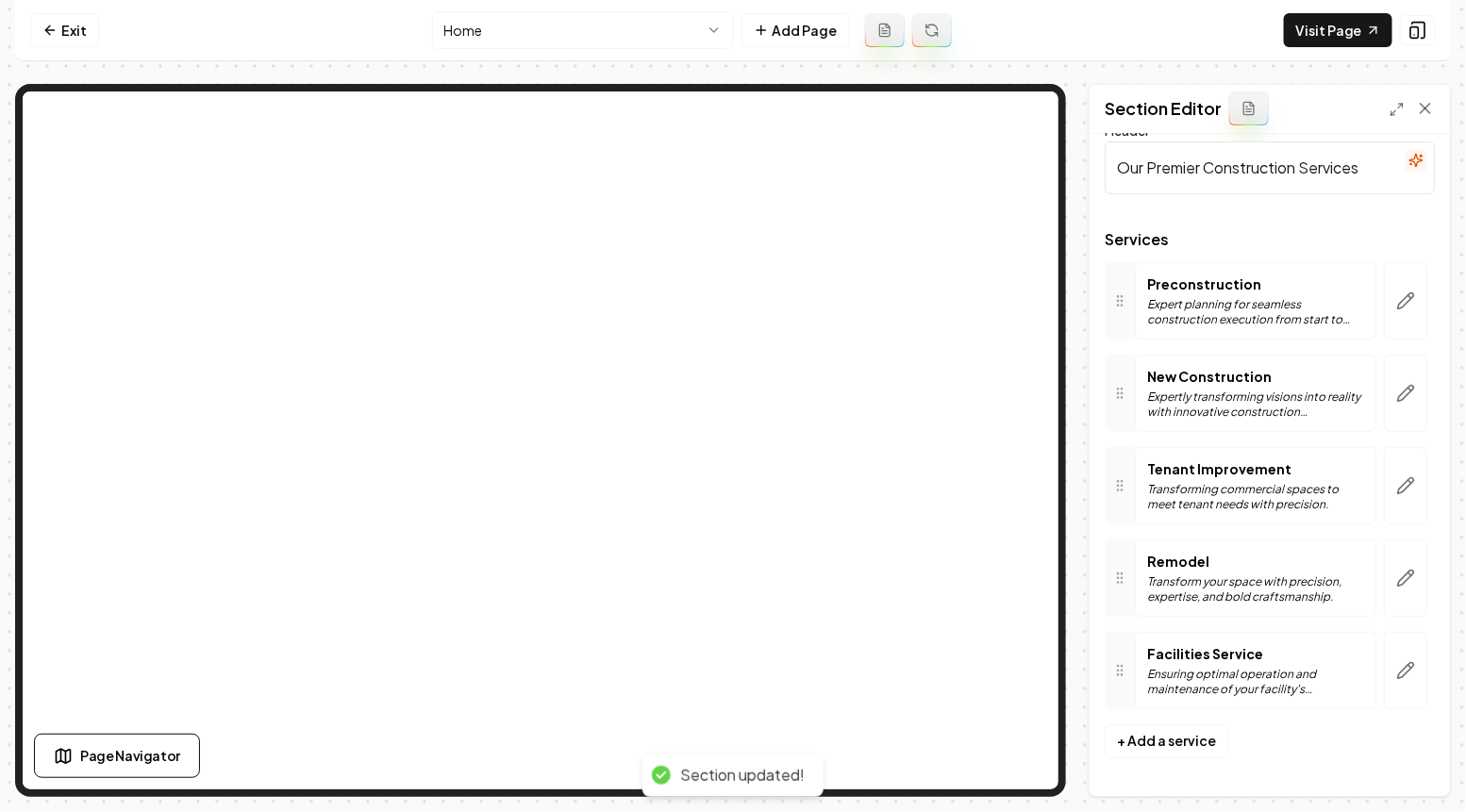 scroll, scrollTop: 28, scrollLeft: 0, axis: vertical 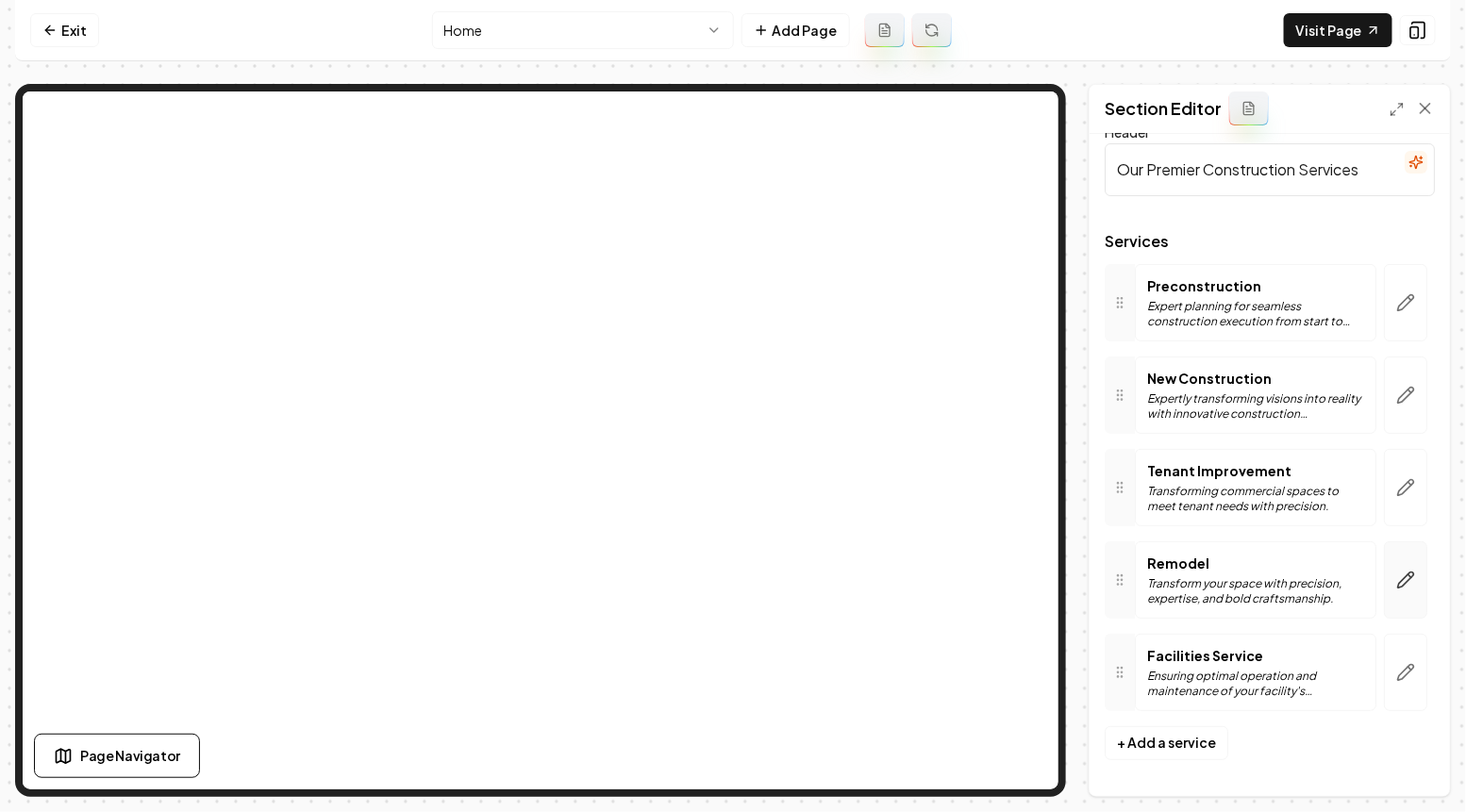click 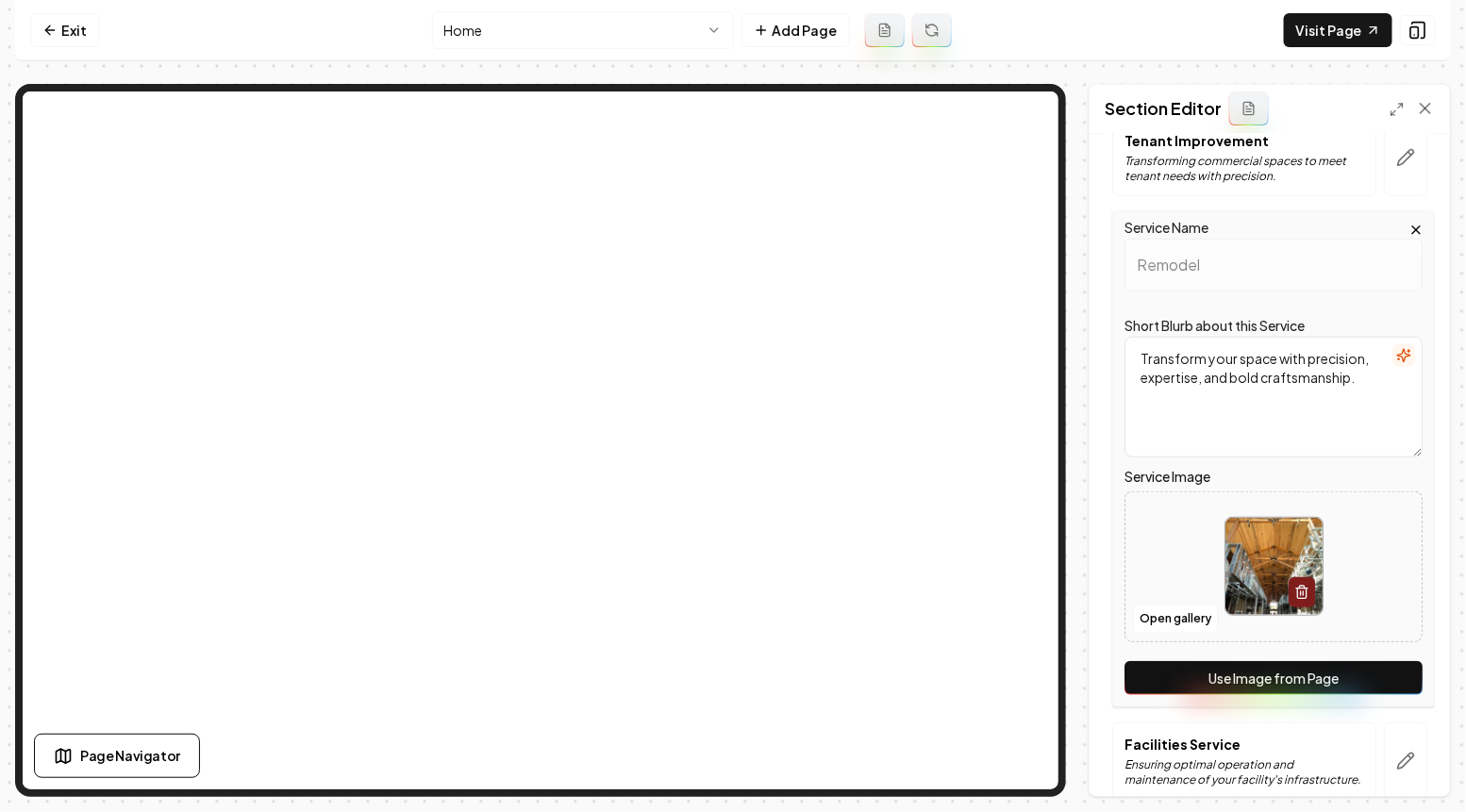 scroll, scrollTop: 367, scrollLeft: 0, axis: vertical 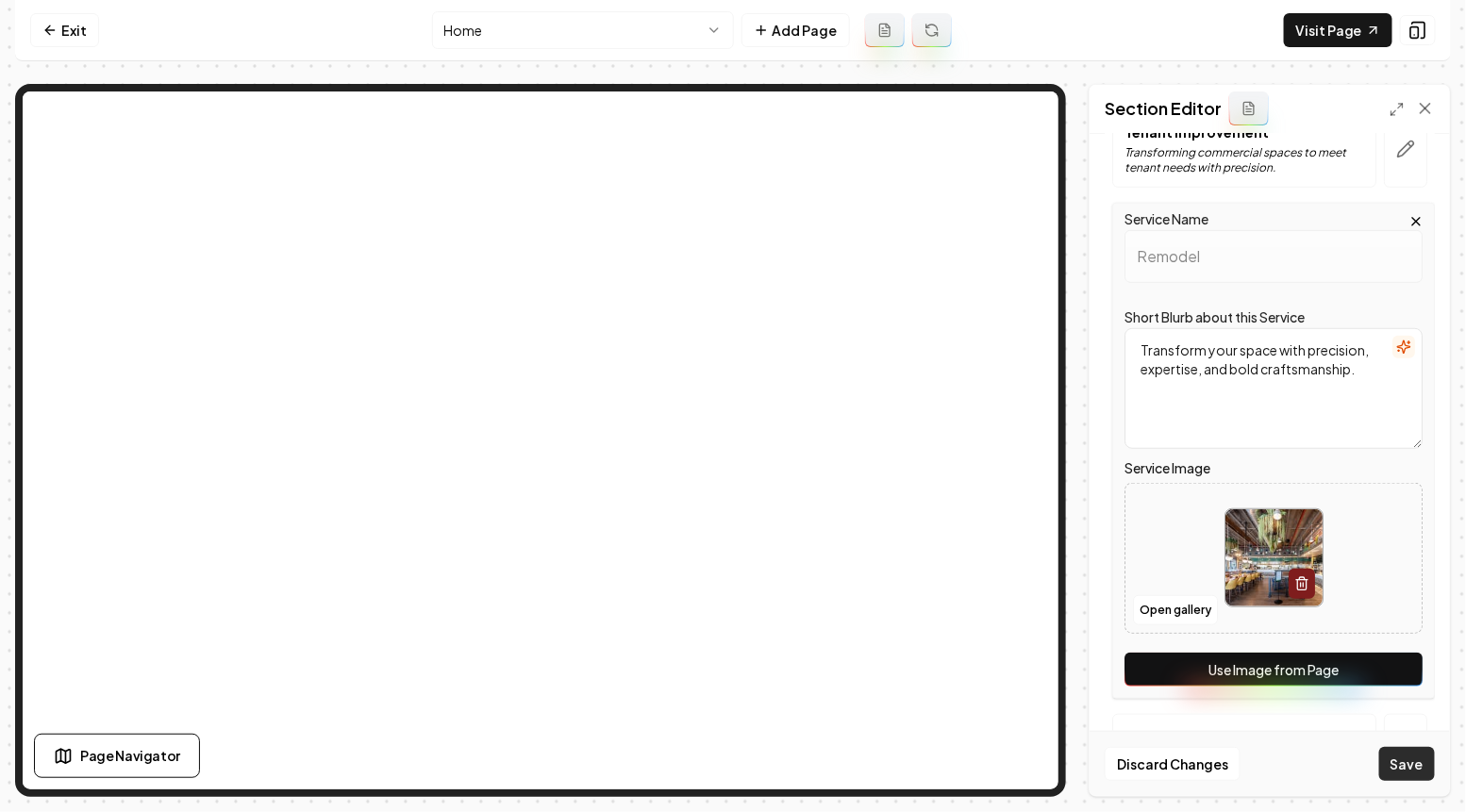 click on "Save" at bounding box center (1407, 764) 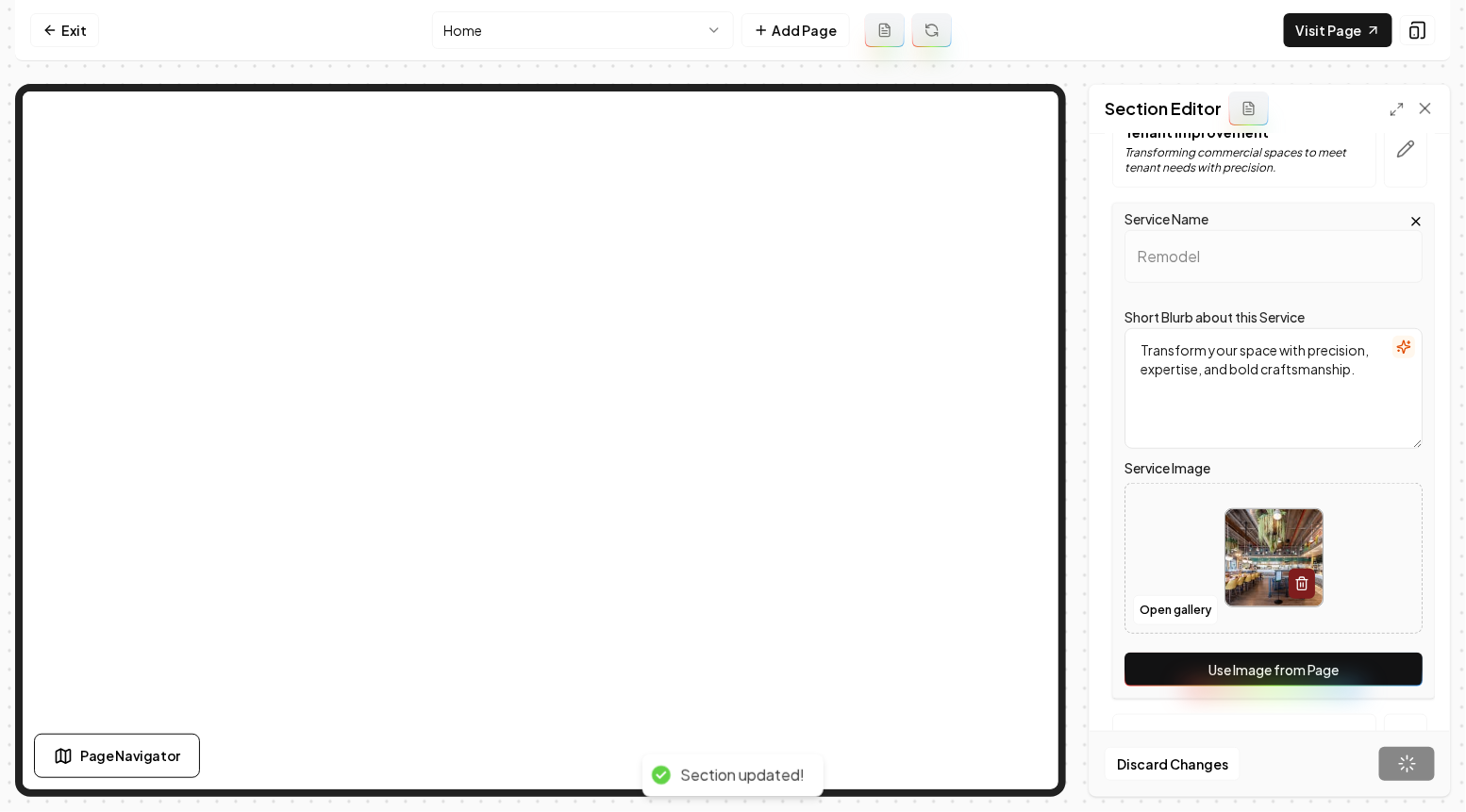 scroll, scrollTop: 28, scrollLeft: 0, axis: vertical 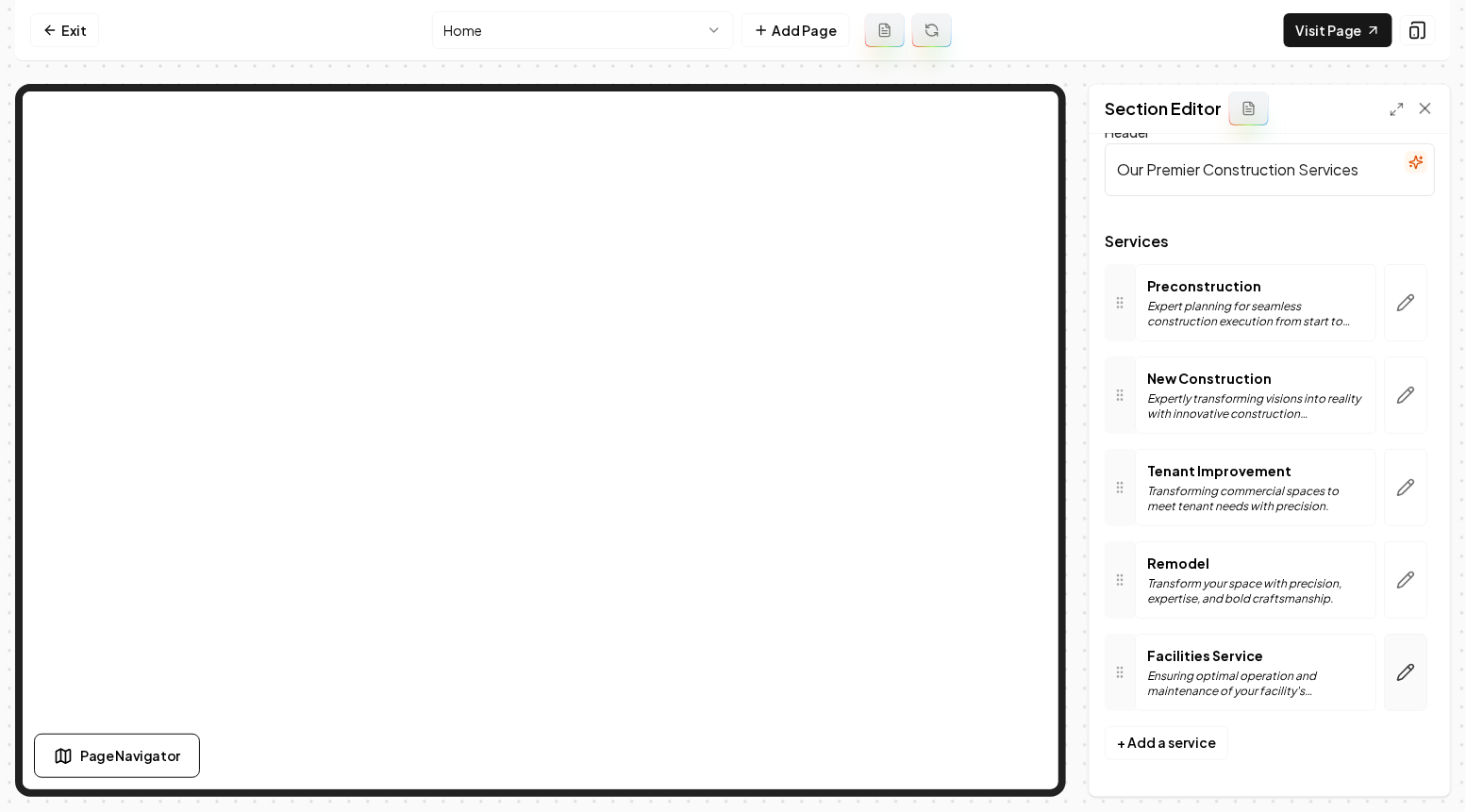 click at bounding box center (1406, 672) 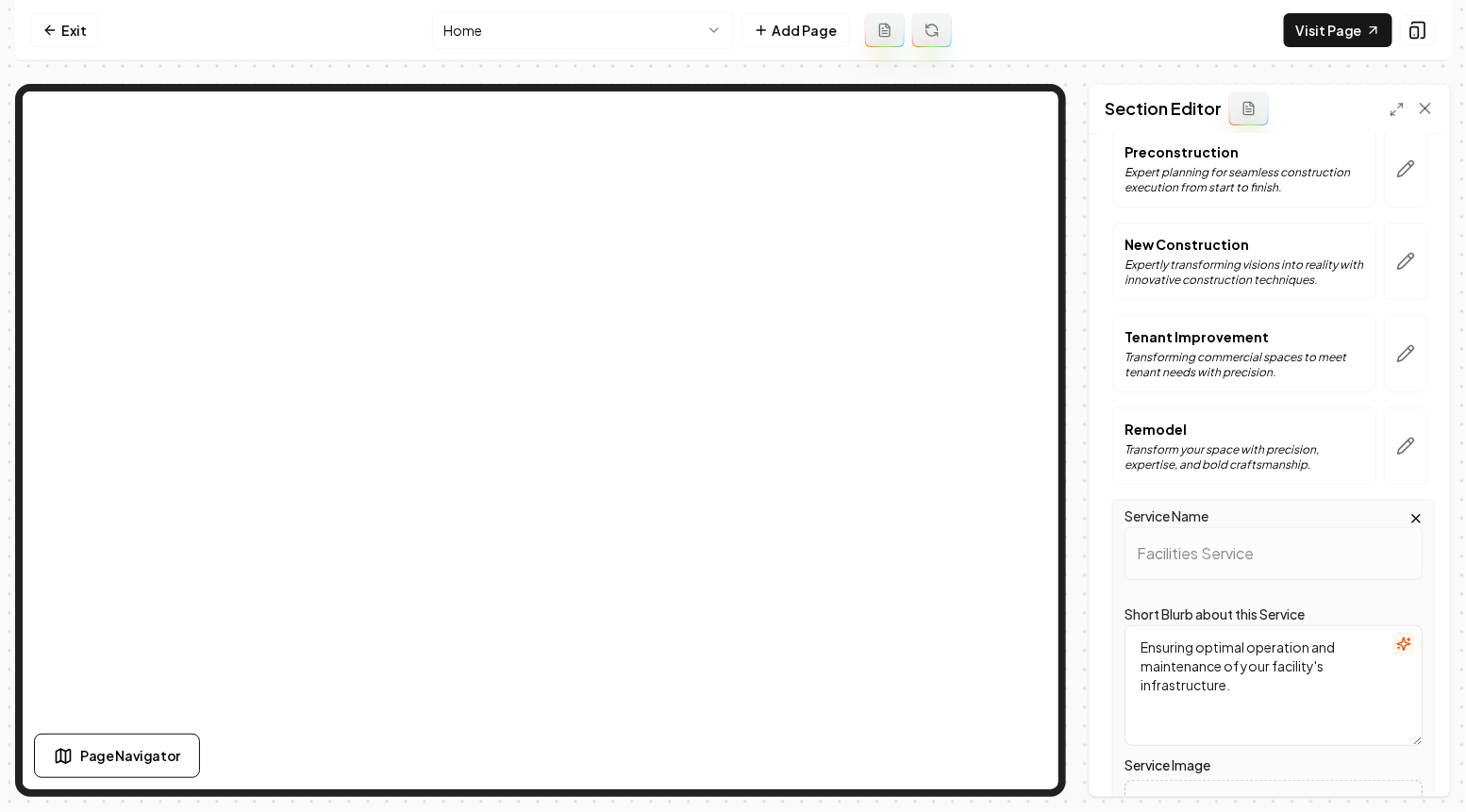 scroll, scrollTop: 411, scrollLeft: 0, axis: vertical 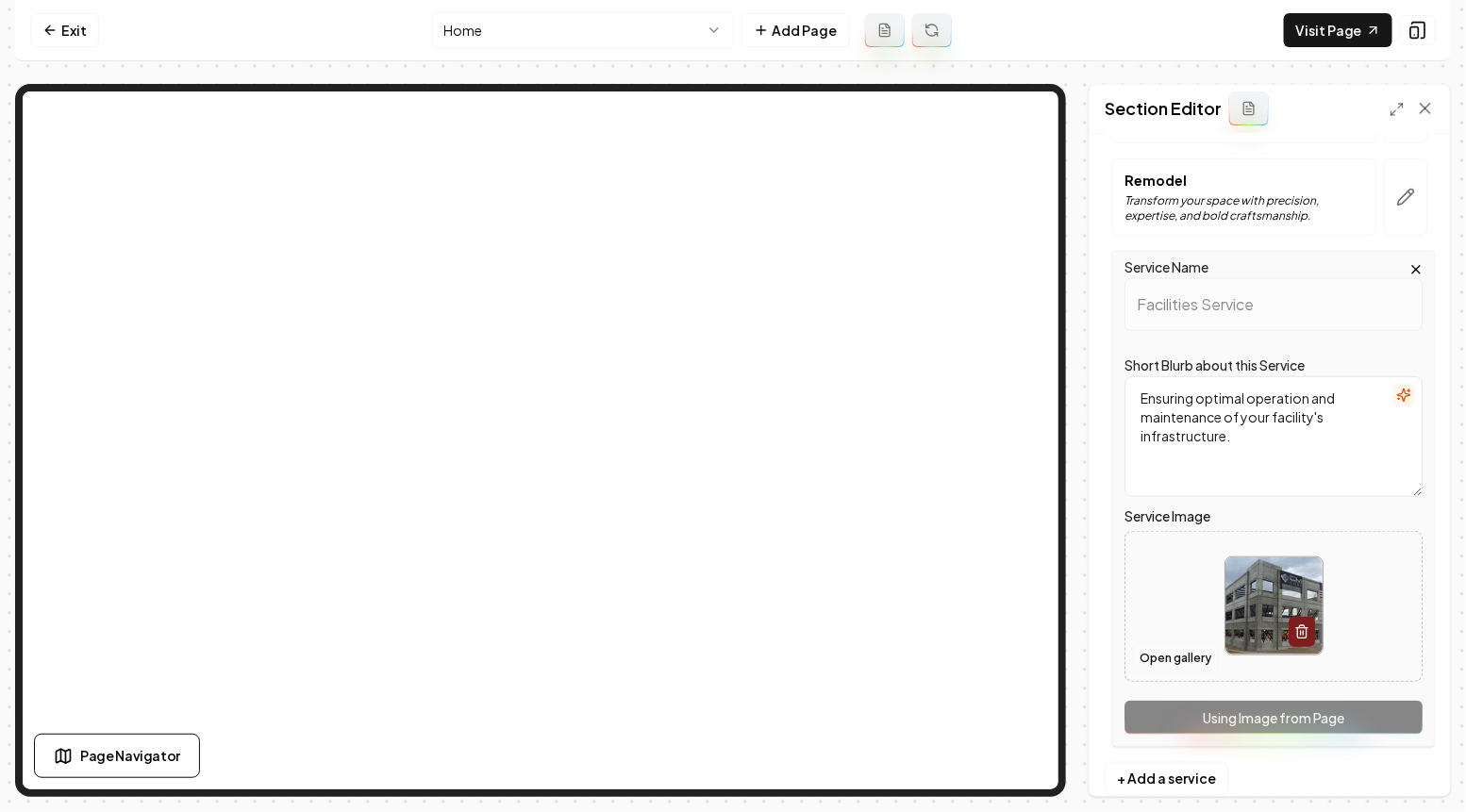 click on "Open gallery" at bounding box center (1175, 658) 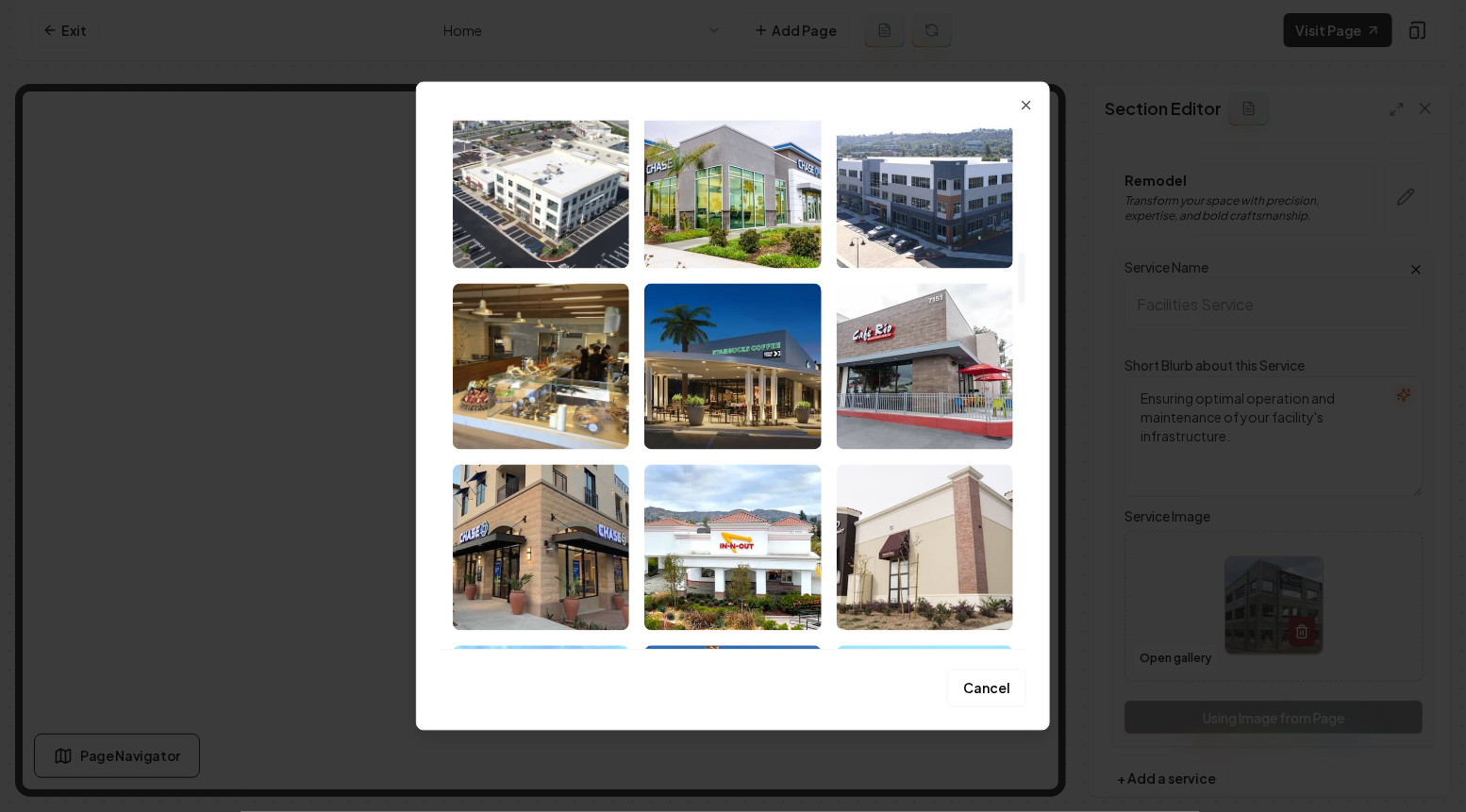 scroll, scrollTop: 1441, scrollLeft: 0, axis: vertical 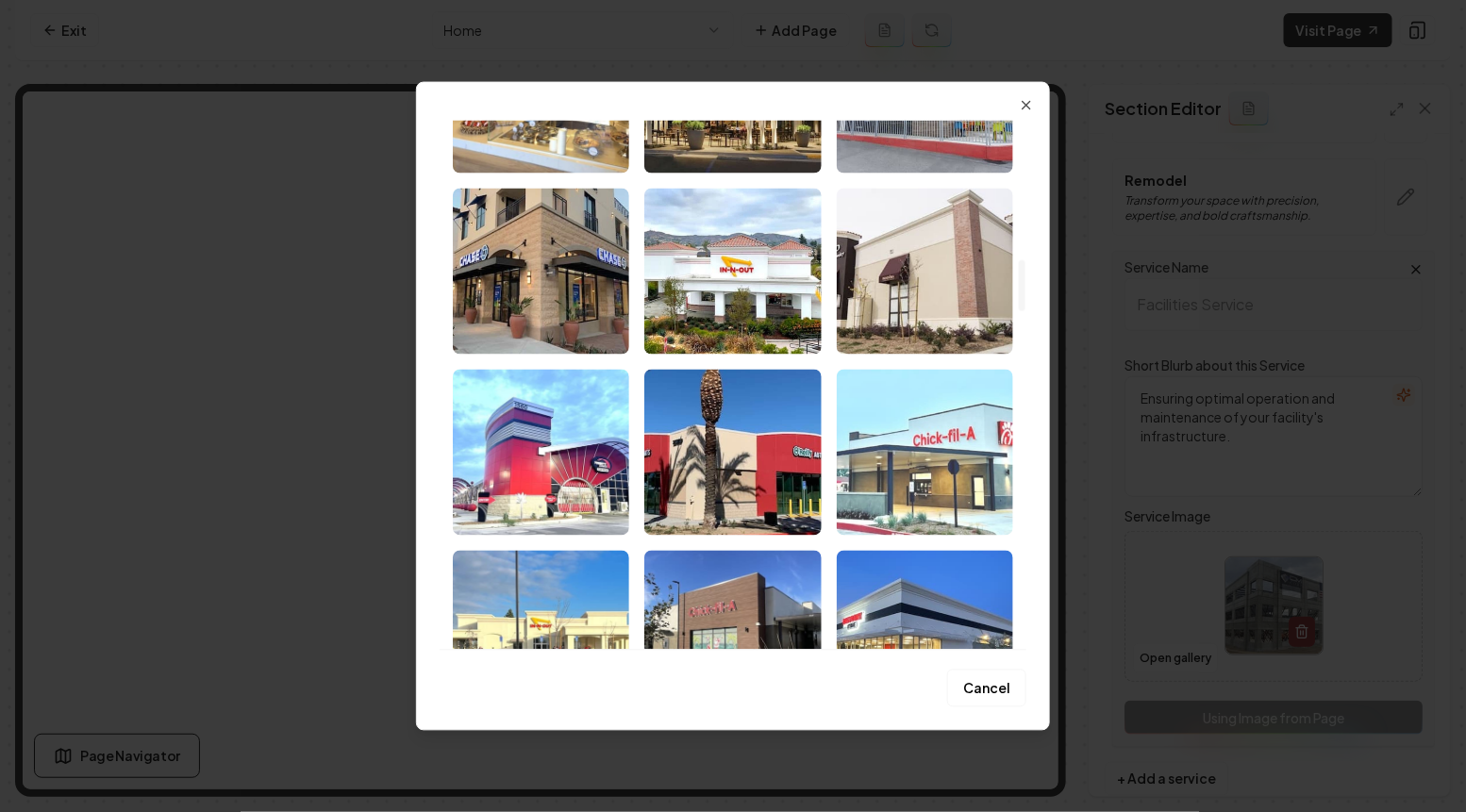 click at bounding box center (925, 452) 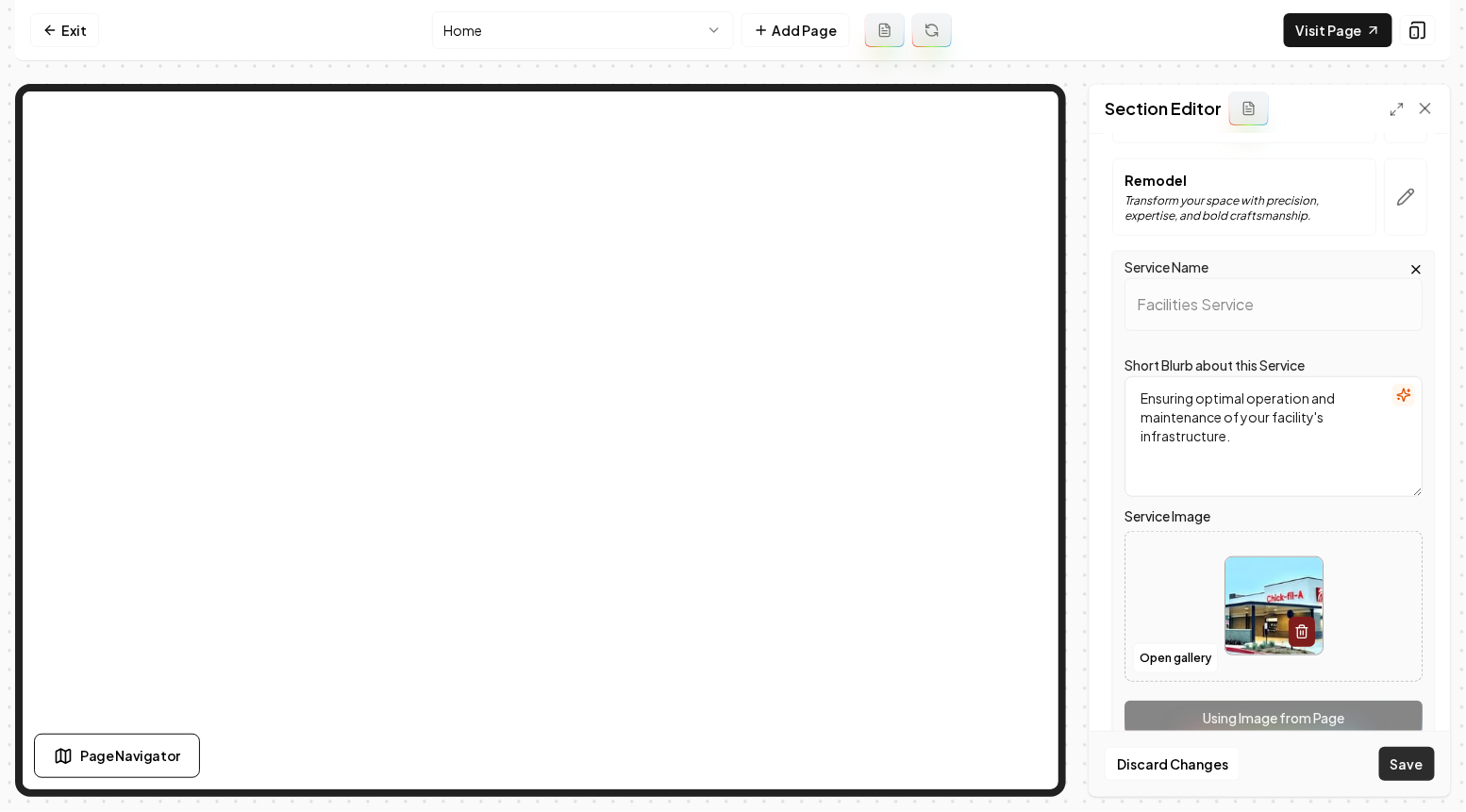 click on "Save" at bounding box center (1407, 764) 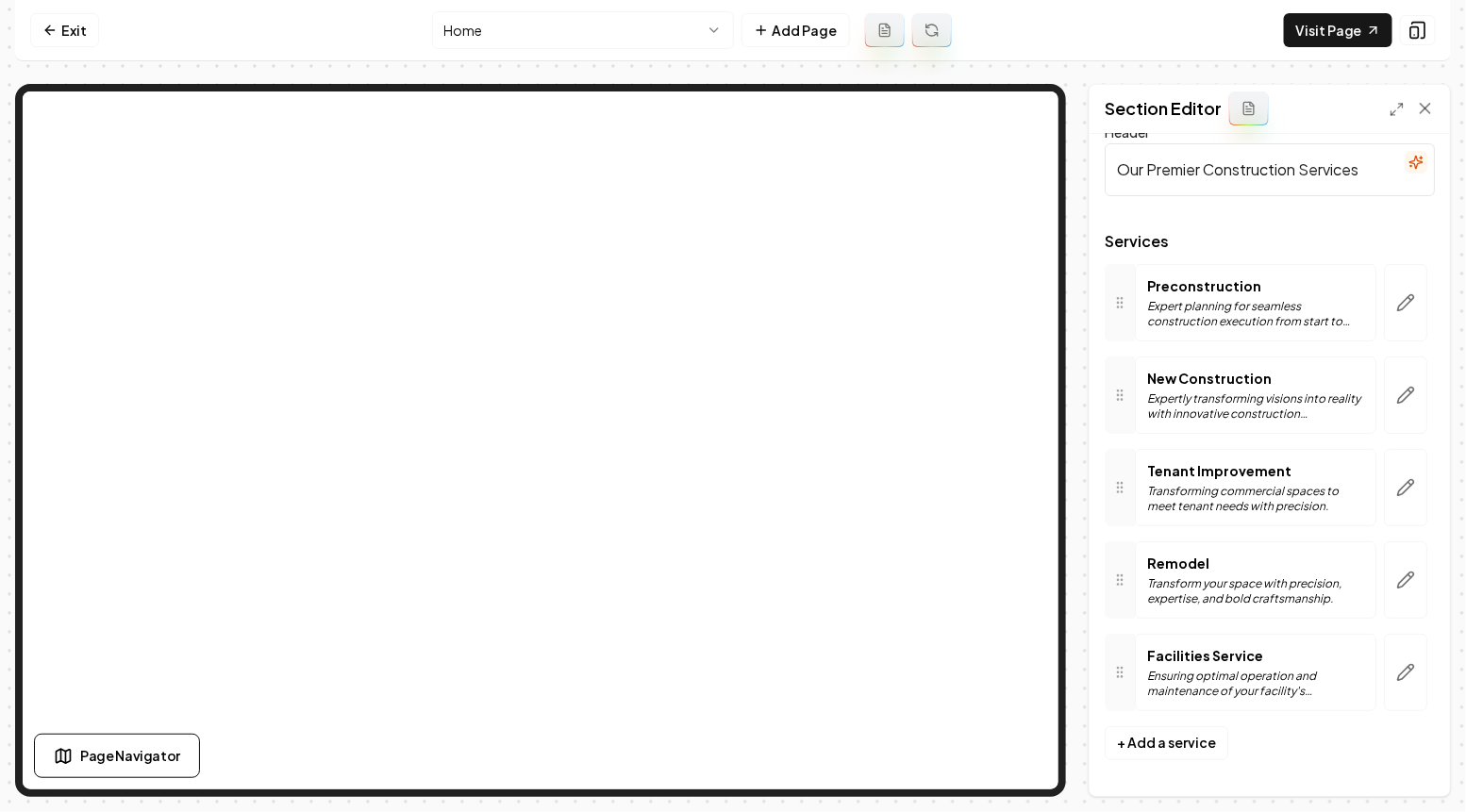 scroll, scrollTop: 0, scrollLeft: 0, axis: both 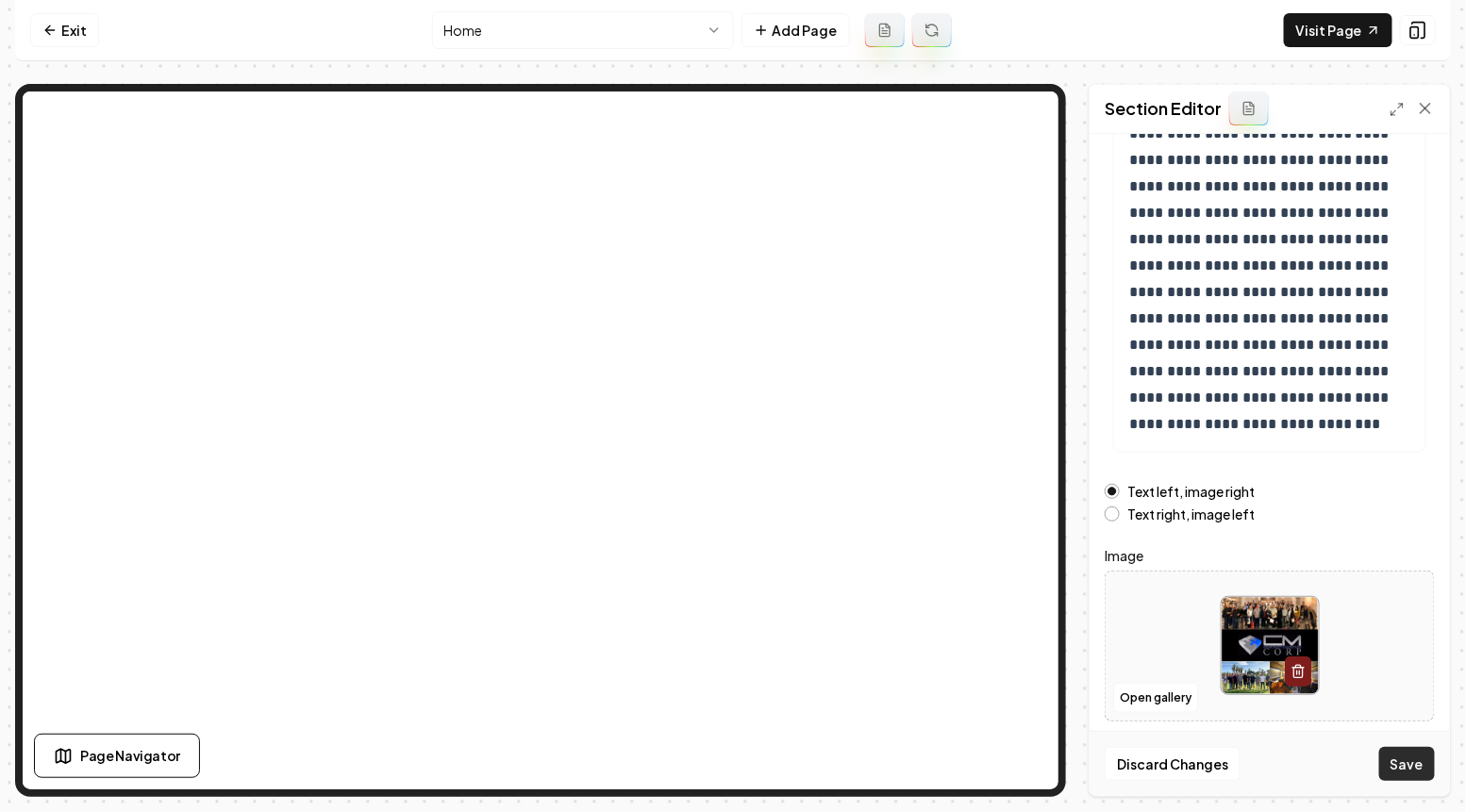 click on "Save" at bounding box center [1407, 764] 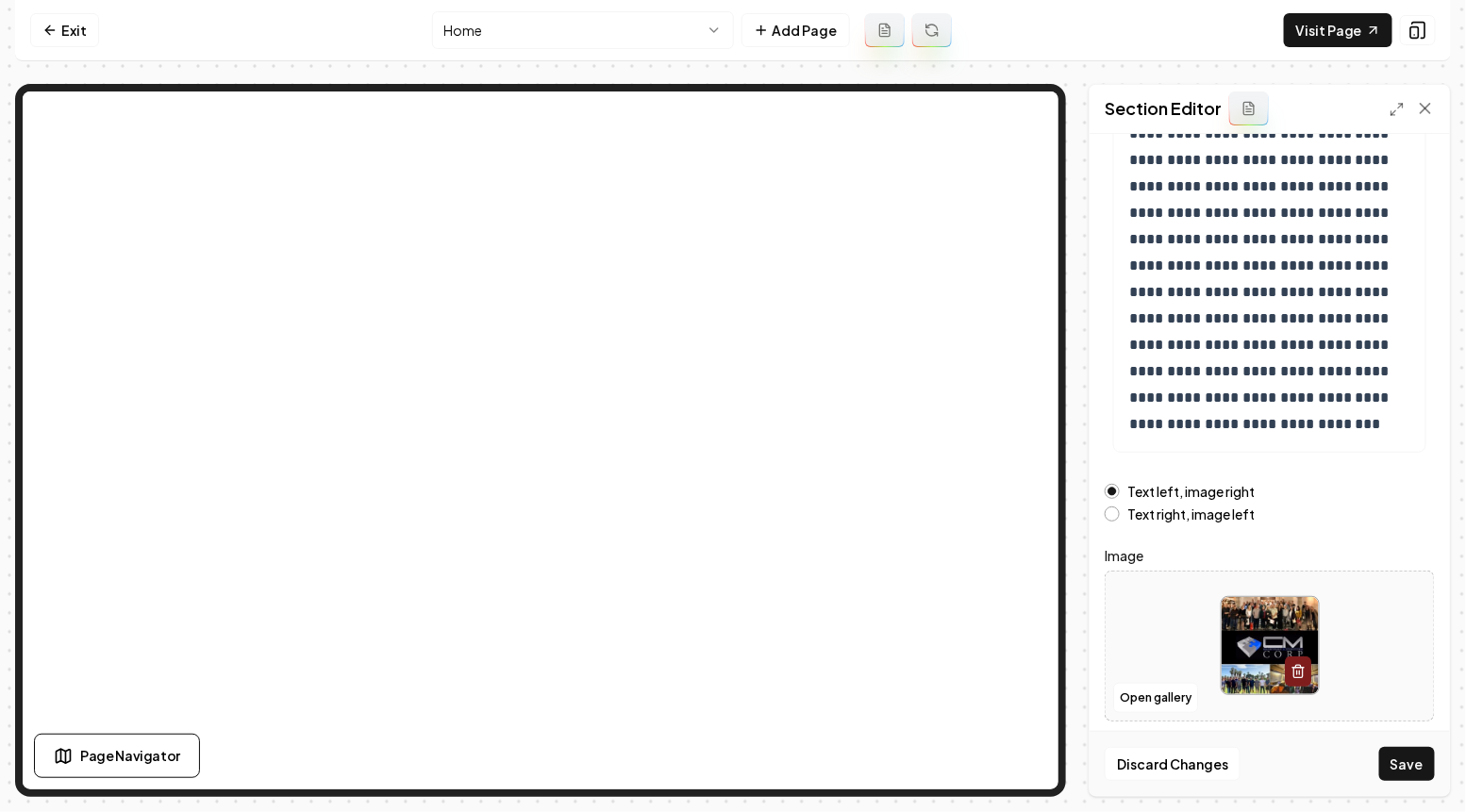 click at bounding box center [1270, 645] 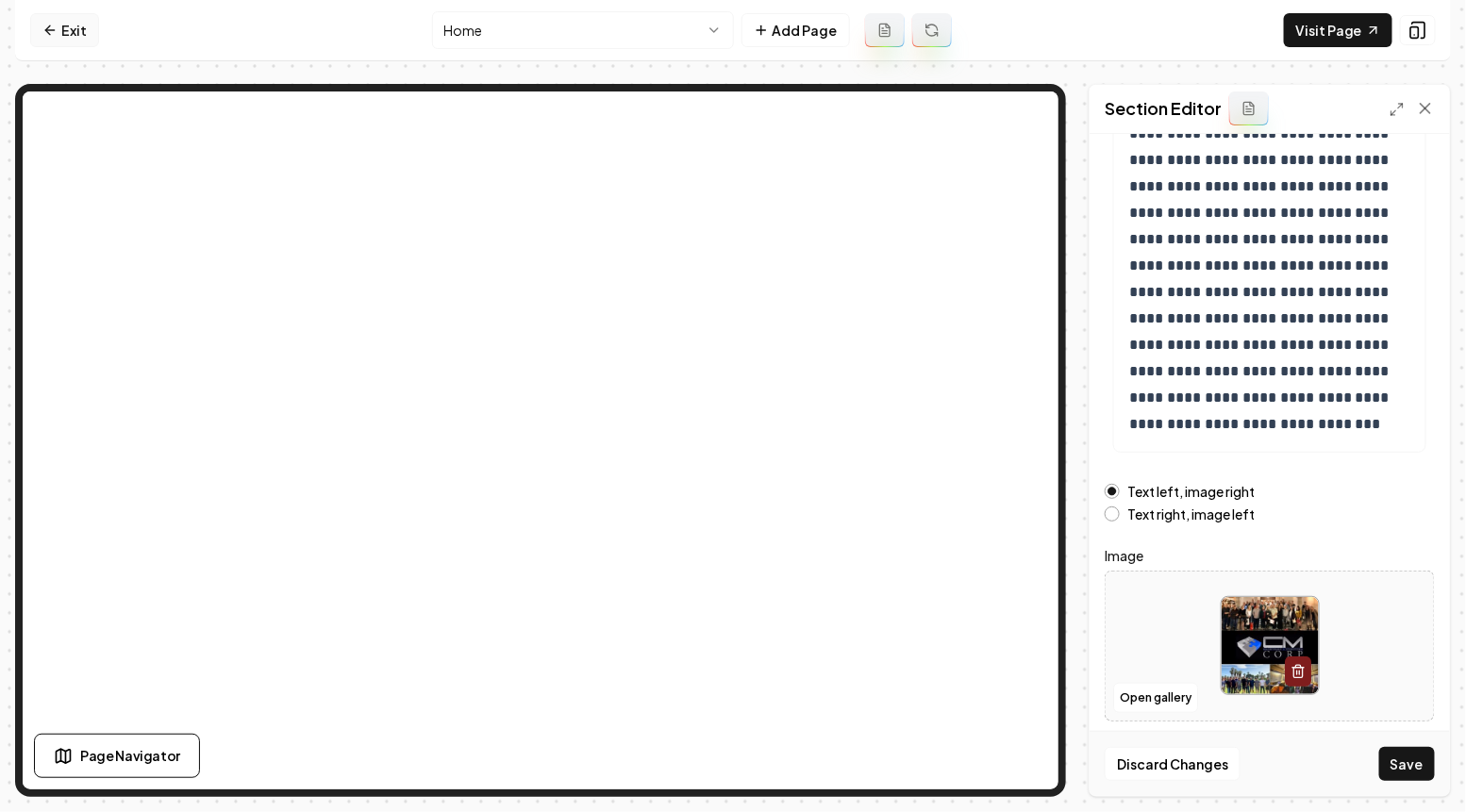 click on "Exit" at bounding box center (64, 30) 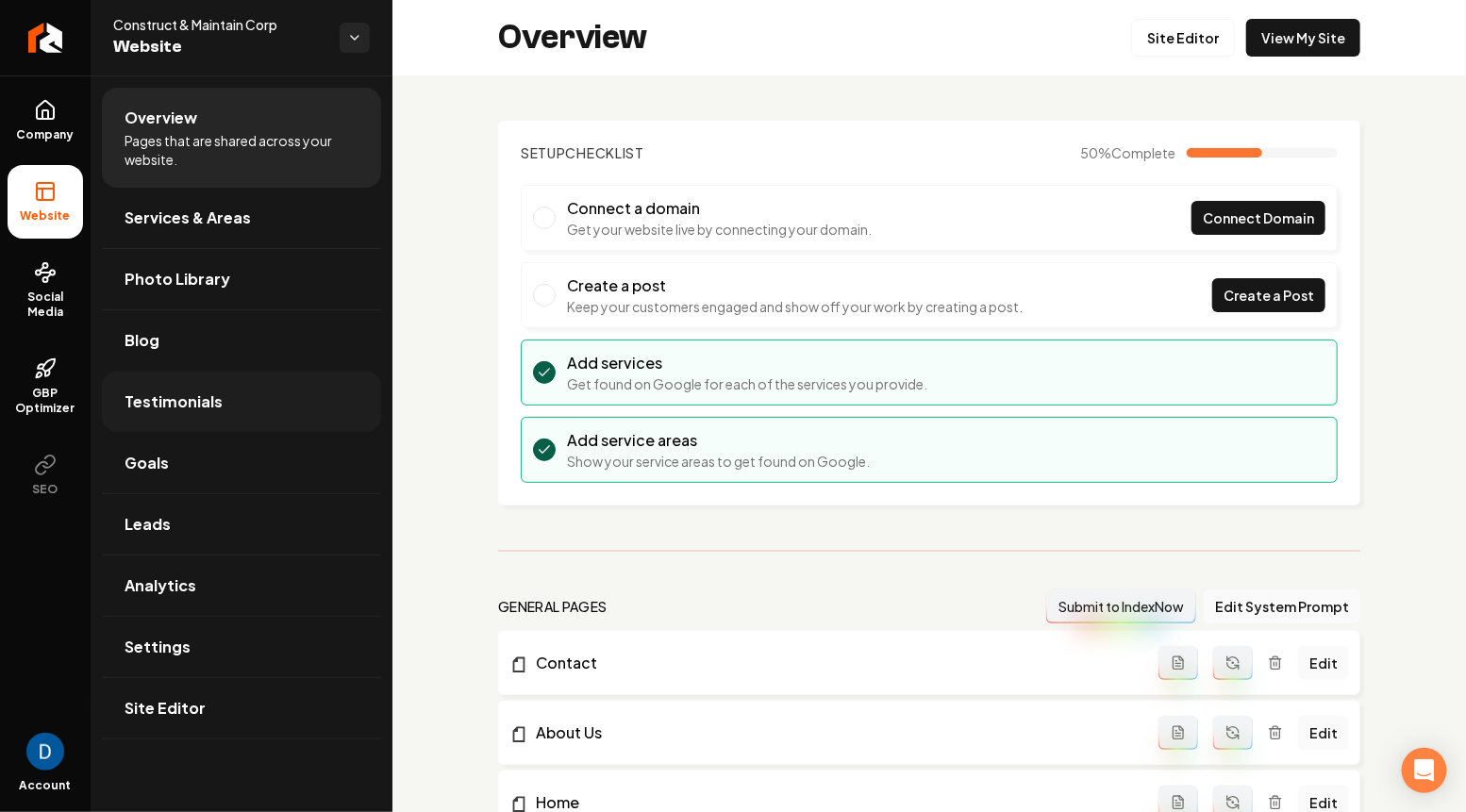 click on "Testimonials" at bounding box center (174, 402) 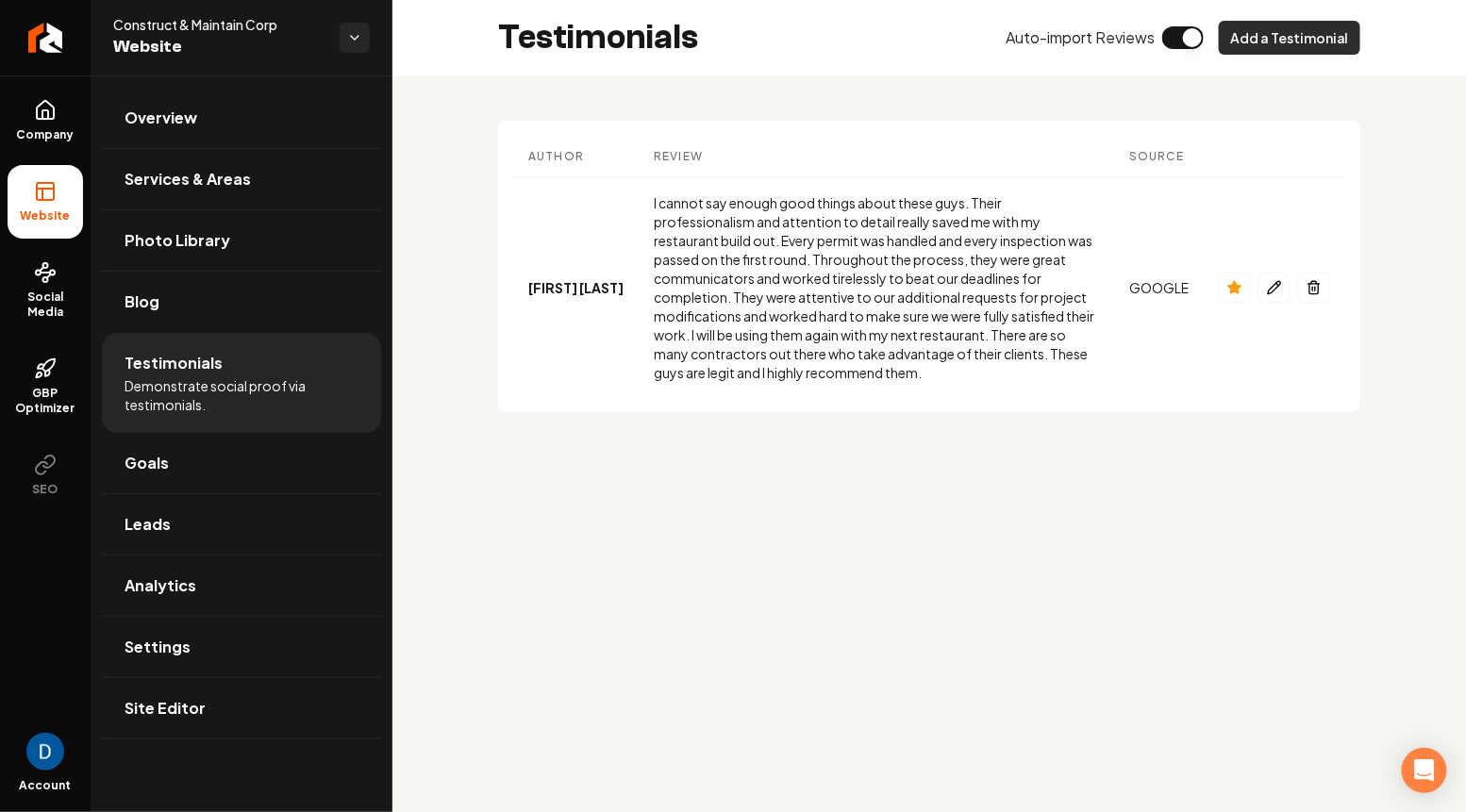 click on "Add a Testimonial" at bounding box center [1290, 38] 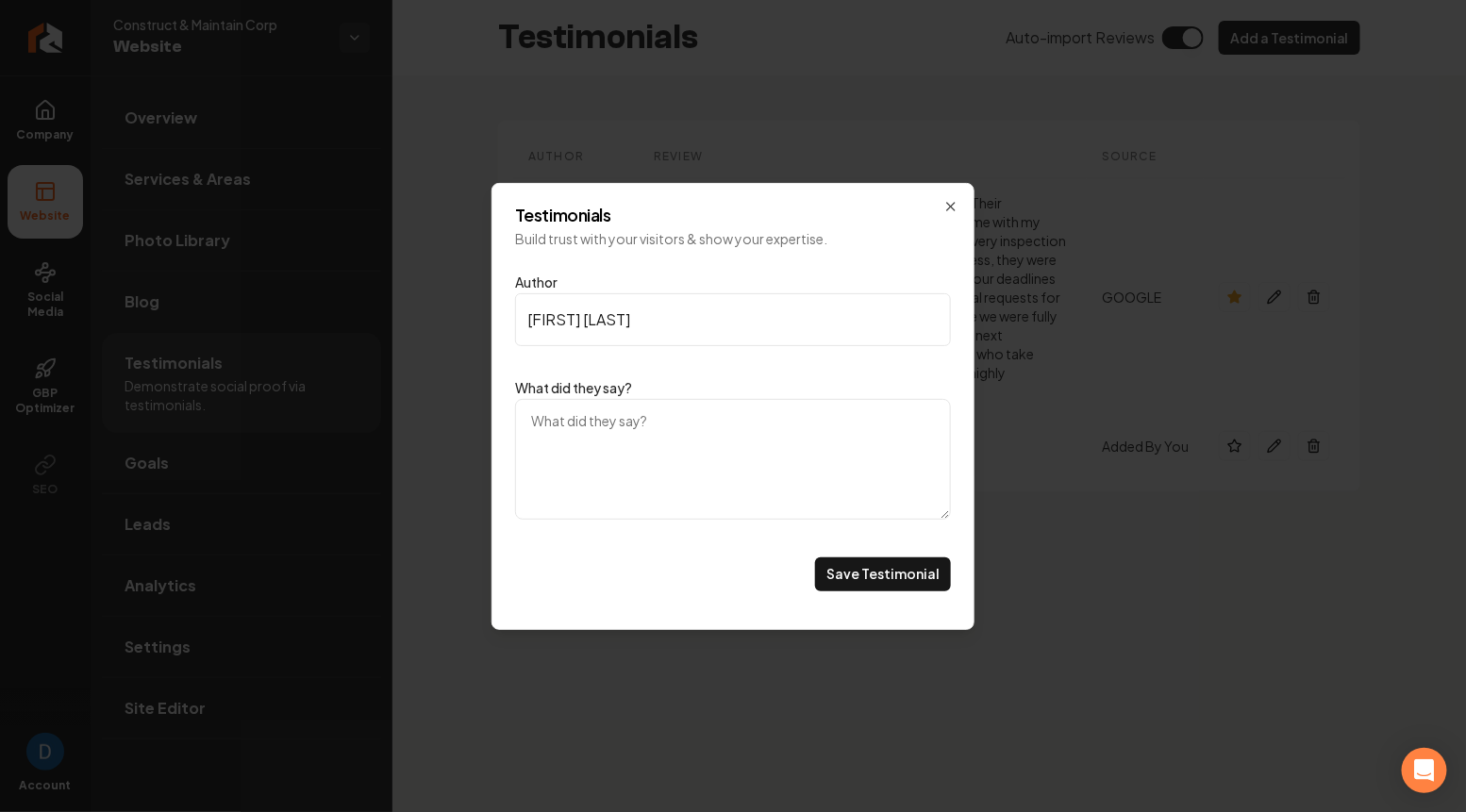 type on "[FIRST] [LAST]" 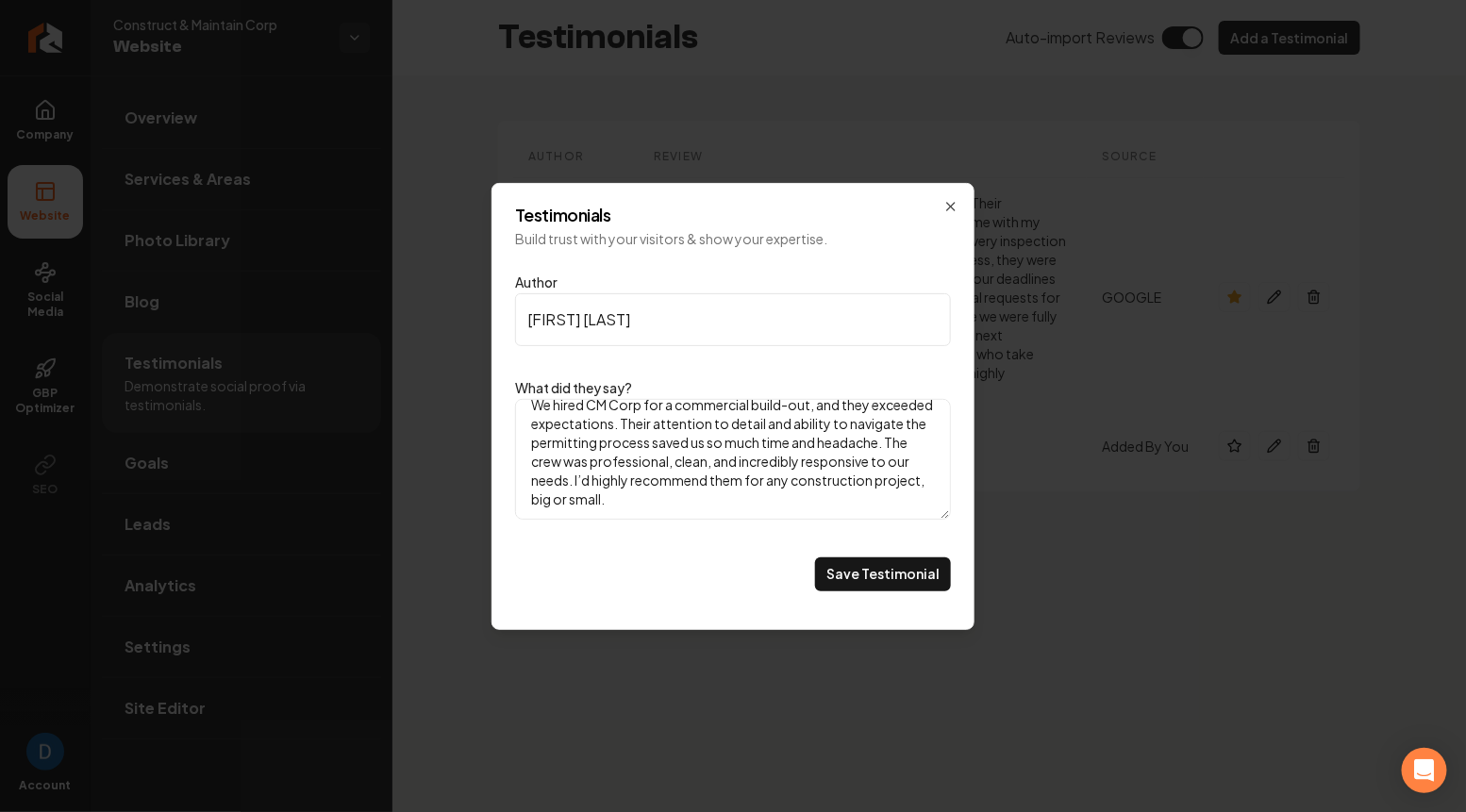 scroll, scrollTop: 0, scrollLeft: 0, axis: both 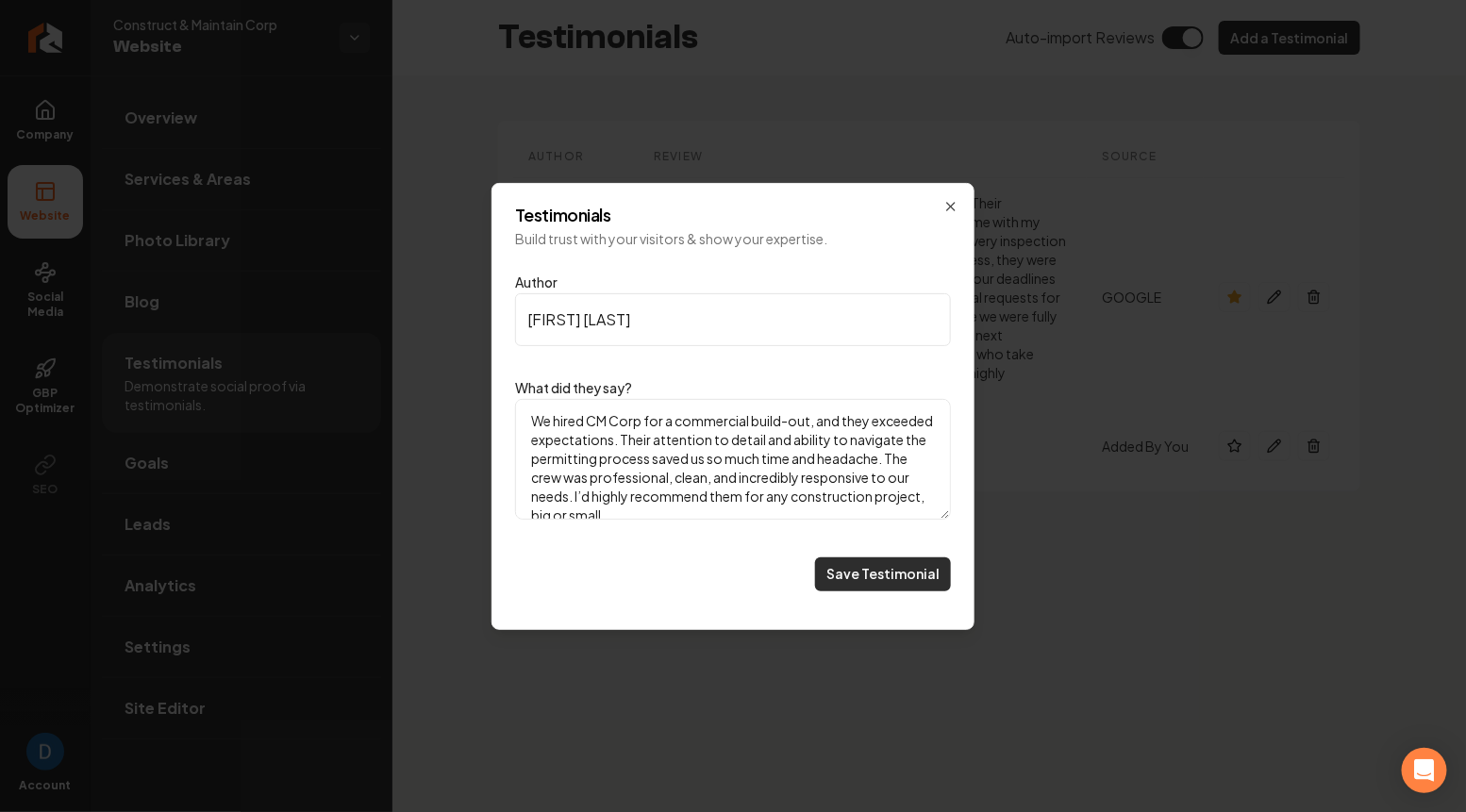 type on "We hired CM Corp for a commercial build-out, and they exceeded expectations. Their attention to detail and ability to navigate the permitting process saved us so much time and headache. The crew was professional, clean, and incredibly responsive to our needs. I’d highly recommend them for any construction project, big or small." 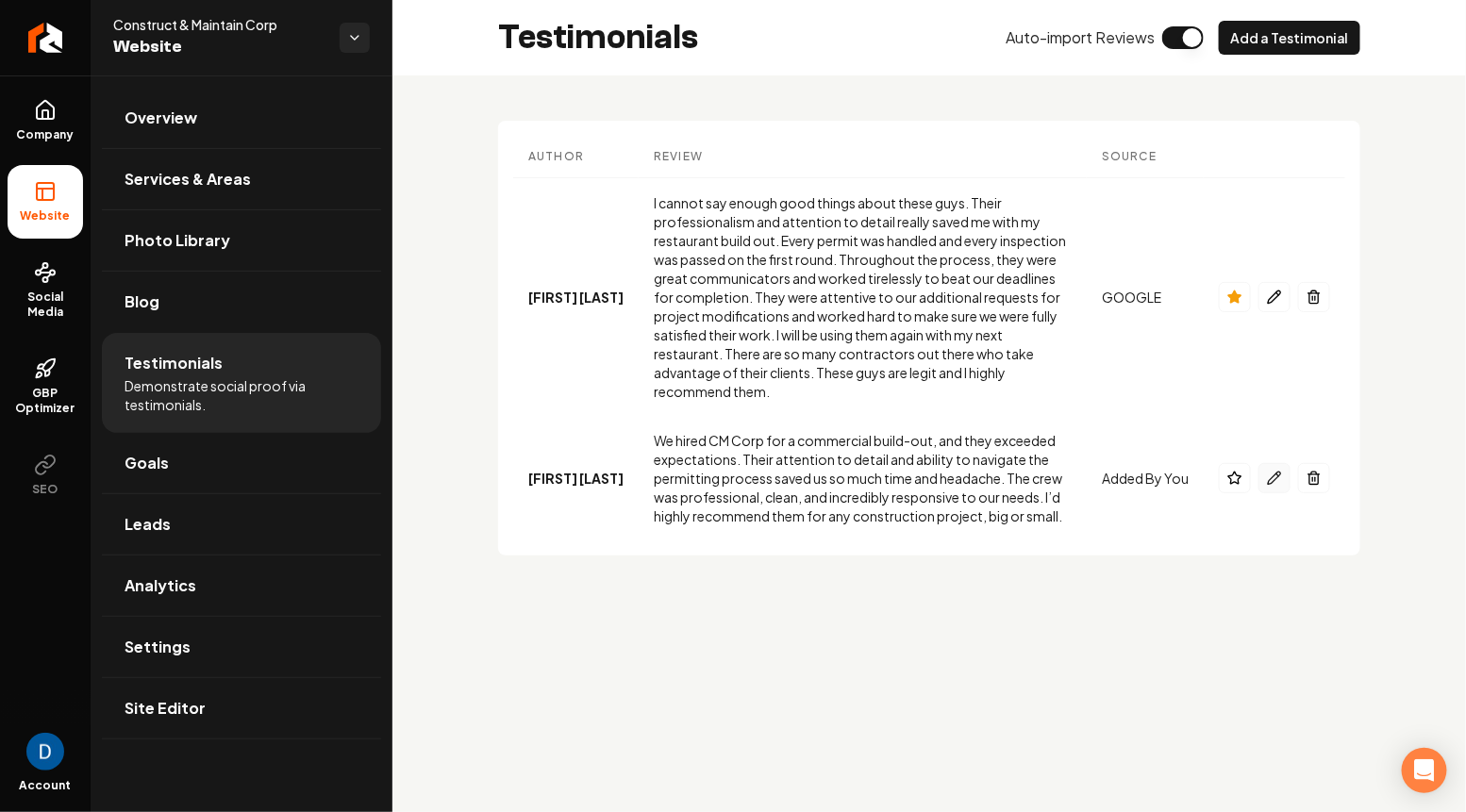 click 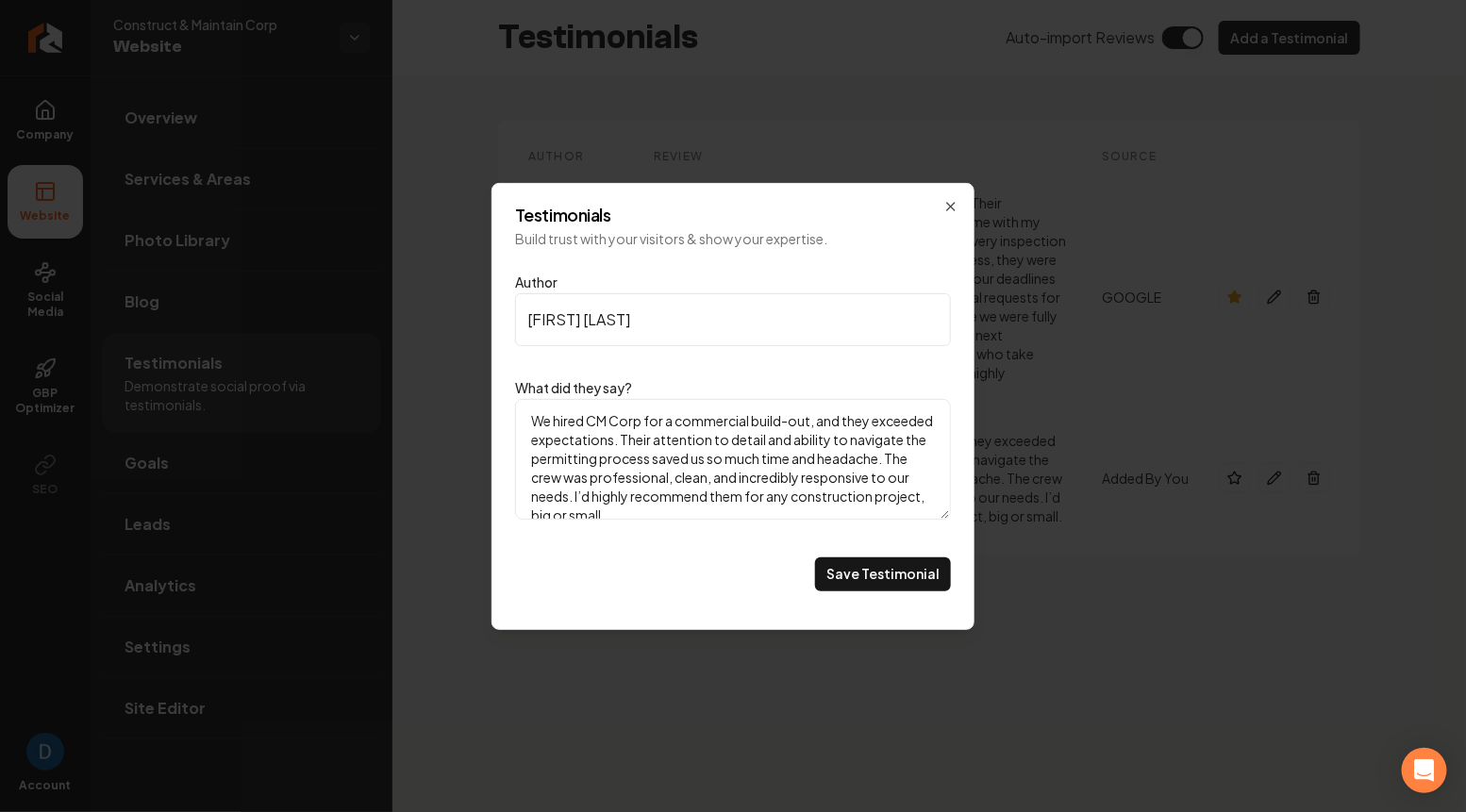 click on "[FIRST] [LAST]" at bounding box center (733, 320) 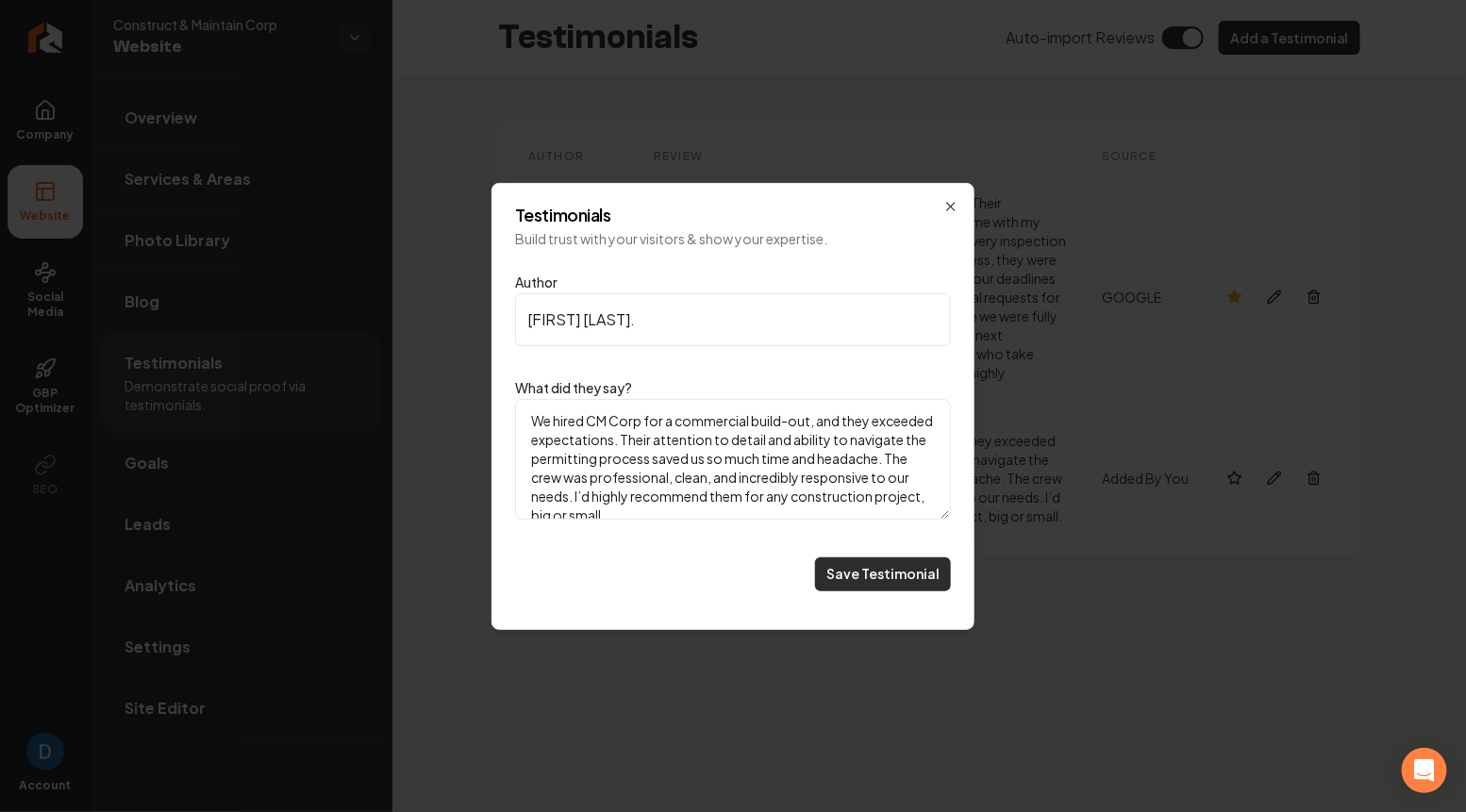 type on "[FIRST] [LAST]." 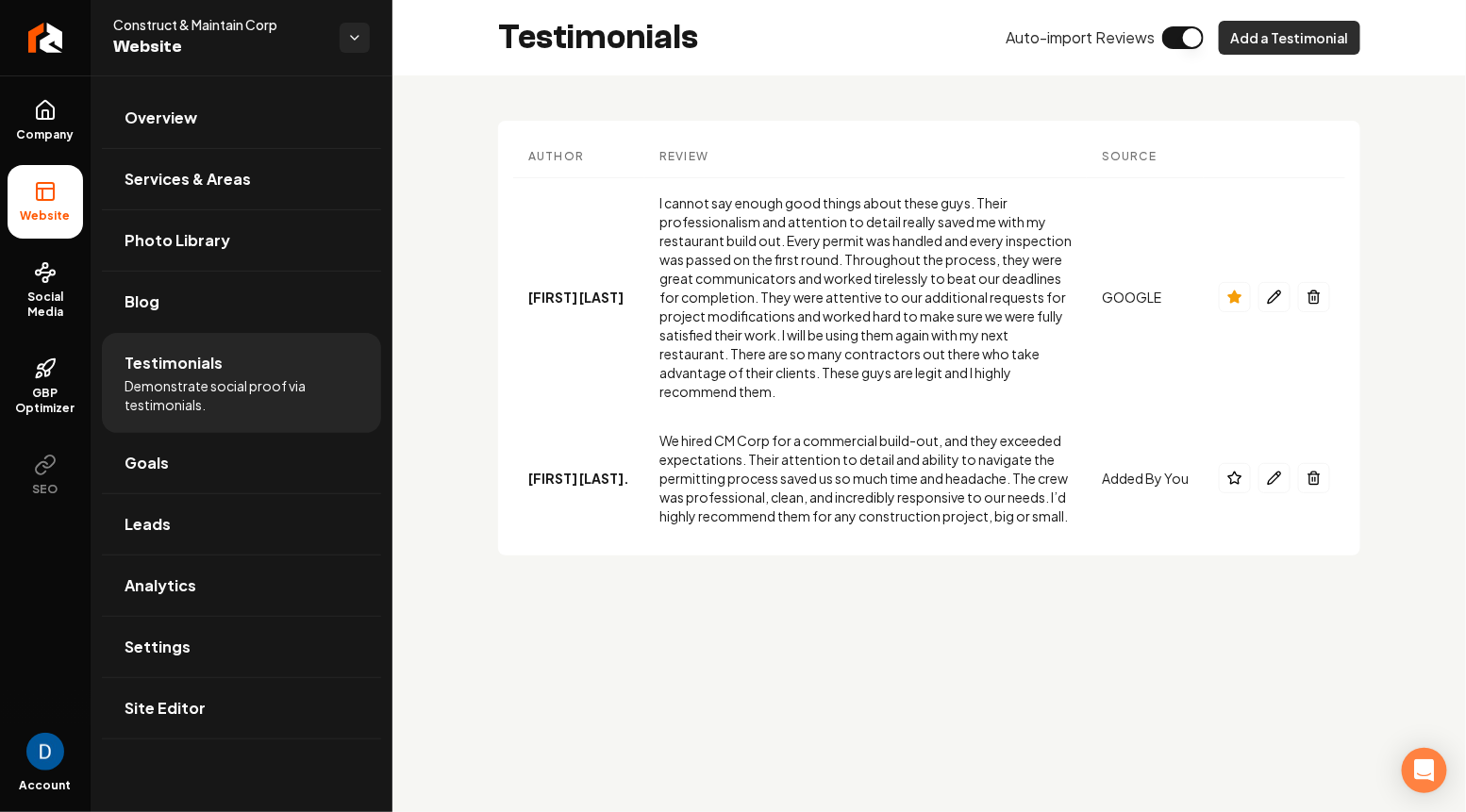 click on "Add a Testimonial" at bounding box center [1290, 38] 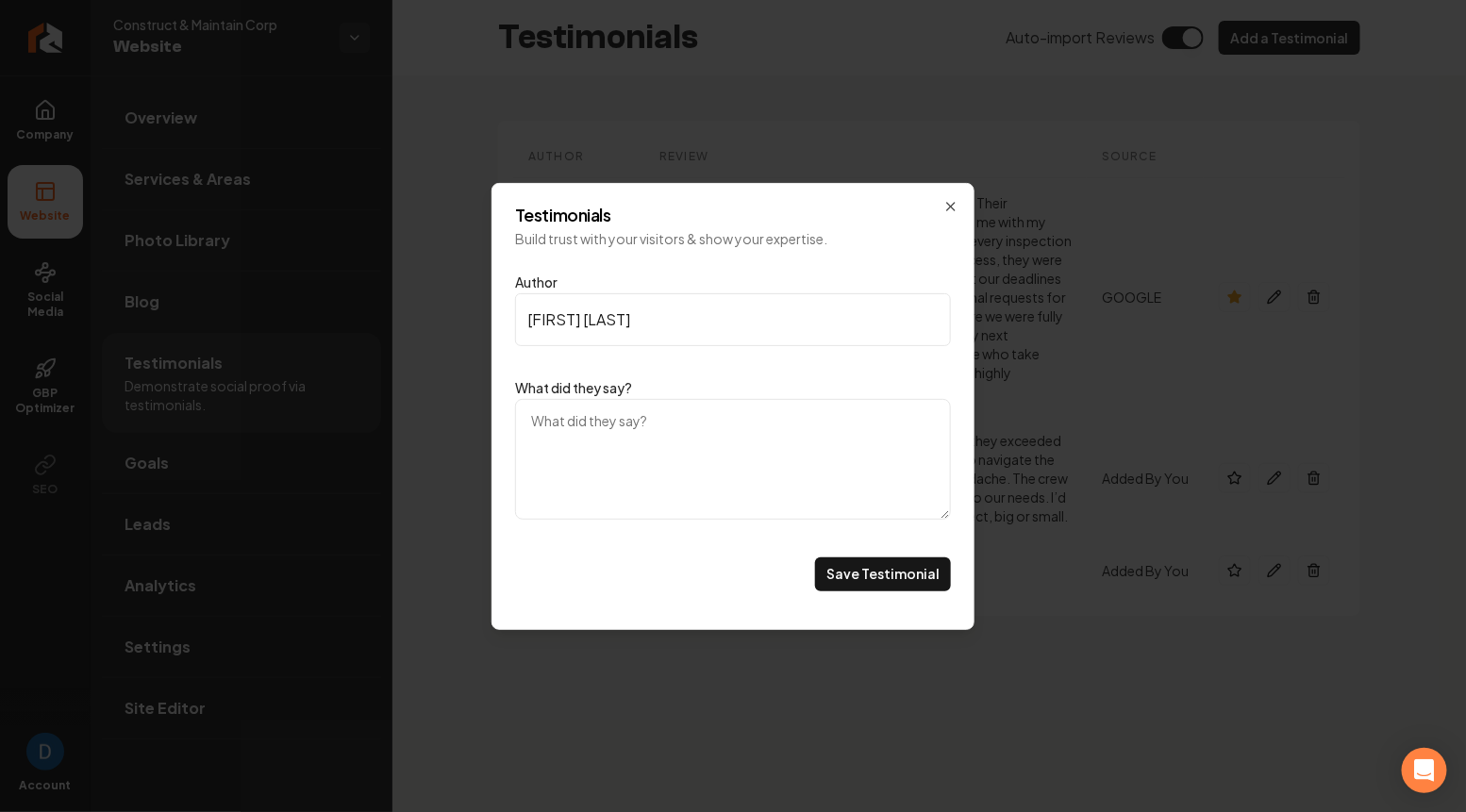 type on "[FIRST] [LAST]" 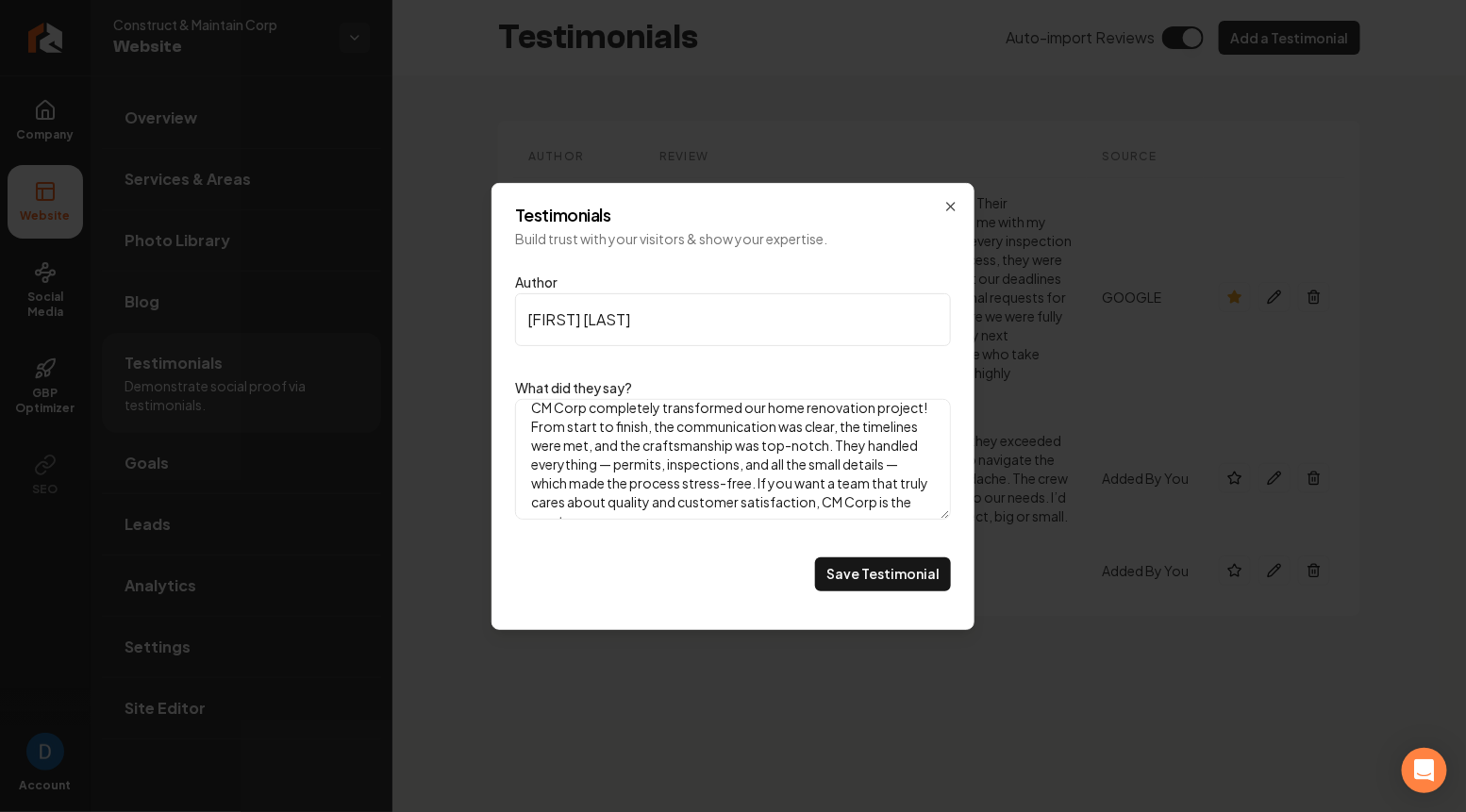 scroll, scrollTop: 0, scrollLeft: 0, axis: both 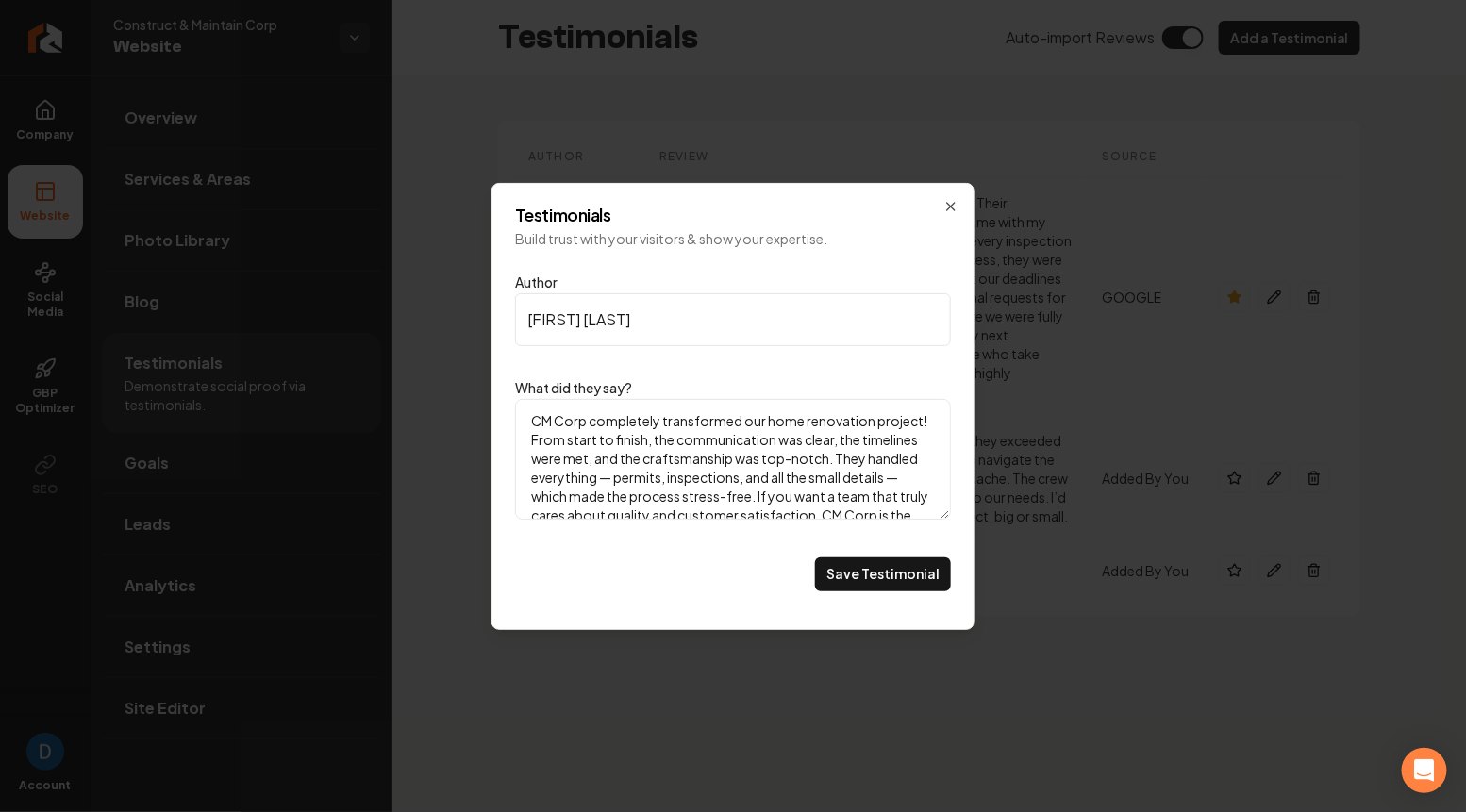 click on "CM Corp completely transformed our home renovation project! From start to finish, the communication was clear, the timelines were met, and the craftsmanship was top-notch. They handled everything — permits, inspections, and all the small details — which made the process stress-free. If you want a team that truly cares about quality and customer satisfaction, CM Corp is the way to go." at bounding box center (733, 459) 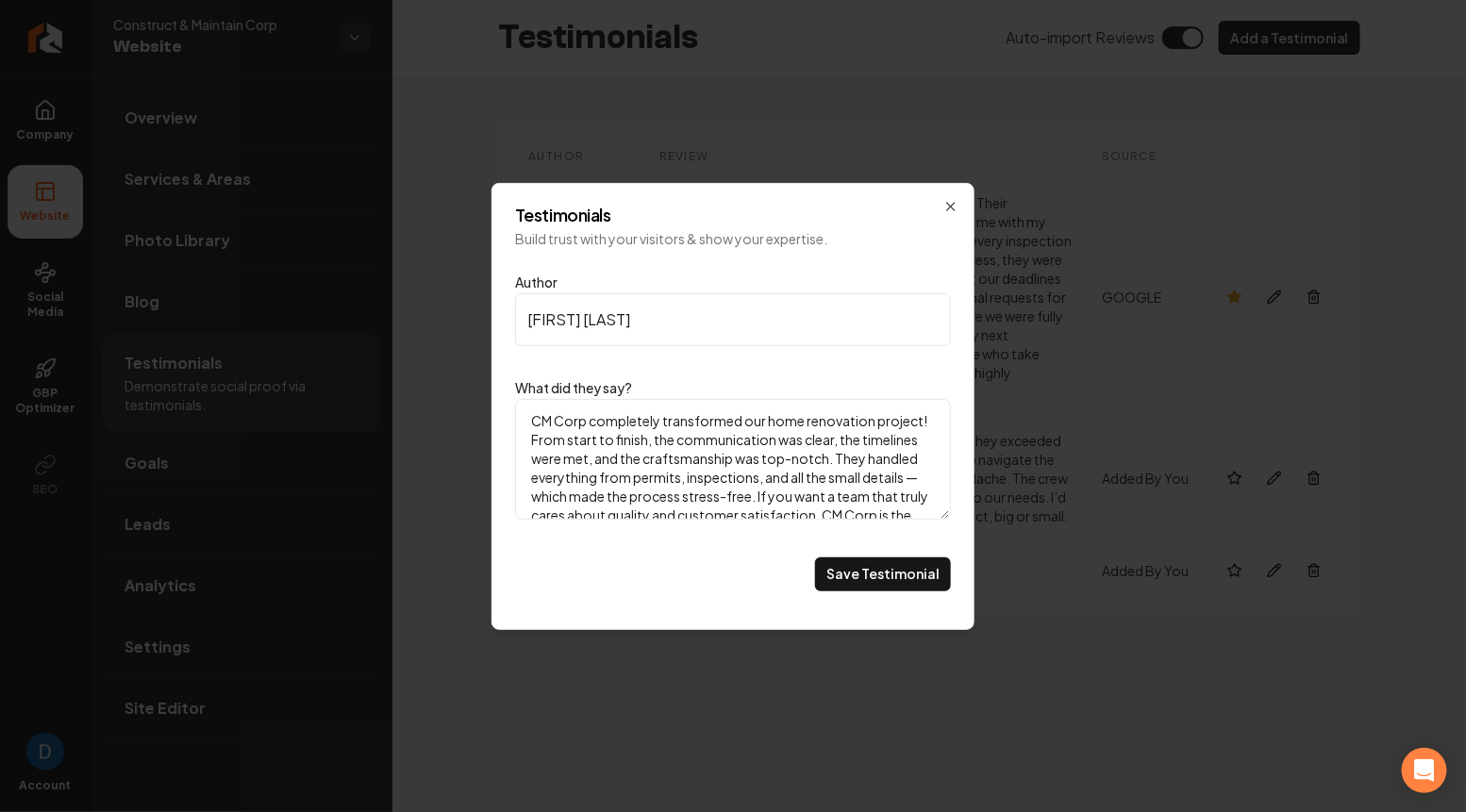 click on "CM Corp completely transformed our home renovation project! From start to finish, the communication was clear, the timelines were met, and the craftsmanship was top-notch. They handled everything from permits, inspections, and all the small details — which made the process stress-free. If you want a team that truly cares about quality and customer satisfaction, CM Corp is the way to go." at bounding box center [733, 459] 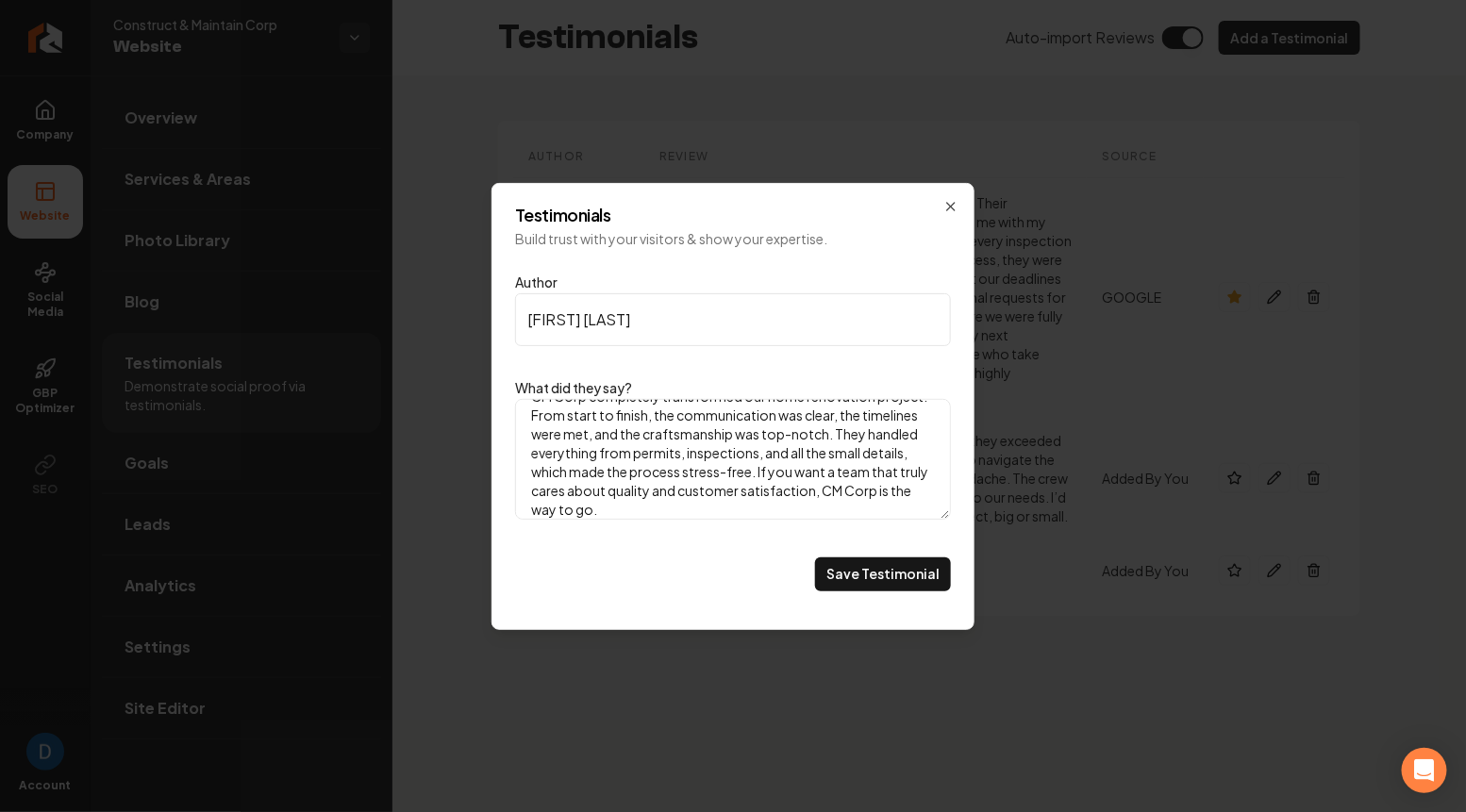 scroll, scrollTop: 35, scrollLeft: 0, axis: vertical 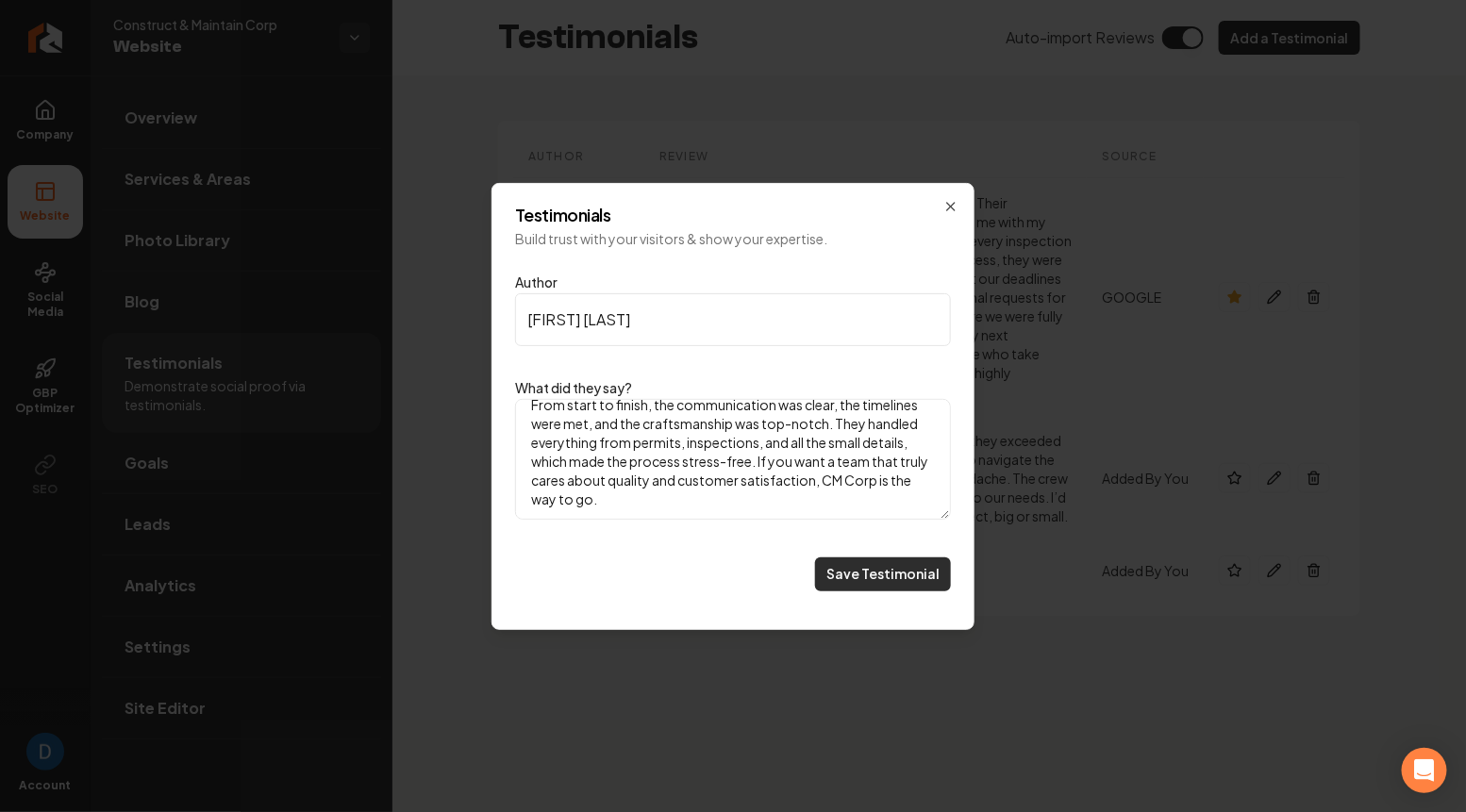 type on "CM Corp completely transformed our home renovation project! From start to finish, the communication was clear, the timelines were met, and the craftsmanship was top-notch. They handled everything from permits, inspections, and all the small details, which made the process stress-free. If you want a team that truly cares about quality and customer satisfaction, CM Corp is the way to go." 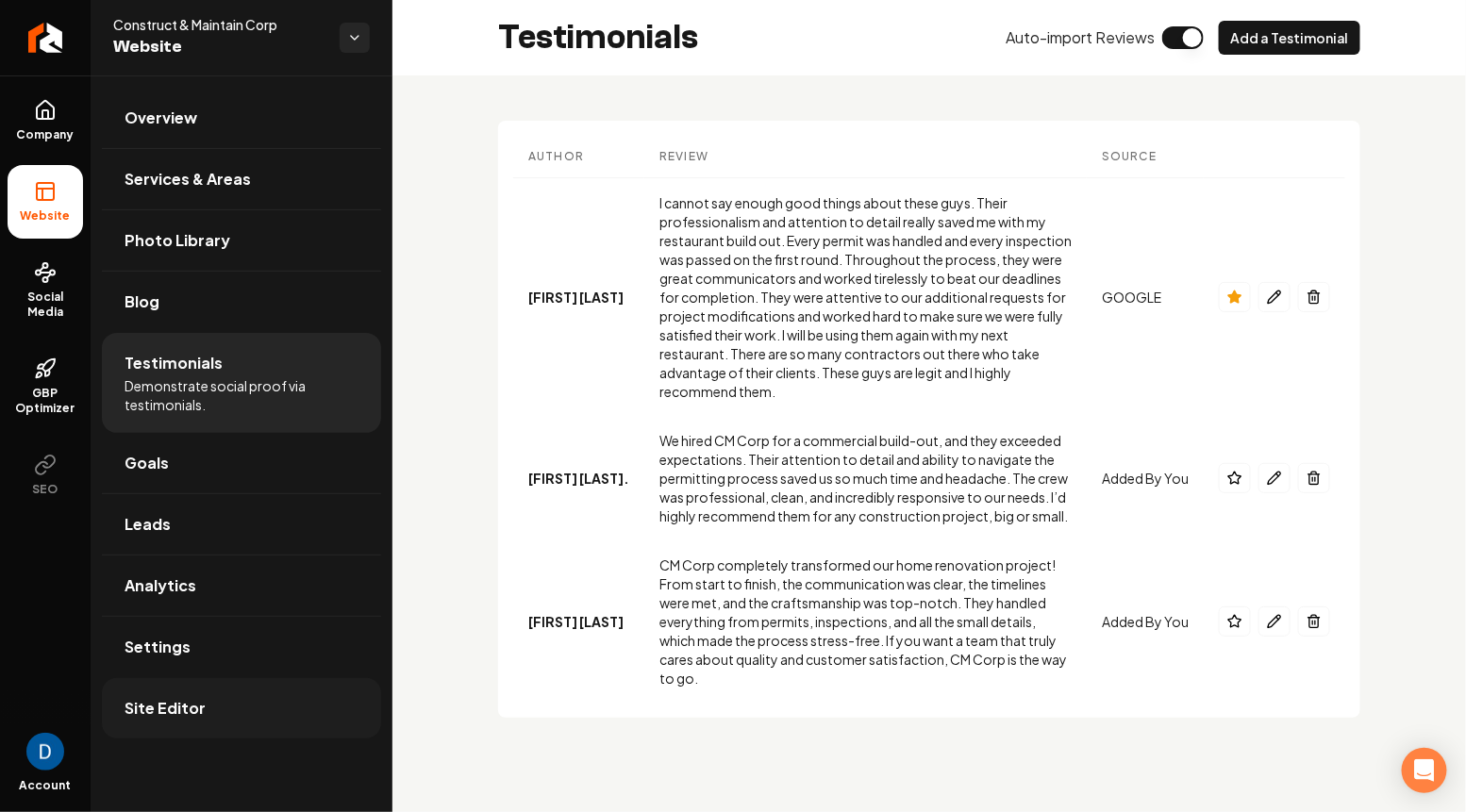 click on "Site Editor" at bounding box center (242, 708) 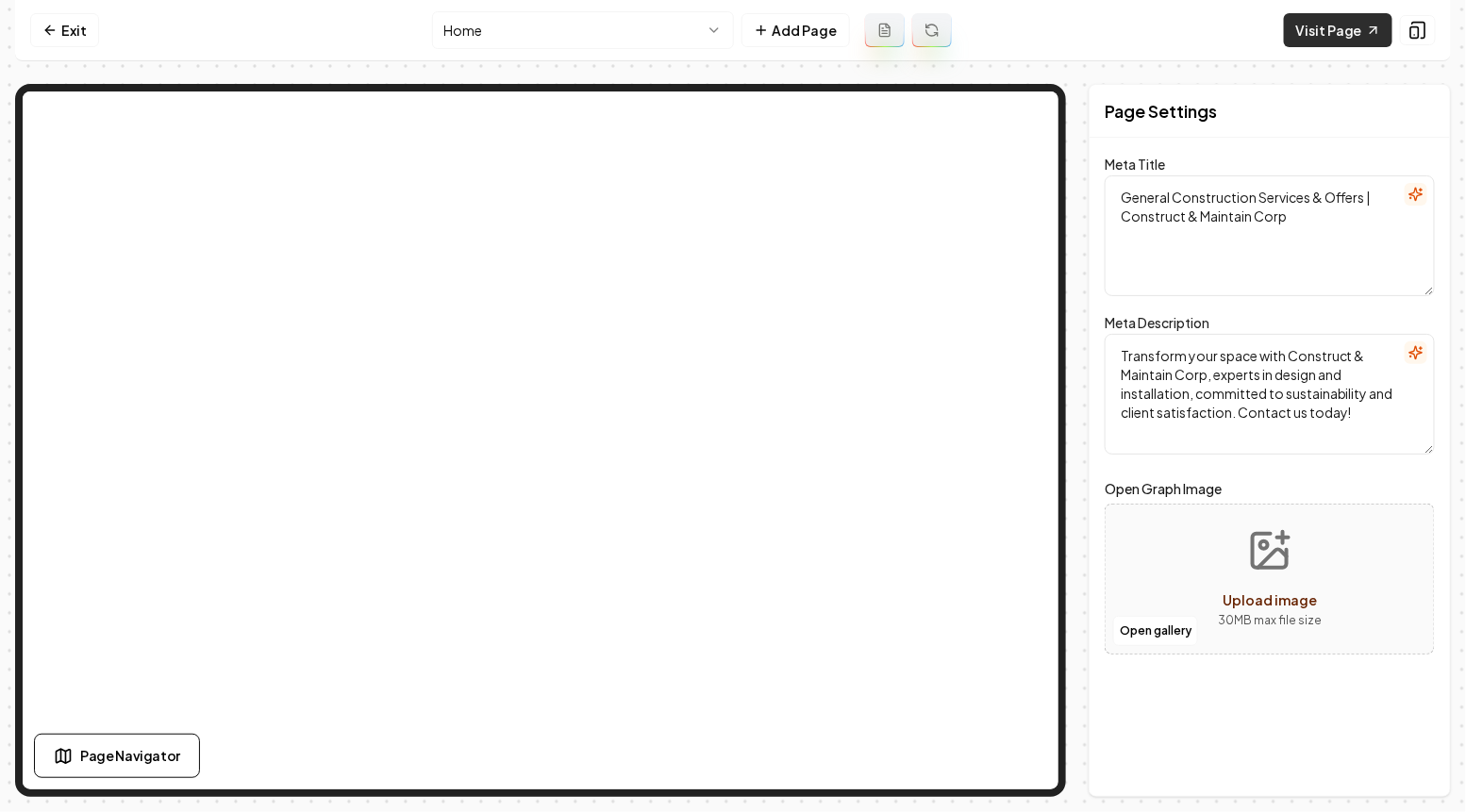 click on "Visit Page" at bounding box center (1338, 30) 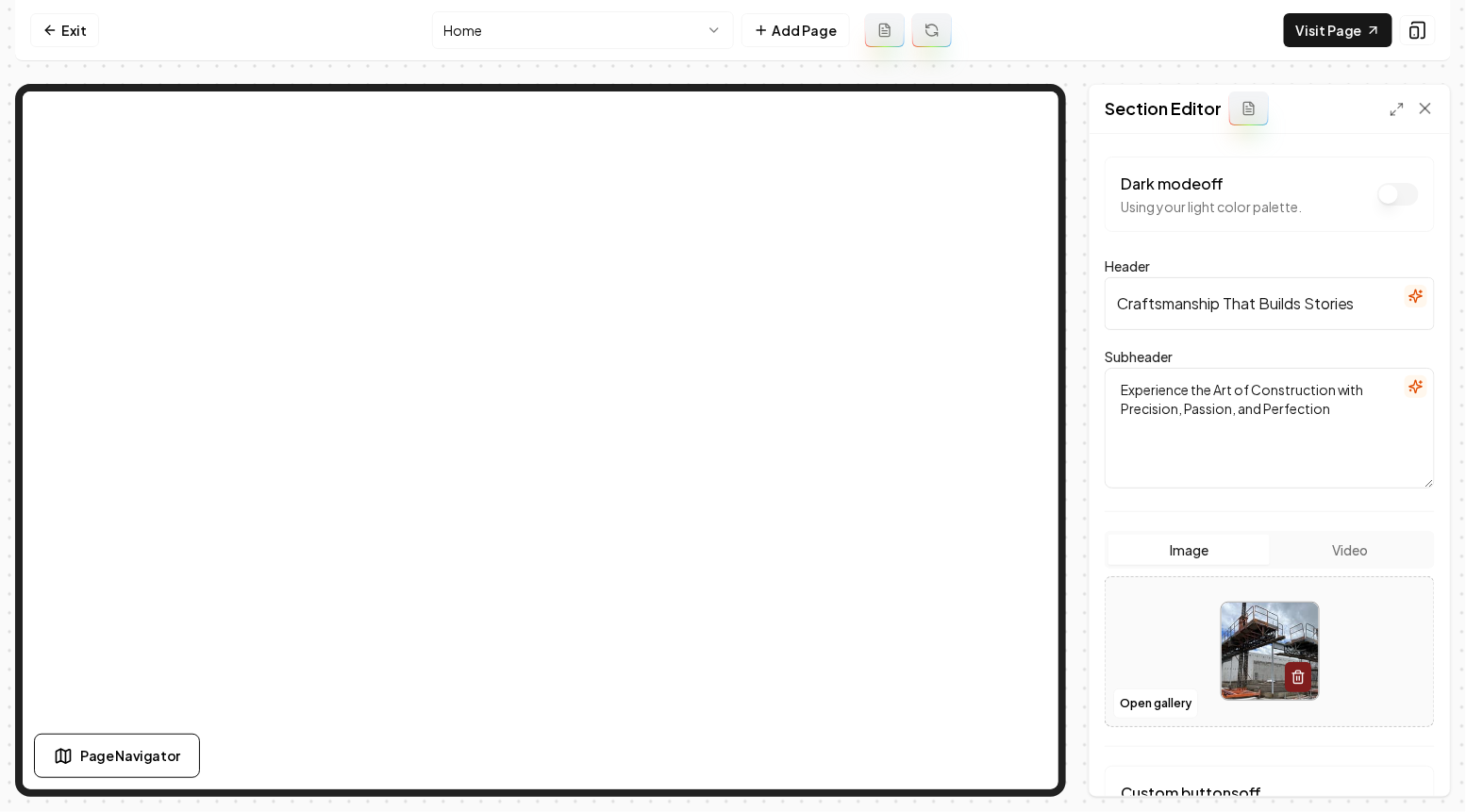 click on "Craftsmanship That Builds Stories" at bounding box center (1270, 304) 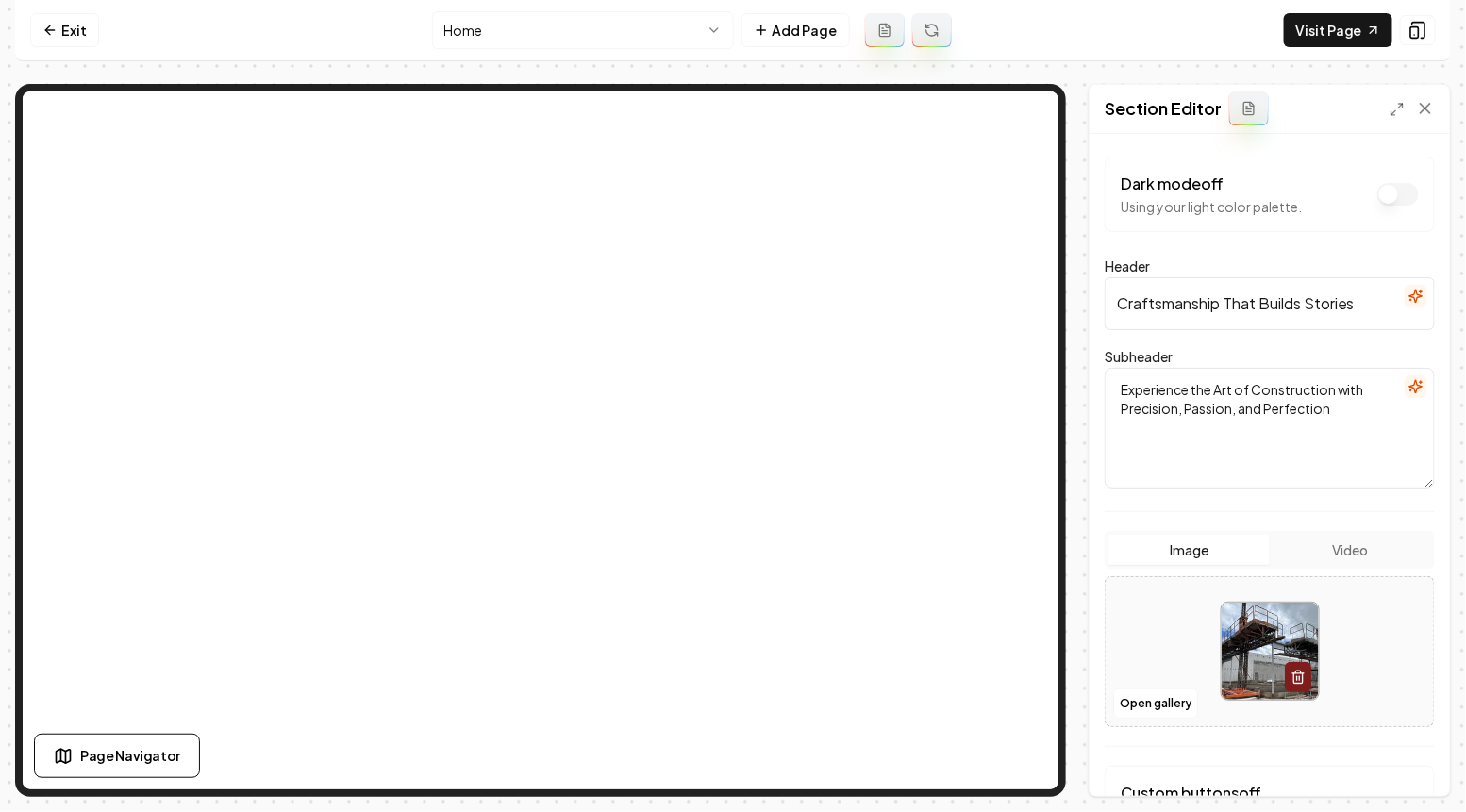 click on "Craftsmanship That Builds Stories" at bounding box center [1270, 304] 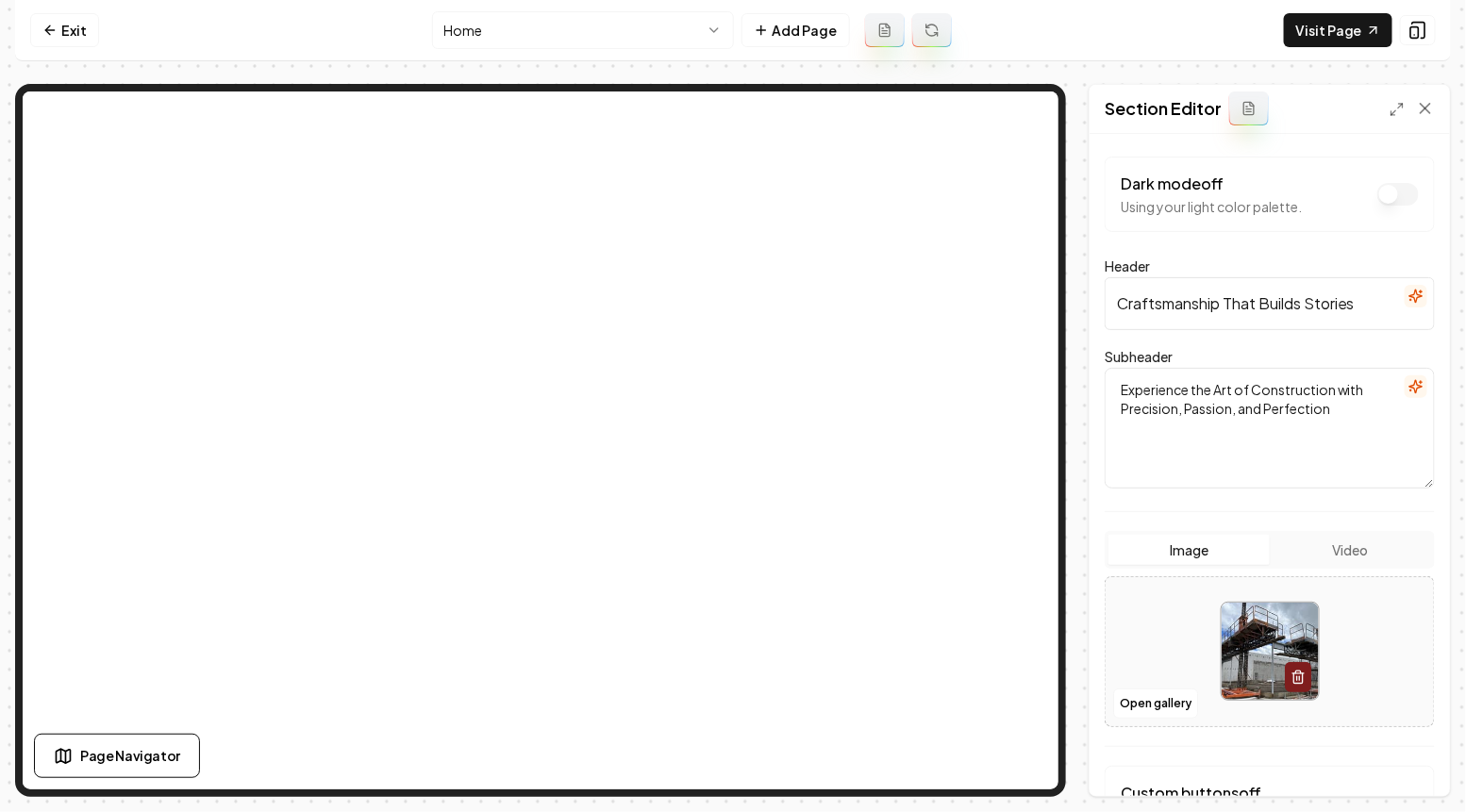 click 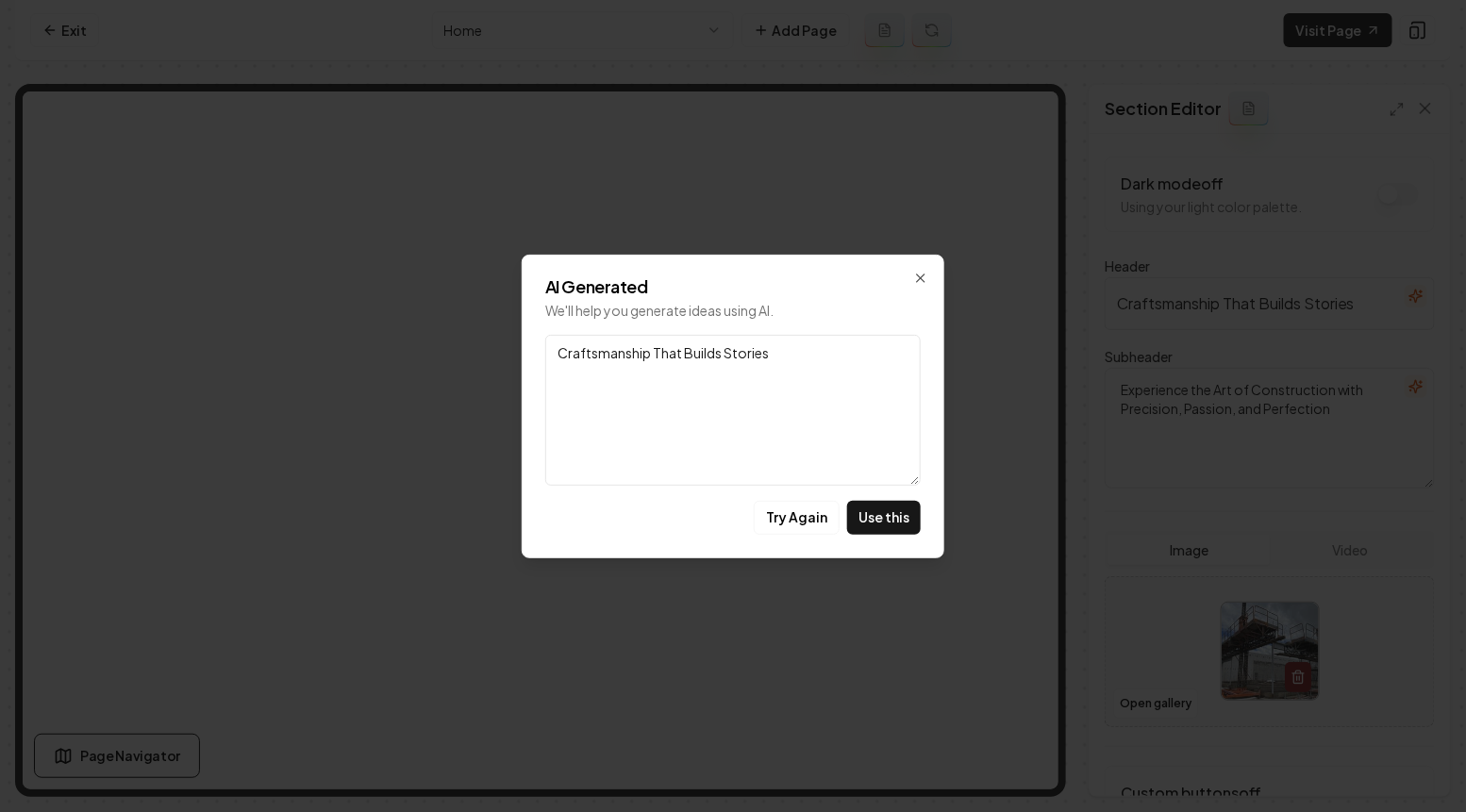 click on "Craftsmanship That Builds Stories" at bounding box center [733, 410] 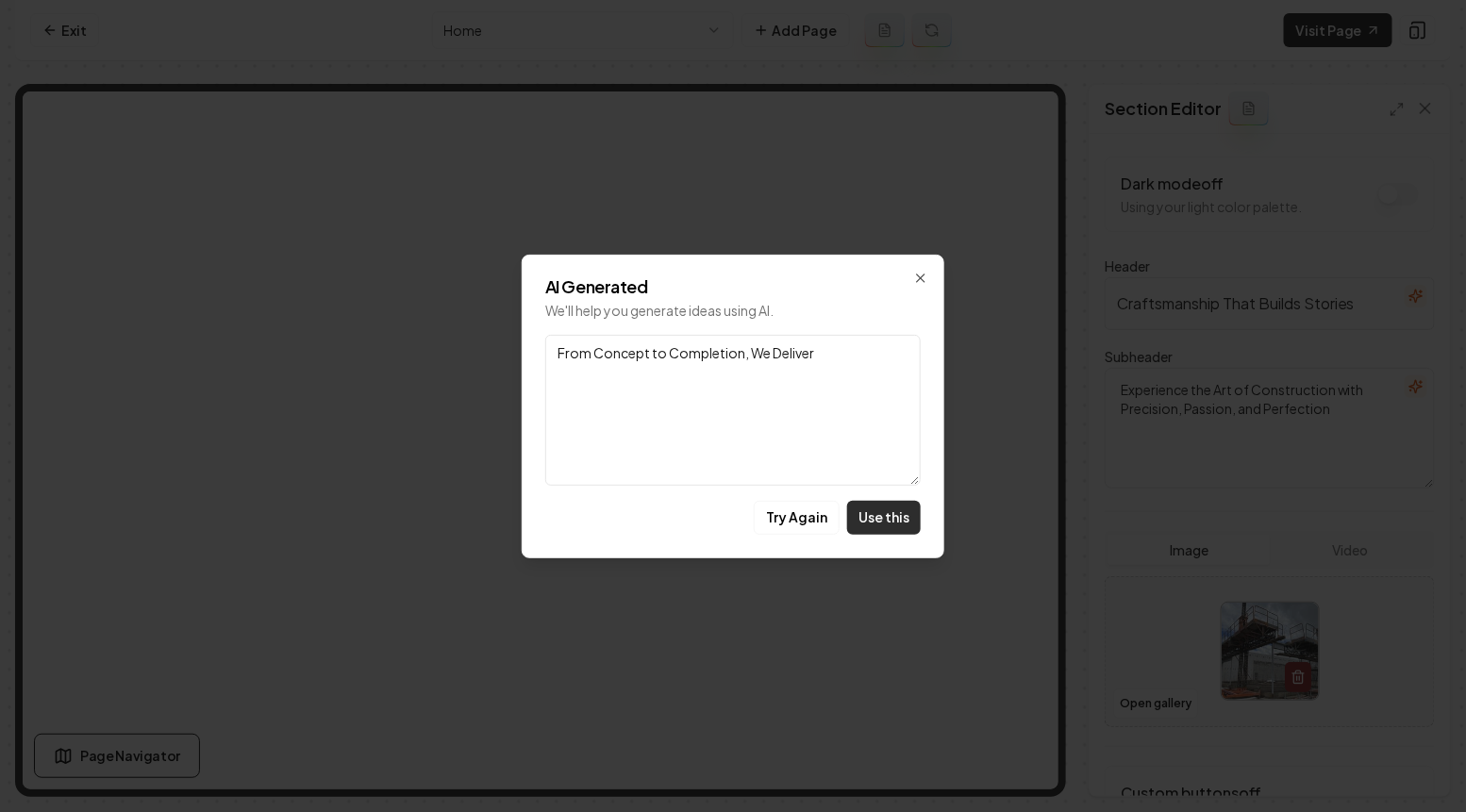 type on "From Concept to Completion, We Deliver" 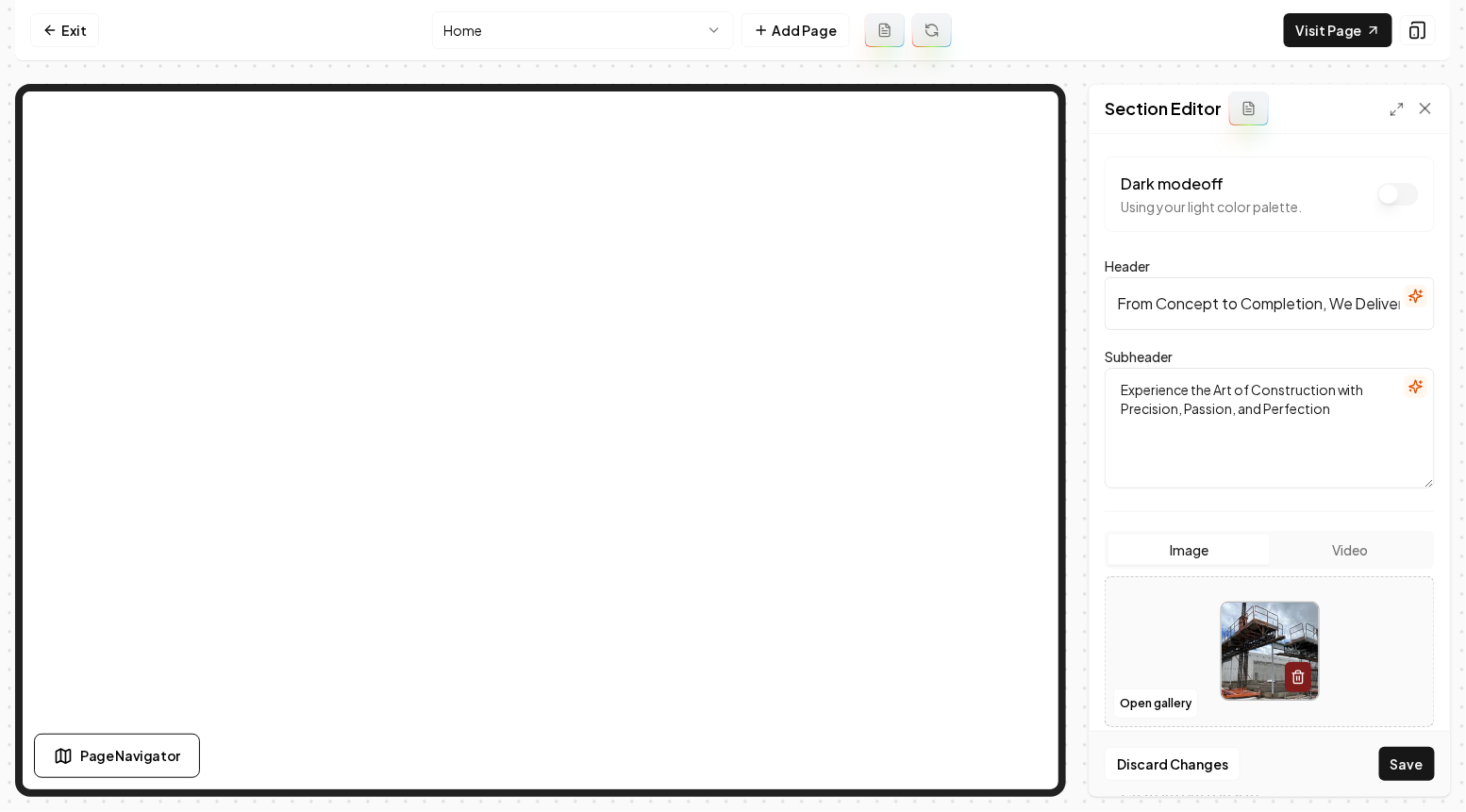 click on "From Concept to Completion, We Deliver" at bounding box center (1270, 304) 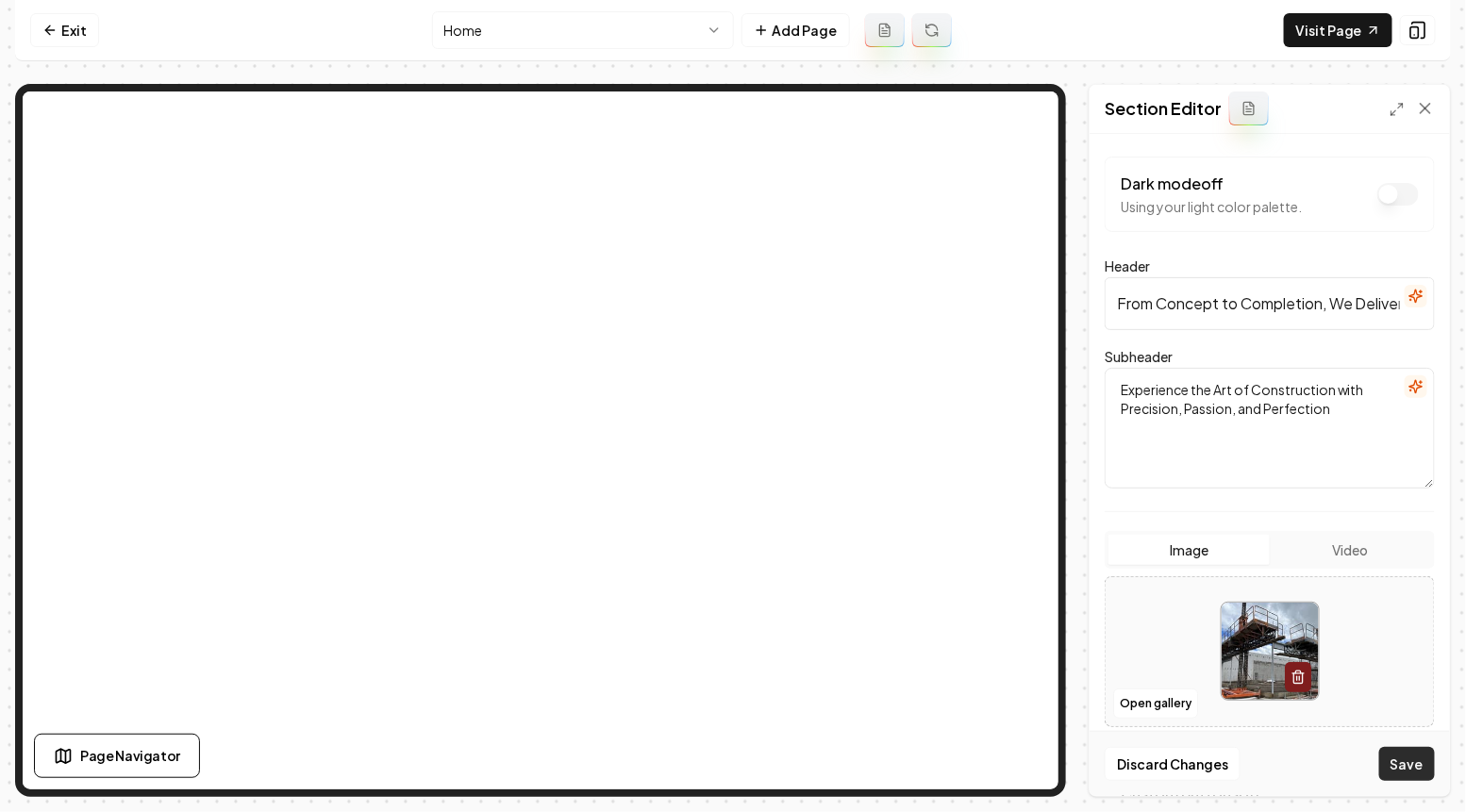 click on "Save" at bounding box center [1407, 764] 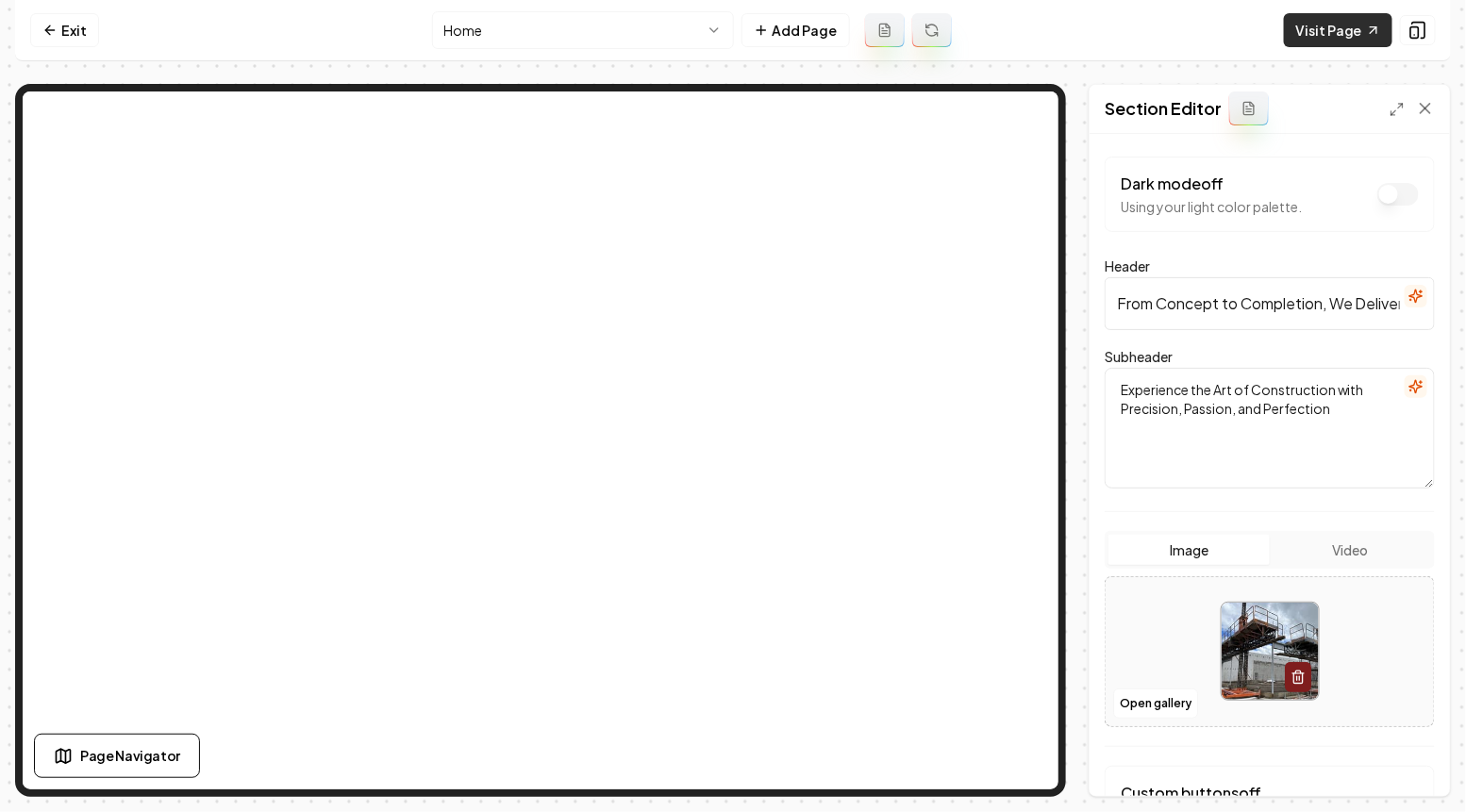 click on "Visit Page" at bounding box center [1338, 30] 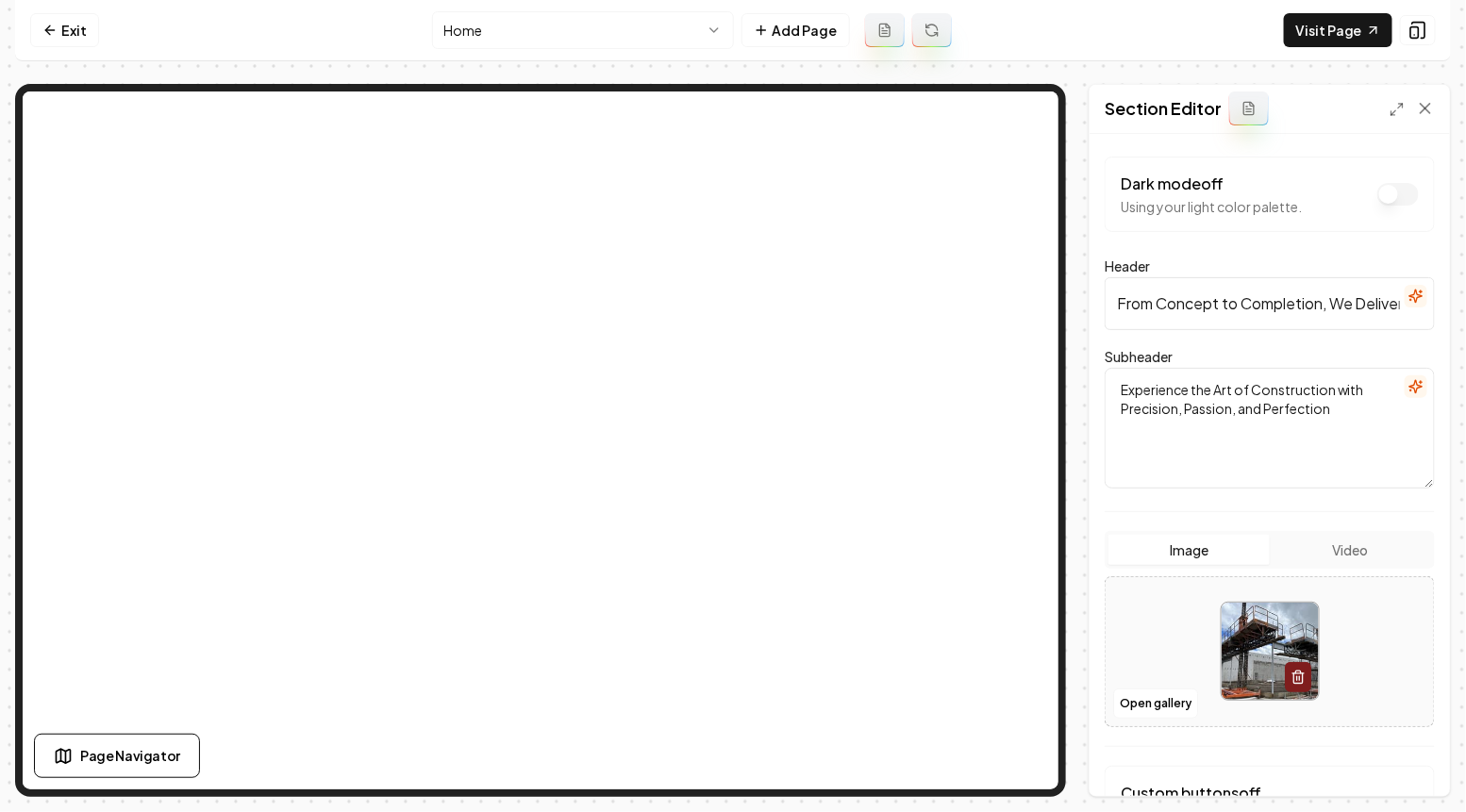 click on "Computer Required This feature is only available on a computer. Please switch to a computer to edit your site. Go back  Exit Home Add Page Visit Page  Page Navigator Page Settings Section Editor Dark mode  off Using your light color palette. Header From Concept to Completion, We Deliver Subheader Experience the Art of Construction with Precision, Passion, and Perfection Image Video Open gallery Custom buttons  off Your buttons will be based on the goals you set up. Discard Changes Save /dashboard/sites/c5d6b727-8699-43b1-973b-53f1ca5b79e3/pages/147d2940-a394-4e9c-8715-e0c3f90157a1" at bounding box center (733, 406) 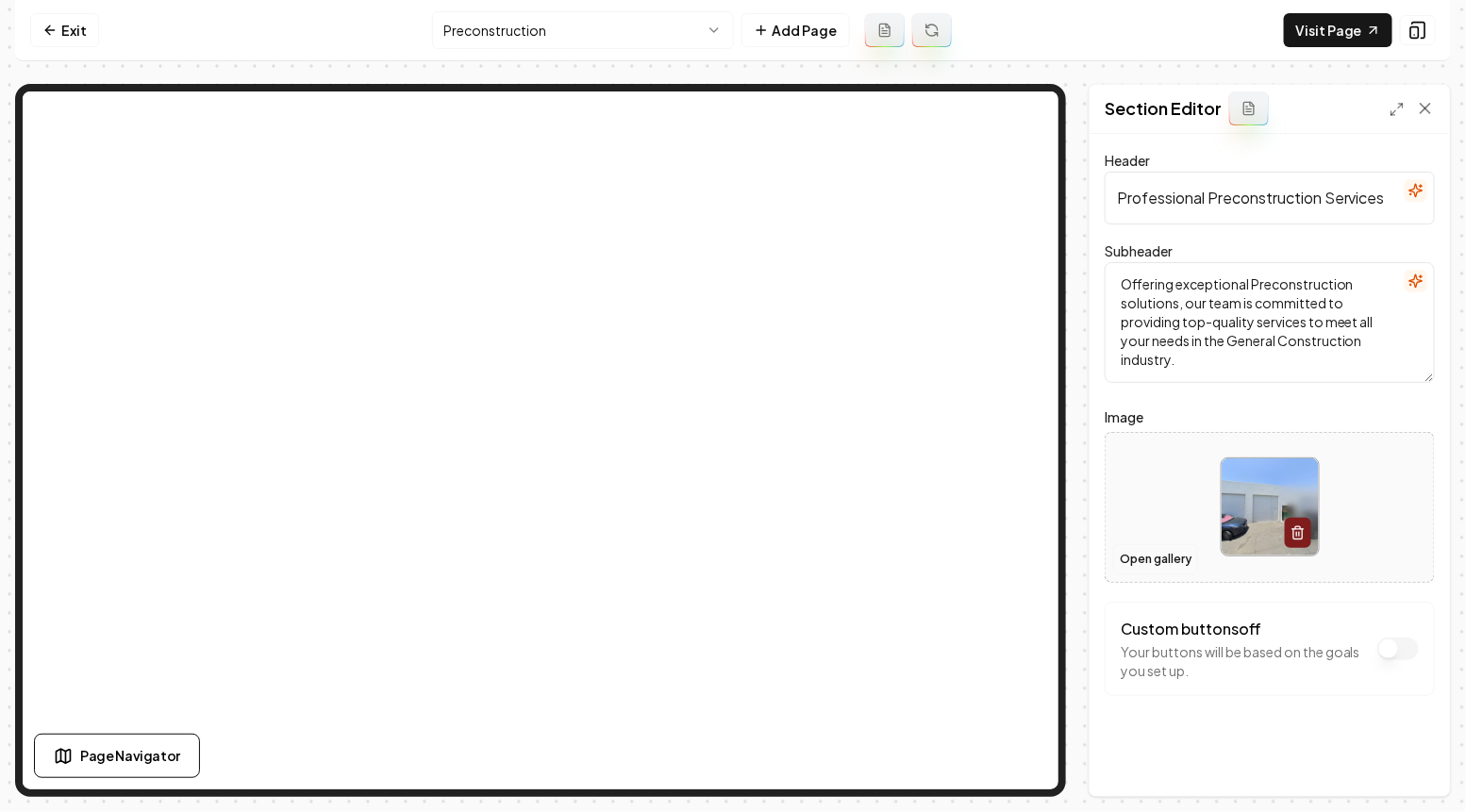 click on "Open gallery" at bounding box center (1156, 559) 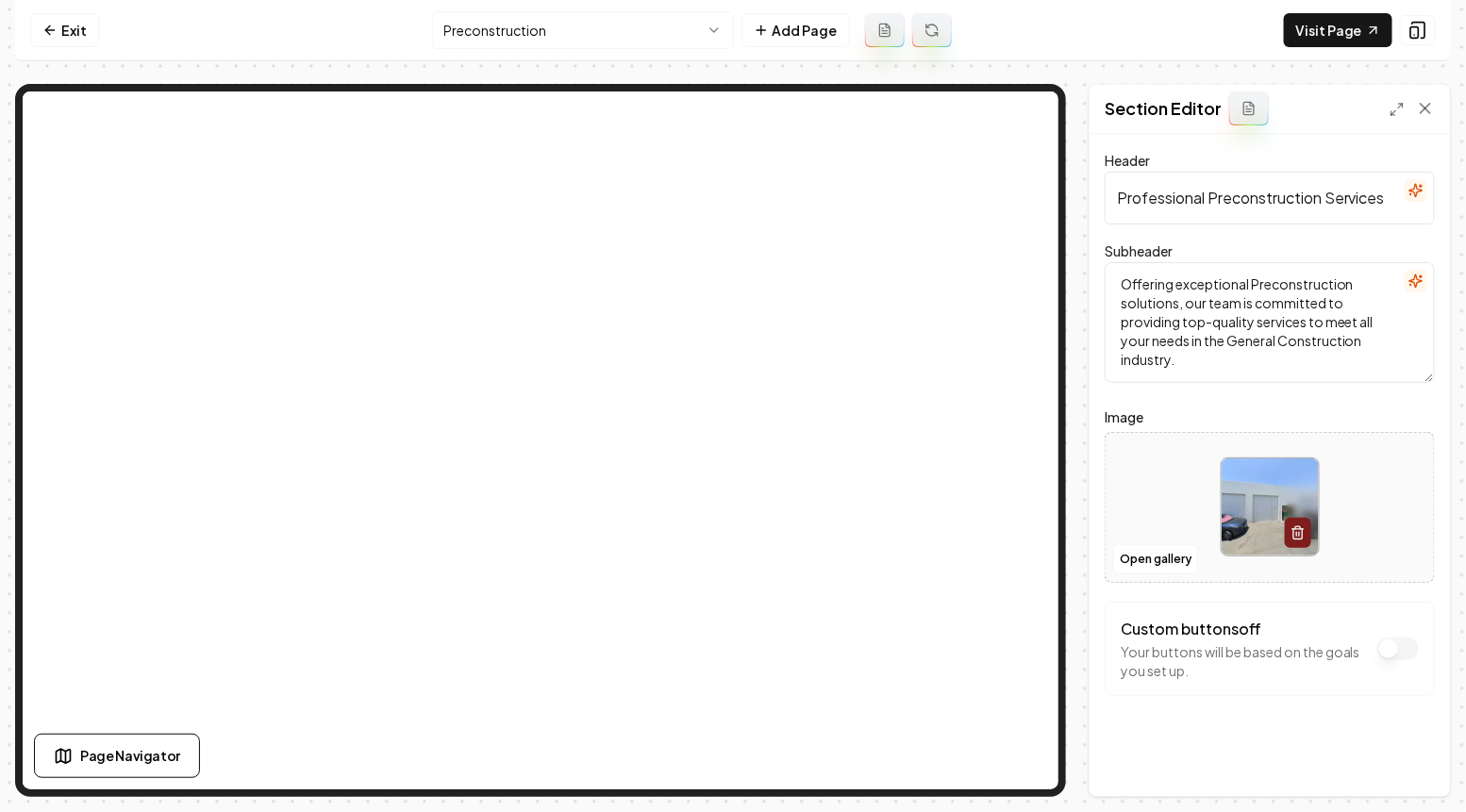 click at bounding box center (1270, 506) 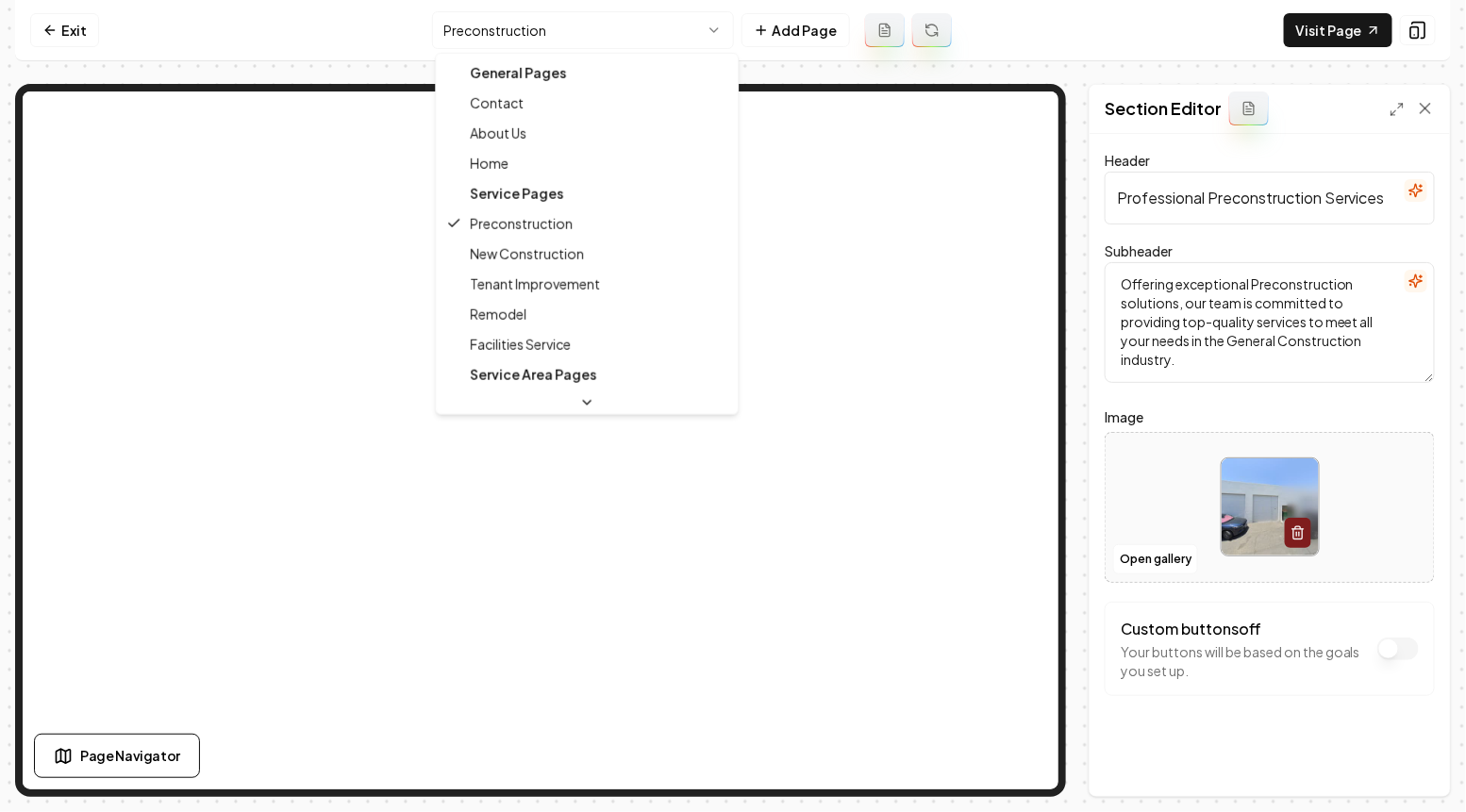 click on "Computer Required This feature is only available on a computer. Please switch to a computer to edit your site. Go back  Exit Preconstruction Add Page Visit Page  Page Navigator Page Settings Section Editor Header Professional Preconstruction Services Subheader Offering exceptional Preconstruction solutions, our team is committed to providing top-quality services to meet all your needs in the General Construction industry. Image Open gallery Custom buttons  off Your buttons will be based on the goals you set up. Discard Changes Save /dashboard/sites/c5d6b727-8699-43b1-973b-53f1ca5b79e3/pages/01ae9289-c5e6-477c-ab07-007fa46e01b7 General Pages Contact About Us Home Service Pages Preconstruction New Construction Tenant Improvement Remodel Facilities Service Service Area Pages [STATE], [STATE] [STATE], [STATE] [STATE], [STATE] [STATE], [STATE] [STATE], [STATE] [STATE], [STATE]" at bounding box center [733, 406] 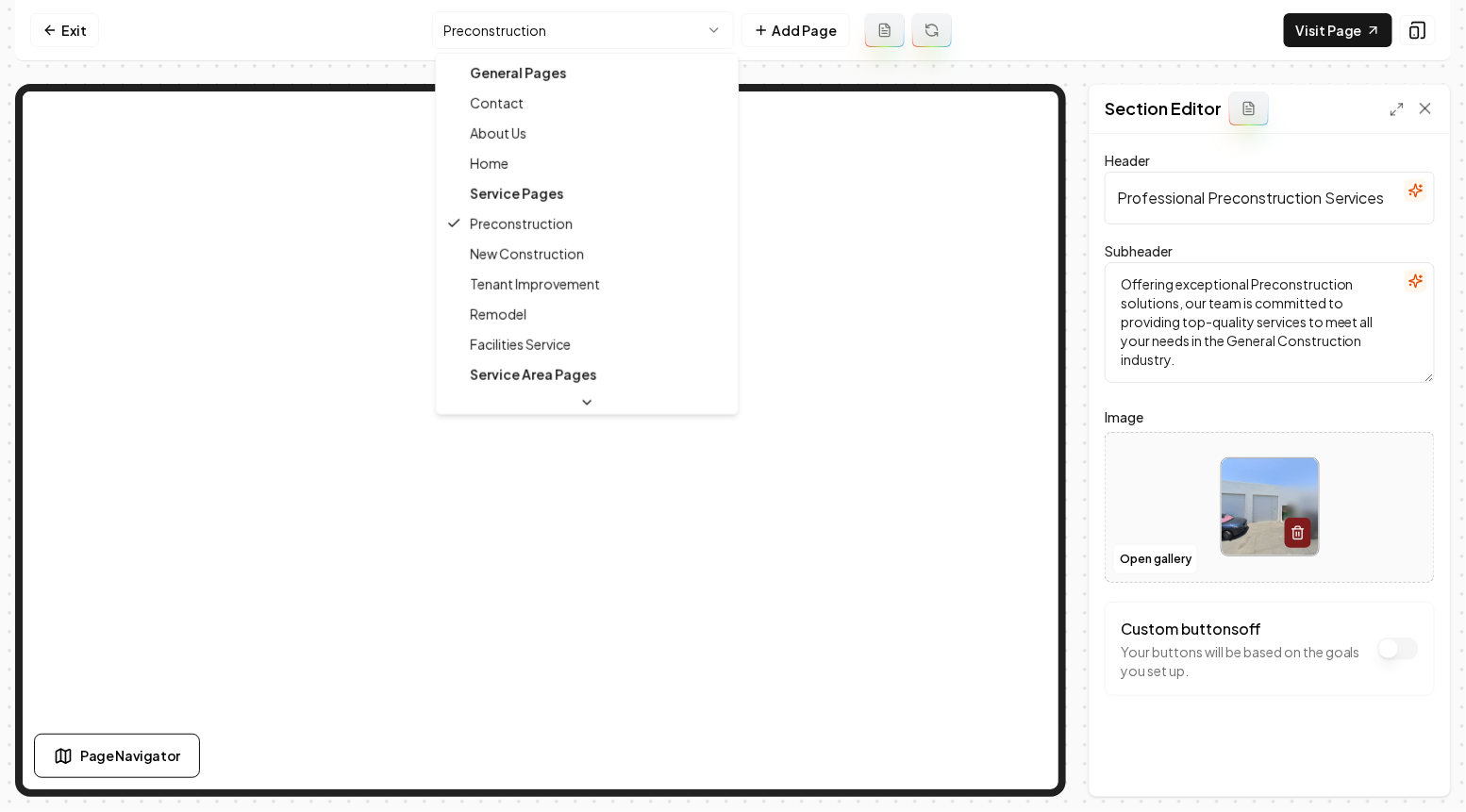 click on "General Pages" at bounding box center (587, 73) 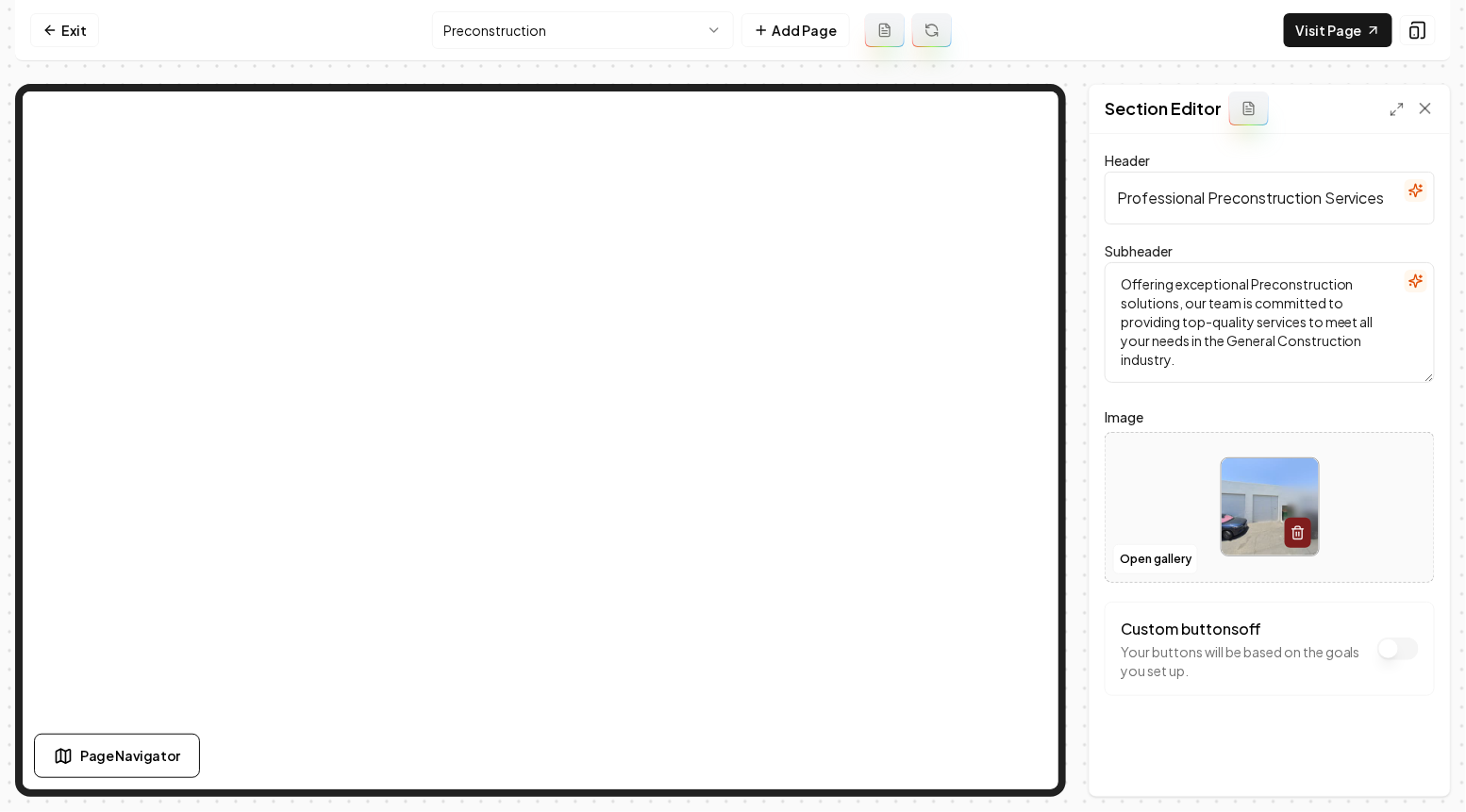 click on "Computer Required This feature is only available on a computer. Please switch to a computer to edit your site. Go back  Exit Preconstruction Add Page Visit Page  Page Navigator Page Settings Section Editor Header Professional Preconstruction Services Subheader Offering exceptional Preconstruction solutions, our team is committed to providing top-quality services to meet all your needs in the General Construction industry. Image Open gallery Custom buttons  off Your buttons will be based on the goals you set up. Discard Changes Save /dashboard/sites/c5d6b727-8699-43b1-973b-53f1ca5b79e3/pages/01ae9289-c5e6-477c-ab07-007fa46e01b7" at bounding box center [733, 406] 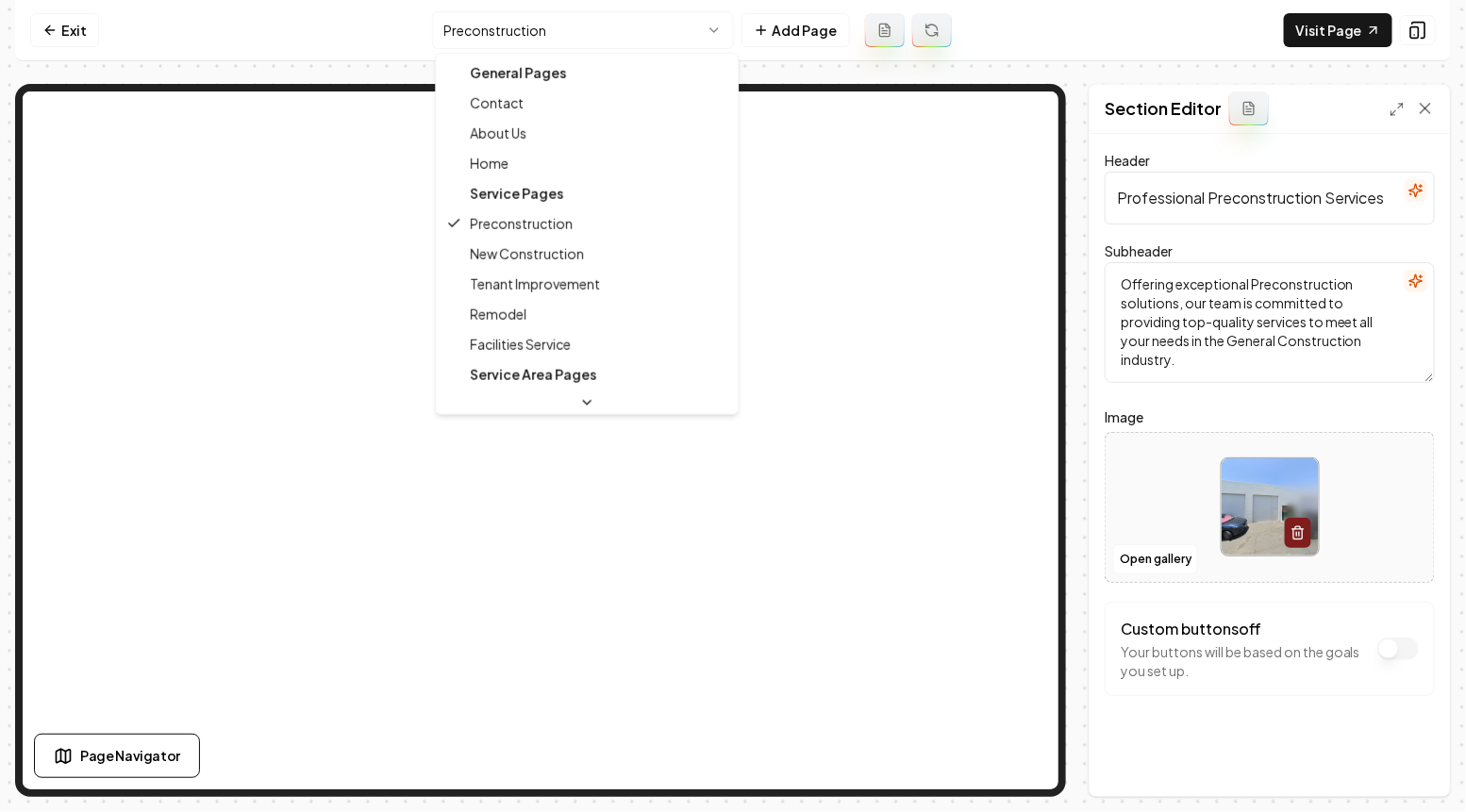 click on "General Pages" at bounding box center [587, 73] 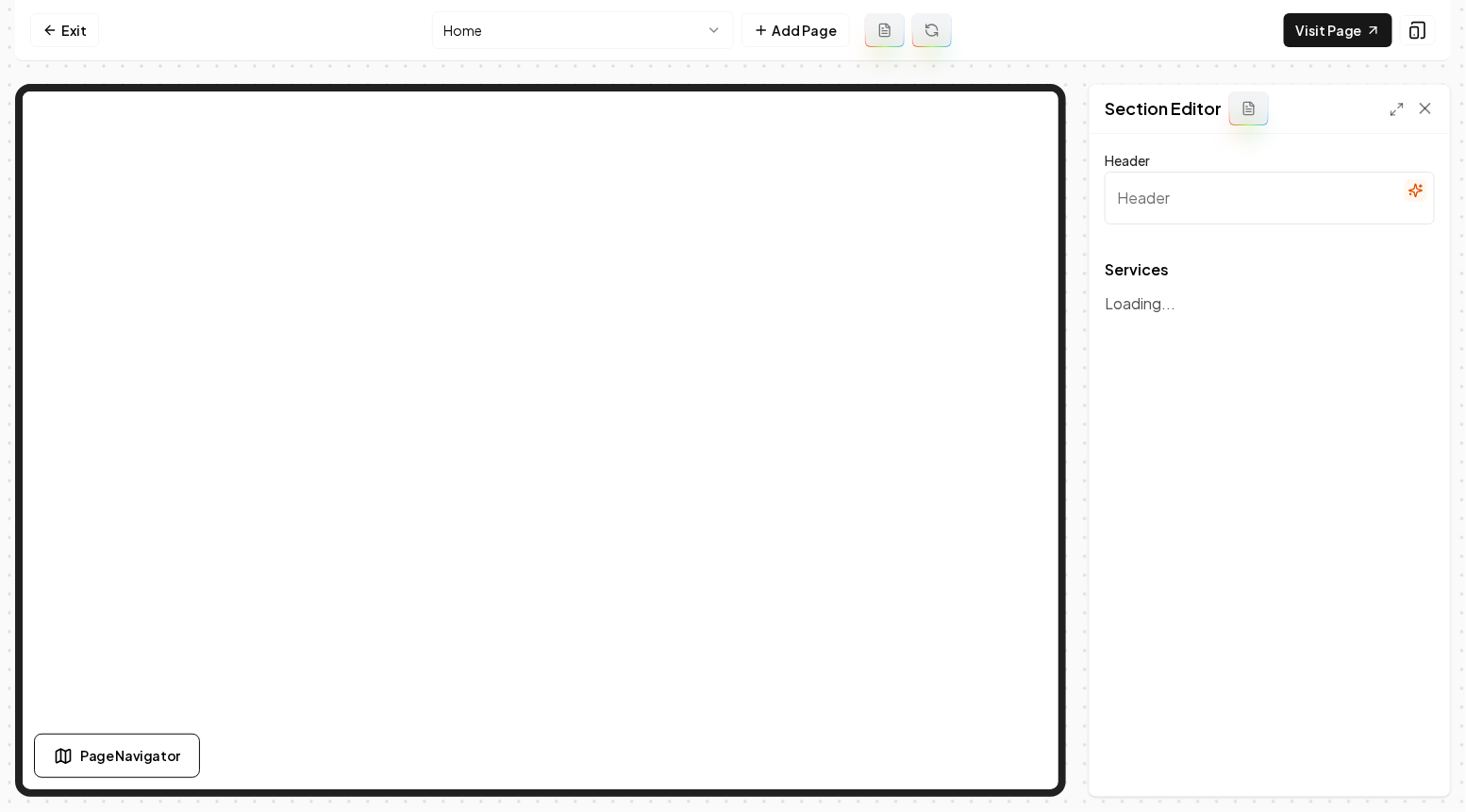 type on "Our Premier Construction Services" 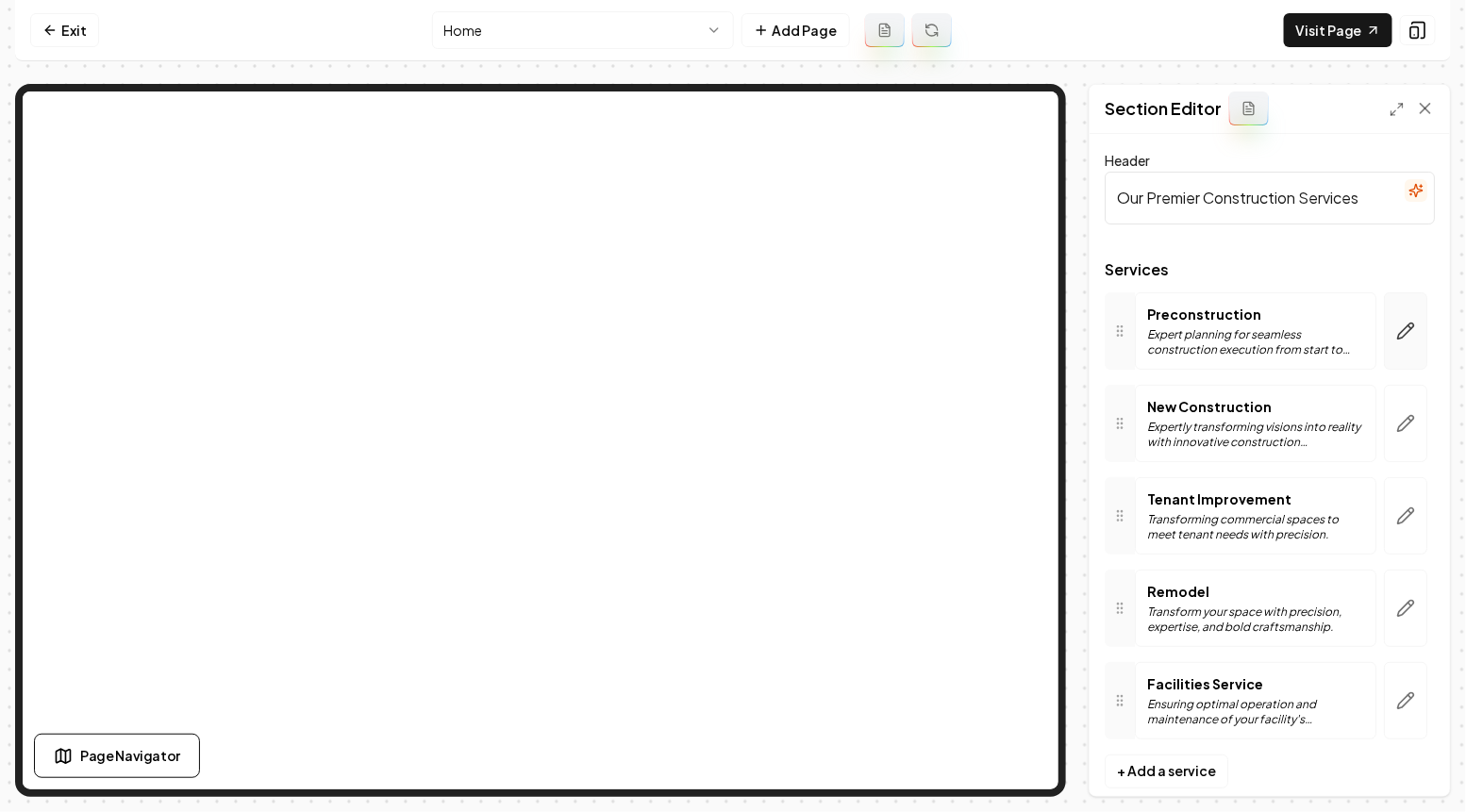 click 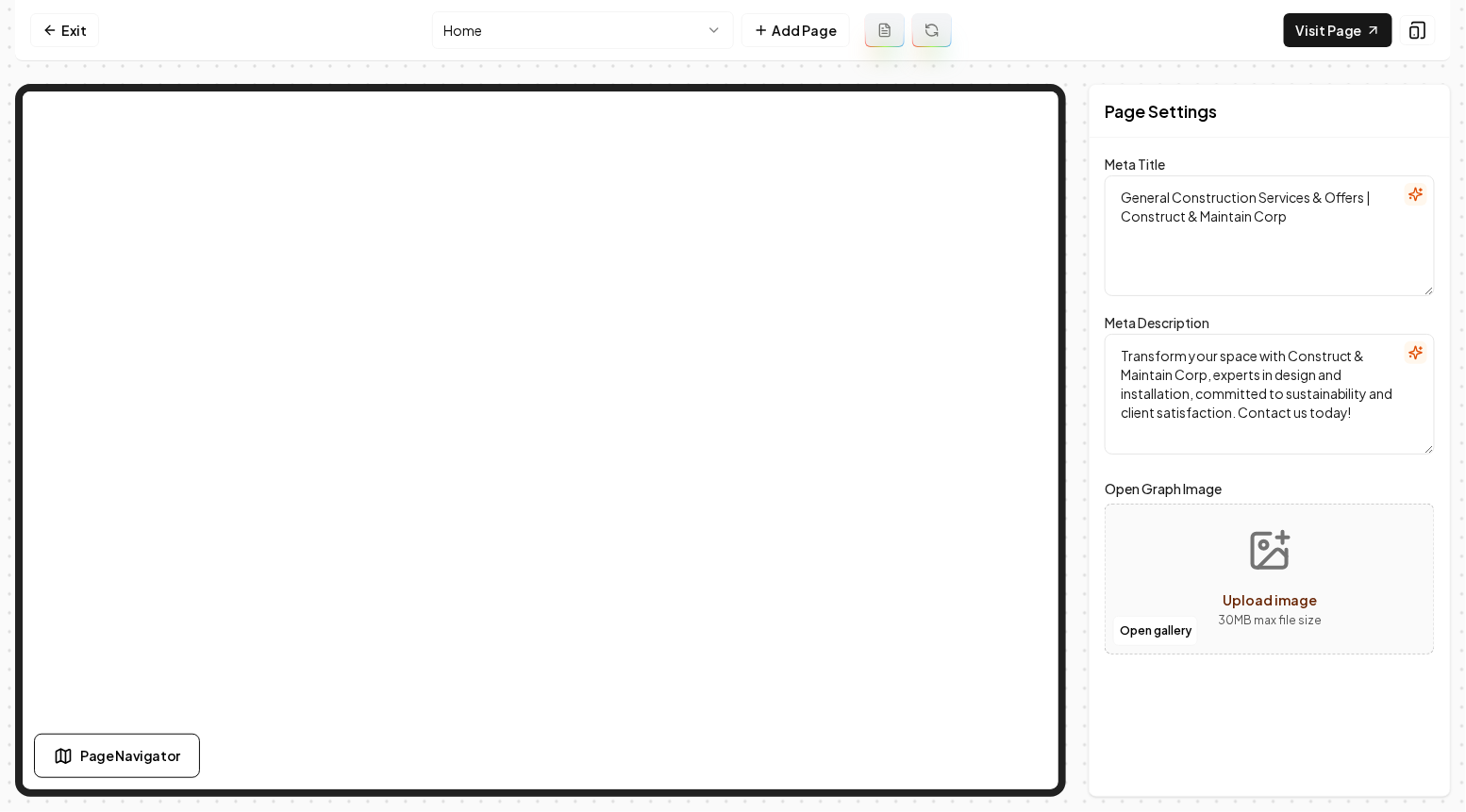 scroll, scrollTop: 0, scrollLeft: 0, axis: both 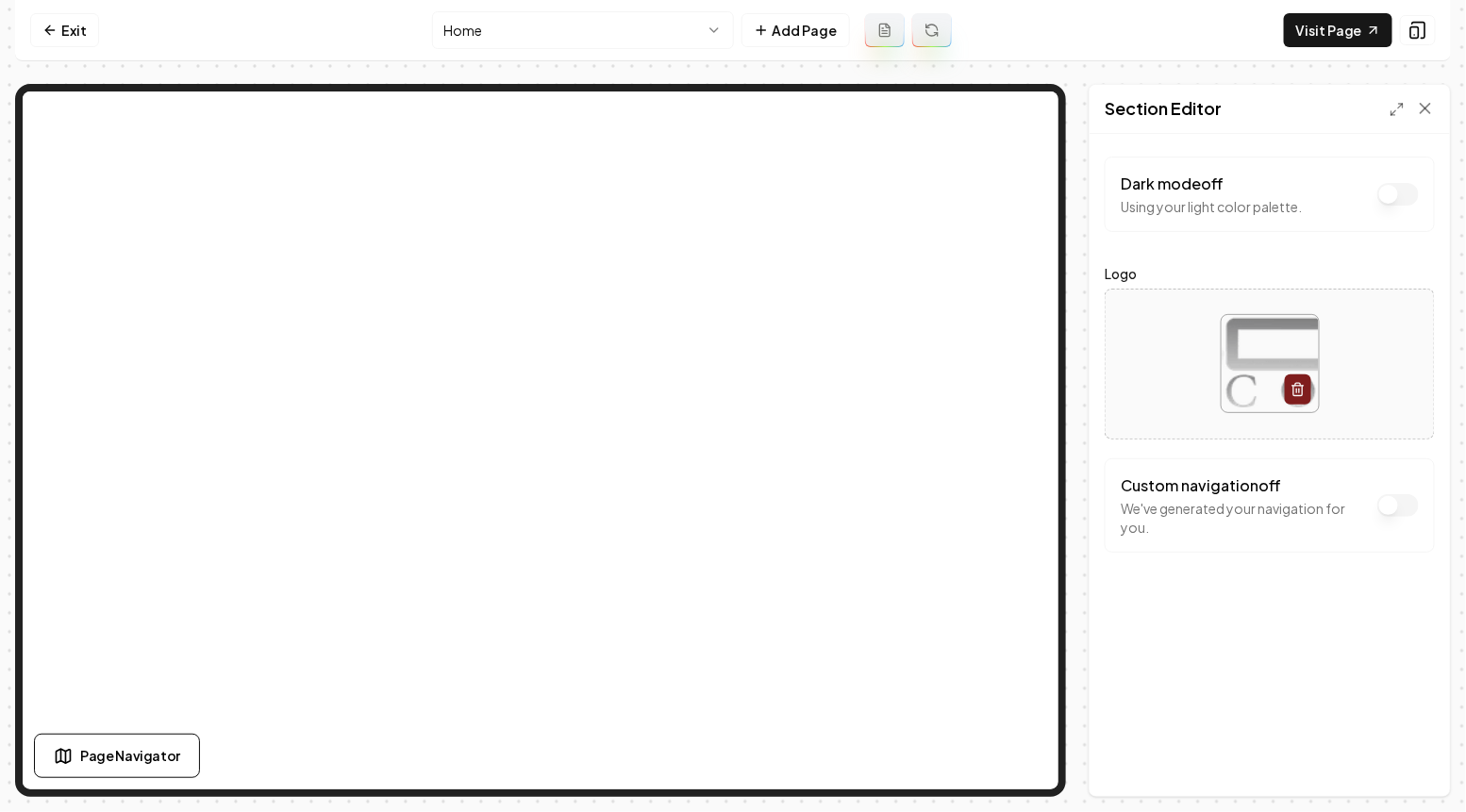click on "Computer Required This feature is only available on a computer. Please switch to a computer to edit your site. Go back  Exit Home Add Page Visit Page  Page Navigator Page Settings Section Editor Dark mode  off Using your light color palette. Logo Custom navigation  off We've generated your navigation for you. Discard Changes Save /dashboard/sites/c5d6b727-8699-43b1-973b-53f1ca5b79e3/pages/147d2940-a394-4e9c-8715-e0c3f90157a1" at bounding box center [733, 406] 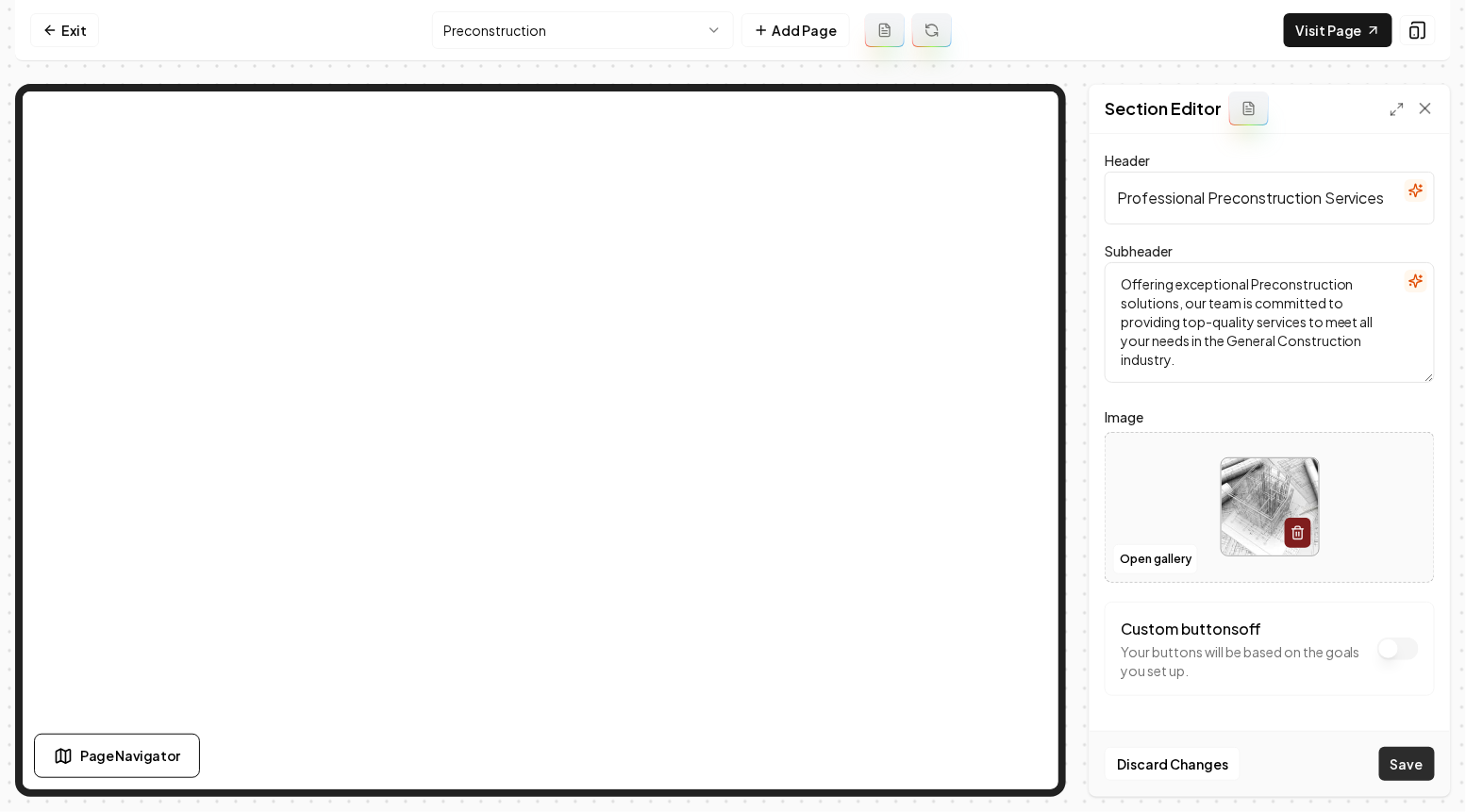 click on "Save" at bounding box center (1407, 764) 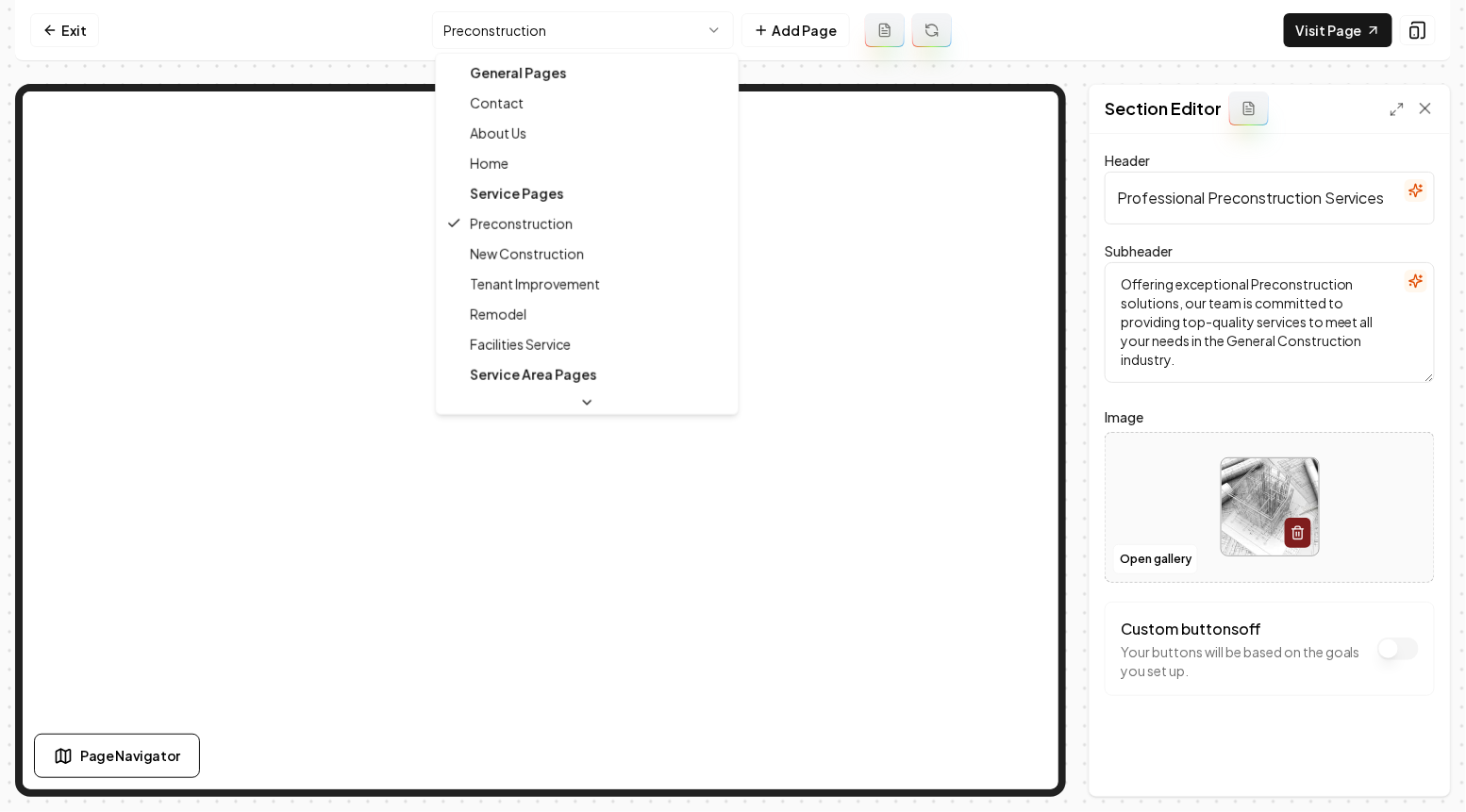 click on "Exit Preconstruction General Pages Contact About Us Home Service Pages Preconstruction New Construction Tenant Improvement Remodel Facilities Service Service Area Pages [STATE], [STATE] [STATE], [STATE] [STATE], [STATE] [STATE], [STATE] [STATE], [STATE] [STATE], [STATE]" at bounding box center (733, 406) 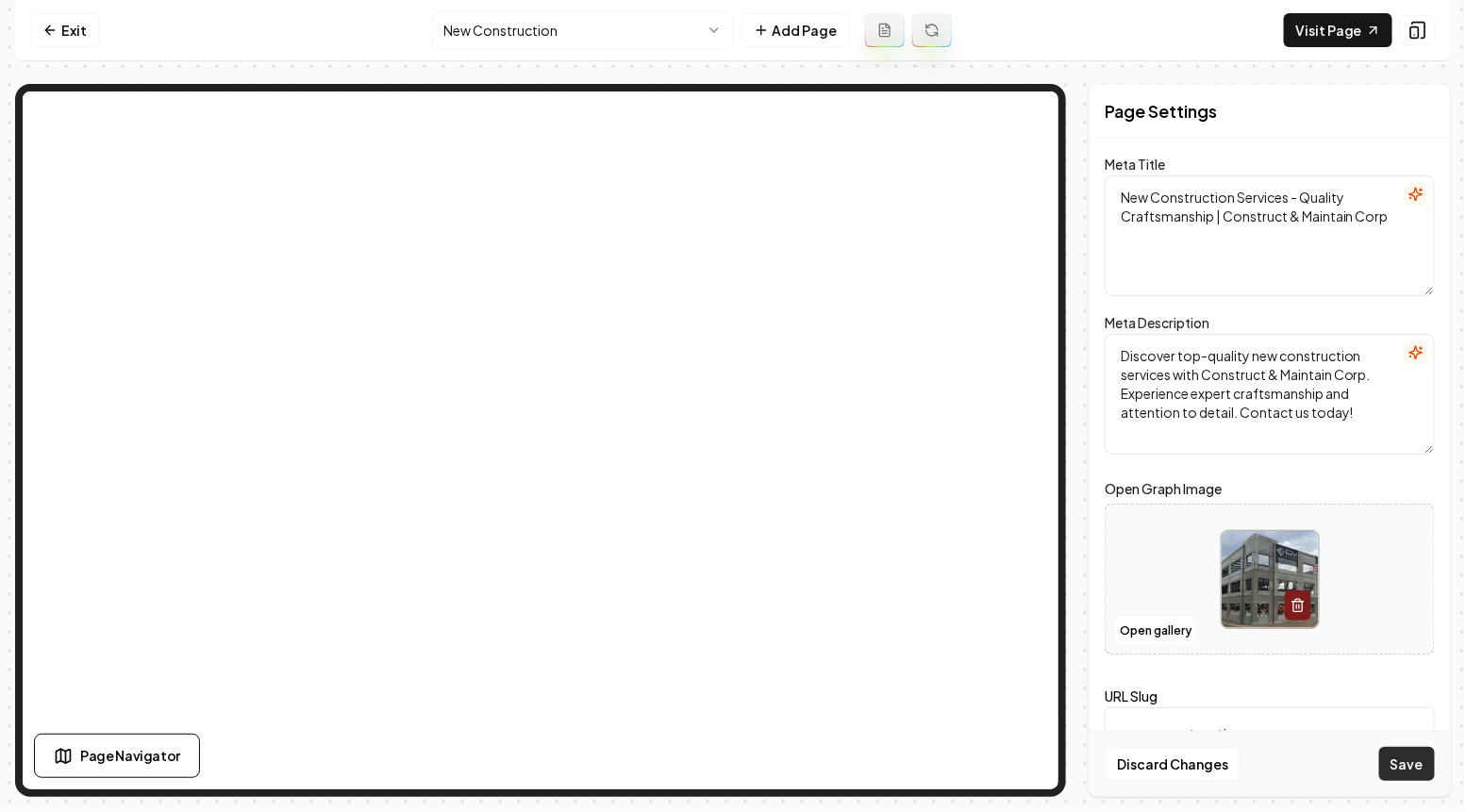 click on "Save" at bounding box center (1407, 764) 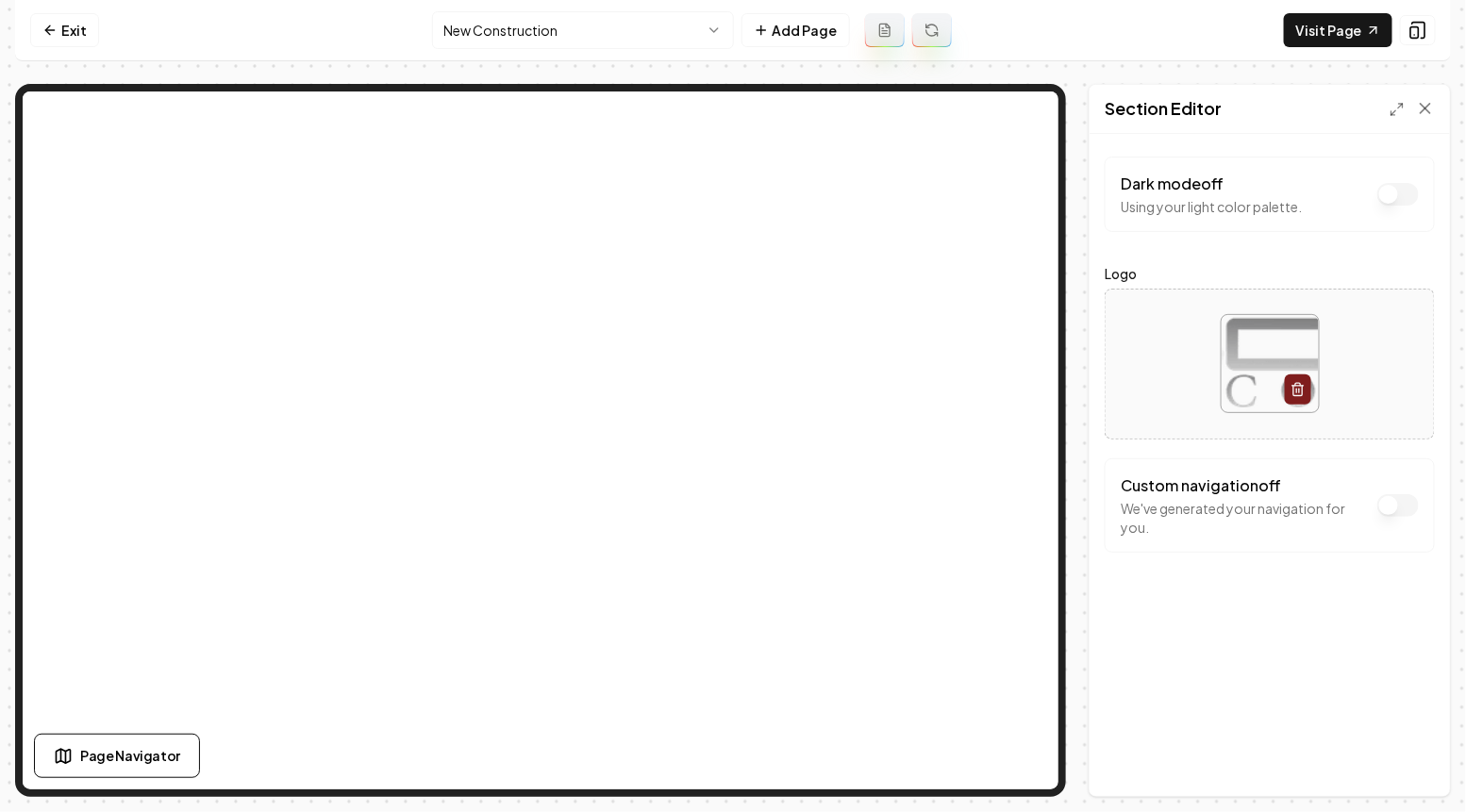 click on "Exit New Construction Add Page Visit Page  Page Navigator Page Settings Section Editor Dark mode  off Using your light color palette. Logo Custom navigation  off We've generated your navigation for you. Discard Changes Save" at bounding box center [733, 398] 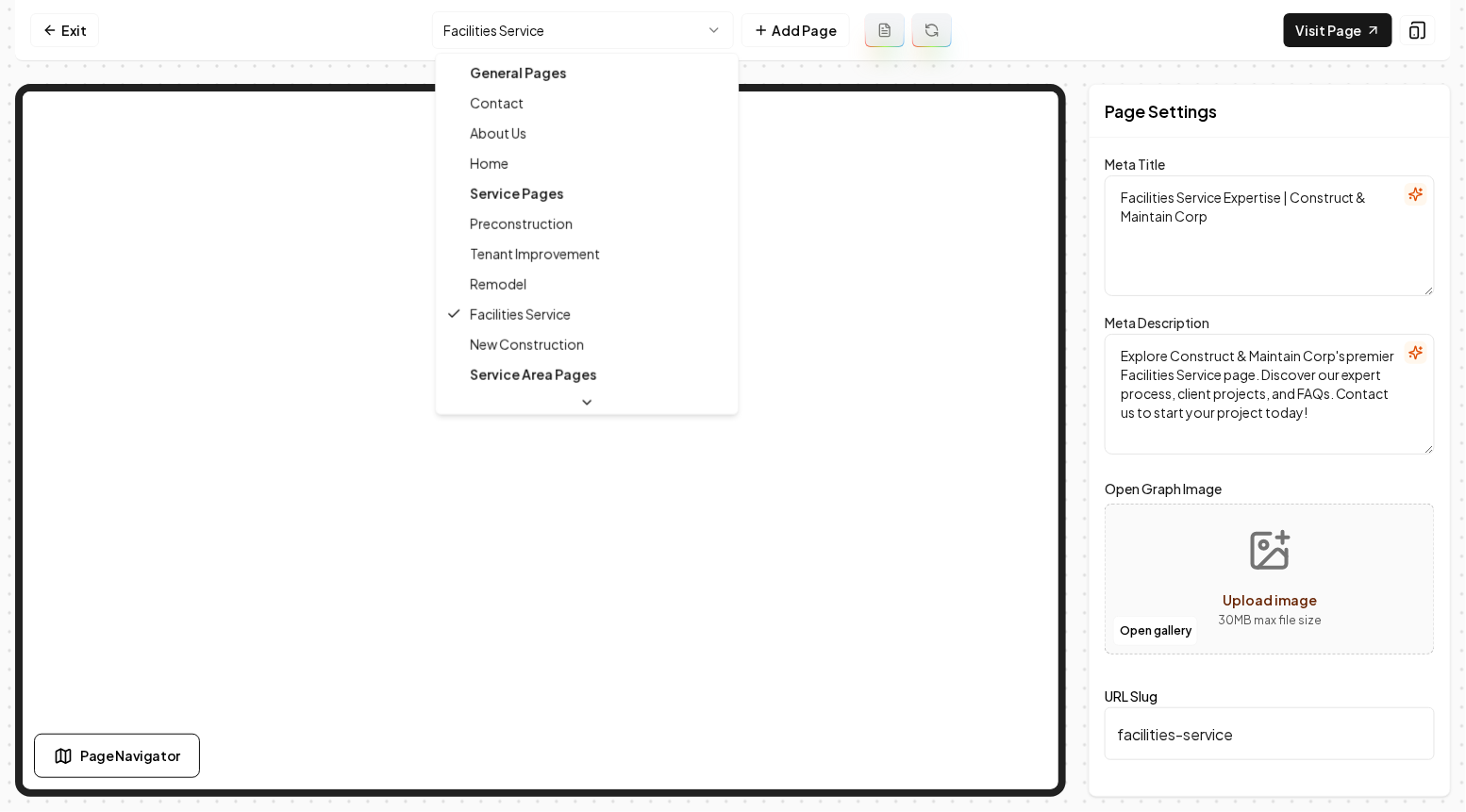 click on "Computer Required This feature is only available on a computer. Please switch to a computer to edit your site. Go back  Exit Facilities Service Add Page Visit Page  Page Navigator Page Settings Meta Title Facilities Service Expertise | Construct & Maintain Corp Meta Description Explore Construct & Maintain Corp's premier Facilities Service page. Discover our expert process, client projects, and FAQs. Contact us to start your project today! Open Graph Image Open gallery Upload image 30  MB max file size URL Slug facilities-service Discard Changes Save Section Editor Unsupported section type /dashboard/sites/c5d6b727-8699-43b1-973b-53f1ca5b79e3/pages/c64121c6-49cf-43ed-a330-727f8dde0108 General Pages Contact About Us Home Service Pages Preconstruction Tenant Improvement Remodel Facilities Service New Construction Service Area Pages [STATE], [STATE] [STATE], [STATE] [STATE], [STATE] [STATE], [STATE] [STATE], [STATE] [STATE], [STATE]" at bounding box center (733, 406) 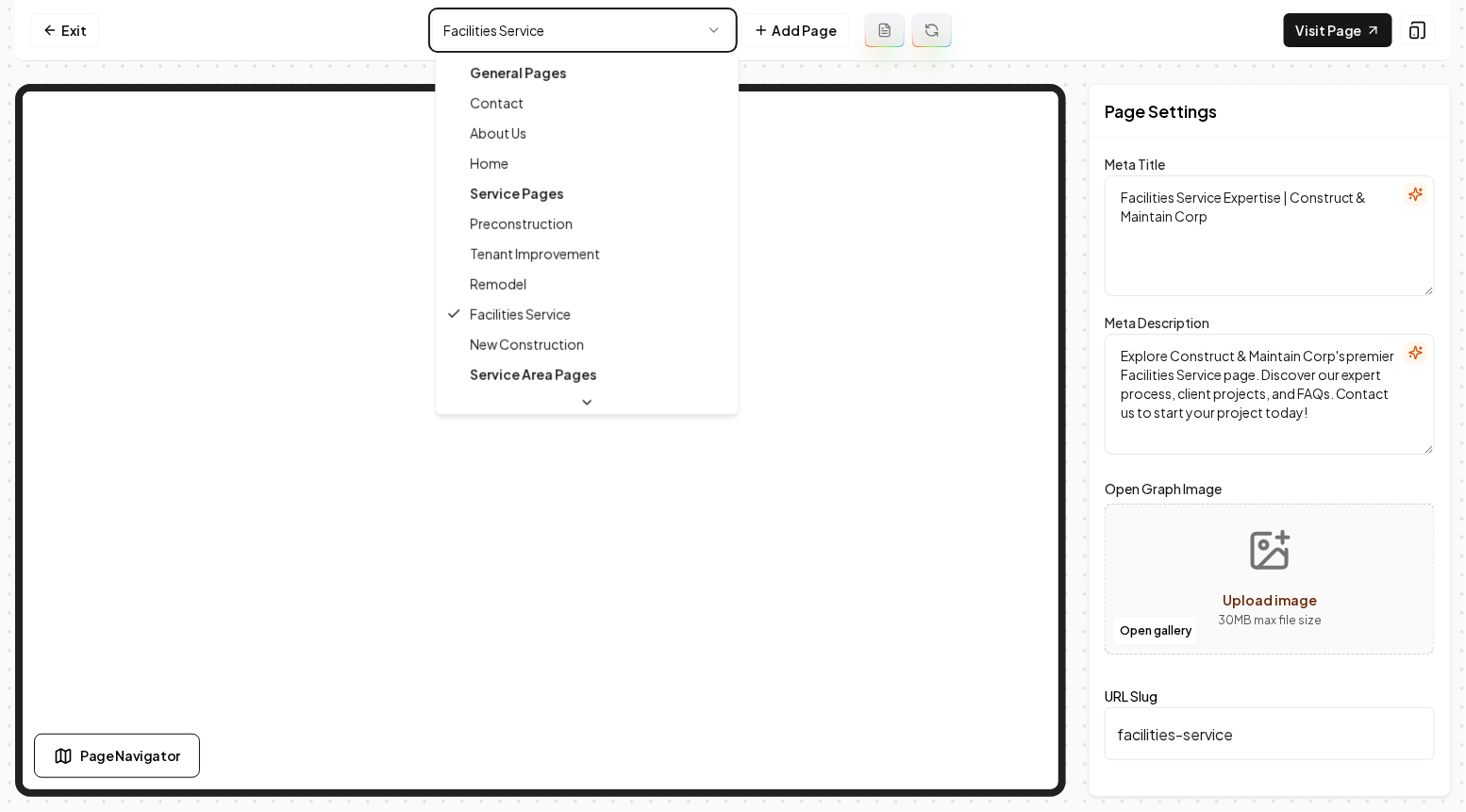type on "New Construction Services - Quality Craftsmanship | Construct & Maintain Corp" 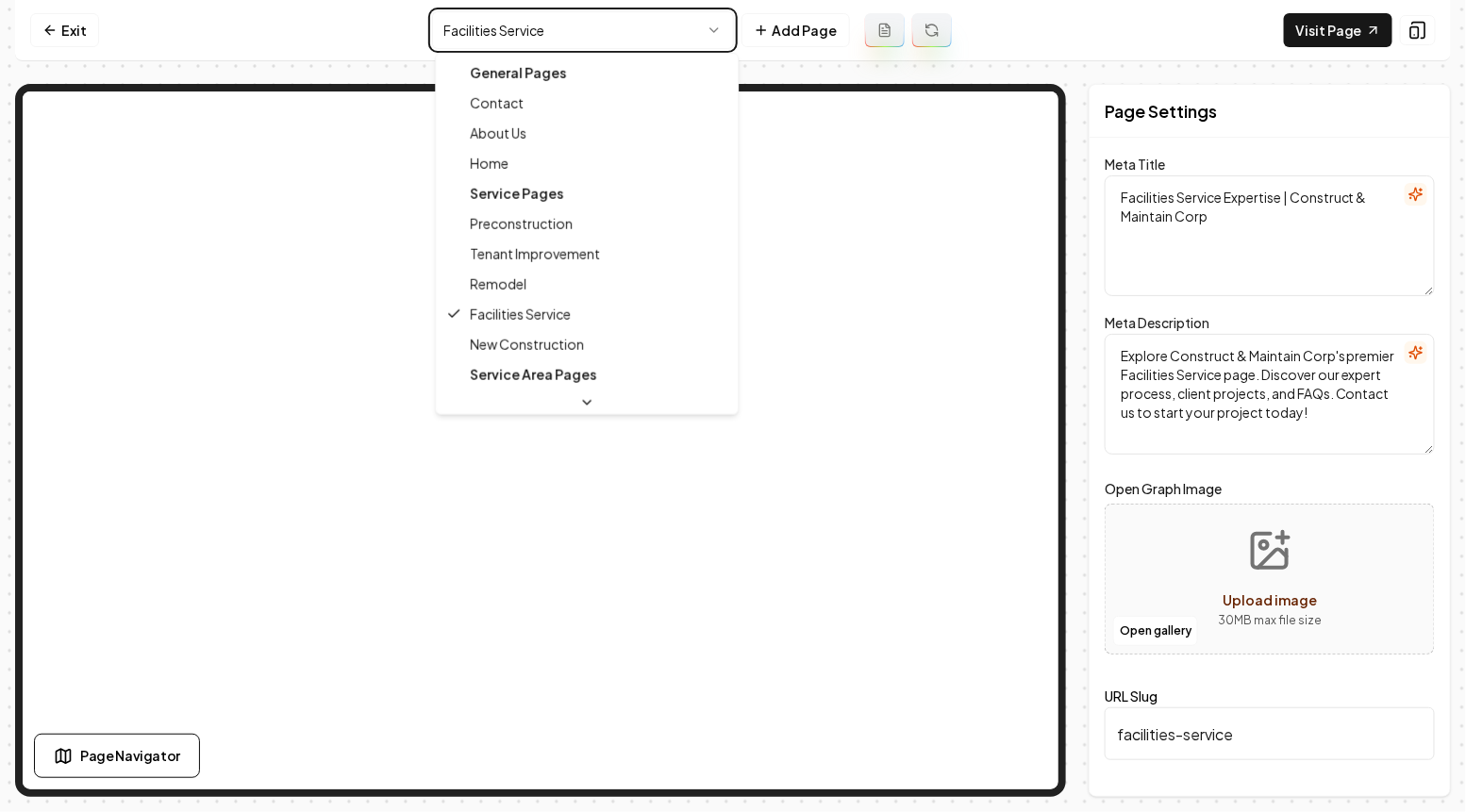 type on "Discover top-quality new construction services with Construct & Maintain Corp. Experience expert craftsmanship and attention to detail. Contact us today!" 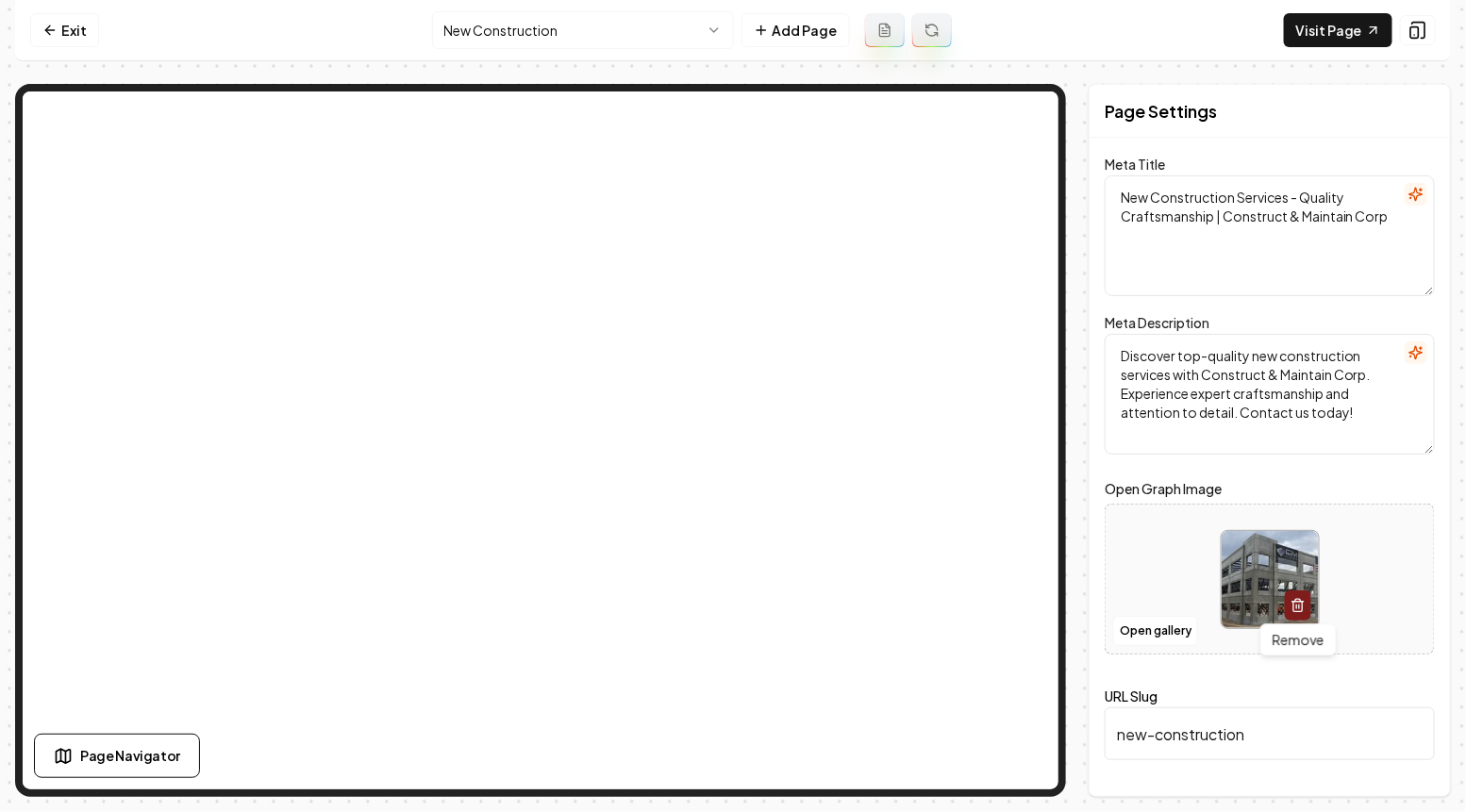 click 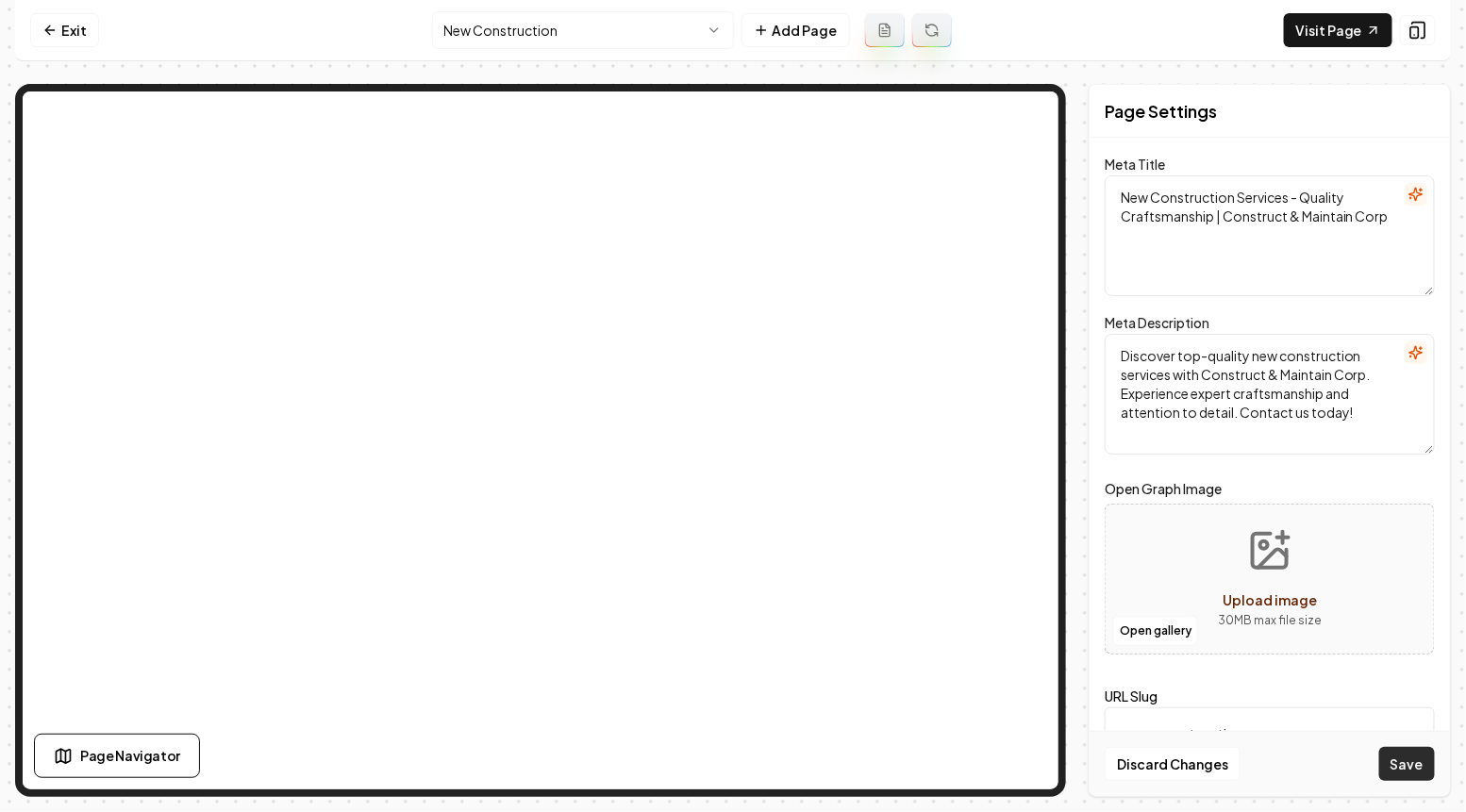 click on "Save" at bounding box center [1407, 764] 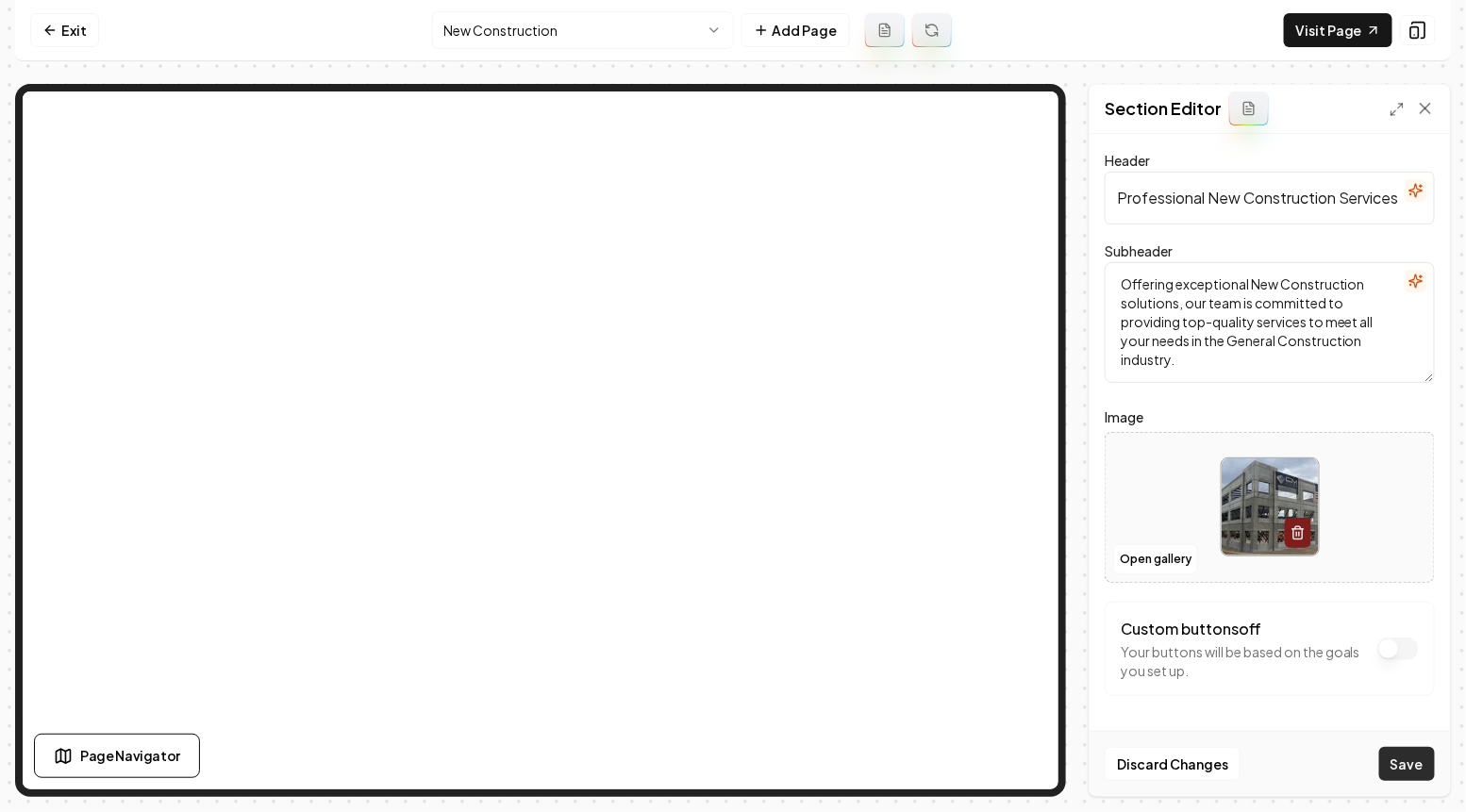click on "Save" at bounding box center (1407, 764) 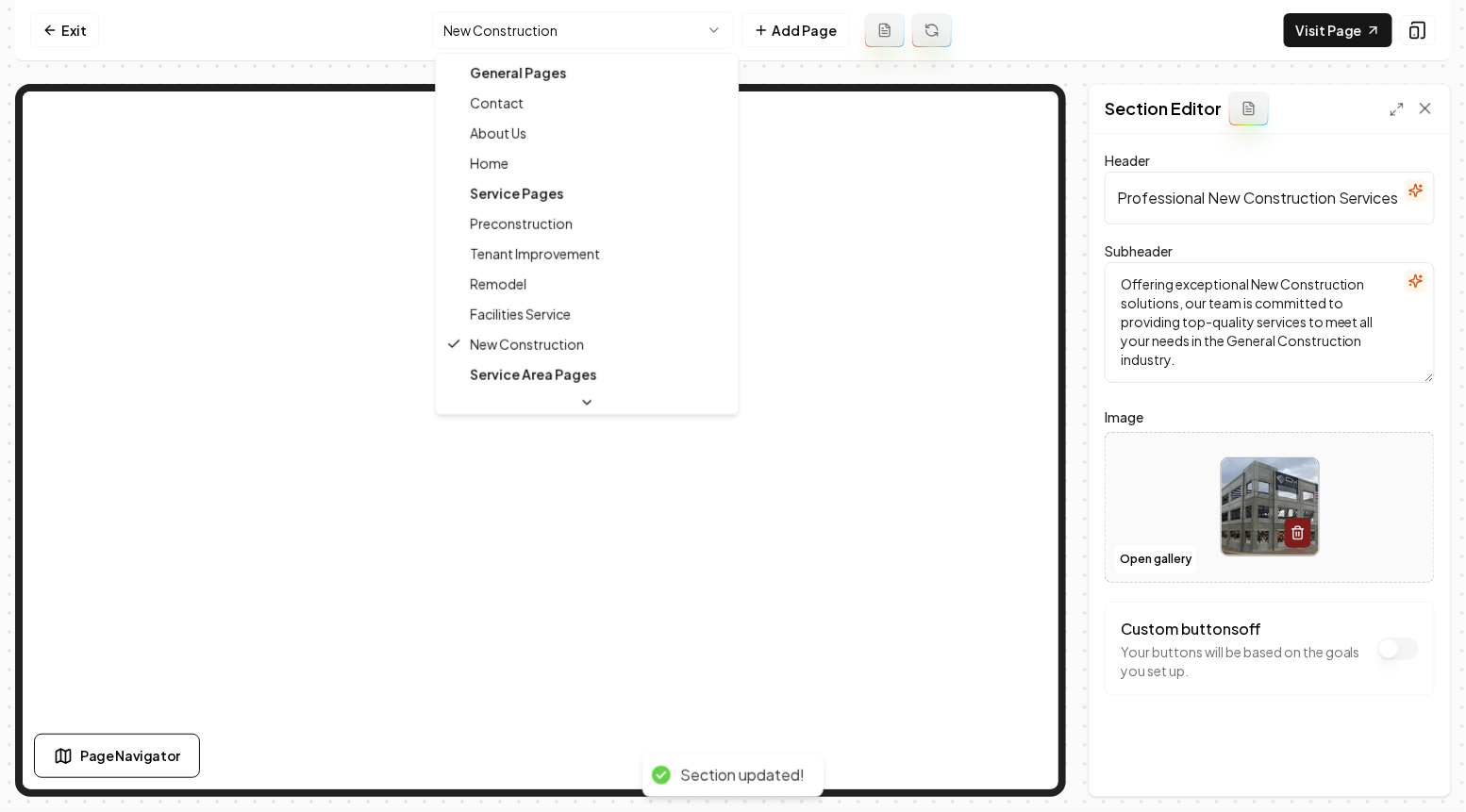 click on "Computer Required This feature is only available on a computer. Please switch to a computer to edit your site. Go back  Exit New Construction Add Page Visit Page  Page Navigator Page Settings Section Editor Header Professional New Construction Services Subheader Offering exceptional New Construction solutions, our team is committed to providing top-quality services to meet all your needs in the General Construction industry. Image Open gallery Custom buttons  off Your buttons will be based on the goals you set up. Discard Changes Save Section updated! /dashboard/sites/c5d6b727-8699-43b1-973b-53f1ca5b79e3/pages/20e2d1f7-35e9-457d-bdac-3f254c052c41 General Pages Contact About Us Home Service Pages Preconstruction Tenant Improvement Remodel Facilities Service New Construction Service Area Pages [STATE], [STATE] [STATE], [STATE] [STATE], [STATE] [STATE], [STATE] [STATE], [STATE] [STATE], [STATE]" at bounding box center (733, 406) 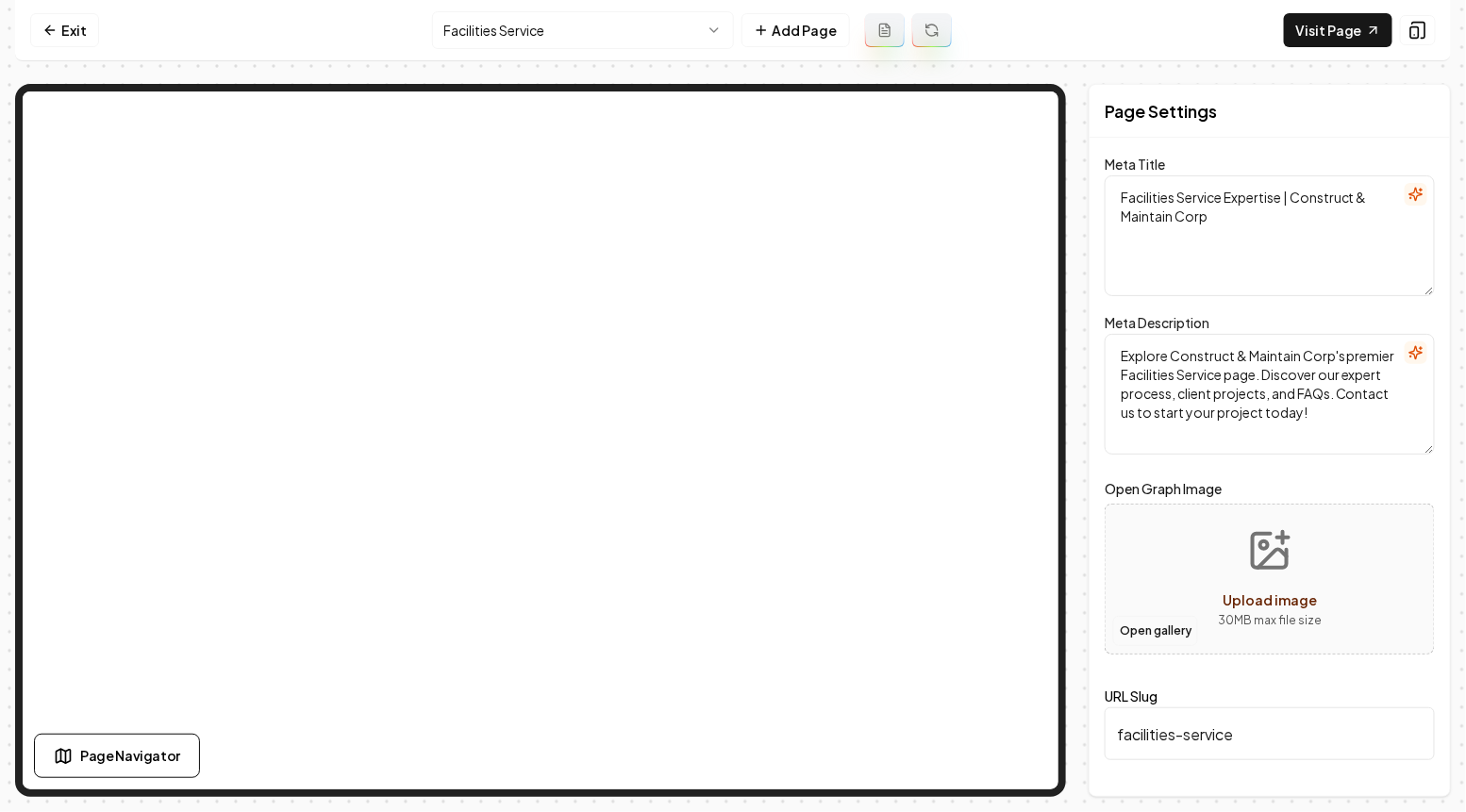 click on "Open gallery" at bounding box center (1156, 631) 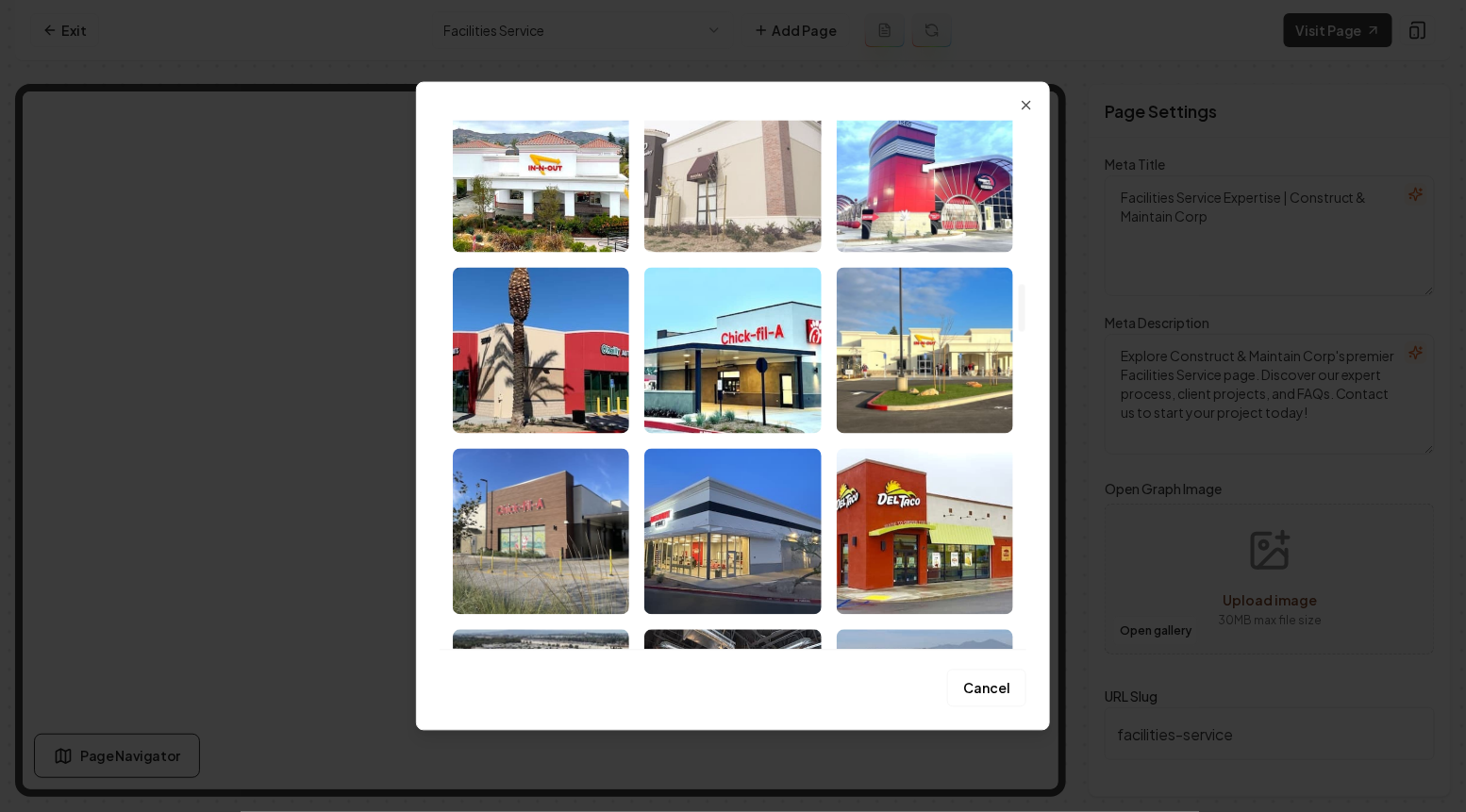 scroll, scrollTop: 1906, scrollLeft: 0, axis: vertical 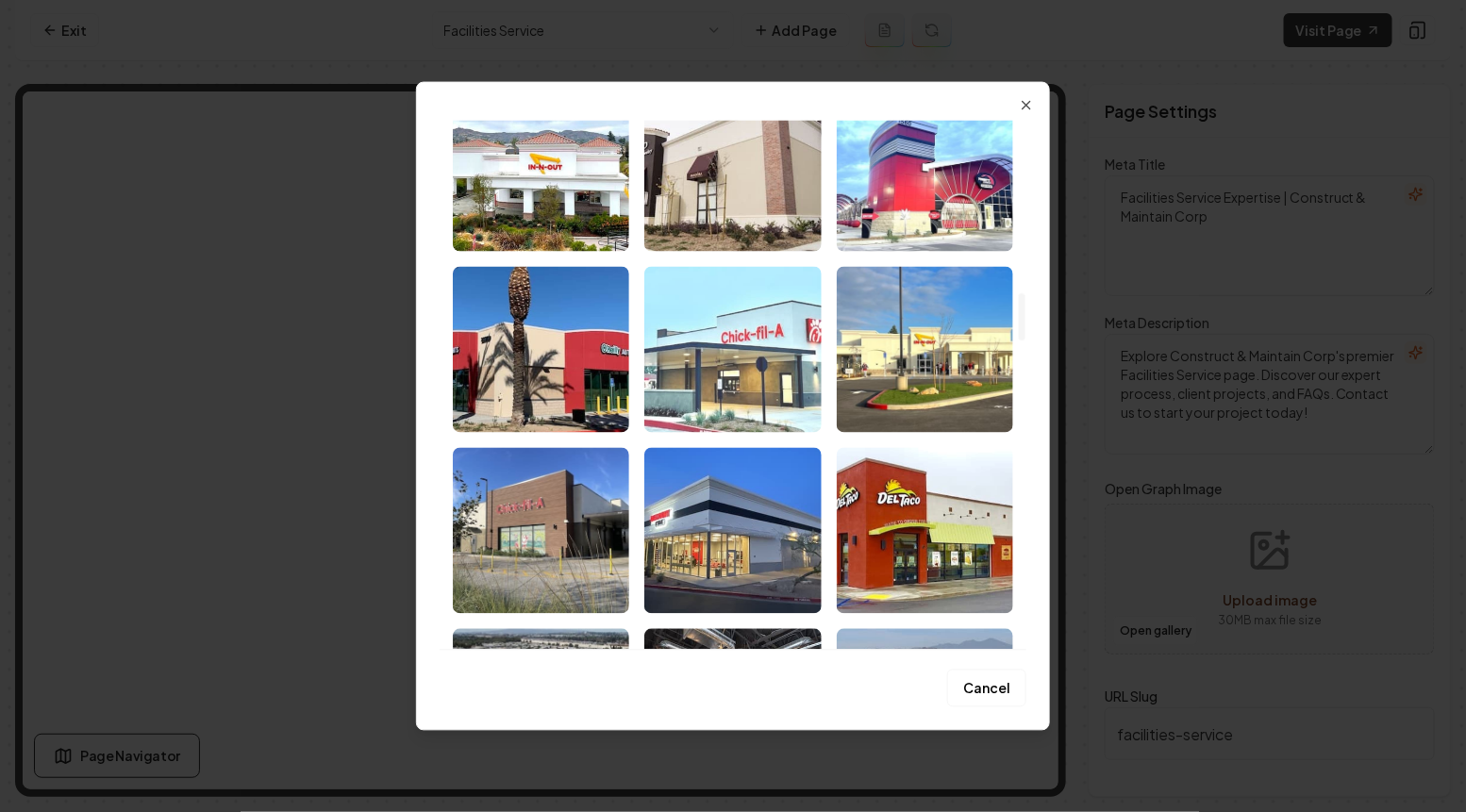 click at bounding box center (732, 349) 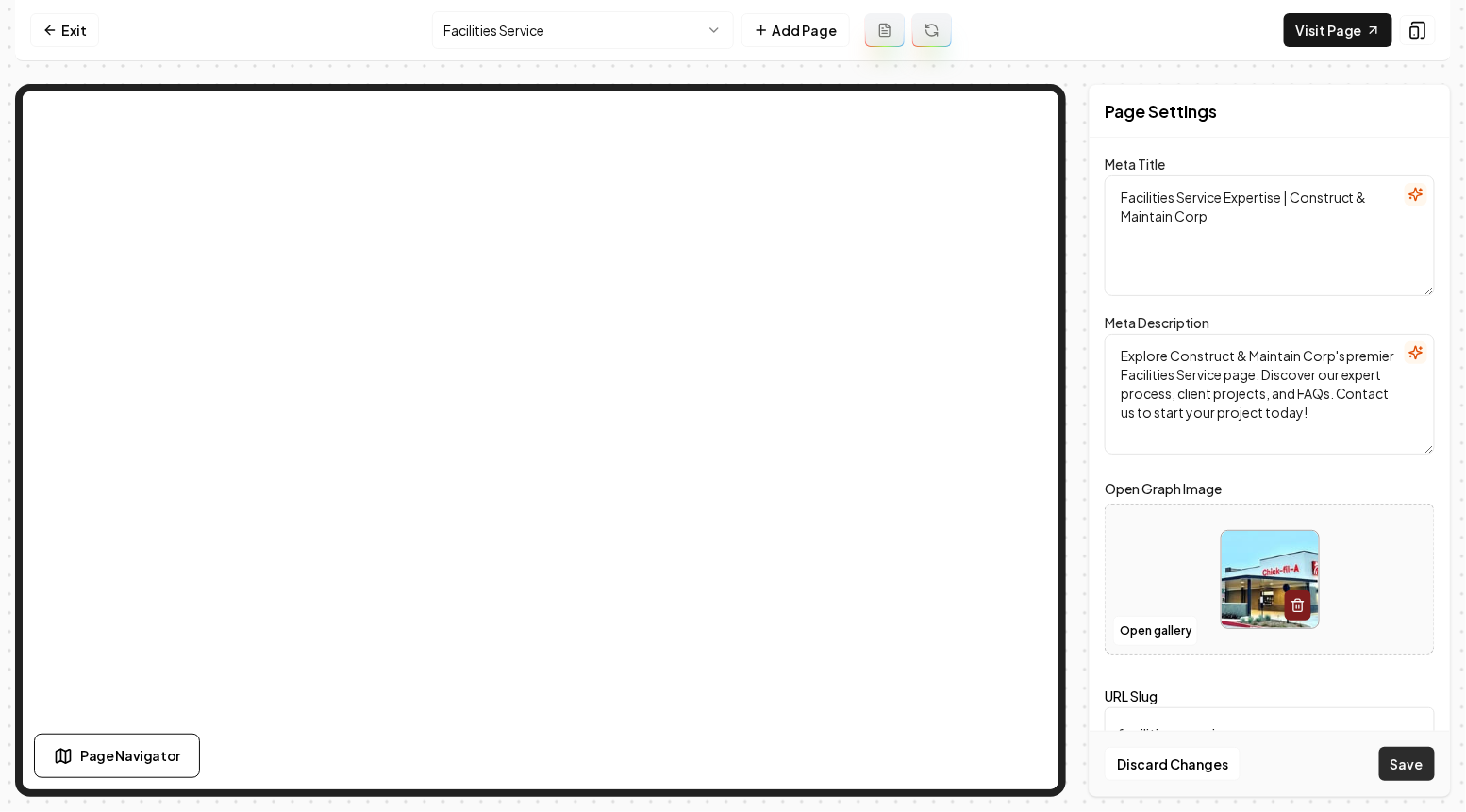click on "Save" at bounding box center (1407, 764) 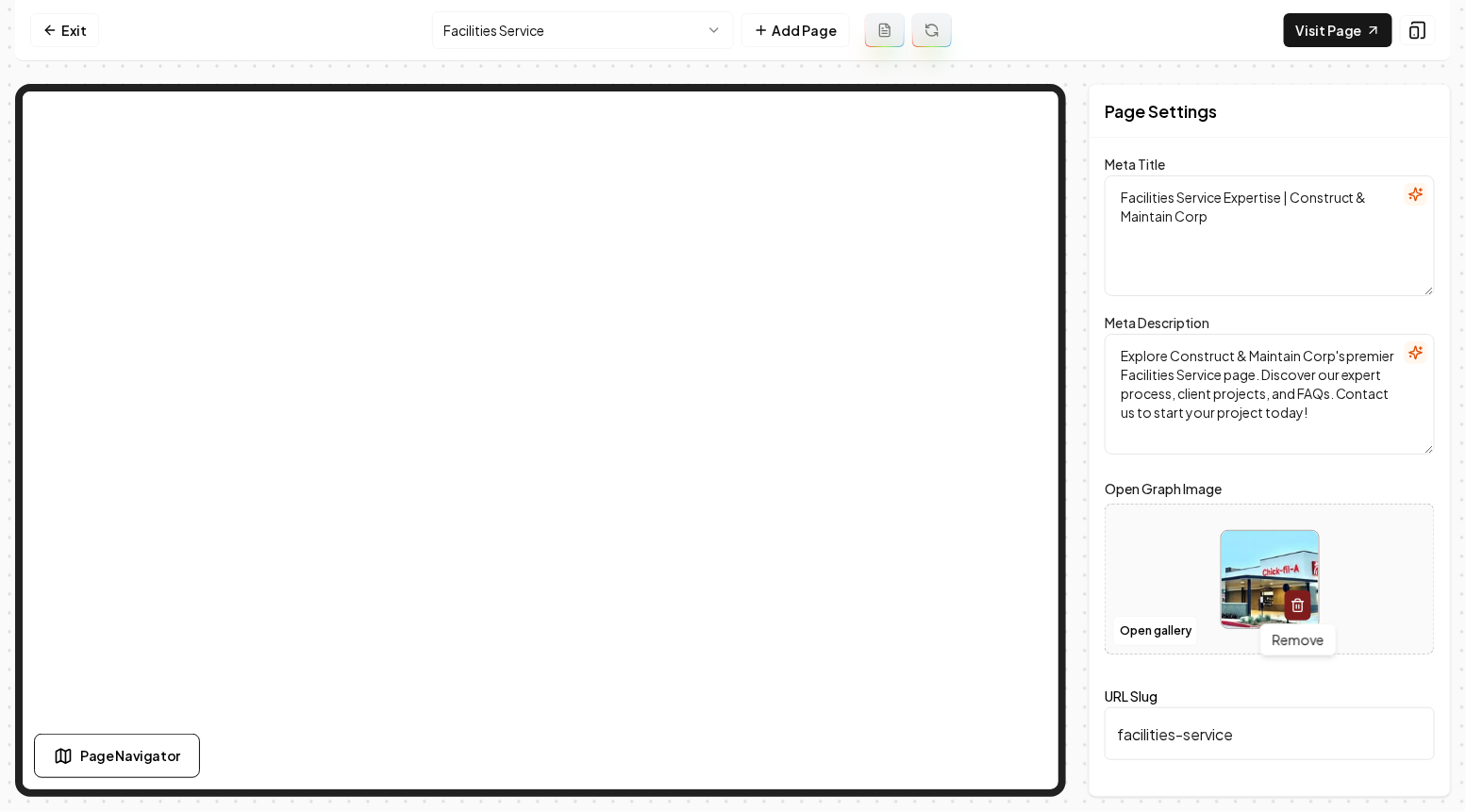 click 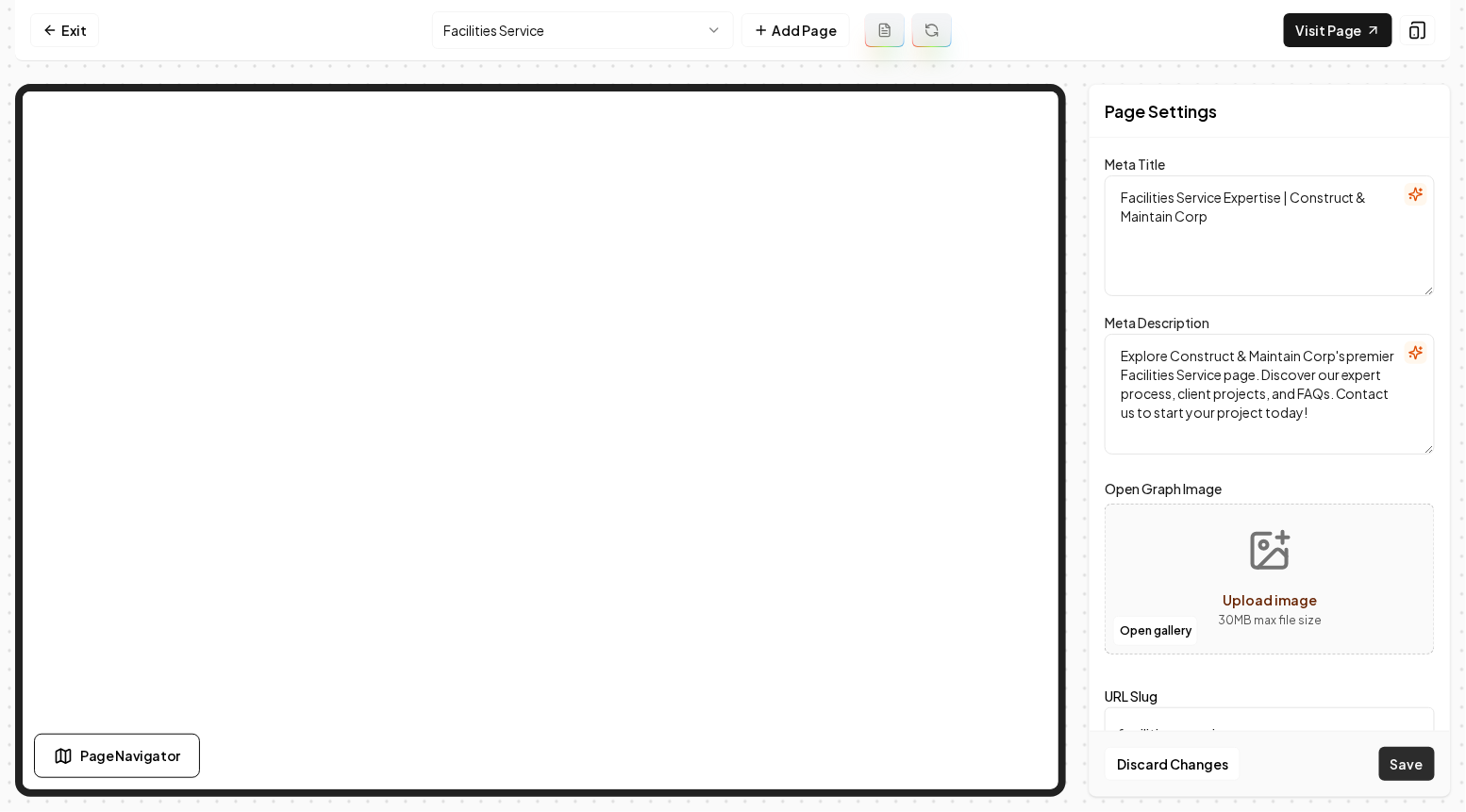 click on "Save" at bounding box center (1407, 764) 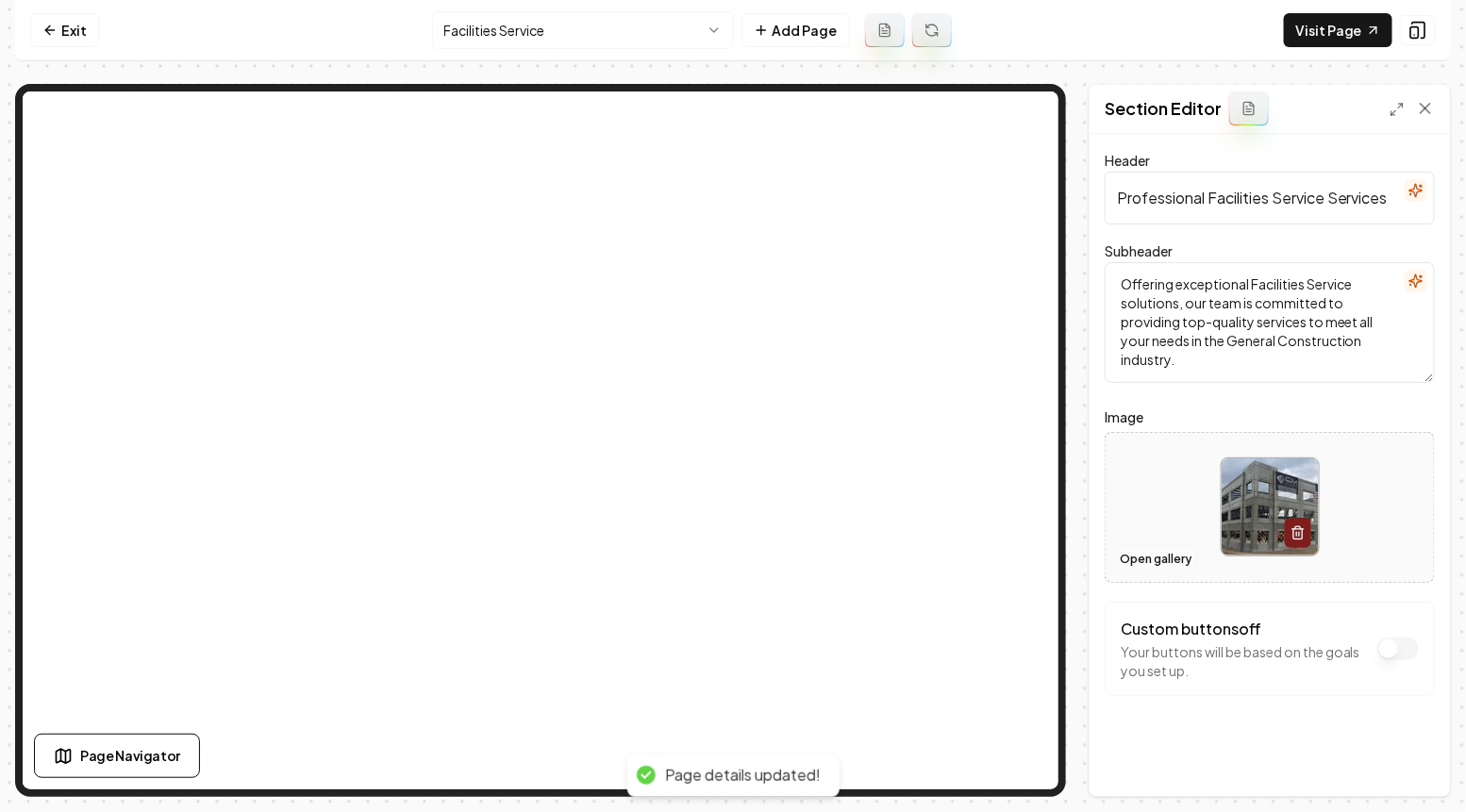 click on "Open gallery" at bounding box center [1156, 559] 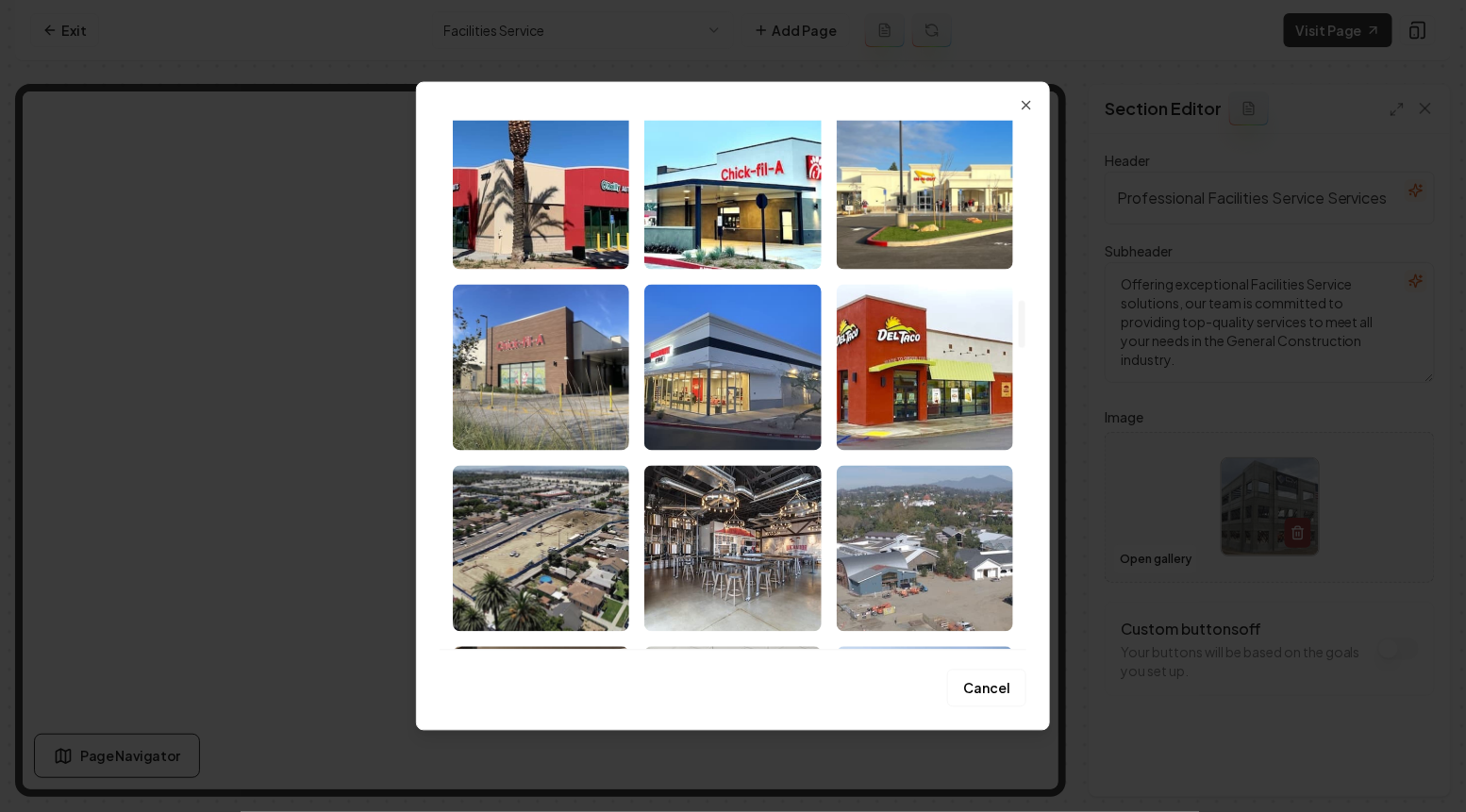 scroll, scrollTop: 1946, scrollLeft: 0, axis: vertical 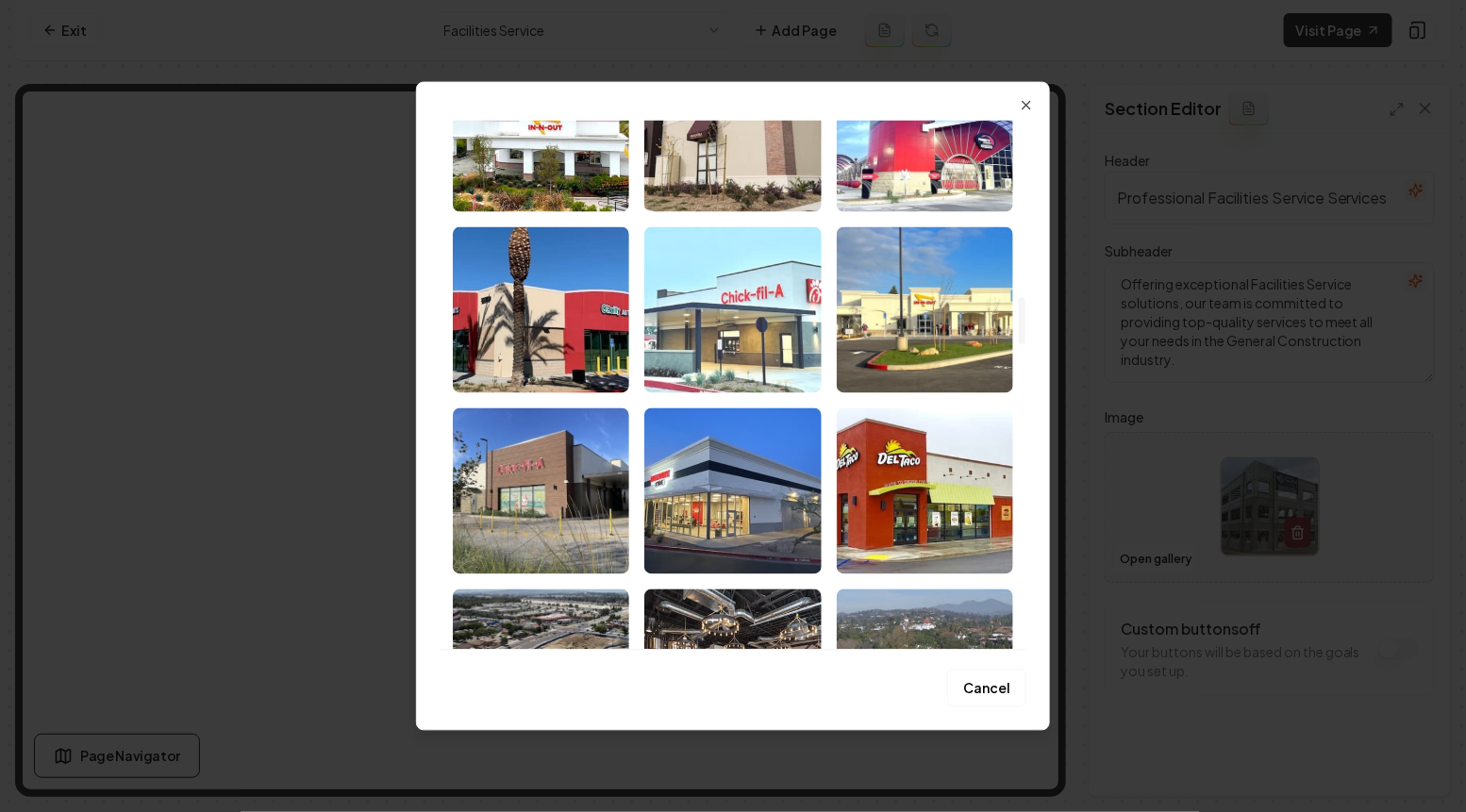 click at bounding box center (732, 309) 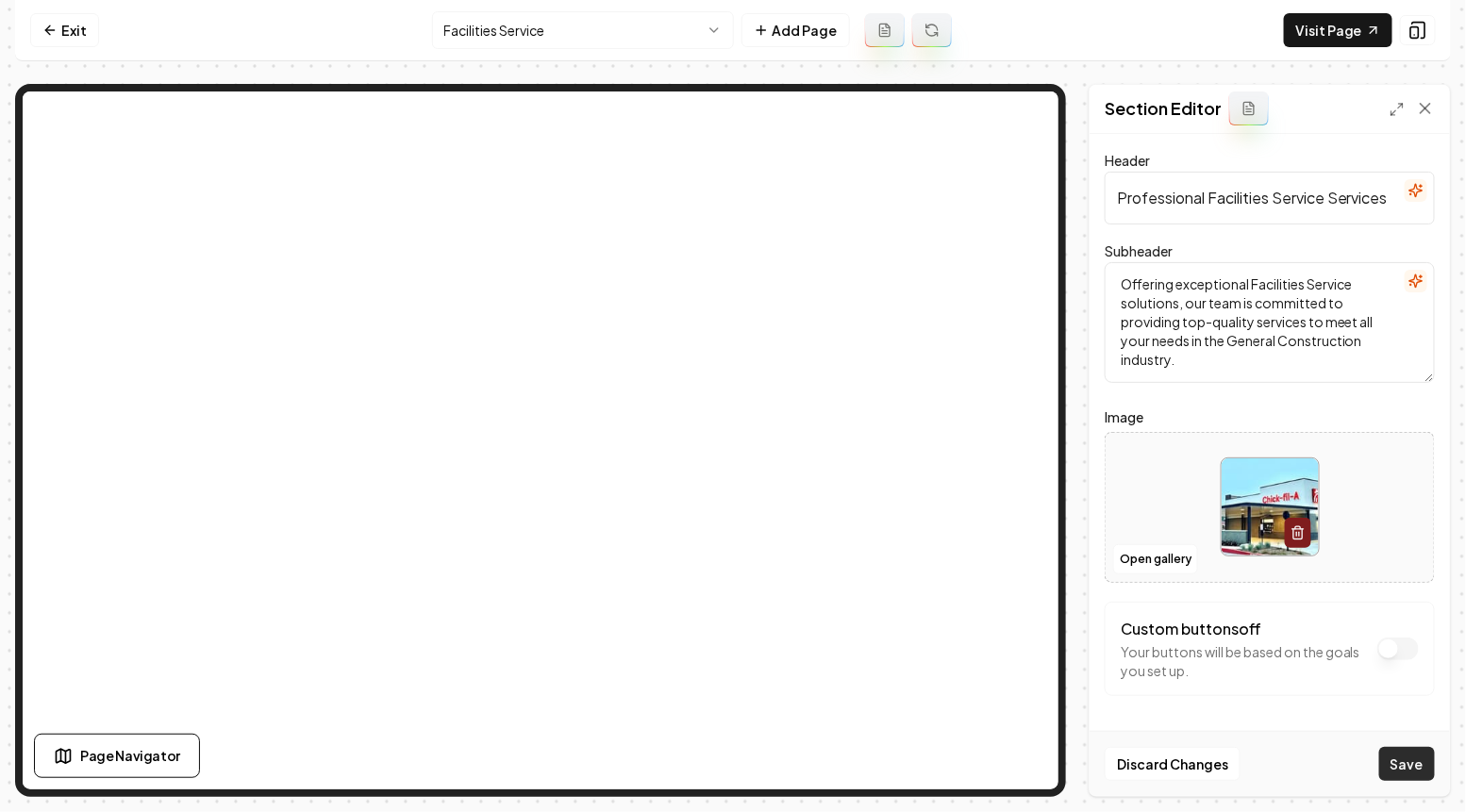 click on "Save" at bounding box center (1407, 764) 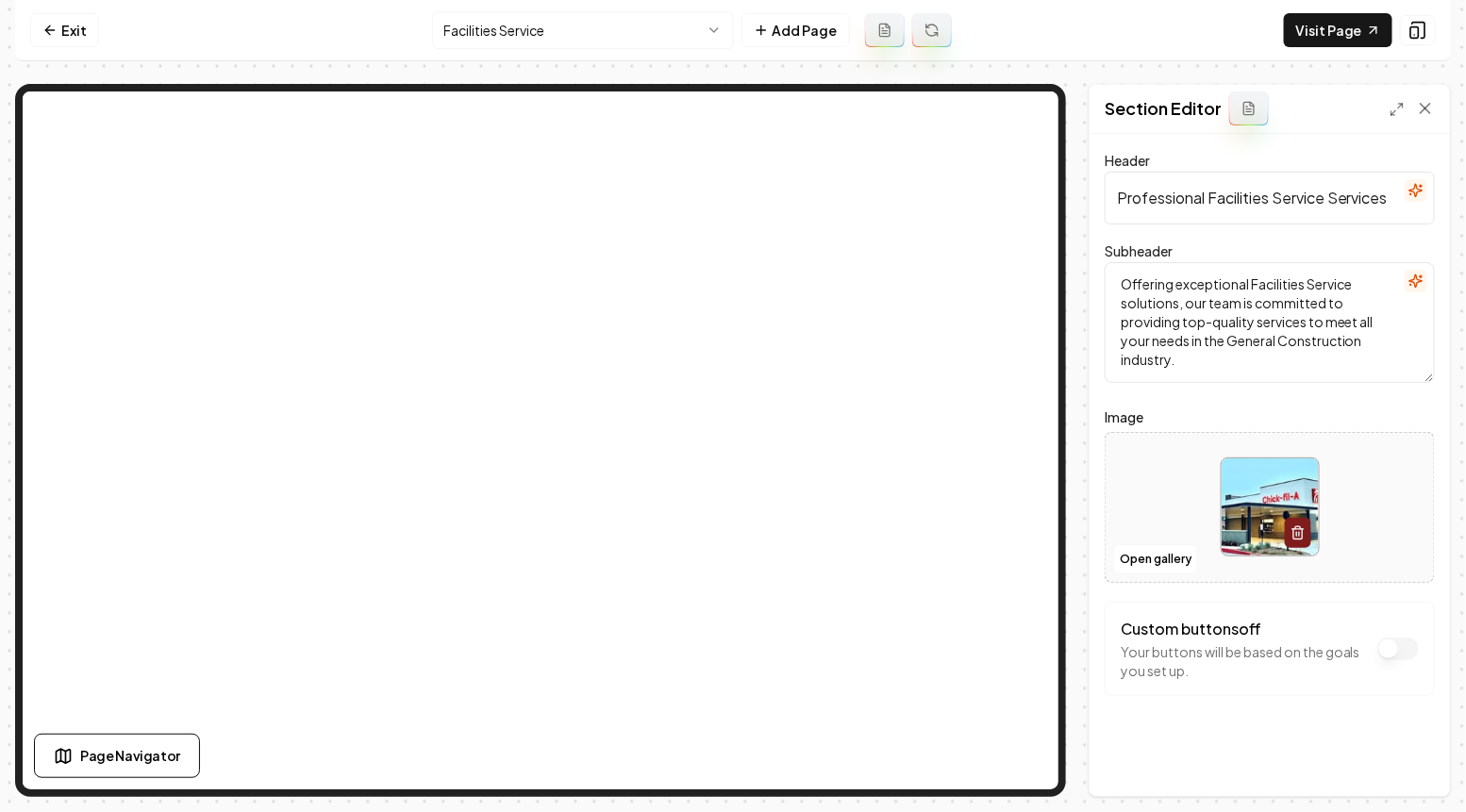 click on "Computer Required This feature is only available on a computer. Please switch to a computer to edit your site. Go back  Exit Facilities Service Add Page Visit Page  Page Navigator Page Settings Section Editor Header Professional Facilities Service Services Subheader Offering exceptional Facilities Service solutions, our team is committed to providing top-quality services to meet all your needs in the General Construction industry. Image Open gallery Custom buttons  off Your buttons will be based on the goals you set up. Discard Changes Save /dashboard/sites/c5d6b727-8699-43b1-973b-53f1ca5b79e3/pages/c64121c6-49cf-43ed-a330-727f8dde0108" at bounding box center [733, 406] 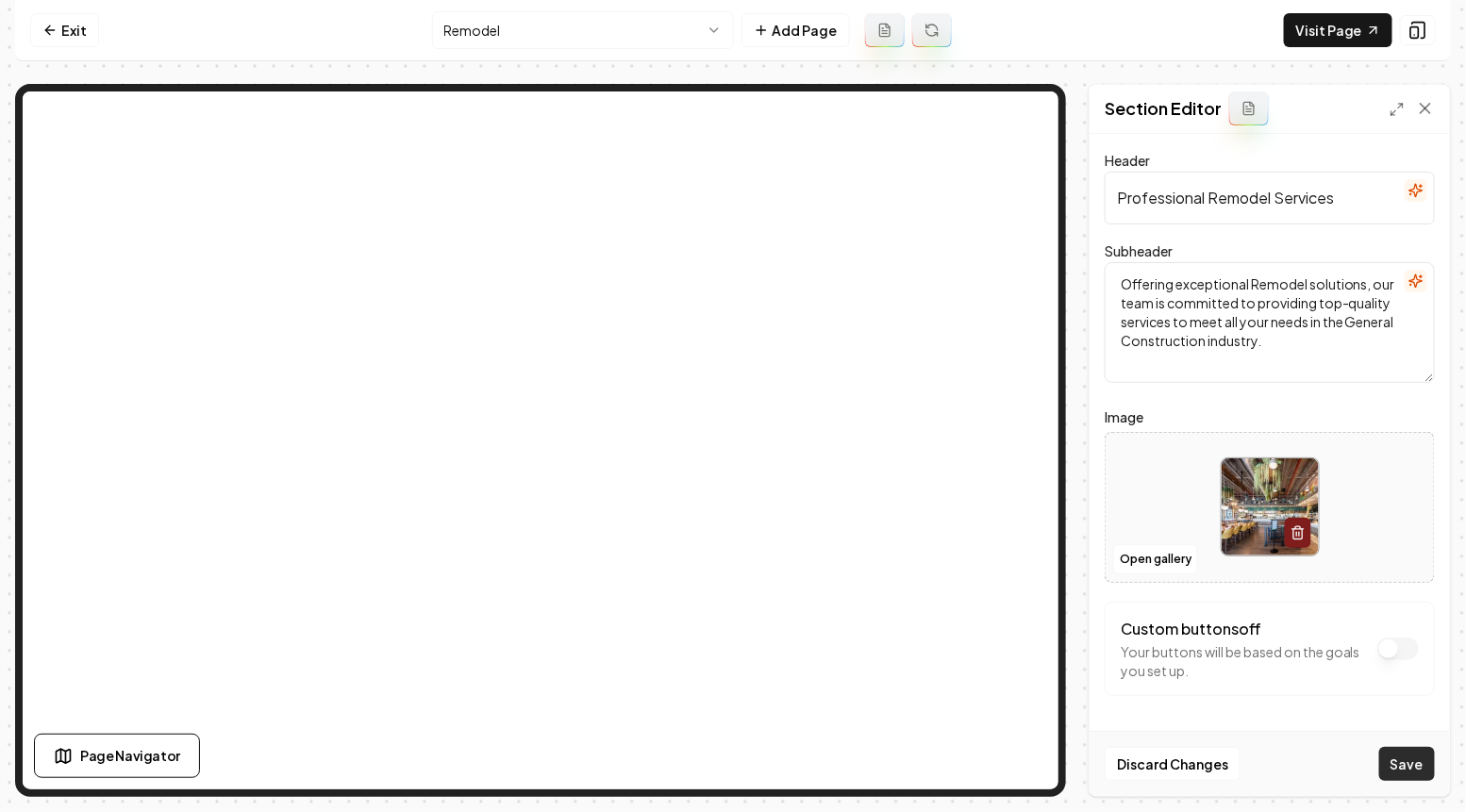 click on "Save" at bounding box center [1407, 764] 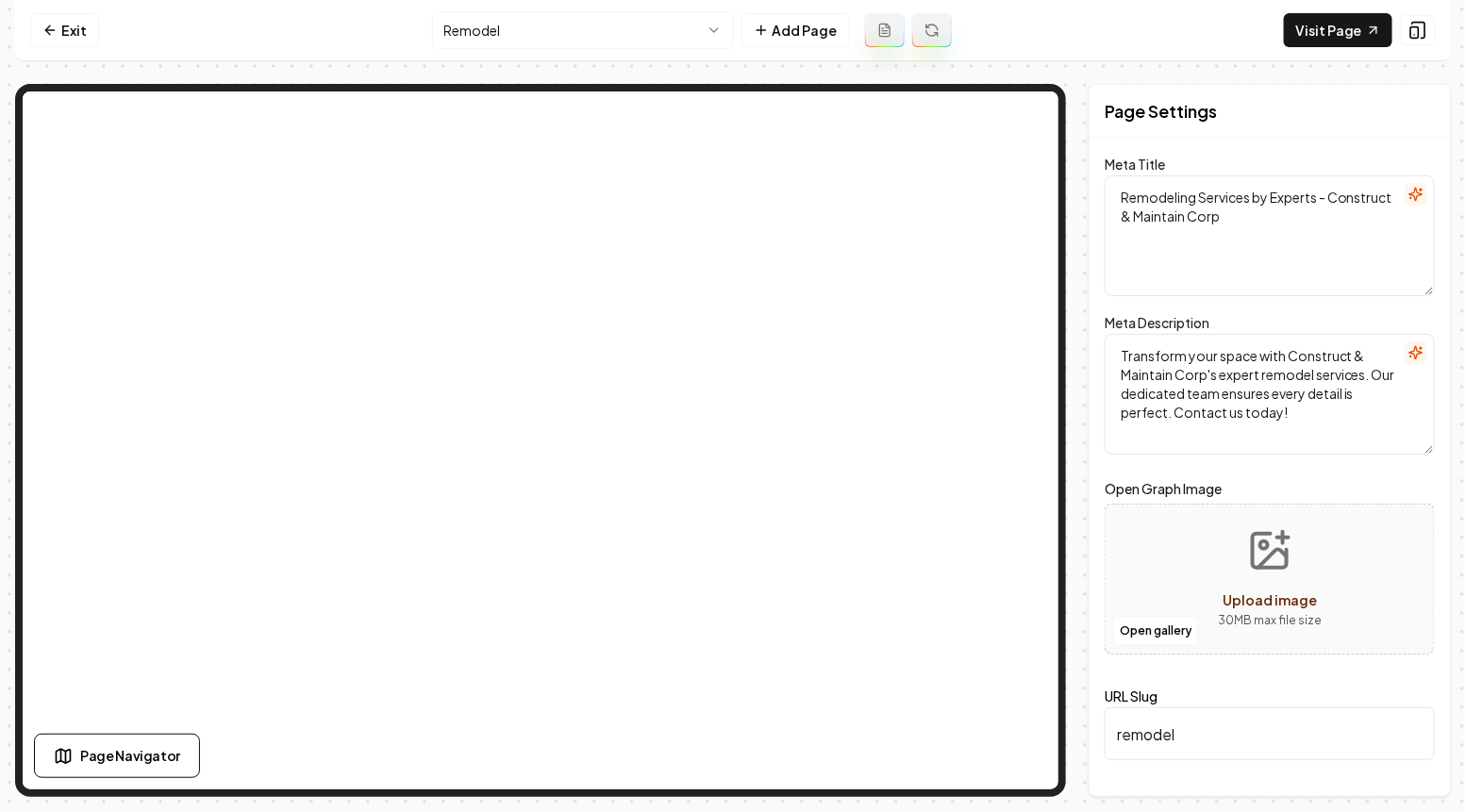 click on "Computer Required This feature is only available on a computer. Please switch to a computer to edit your site. Go back  Exit Remodel Add Page Visit Page  Page Navigator Page Settings Meta Title Remodeling Services by Experts - Construct & Maintain Corp Meta Description Transform your space with Construct & Maintain Corp's expert remodel services. Our dedicated team ensures every detail is perfect. Contact us today! Open Graph Image Open gallery Upload image 30  MB max file size URL Slug remodel Discard Changes Save Section Editor Unsupported section type /dashboard/sites/c5d6b727-8699-43b1-973b-53f1ca5b79e3/pages/09b8c978-1cd5-4d3a-ae1e-34077e14fe9e" at bounding box center [733, 406] 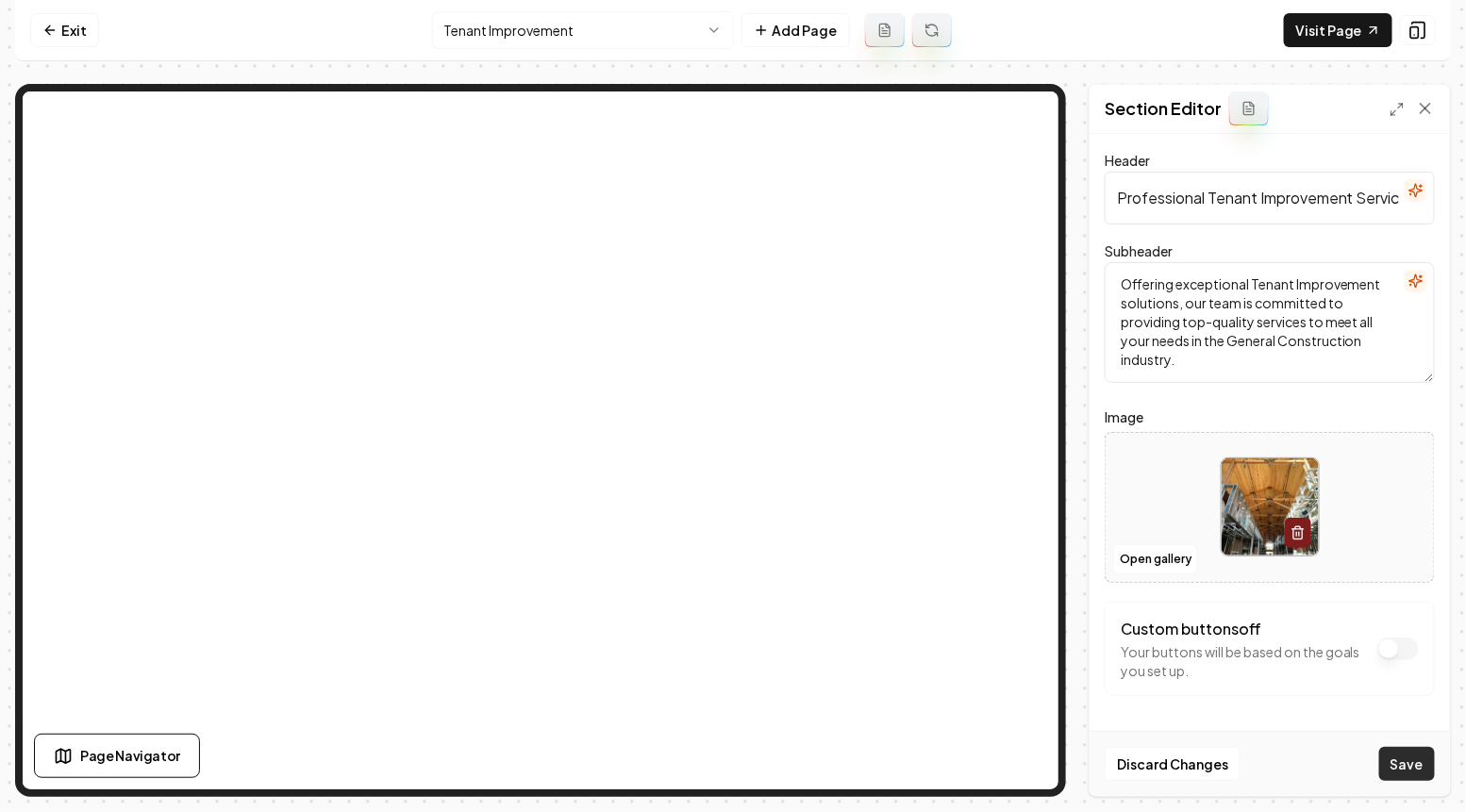 click on "Save" at bounding box center (1407, 764) 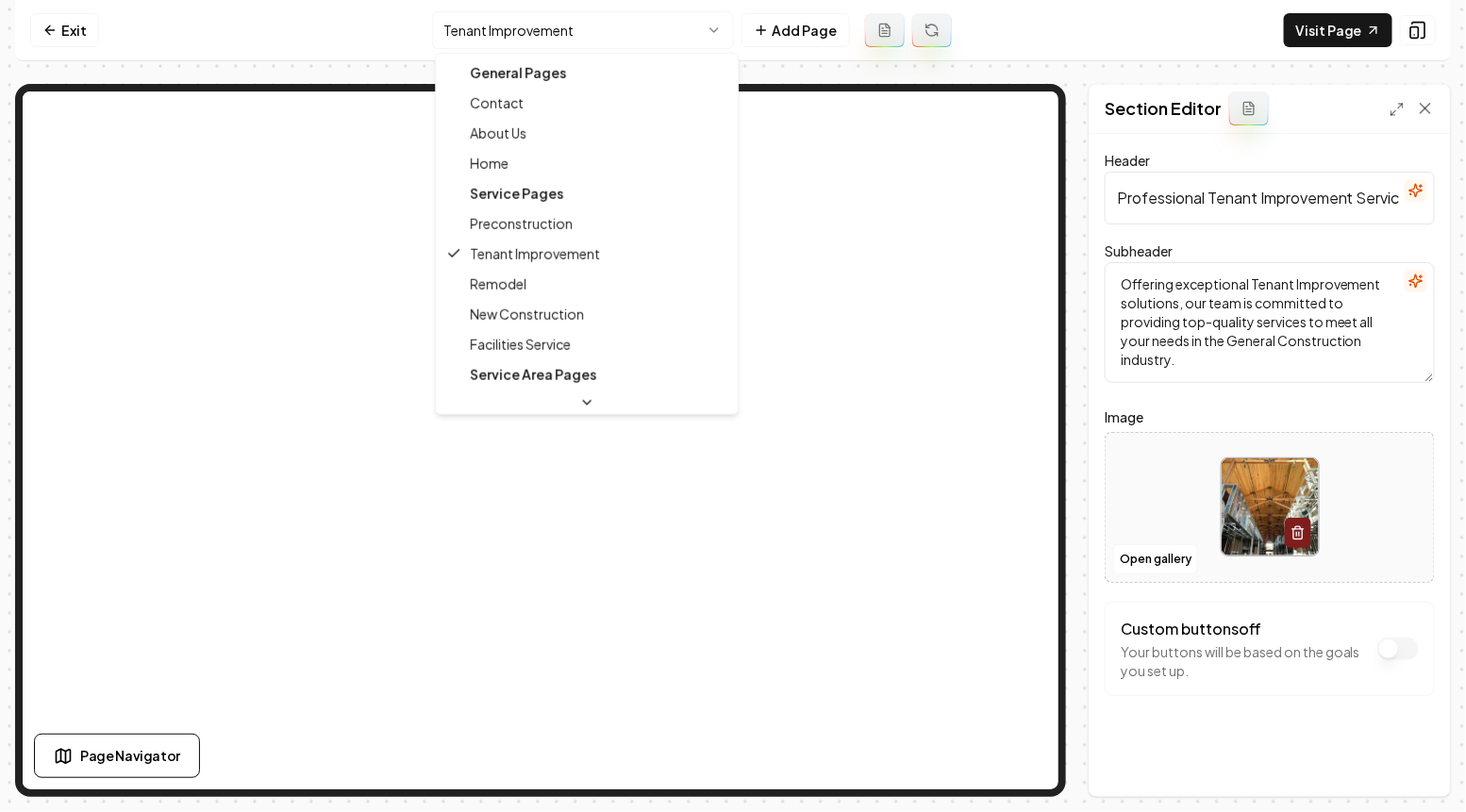 click on "Computer Required This feature is only available on a computer. Please switch to a computer to edit your site. Go back  Exit Tenant Improvement Add Page Visit Page  Page Navigator Page Settings Section Editor Header Professional Tenant Improvement Services Subheader Offering exceptional Tenant Improvement solutions, our team is committed to providing top-quality services to meet all your needs in the General Construction industry. Image Open gallery Custom buttons  off Your buttons will be based on the goals you set up. Discard Changes Save /dashboard/sites/c5d6b727-8699-43b1-973b-53f1ca5b79e3/pages/be919ff7-baf9-4396-9d0a-fae21b3df4de General Pages Contact About Us Home Service Pages Preconstruction Tenant Improvement Remodel New Construction Facilities Service Service Area Pages [STATE], [STATE] [STATE], [STATE] [STATE], [STATE] [STATE], [STATE] [STATE], [STATE] [STATE], [STATE]" at bounding box center (733, 406) 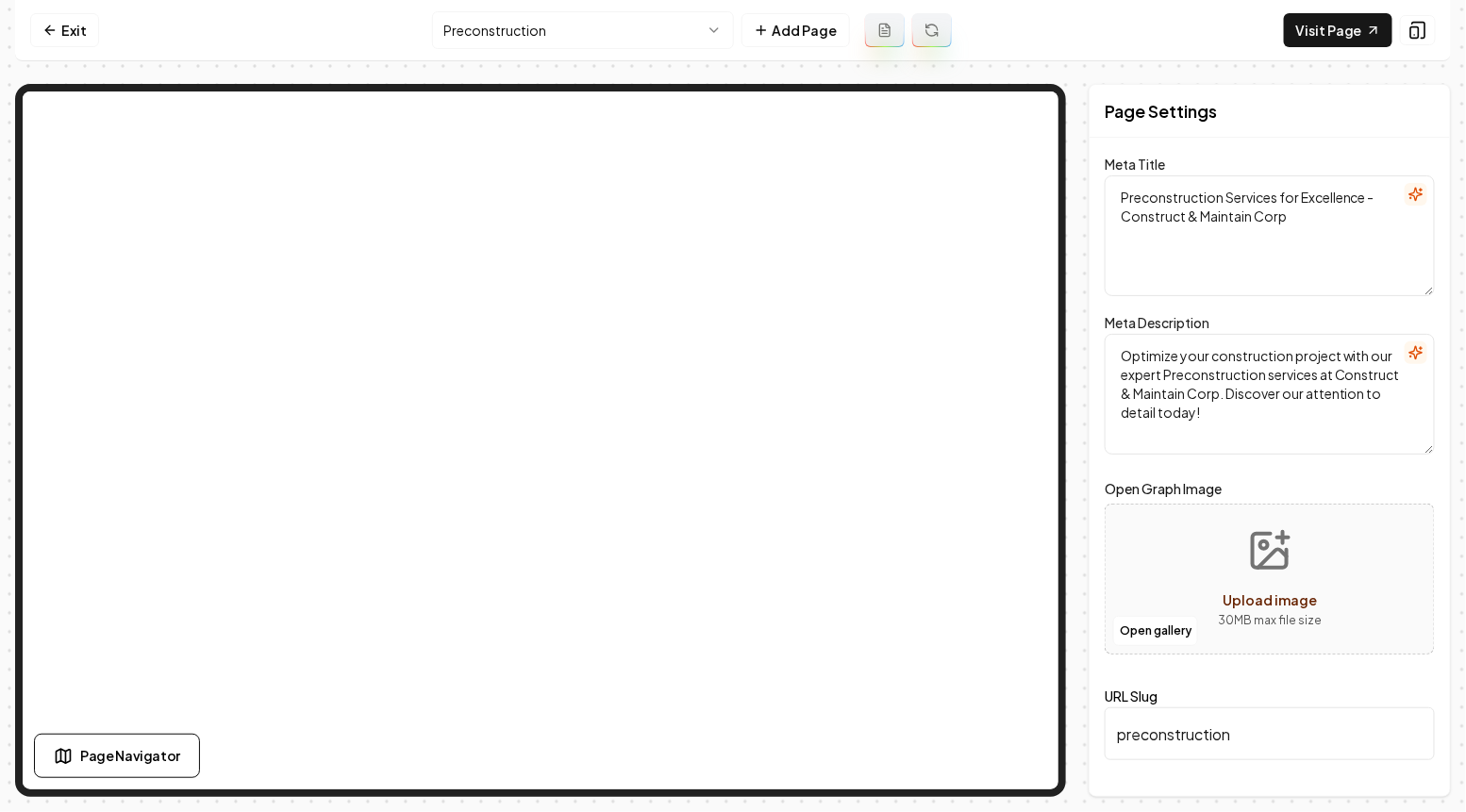 click on "Computer Required This feature is only available on a computer. Please switch to a computer to edit your site. Go back  Exit Preconstruction Add Page Visit Page  Page Navigator Page Settings Meta Title Preconstruction Services for Excellence - Construct & Maintain Corp Meta Description Optimize your construction project with our expert Preconstruction services at Construct & Maintain Corp. Discover our attention to detail today! Open Graph Image Open gallery Upload image 30  MB max file size URL Slug preconstruction Discard Changes Save Section Editor Unsupported section type /dashboard/sites/c5d6b727-8699-43b1-973b-53f1ca5b79e3/pages/01ae9289-c5e6-477c-ab07-007fa46e01b7" at bounding box center [733, 406] 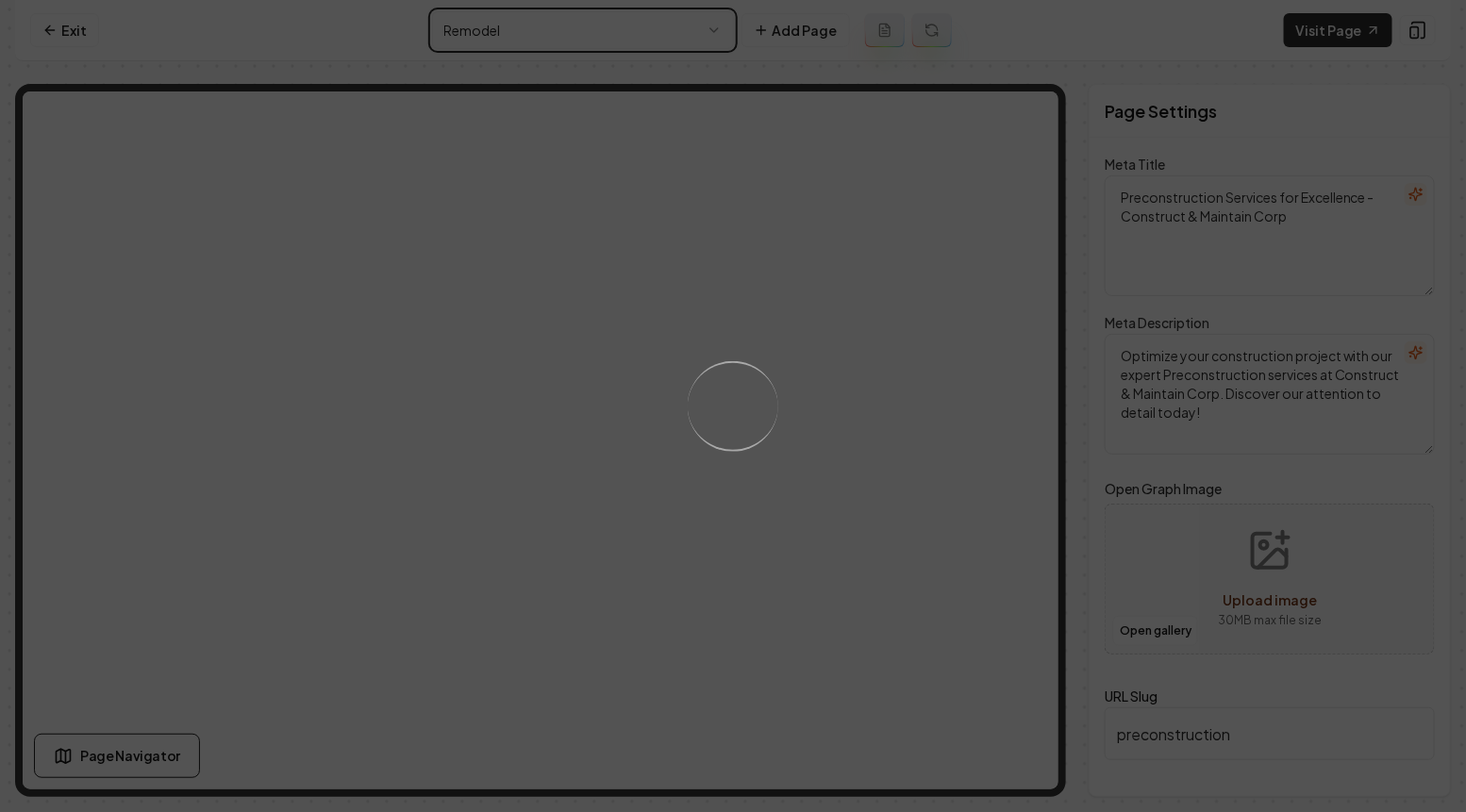 type on "Remodeling Services by Experts - Construct & Maintain Corp" 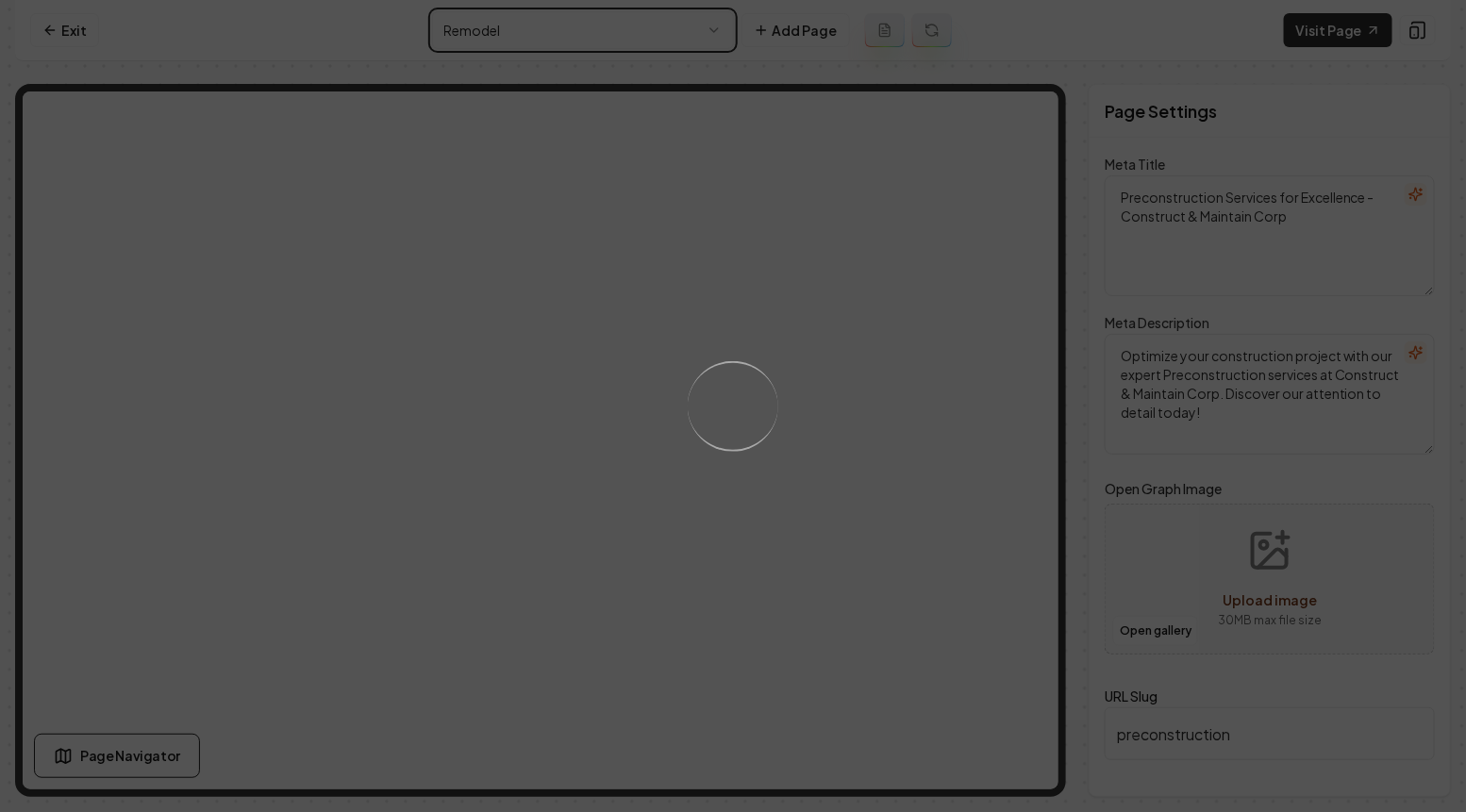 type on "Transform your space with Construct & Maintain Corp's expert remodel services. Our dedicated team ensures every detail is perfect. Contact us today!" 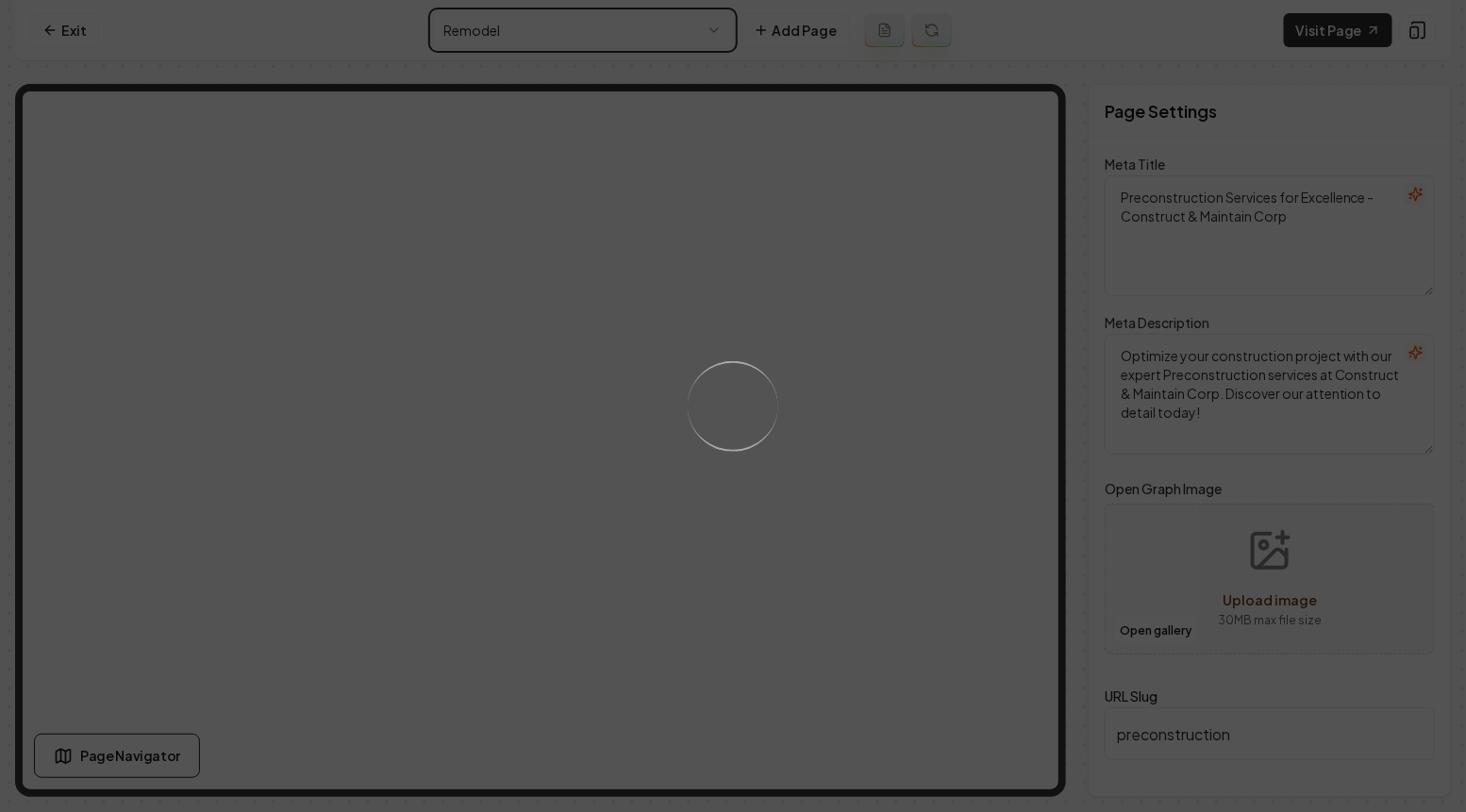 type on "remodel" 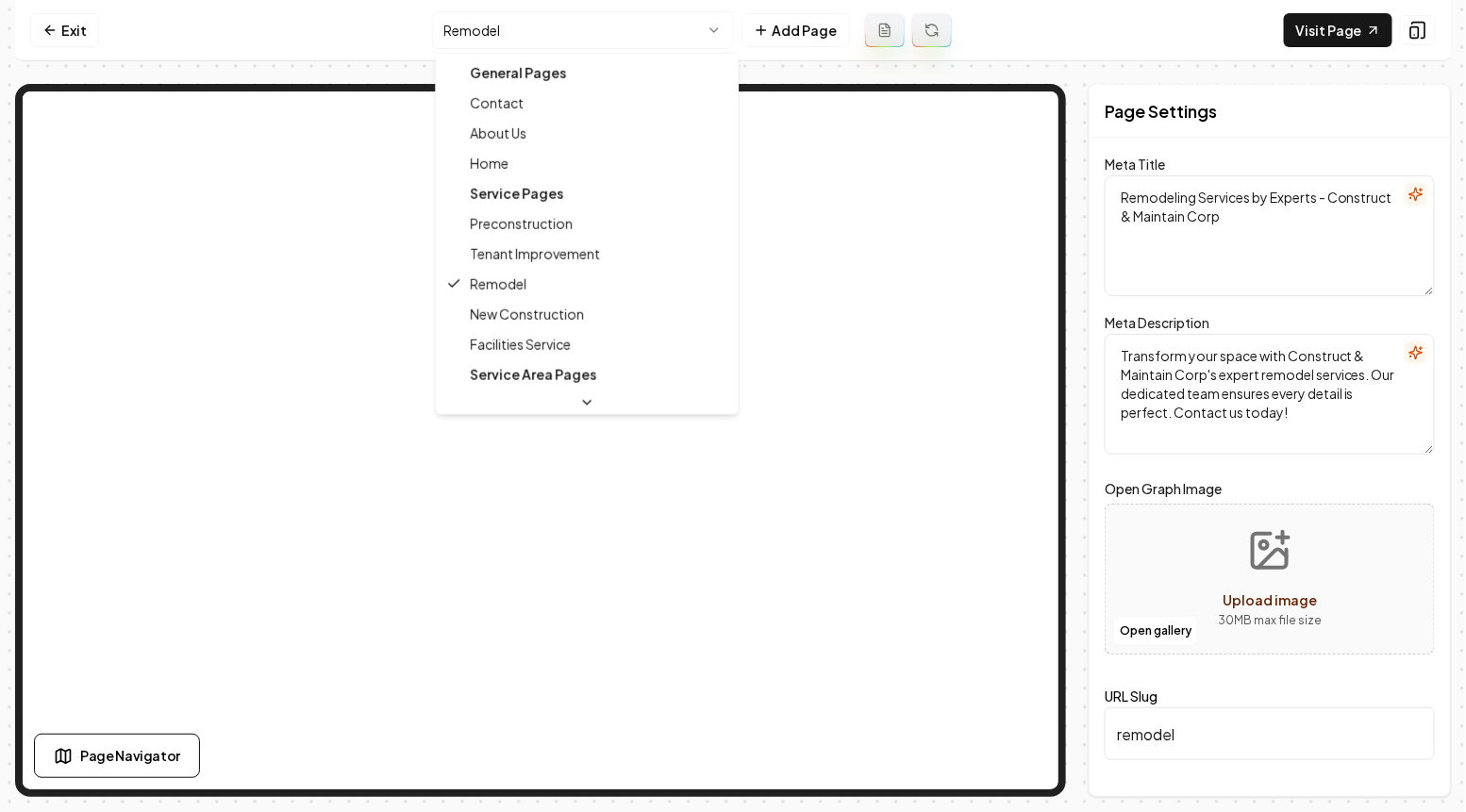 click on "Exit Remodel Meta Title Remodeling Services by Experts - Construct & Maintain Corp Meta Description Transform your space with Construct & Maintain Corp's expert remodel services. Our dedicated team ensures every detail is perfect. Contact us today! Open Graph Image Open gallery Upload image 30 MB max file size URL Slug remodel" at bounding box center [733, 406] 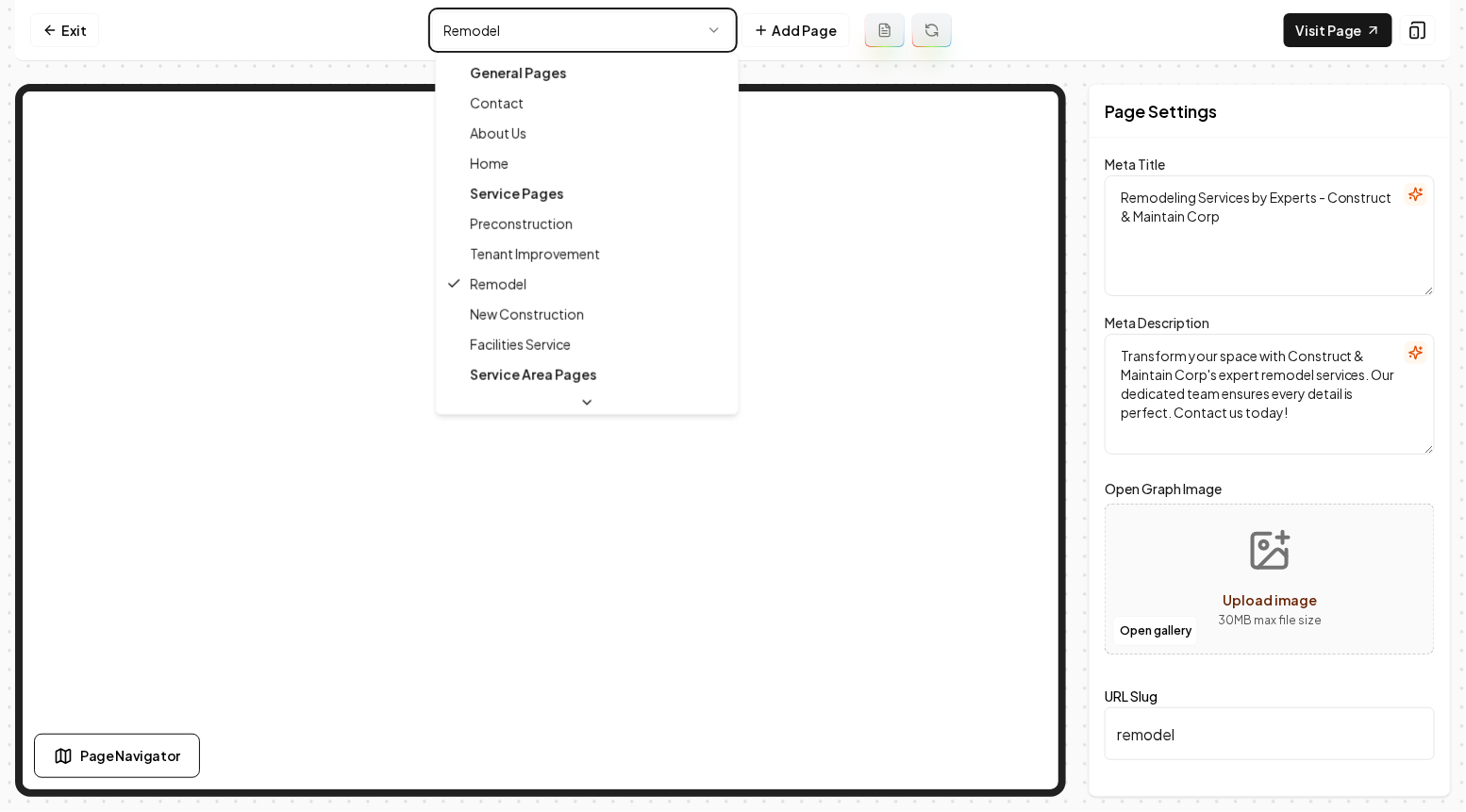 type on "New Construction Services - Quality Craftsmanship | Construct & Maintain Corp" 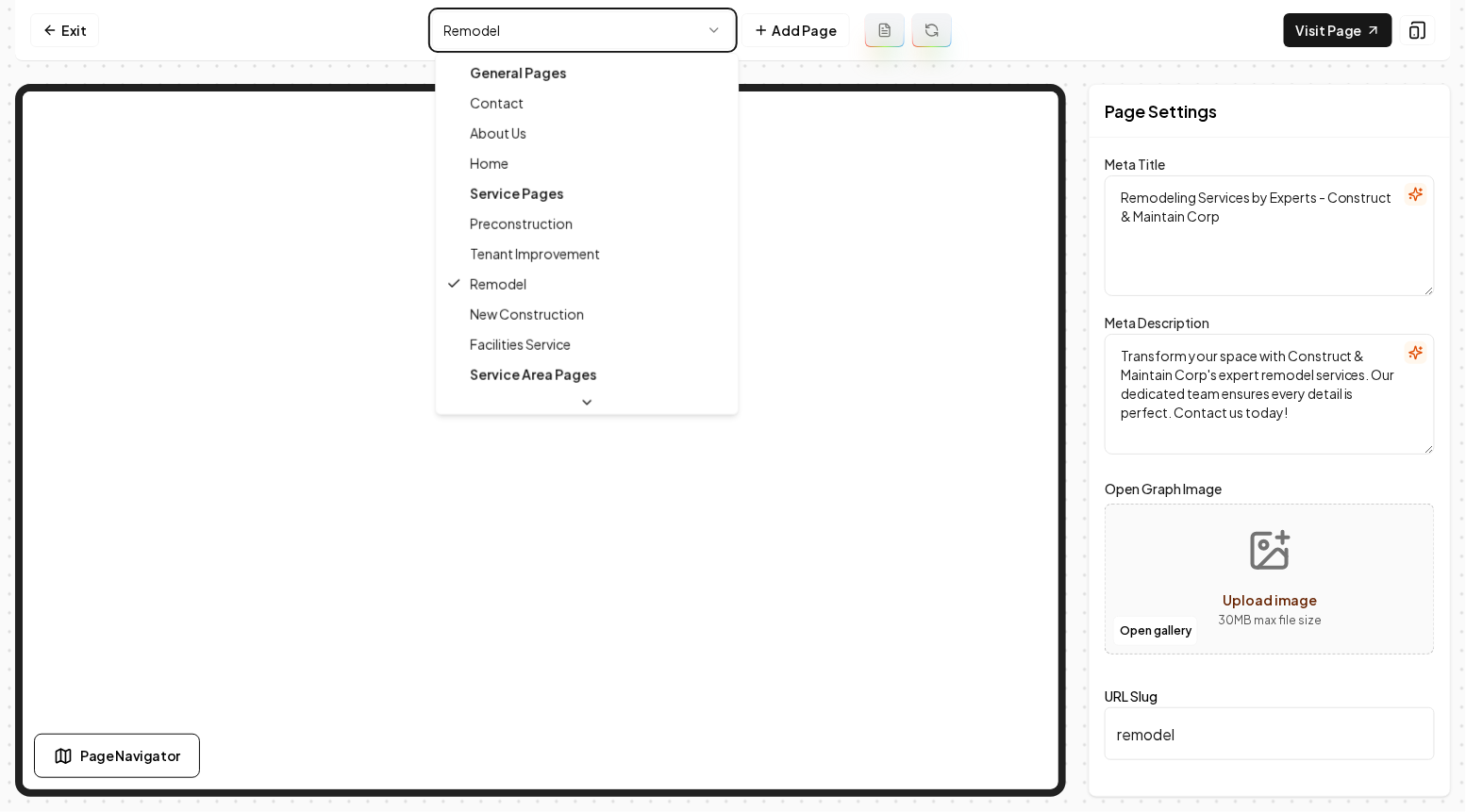 type on "Discover top-quality new construction services with Construct & Maintain Corp. Experience expert craftsmanship and attention to detail. Contact us today!" 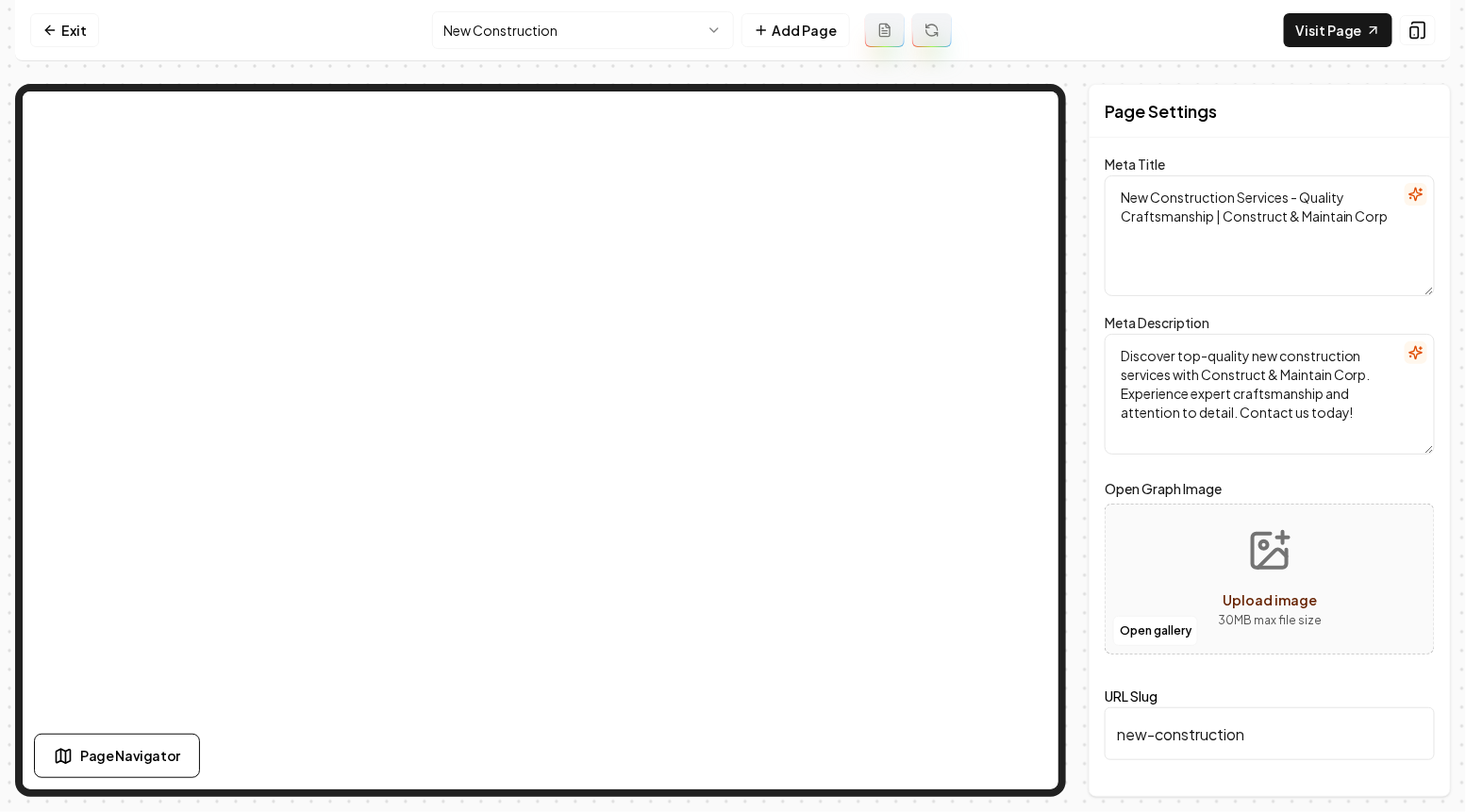 click on "/dashboard/sites/[UUID]/reviews/new-construction" at bounding box center (733, 406) 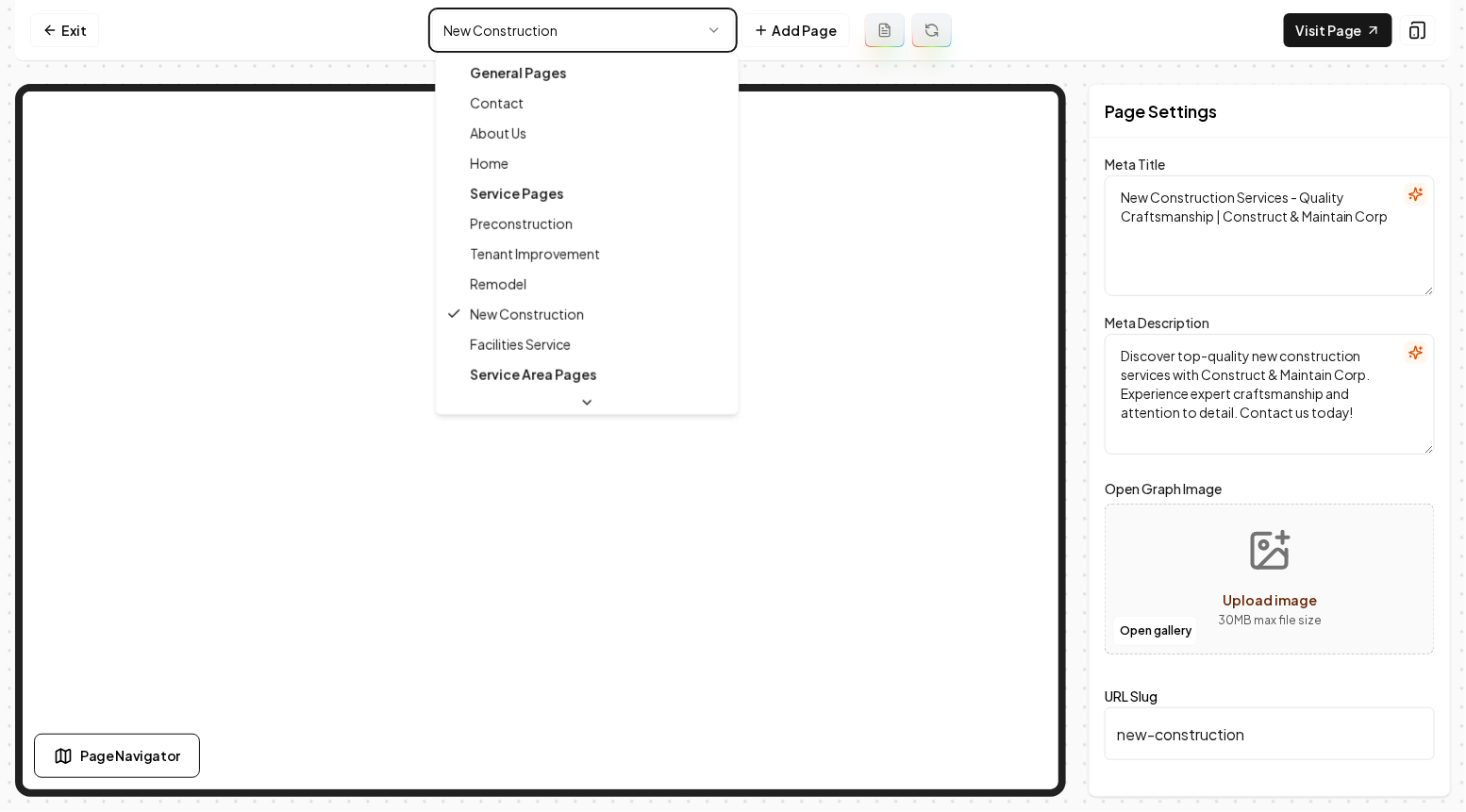 type on "Facilities Service Expertise | Construct & Maintain Corp" 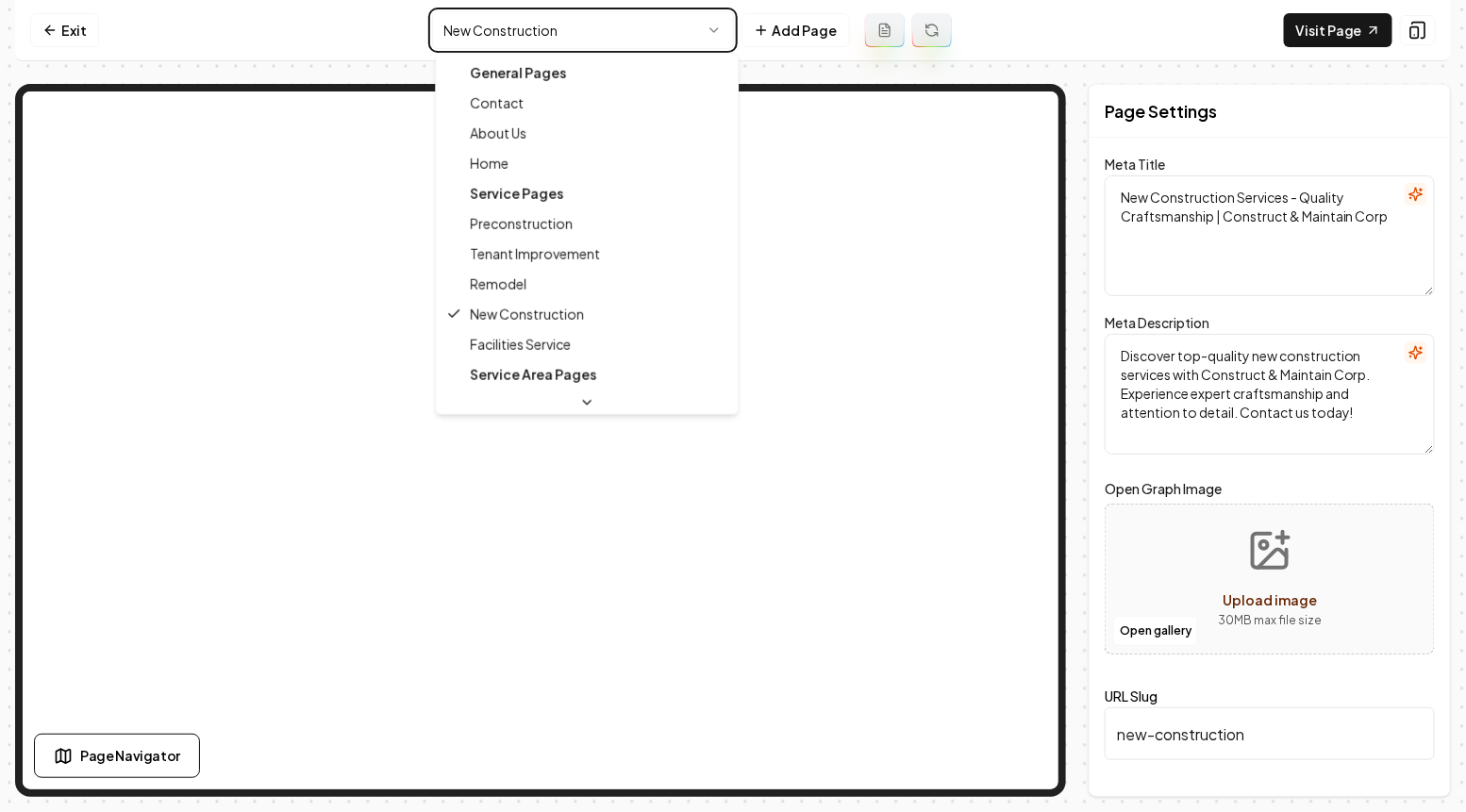 type on "Explore Construct & Maintain Corp's premier Facilities Service page. Discover our expert process, client projects, and FAQs. Contact us to start your project today!" 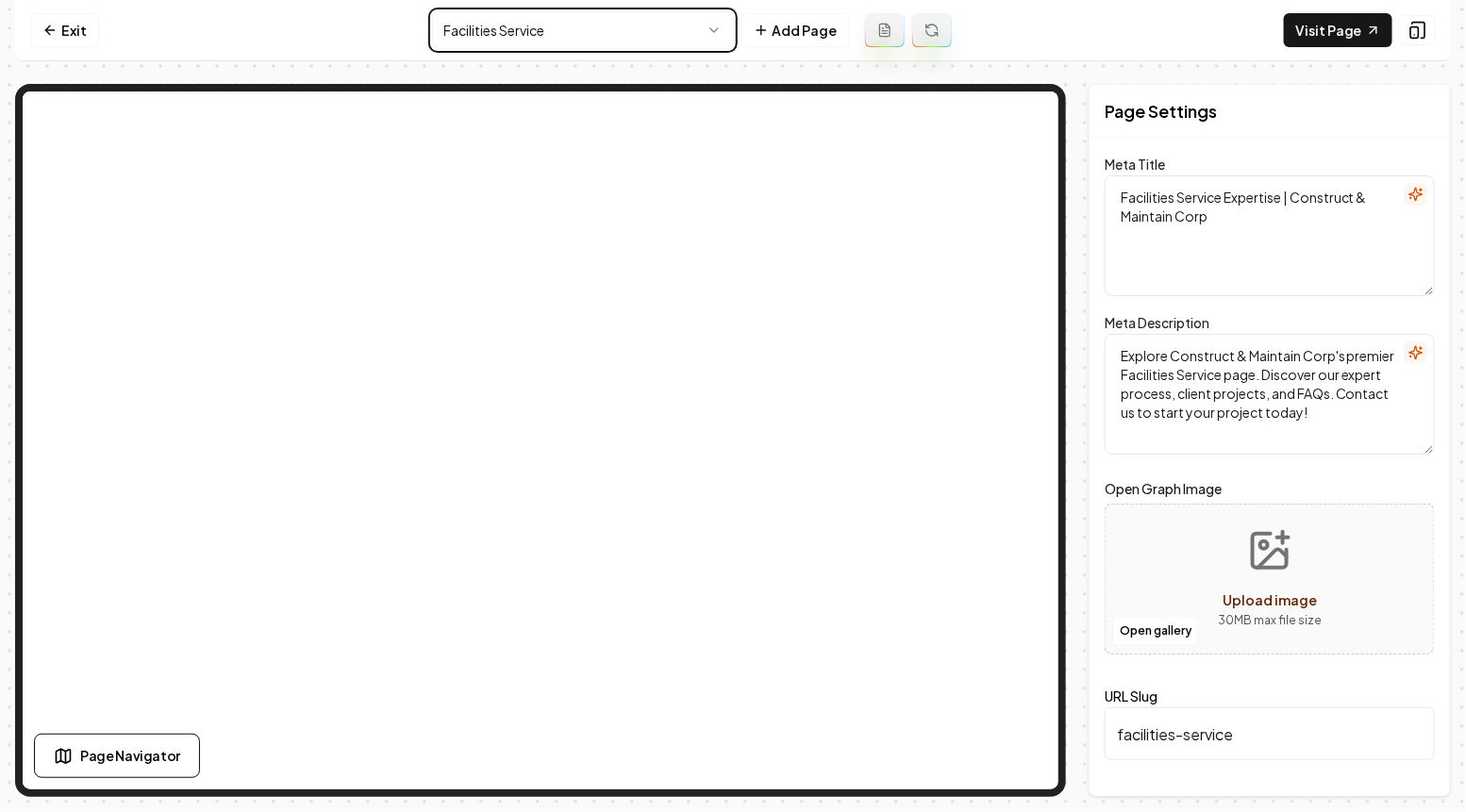 type 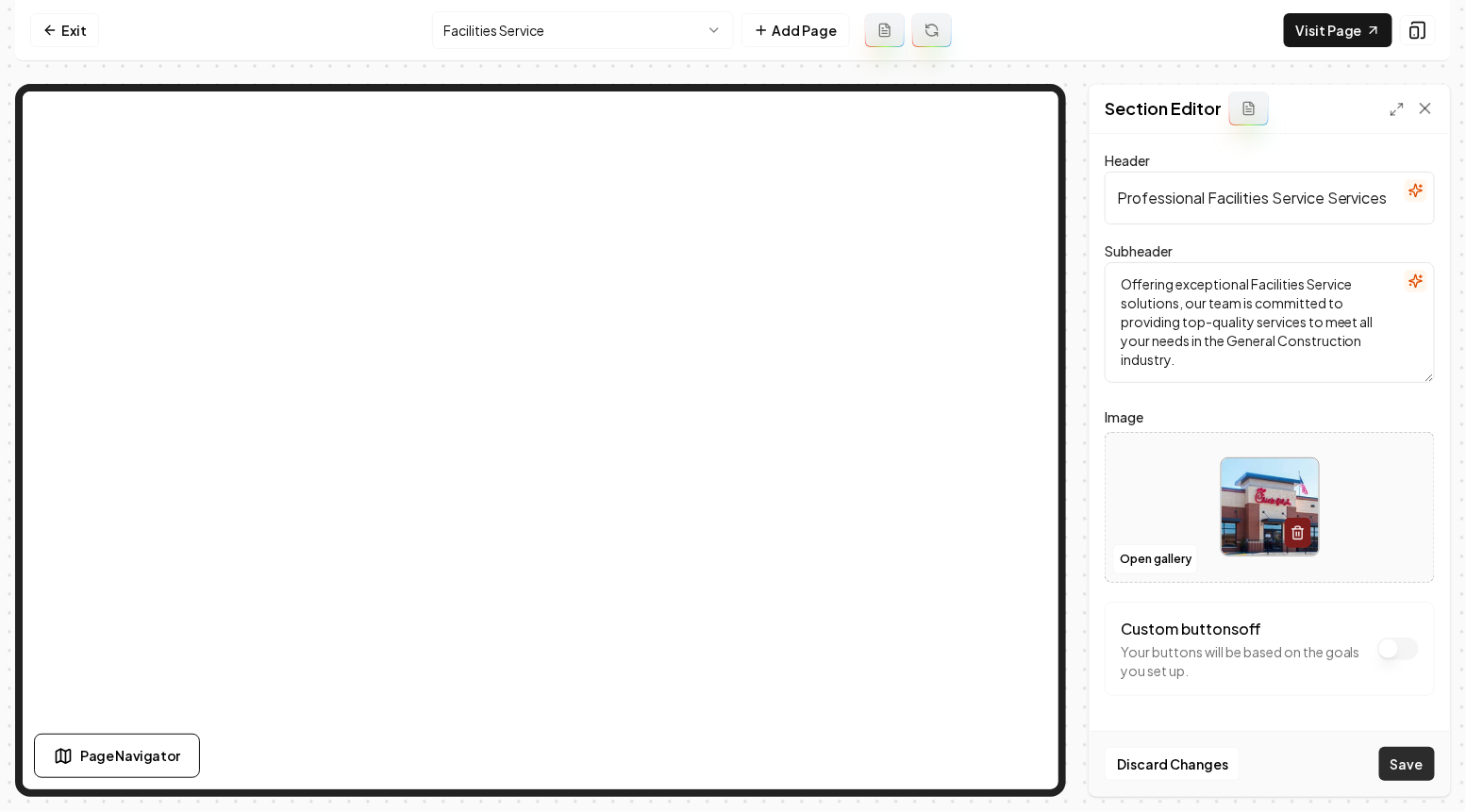 click on "Save" at bounding box center [1407, 764] 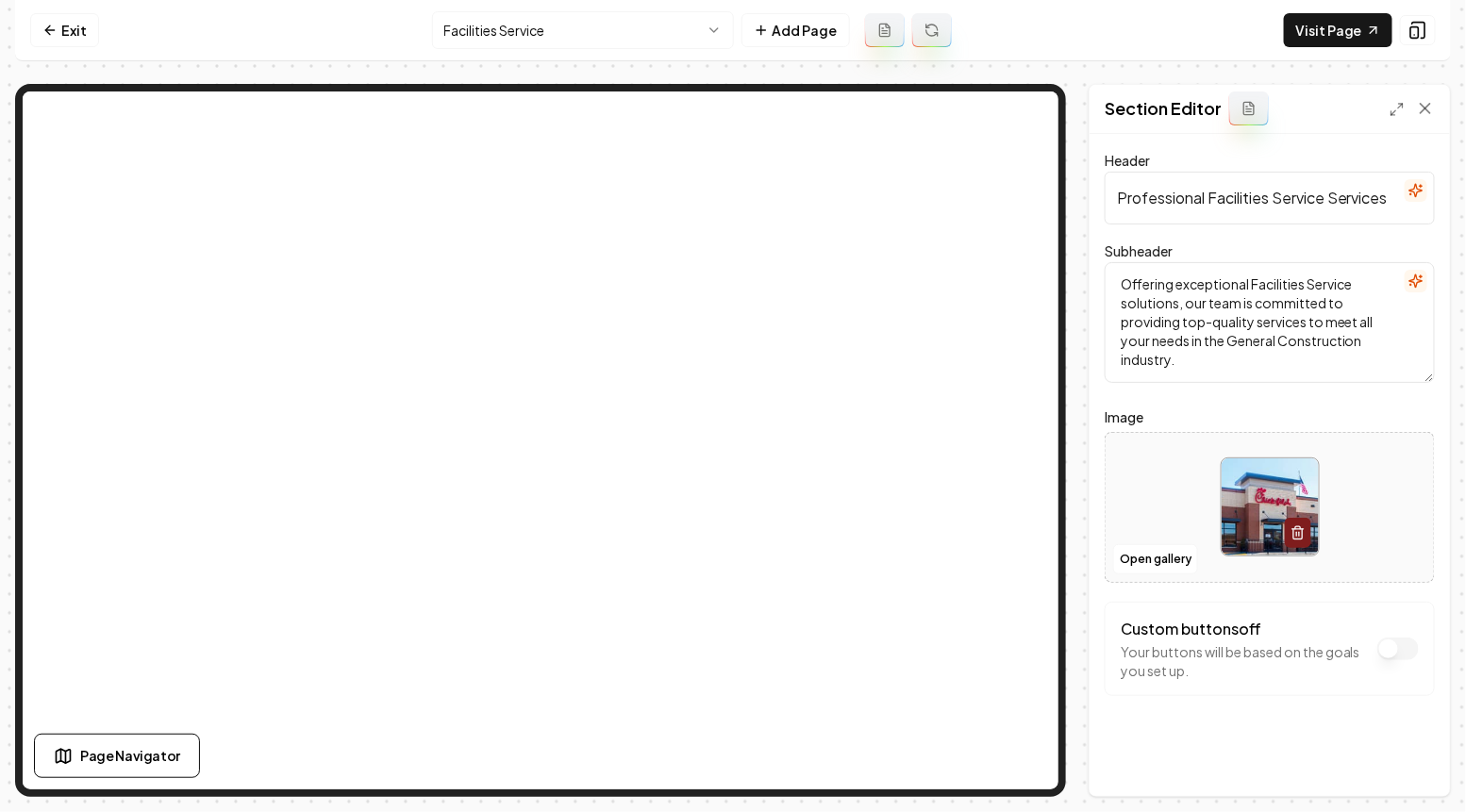 click on "Computer Required This feature is only available on a computer. Please switch to a computer to edit your site. Go back  Exit Facilities Service Add Page Visit Page  Page Navigator Page Settings Section Editor Header Professional Facilities Service Services Subheader Offering exceptional Facilities Service solutions, our team is committed to providing top-quality services to meet all your needs in the General Construction industry. Image Open gallery Custom buttons  off Your buttons will be based on the goals you set up. Discard Changes Save /dashboard/sites/c5d6b727-8699-43b1-973b-53f1ca5b79e3/pages/c64121c6-49cf-43ed-a330-727f8dde0108" at bounding box center [733, 406] 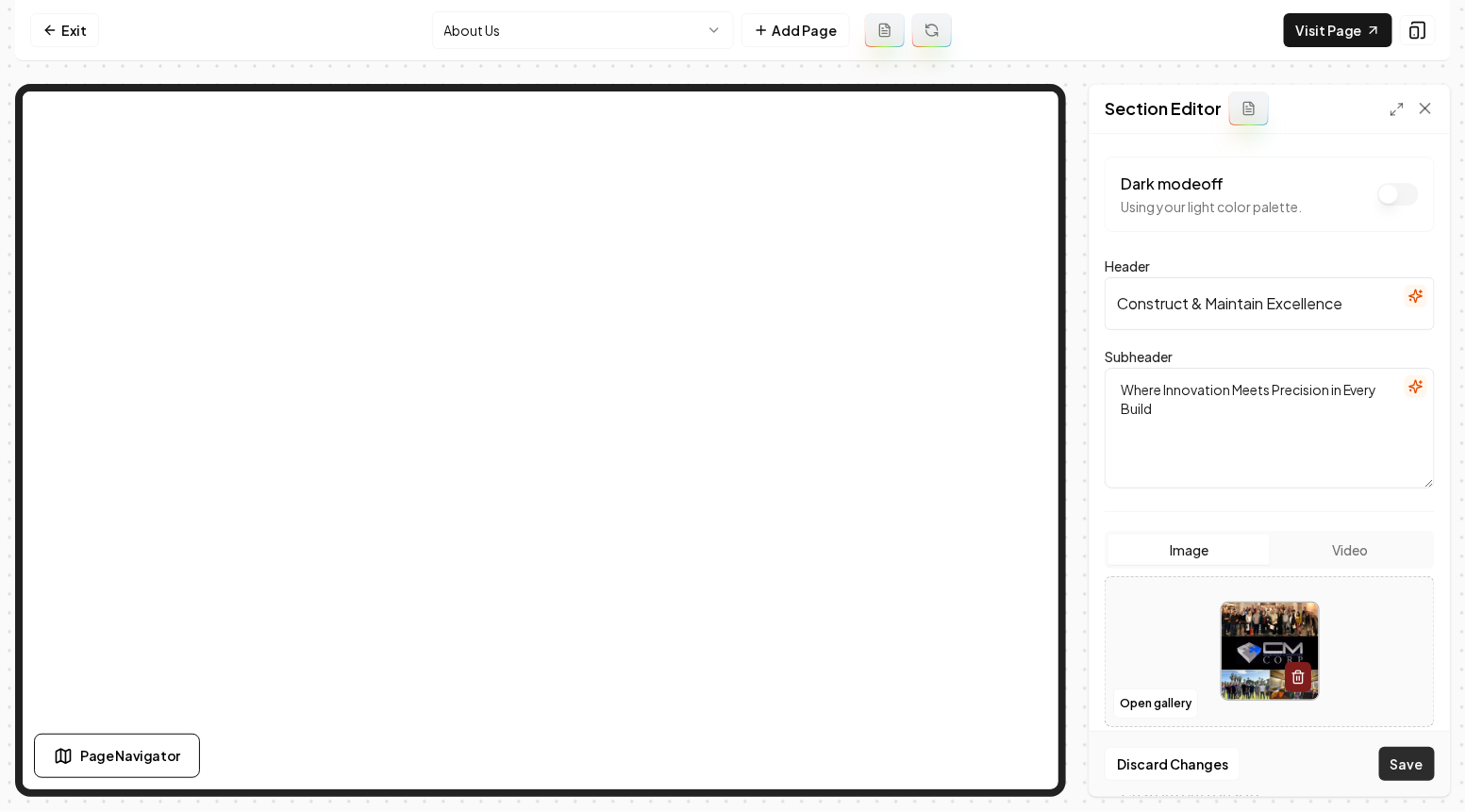click on "Save" at bounding box center [1407, 764] 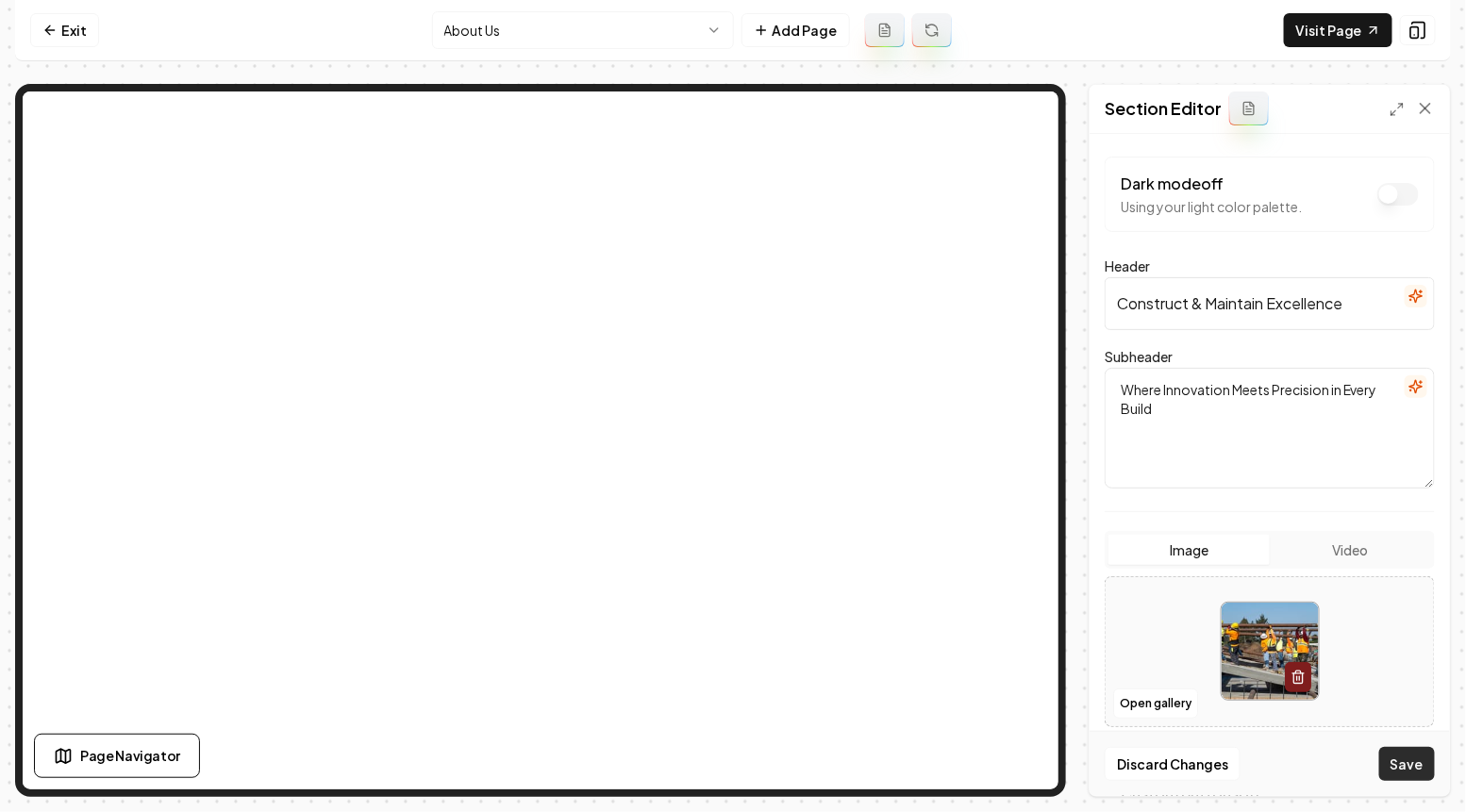 click on "Save" at bounding box center (1407, 764) 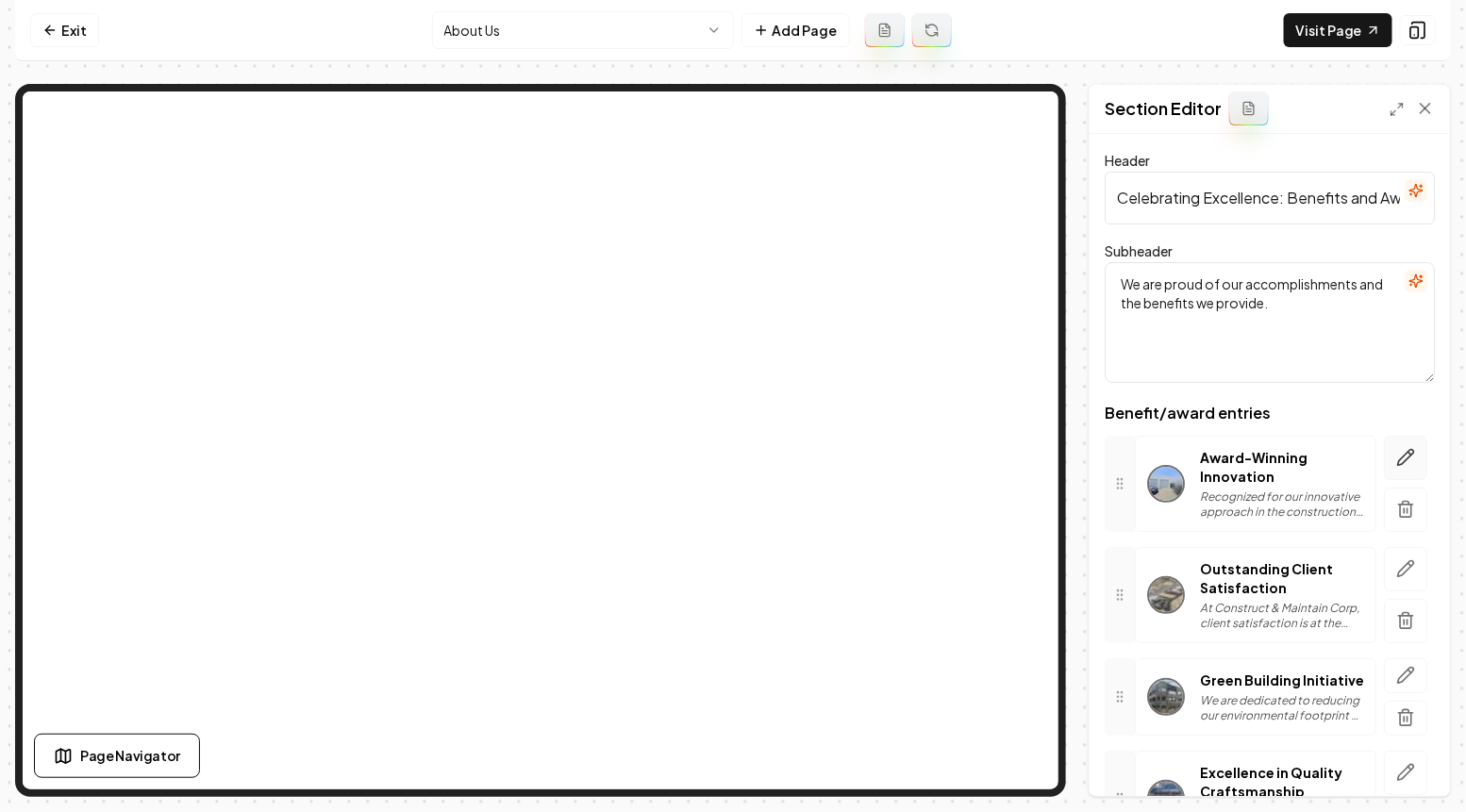 click 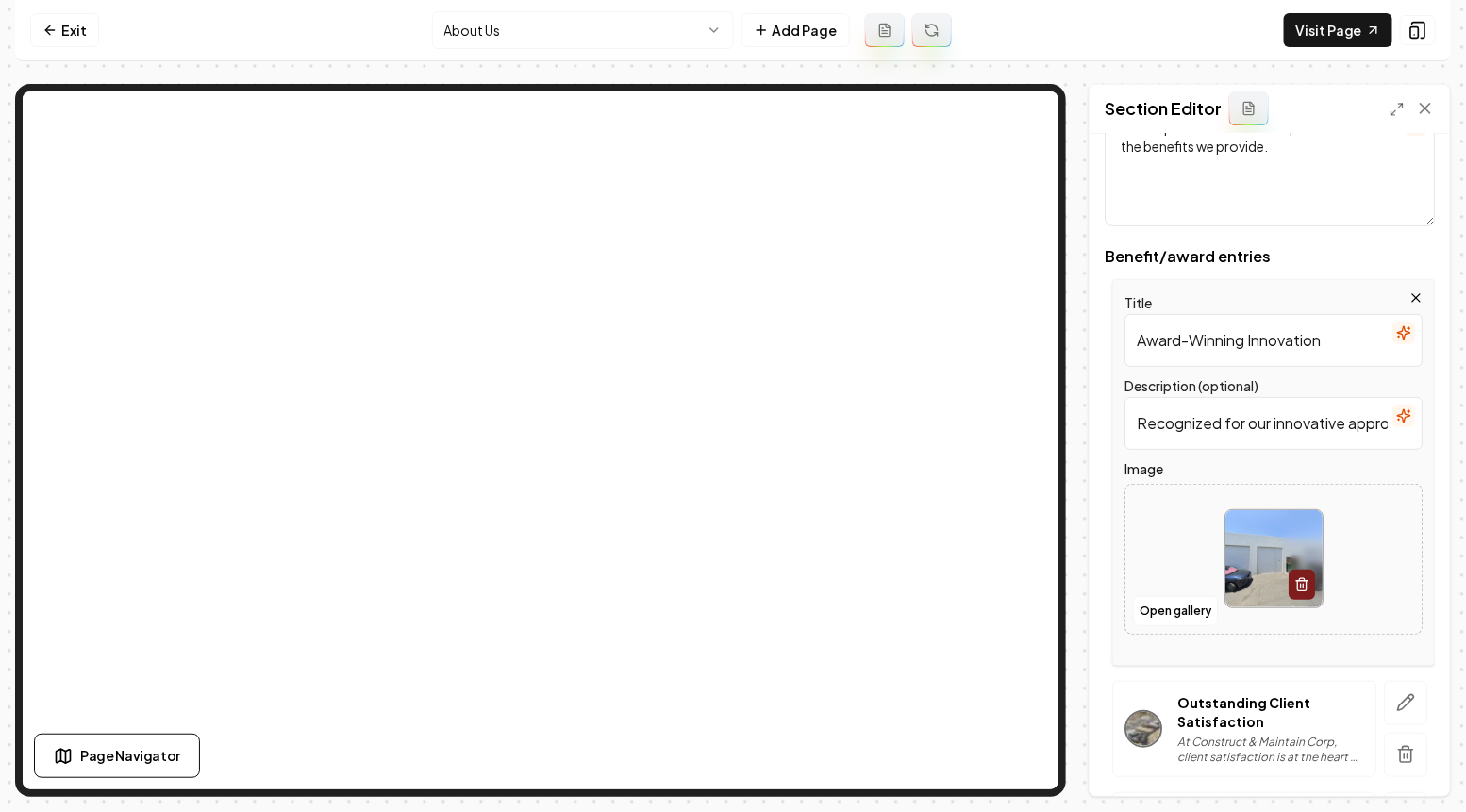 scroll, scrollTop: 237, scrollLeft: 0, axis: vertical 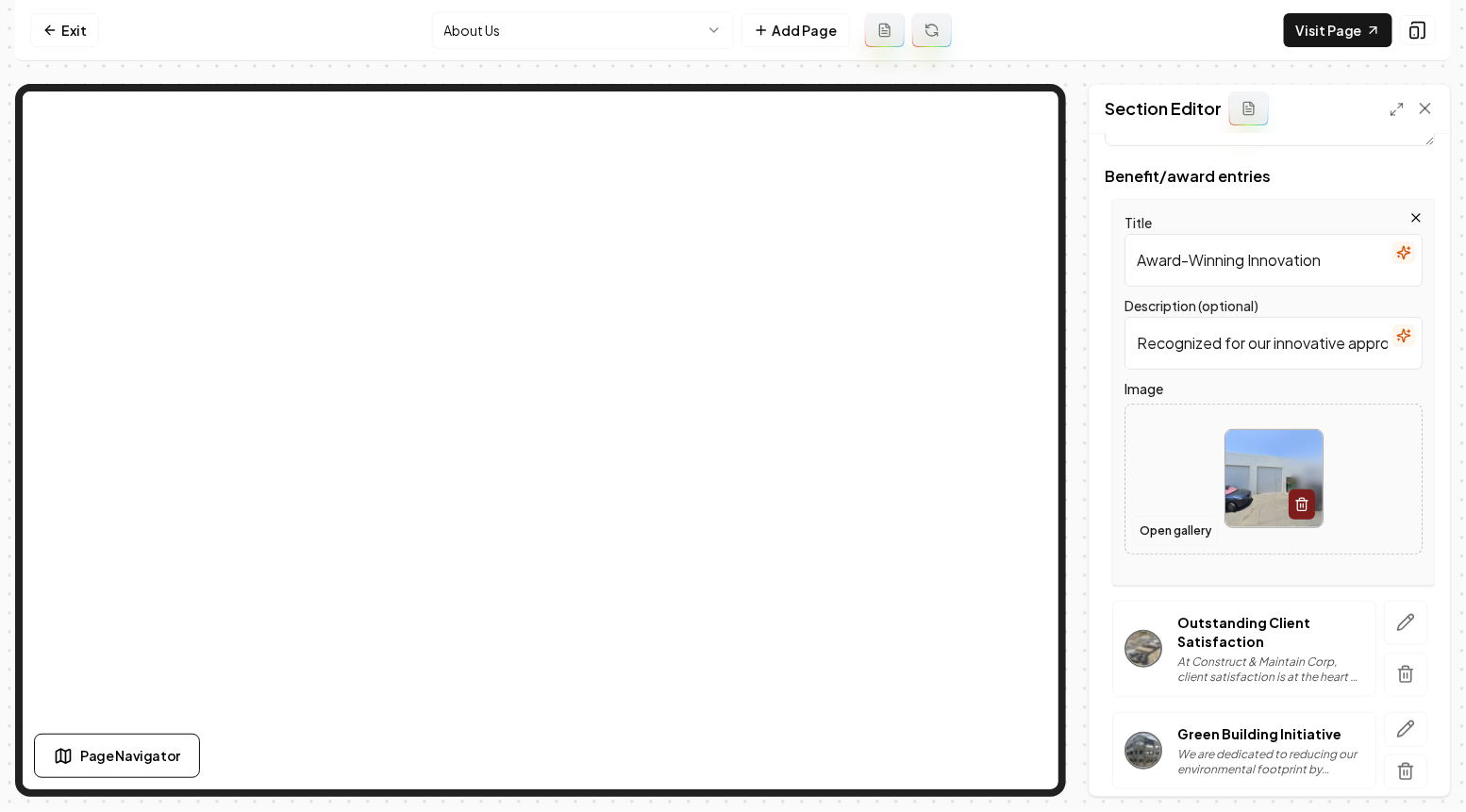 click on "Open gallery" at bounding box center (1175, 531) 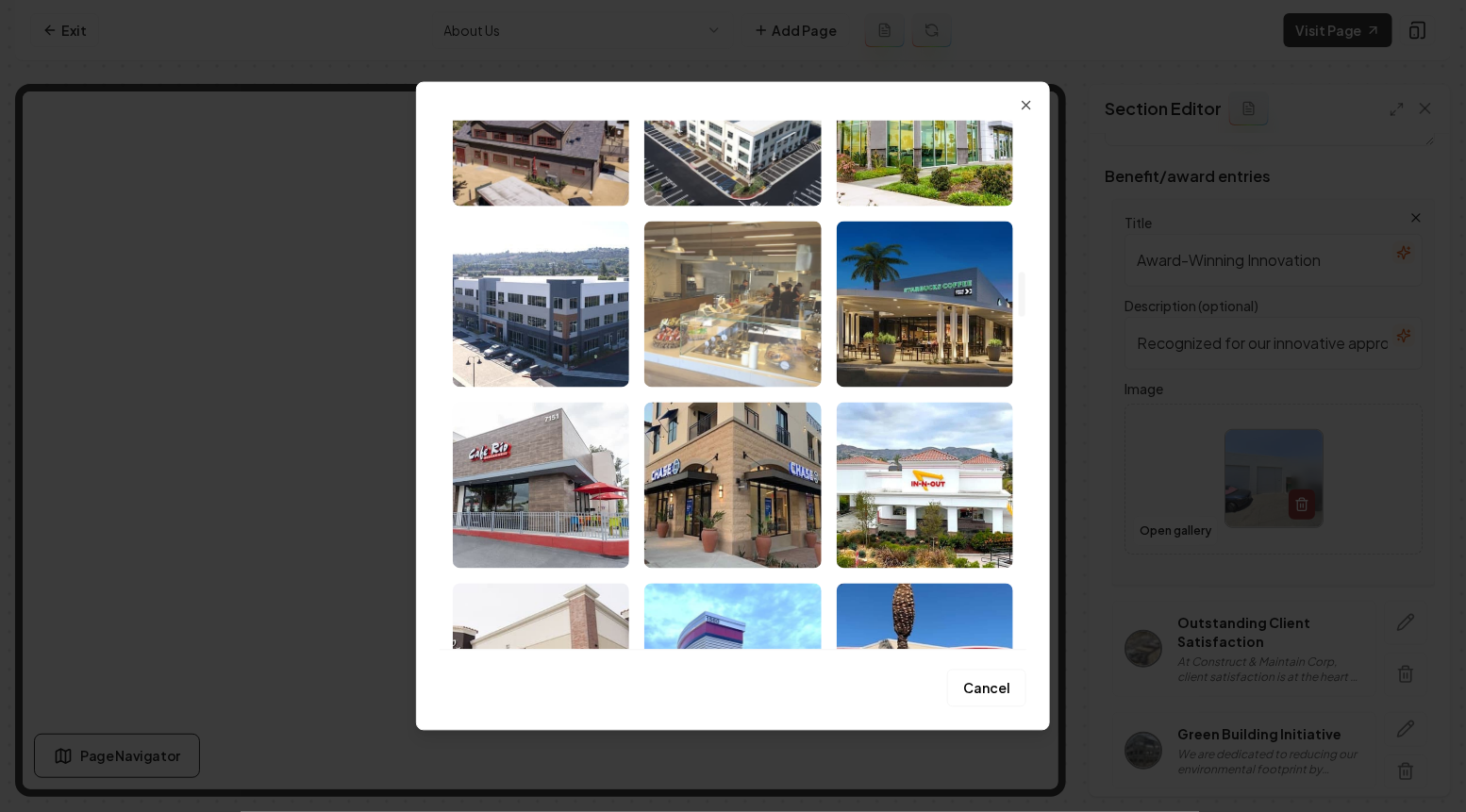 scroll, scrollTop: 1791, scrollLeft: 0, axis: vertical 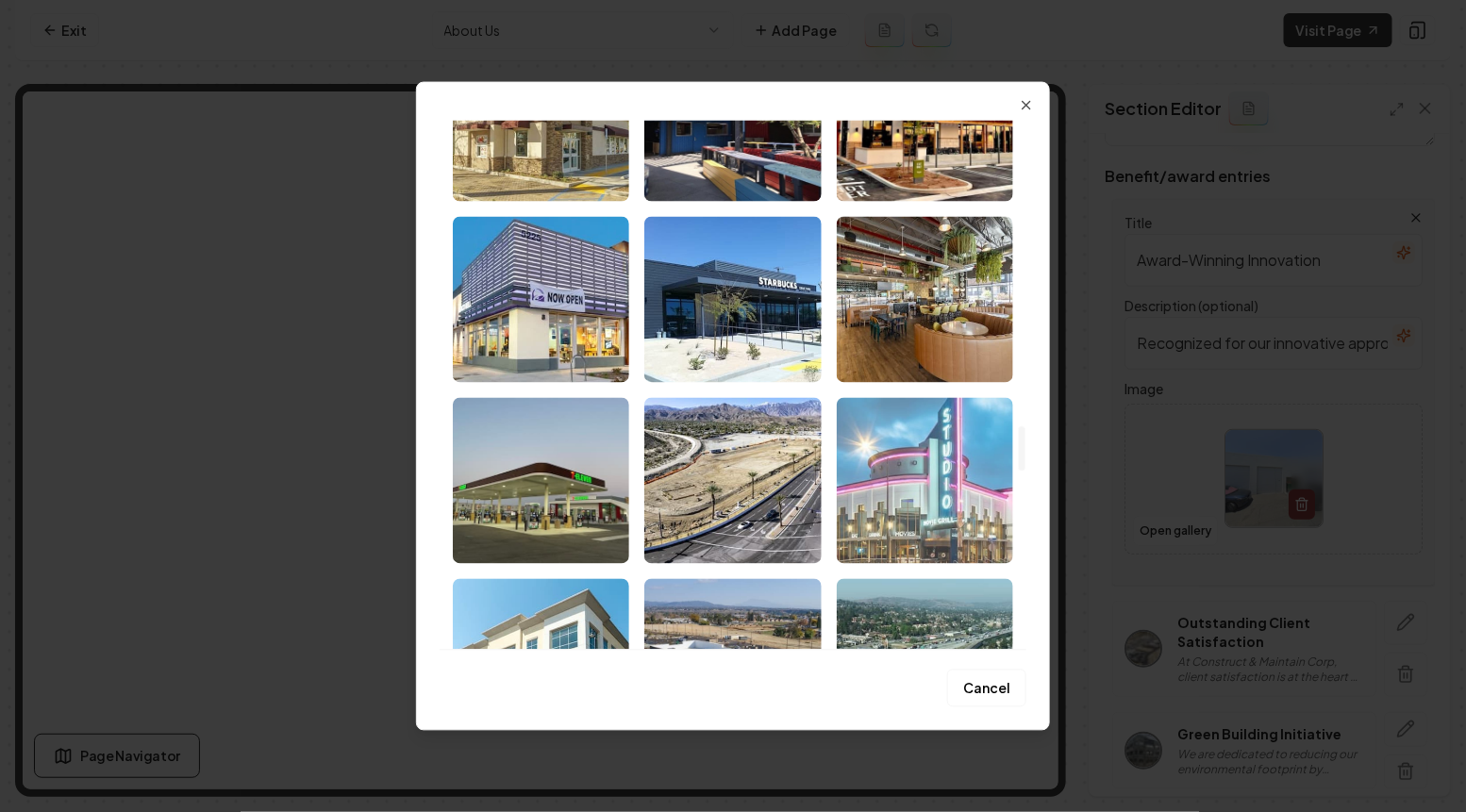 click at bounding box center [925, 480] 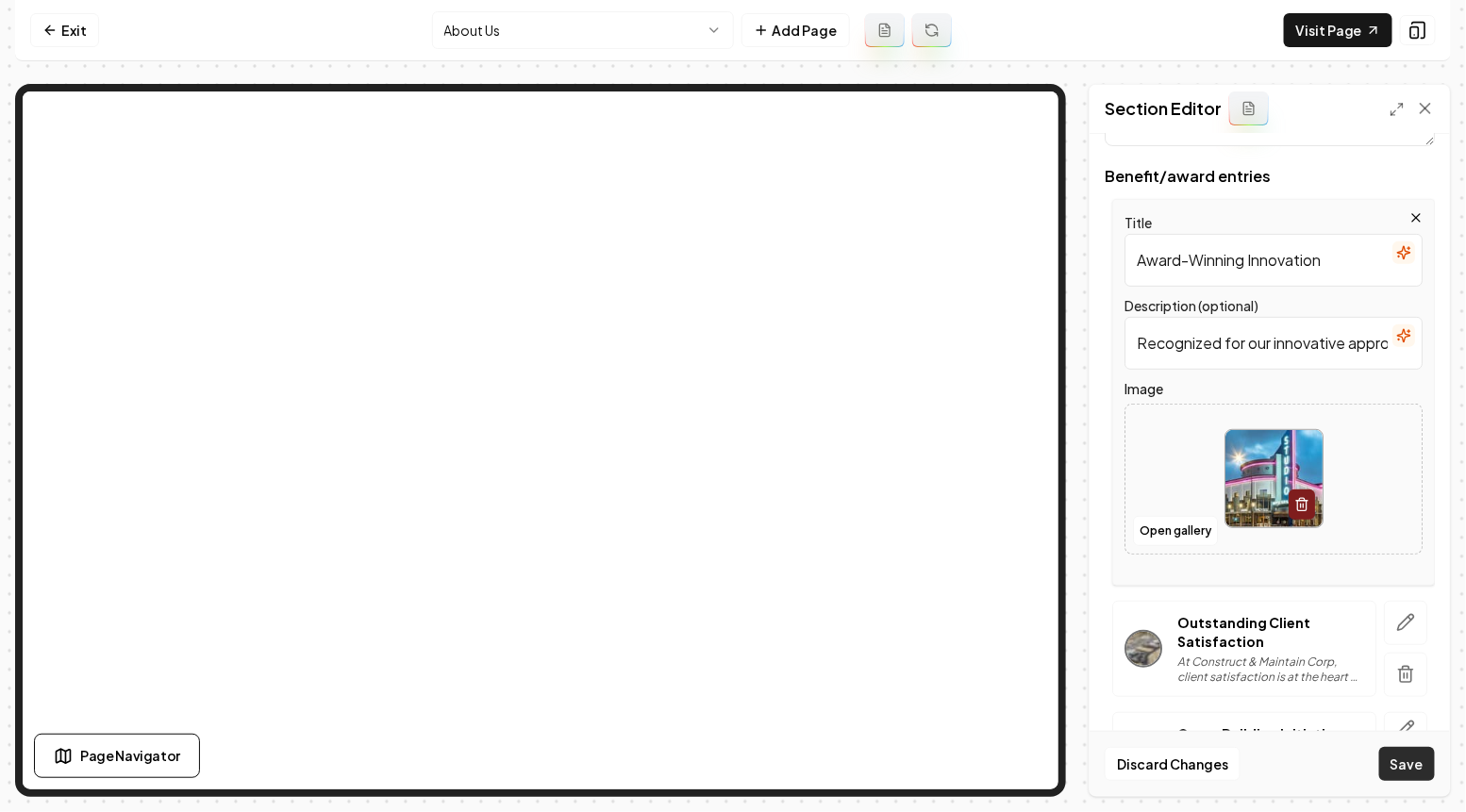 click on "Save" at bounding box center [1407, 764] 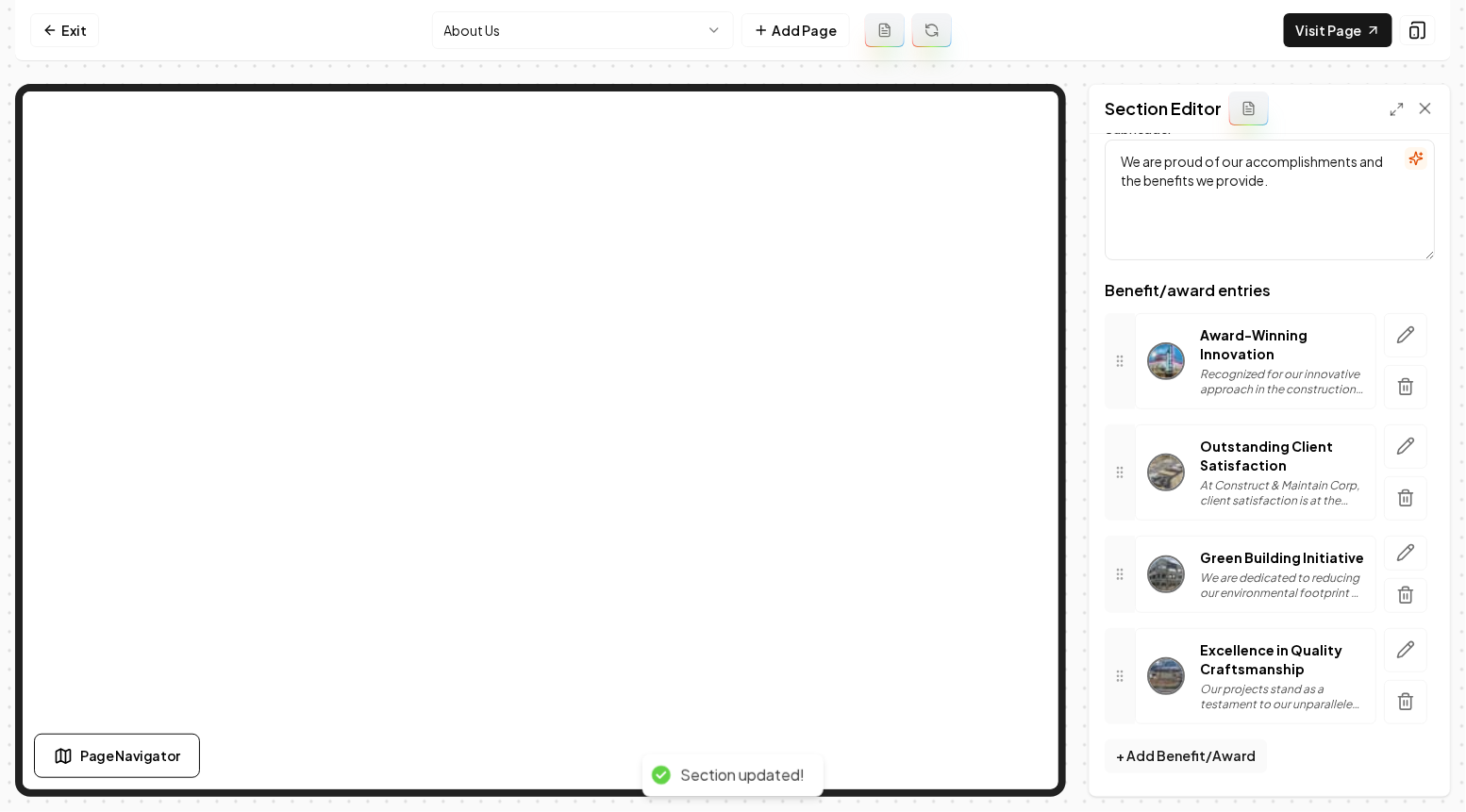 scroll, scrollTop: 122, scrollLeft: 0, axis: vertical 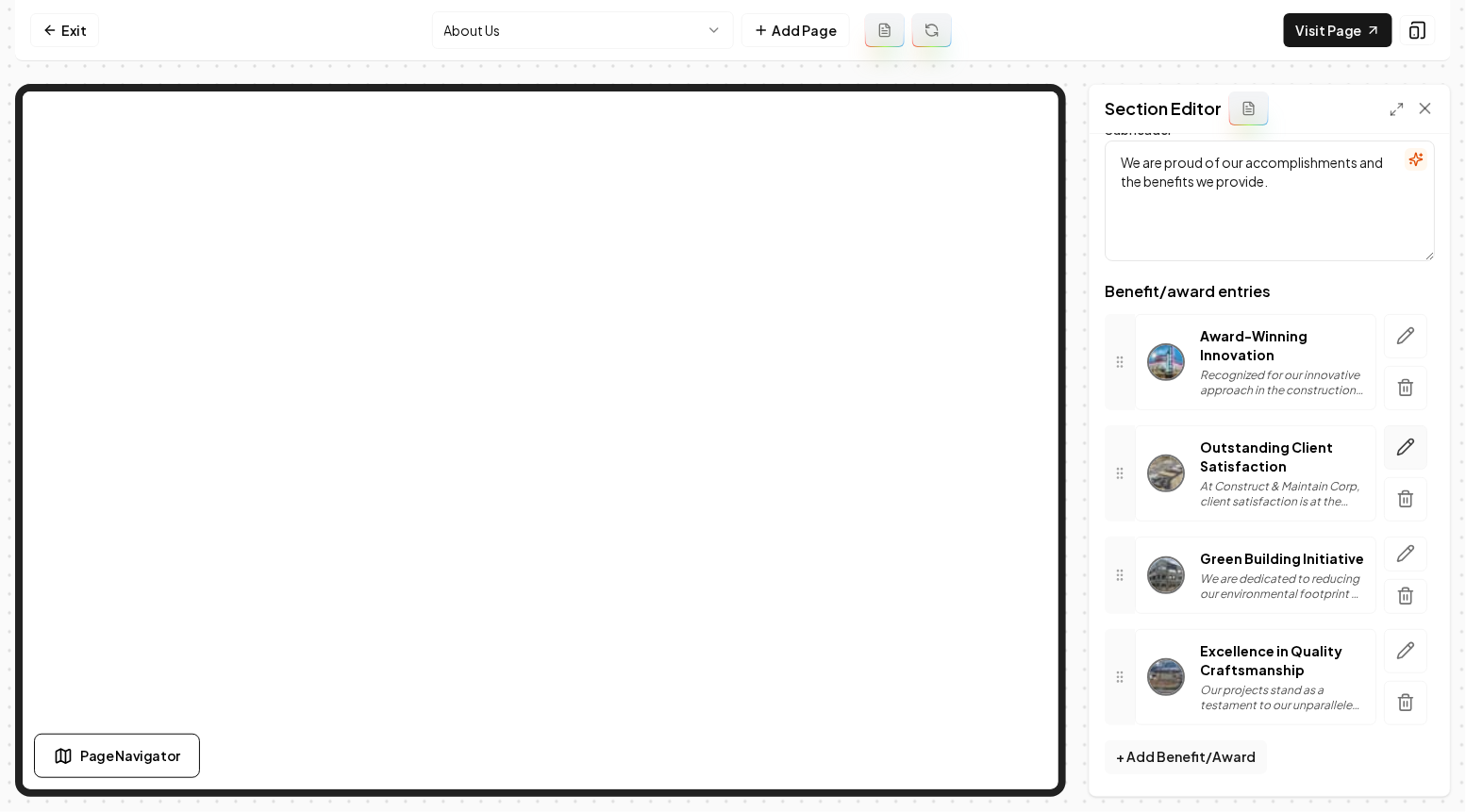 click 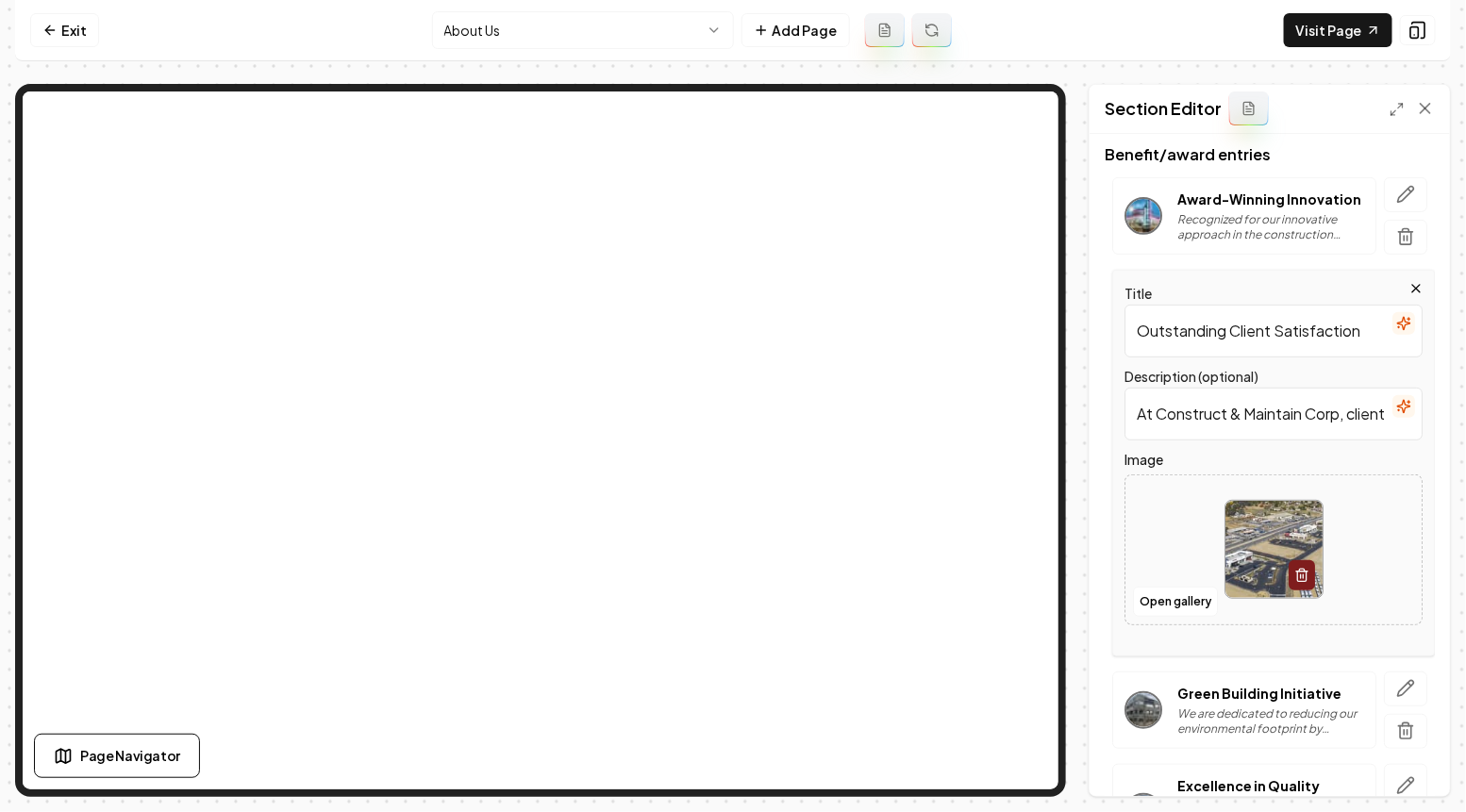 scroll, scrollTop: 271, scrollLeft: 0, axis: vertical 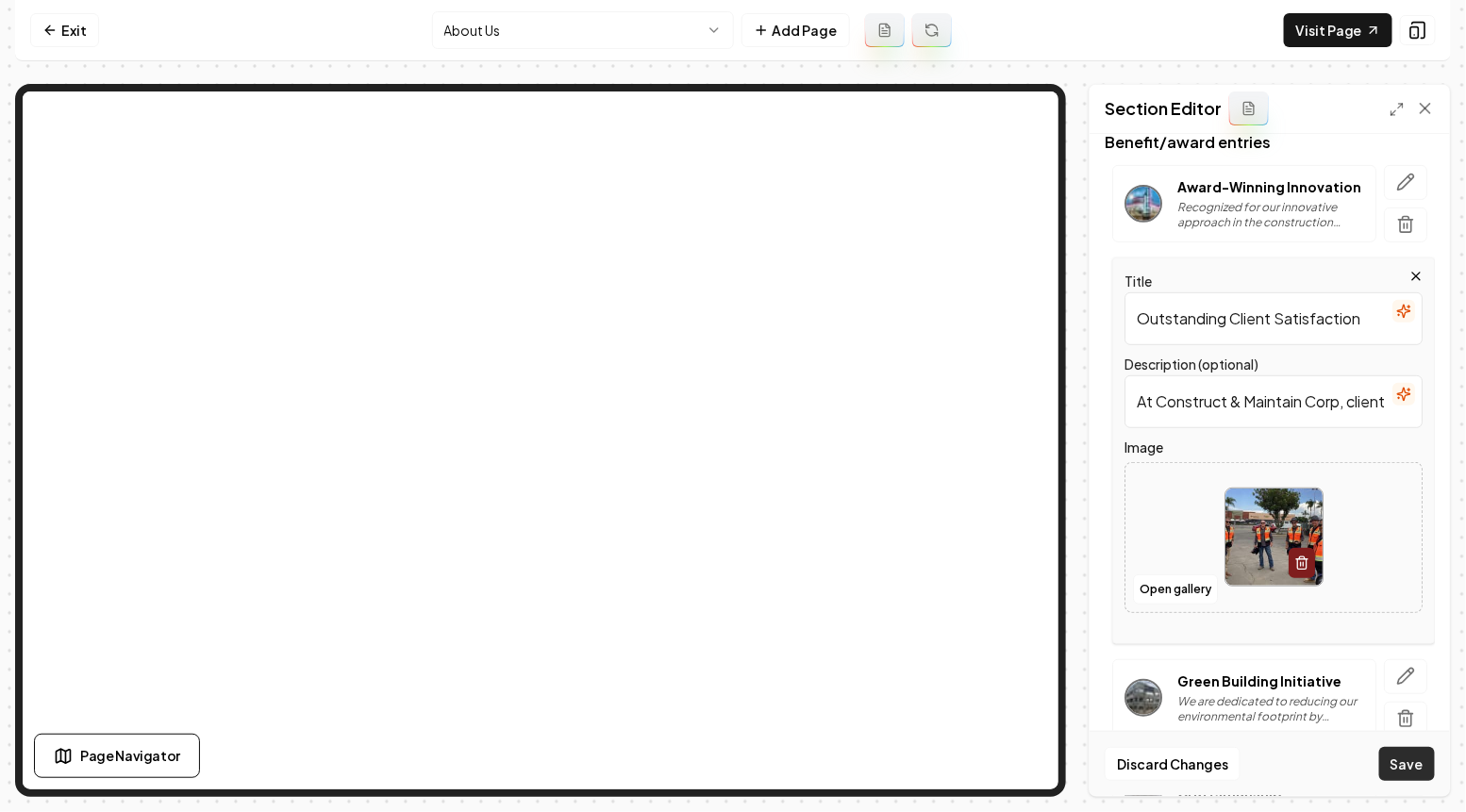 click on "Save" at bounding box center [1407, 764] 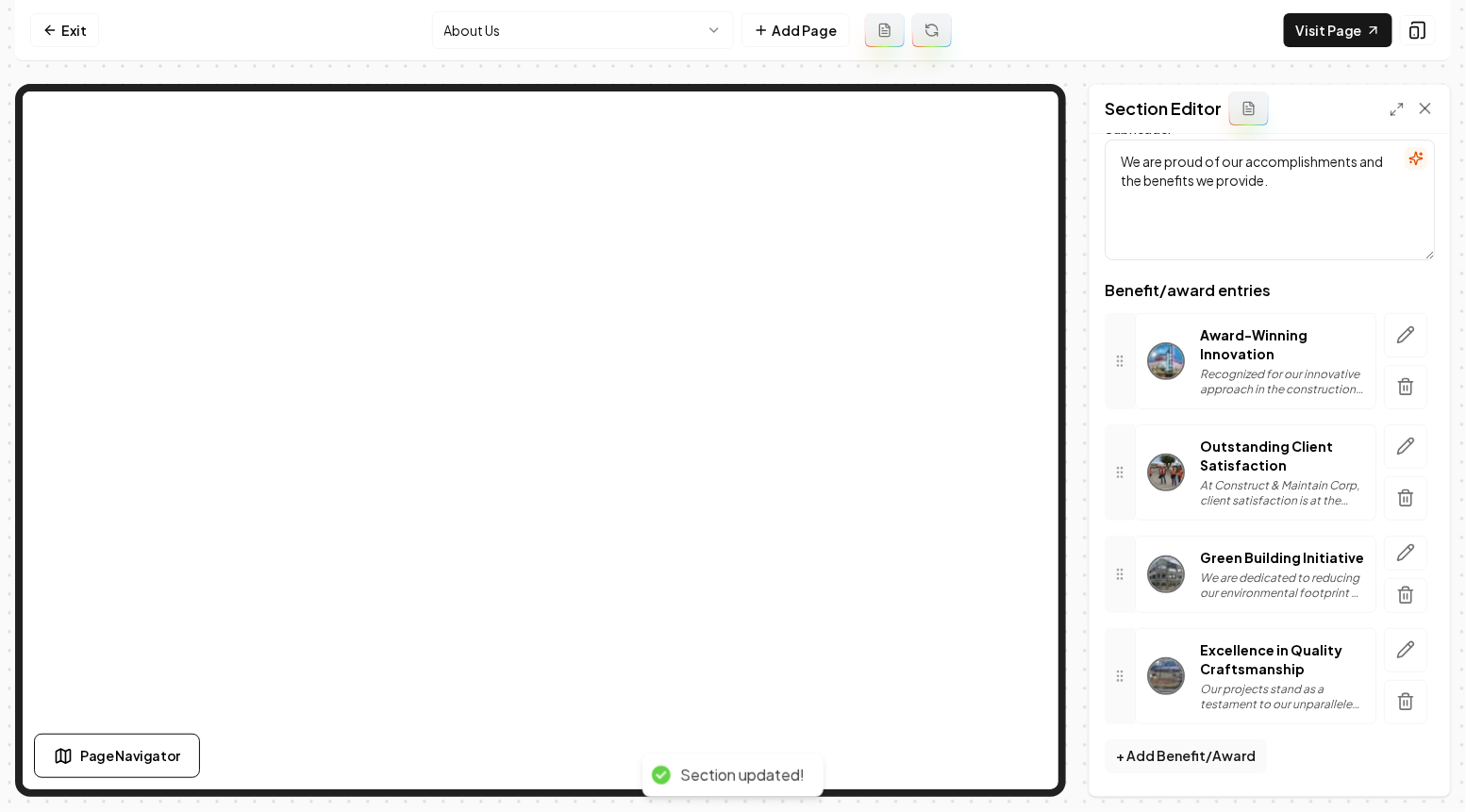 scroll, scrollTop: 122, scrollLeft: 0, axis: vertical 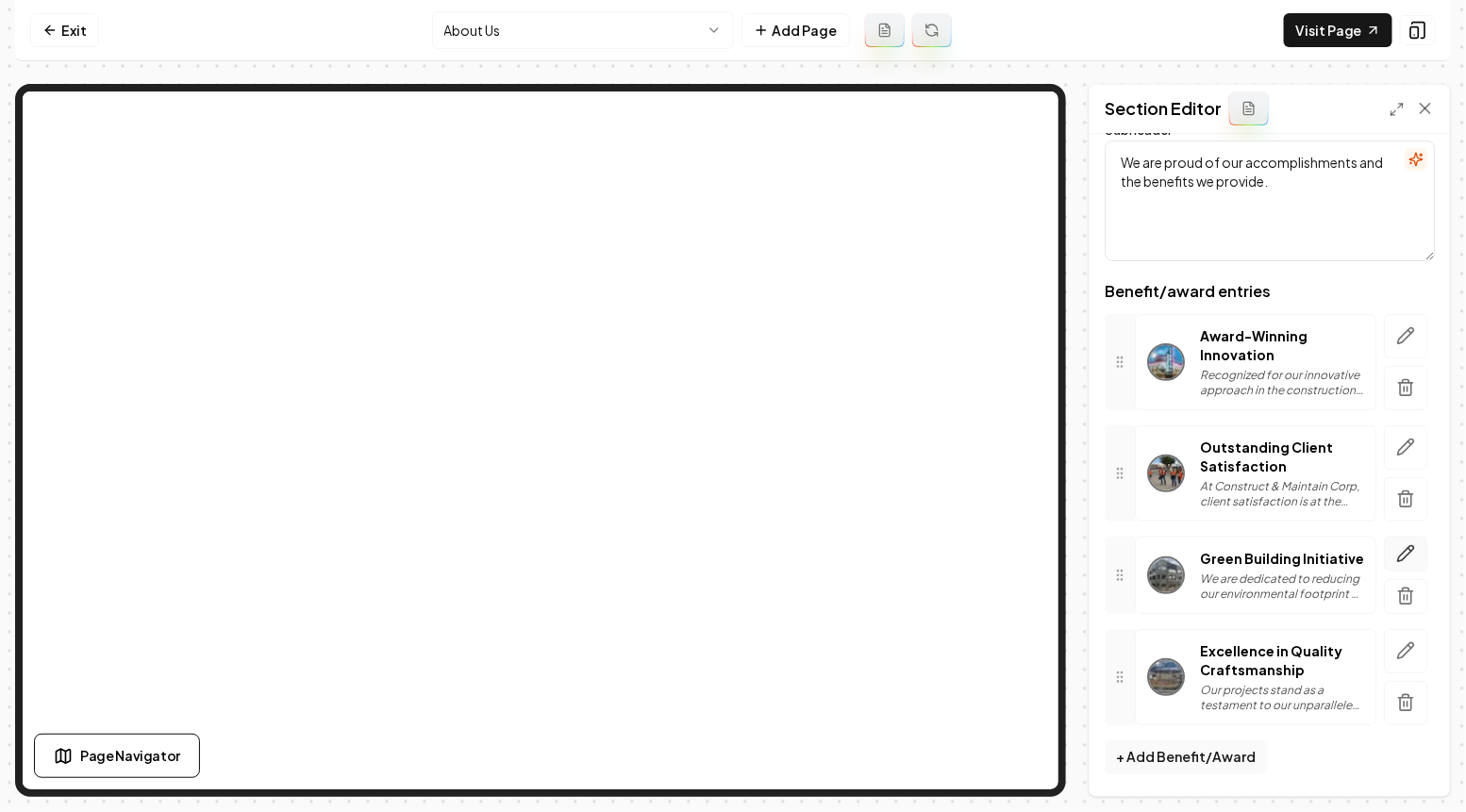 click 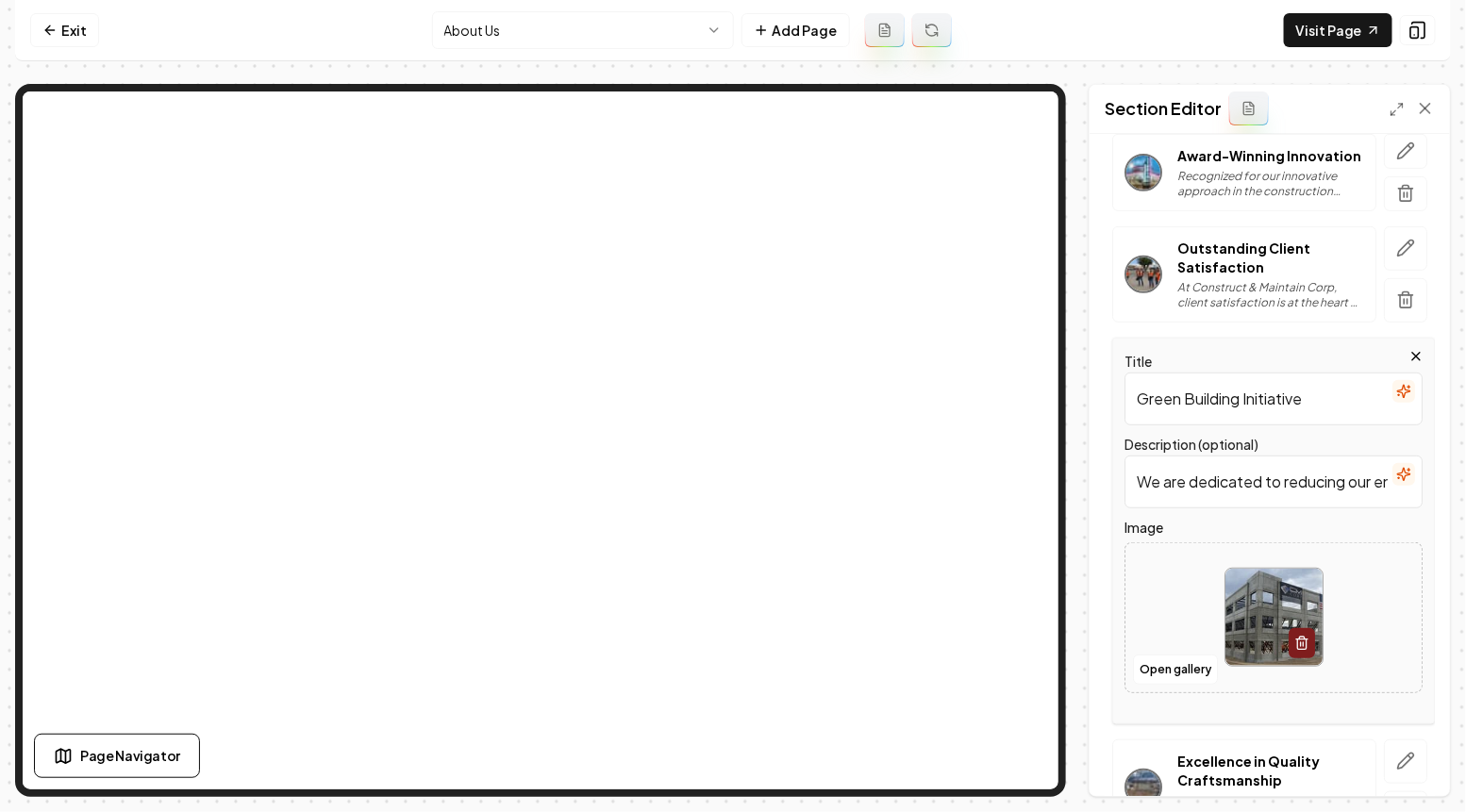 scroll, scrollTop: 411, scrollLeft: 0, axis: vertical 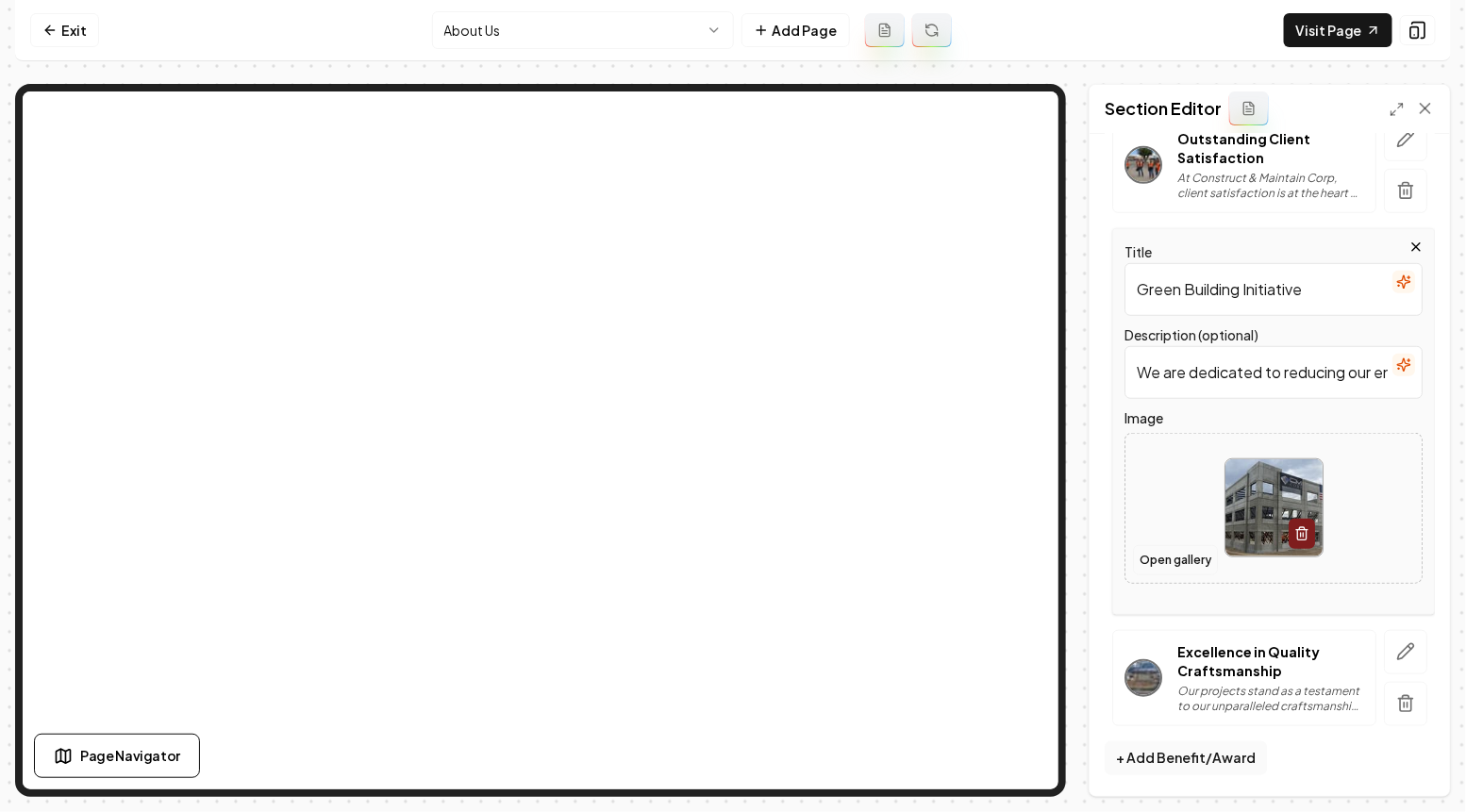 click on "Open gallery" at bounding box center [1175, 560] 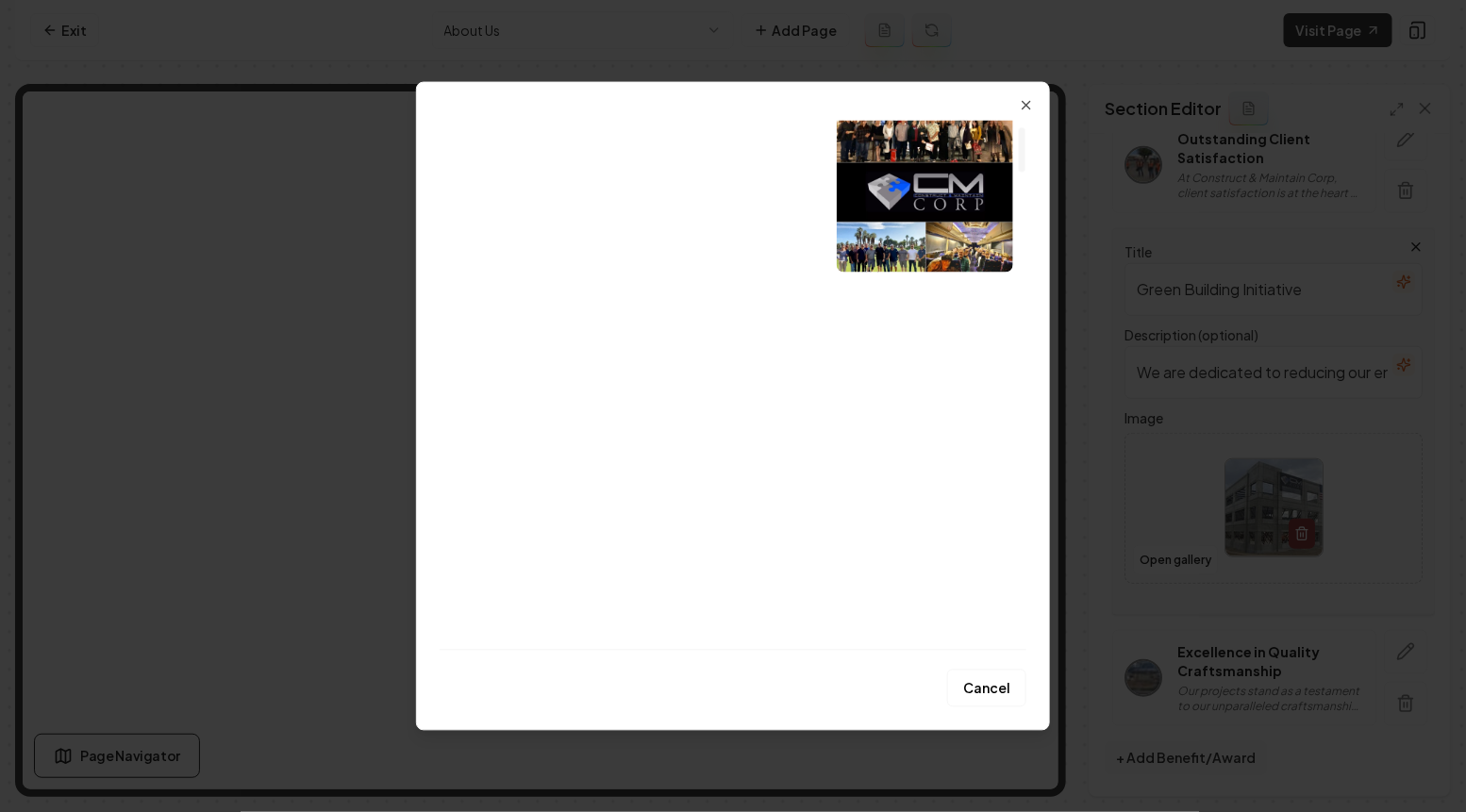 scroll, scrollTop: 75, scrollLeft: 0, axis: vertical 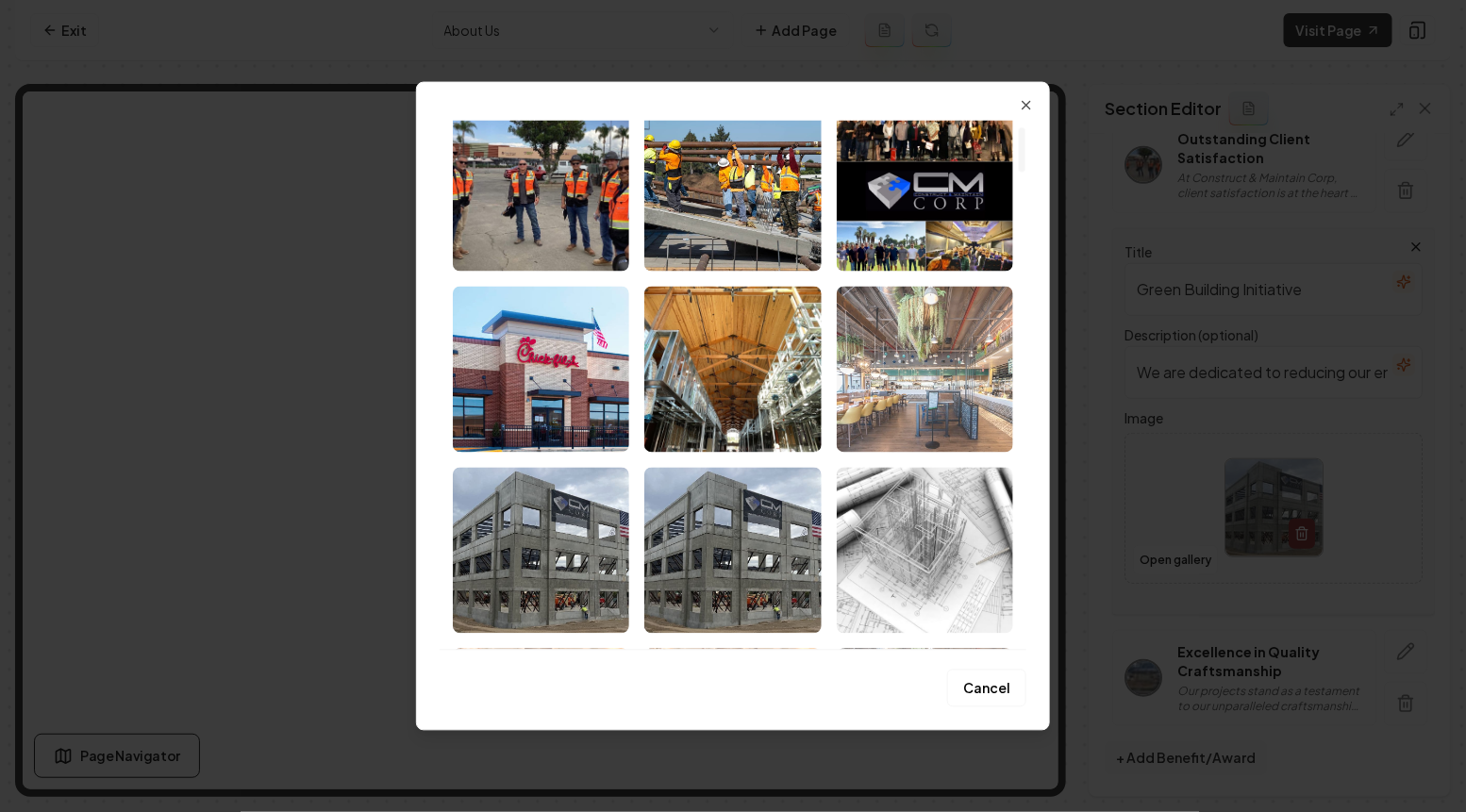 click at bounding box center (925, 369) 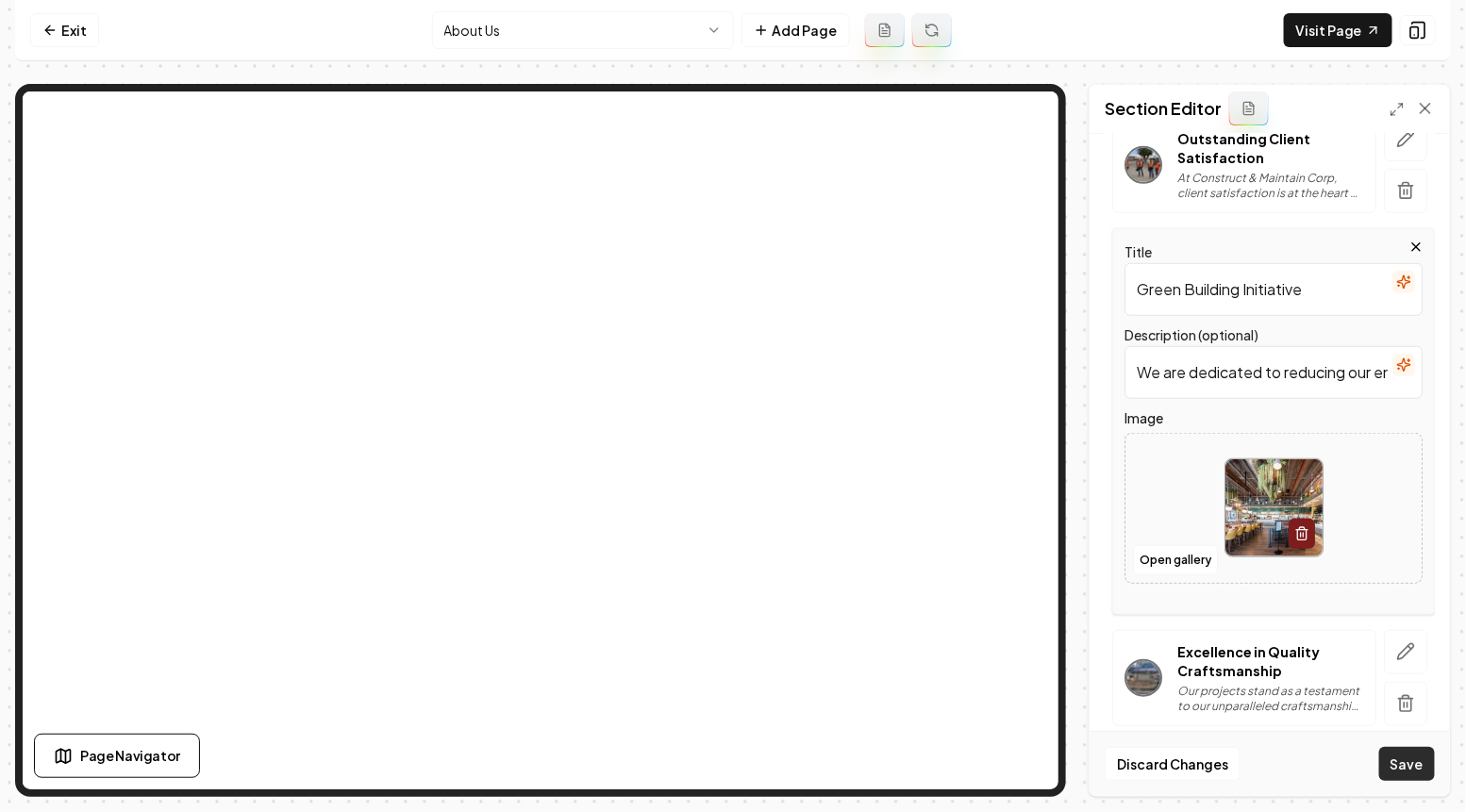 click on "Save" at bounding box center [1407, 764] 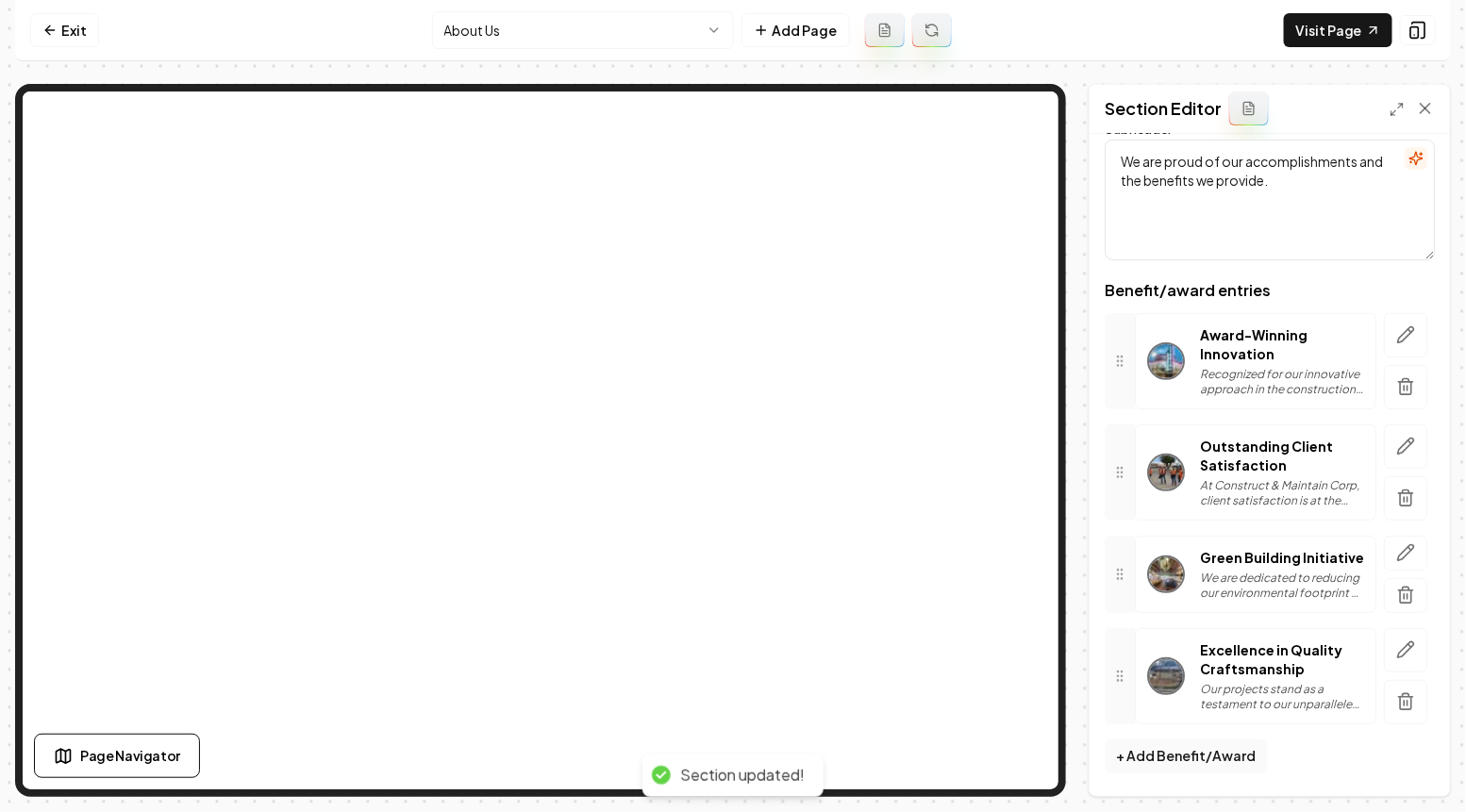 scroll, scrollTop: 122, scrollLeft: 0, axis: vertical 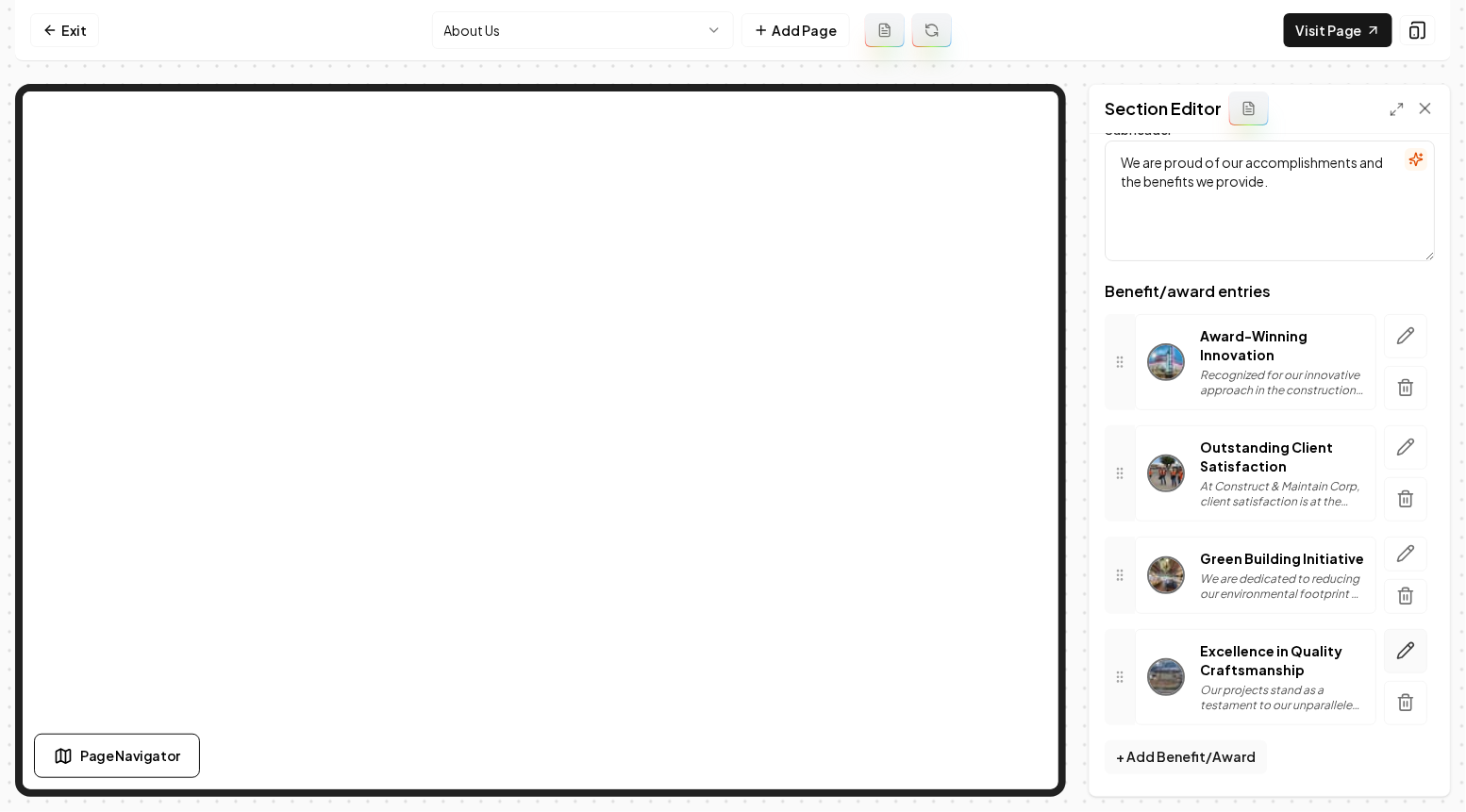 click at bounding box center [1406, 651] 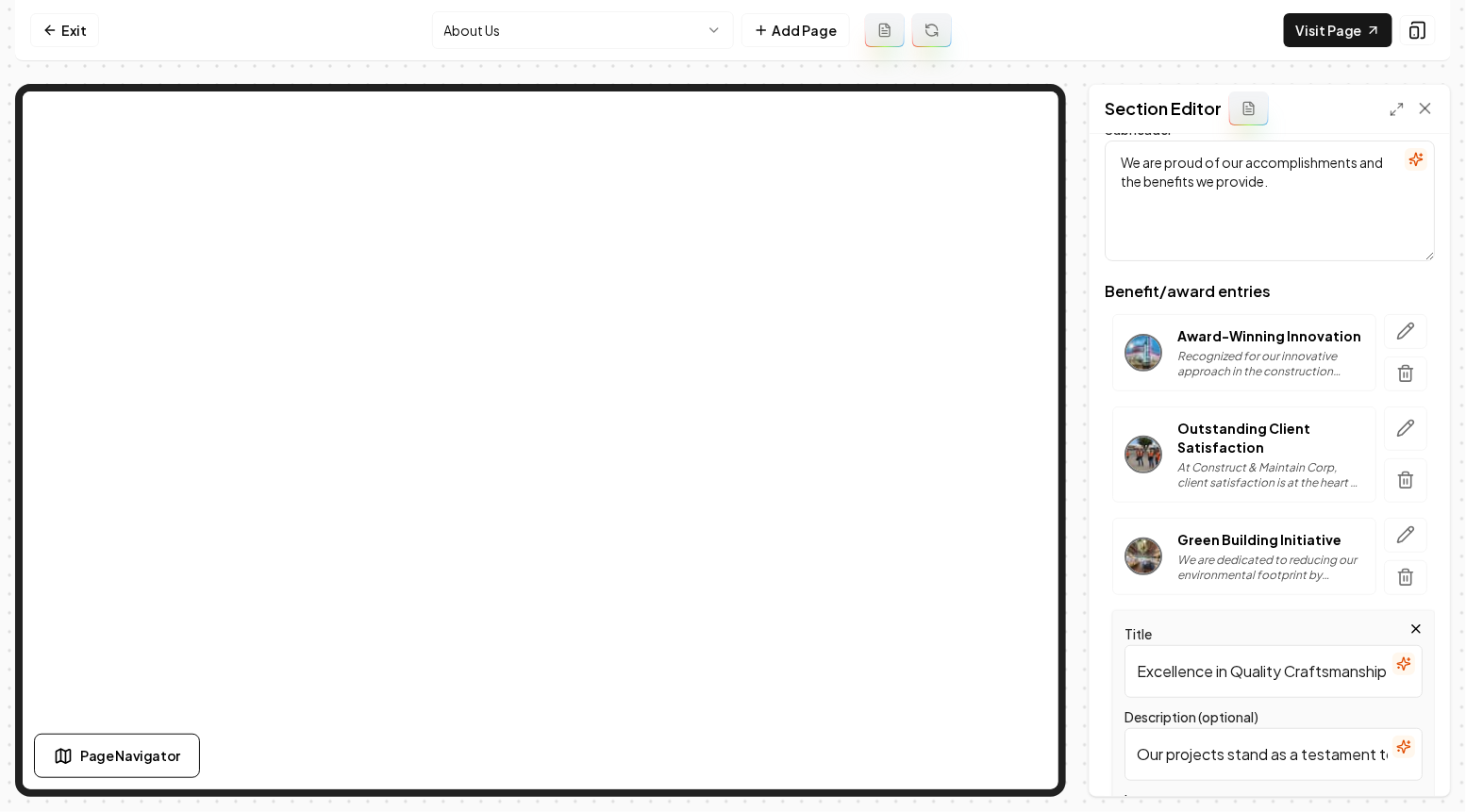 scroll, scrollTop: 313, scrollLeft: 0, axis: vertical 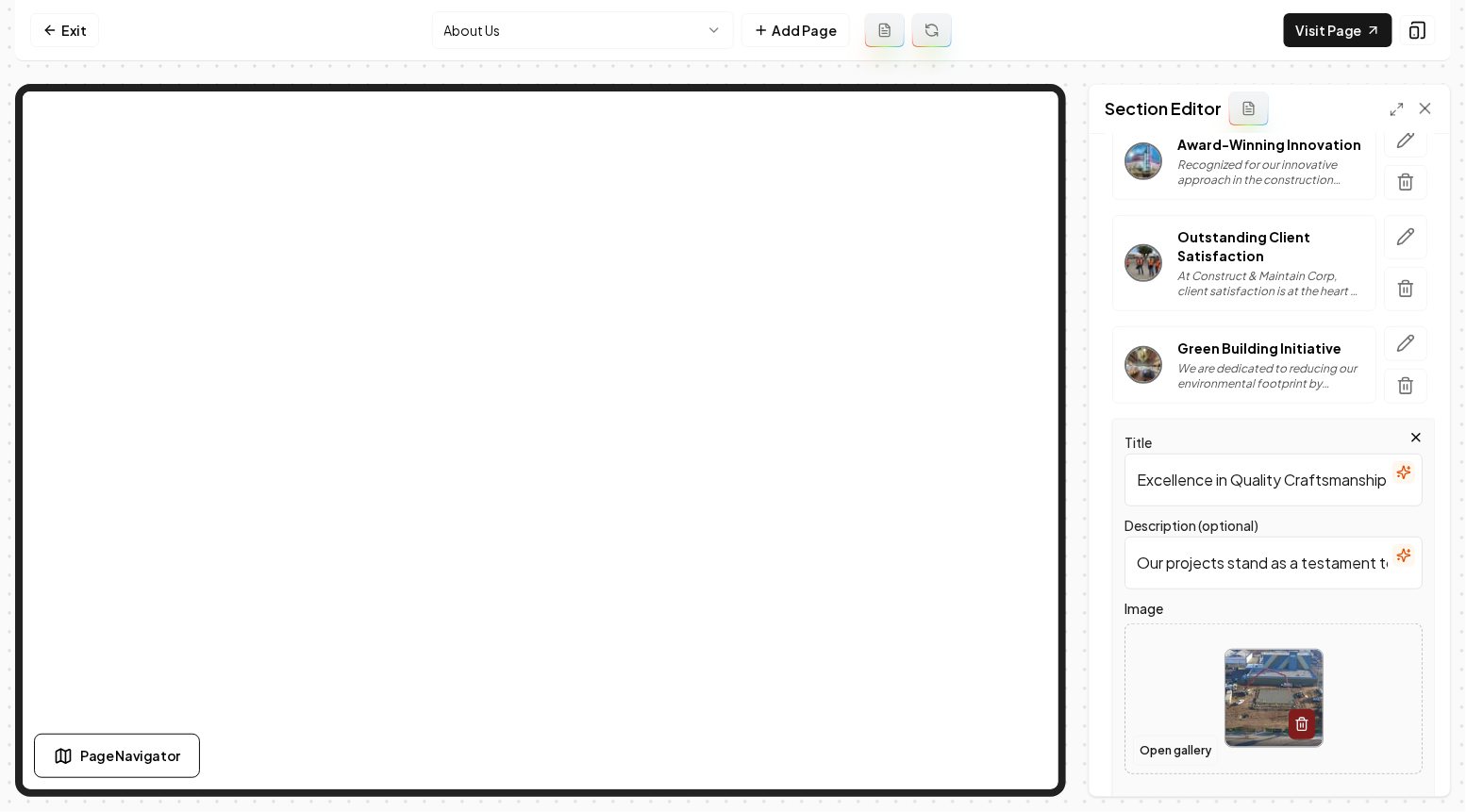 click on "Open gallery" at bounding box center (1175, 751) 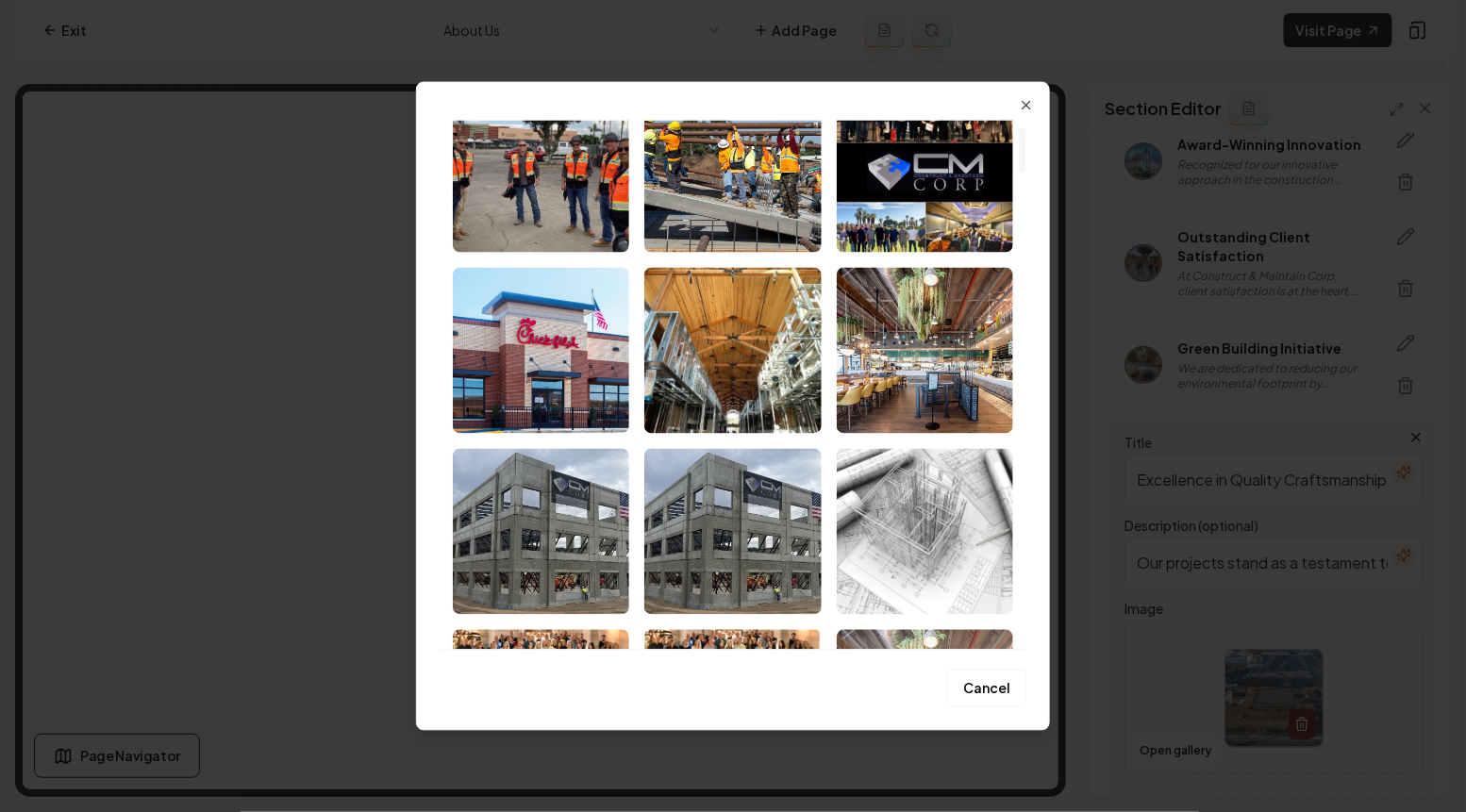 scroll, scrollTop: 50, scrollLeft: 0, axis: vertical 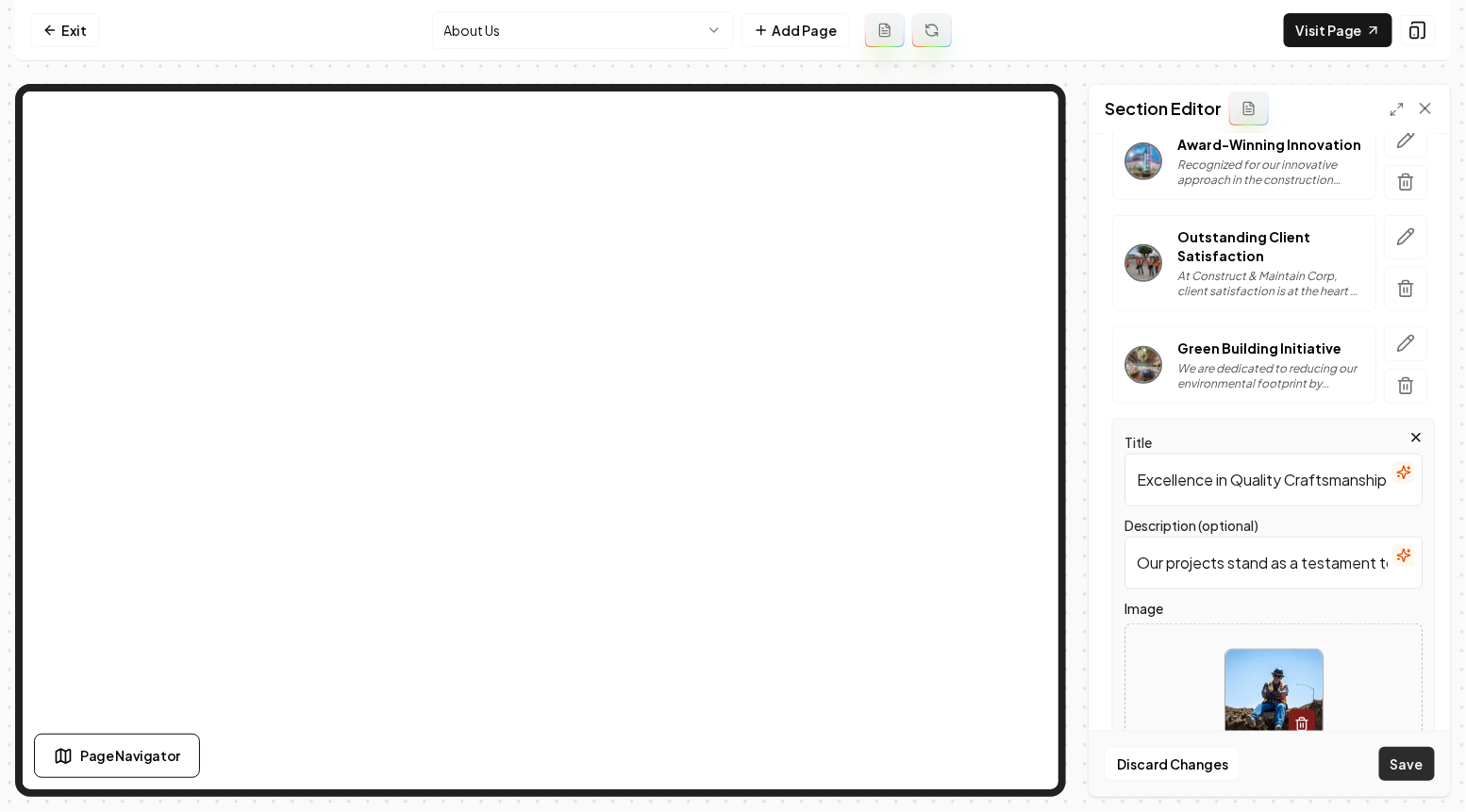 click on "Save" at bounding box center (1407, 764) 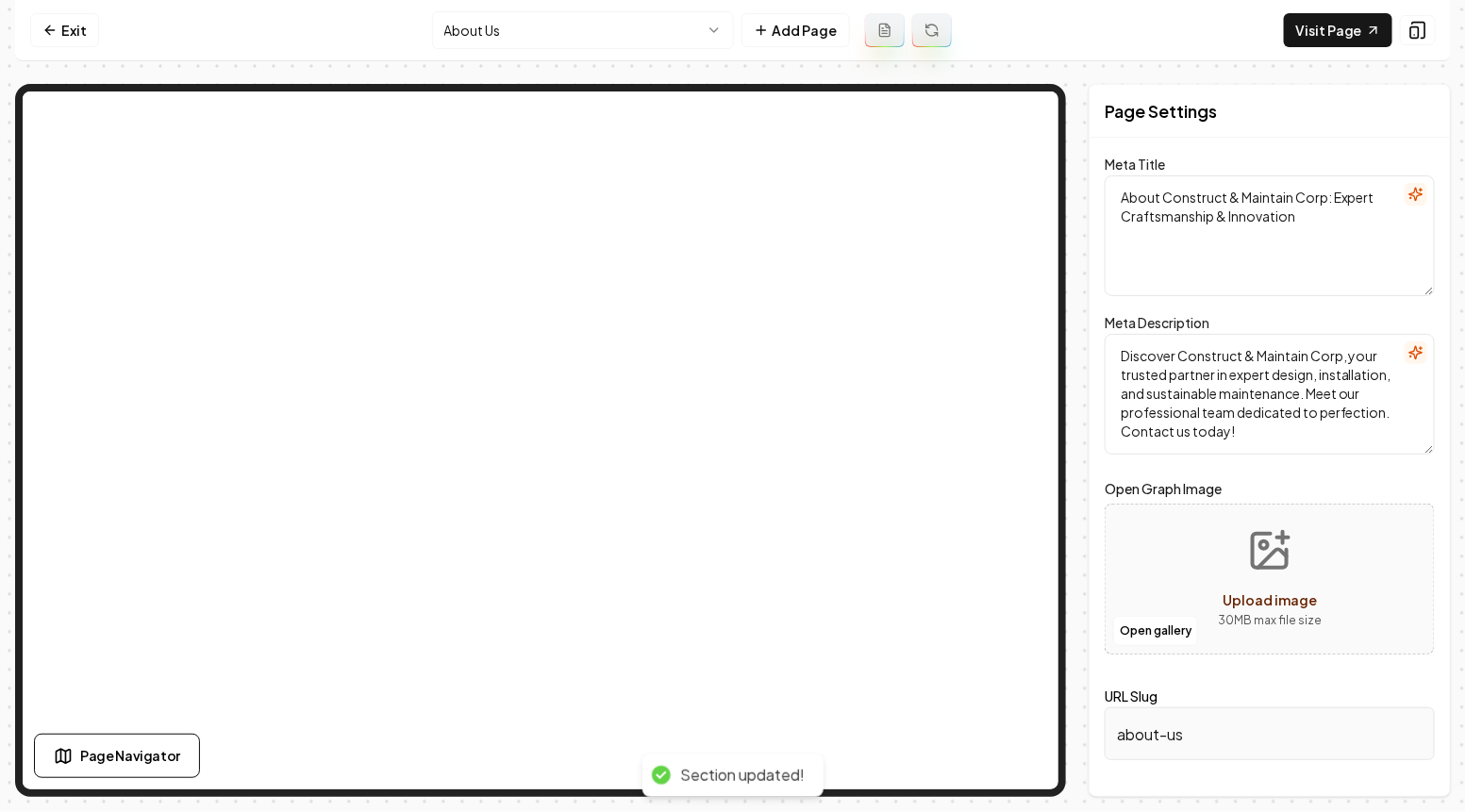 scroll, scrollTop: 0, scrollLeft: 0, axis: both 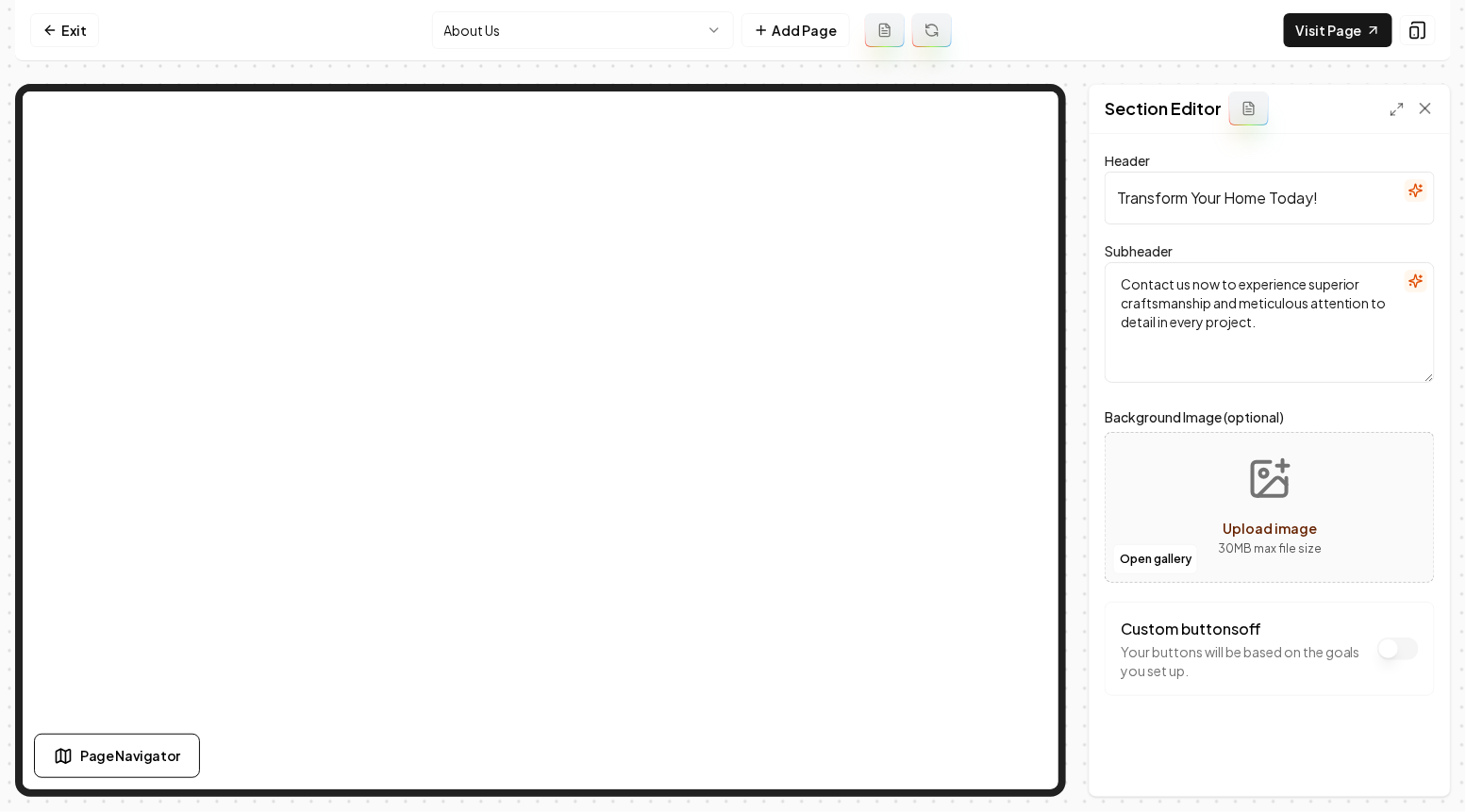 click on "Transform Your Home Today!" at bounding box center [1270, 198] 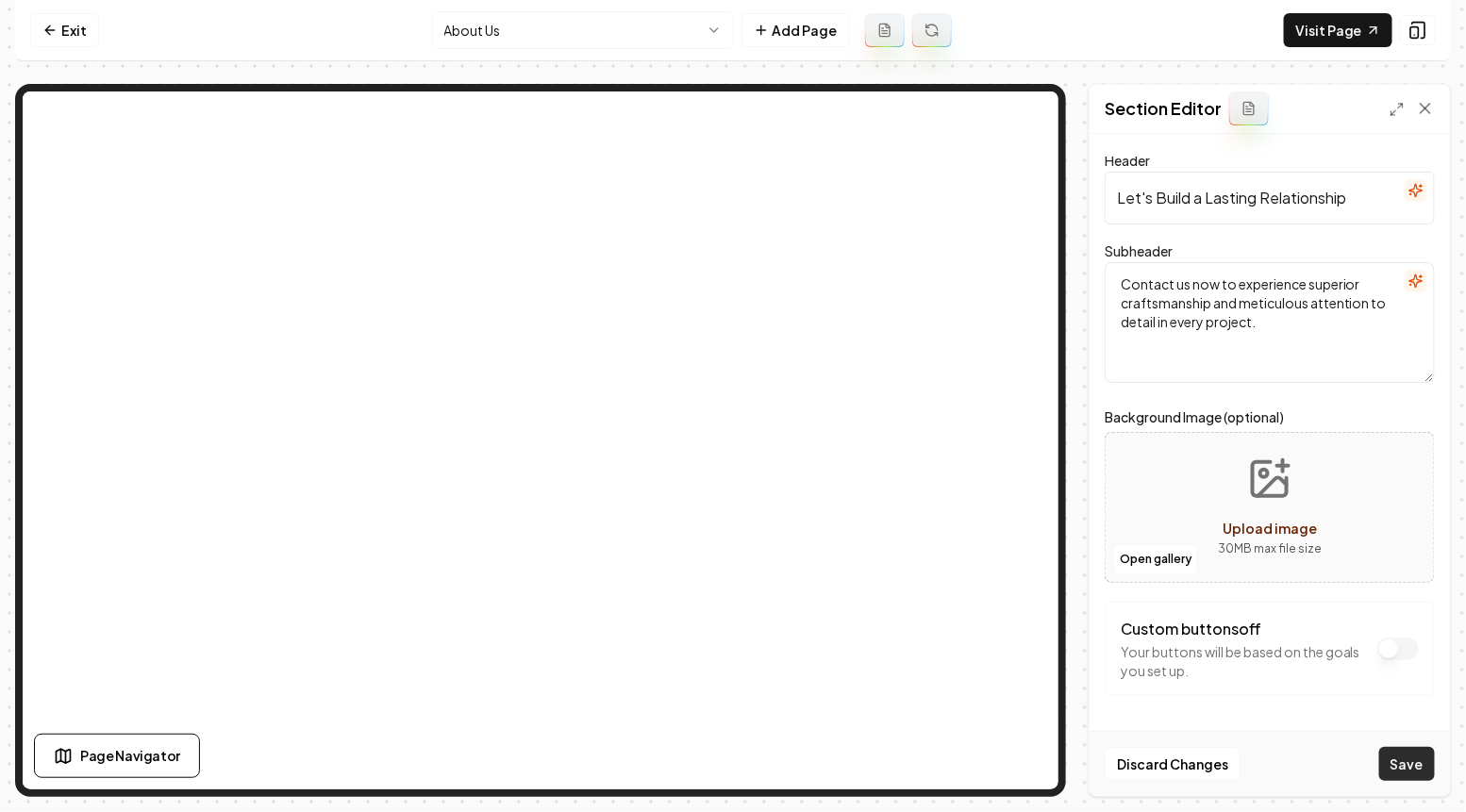 type on "Let's Build a Lasting Relationship" 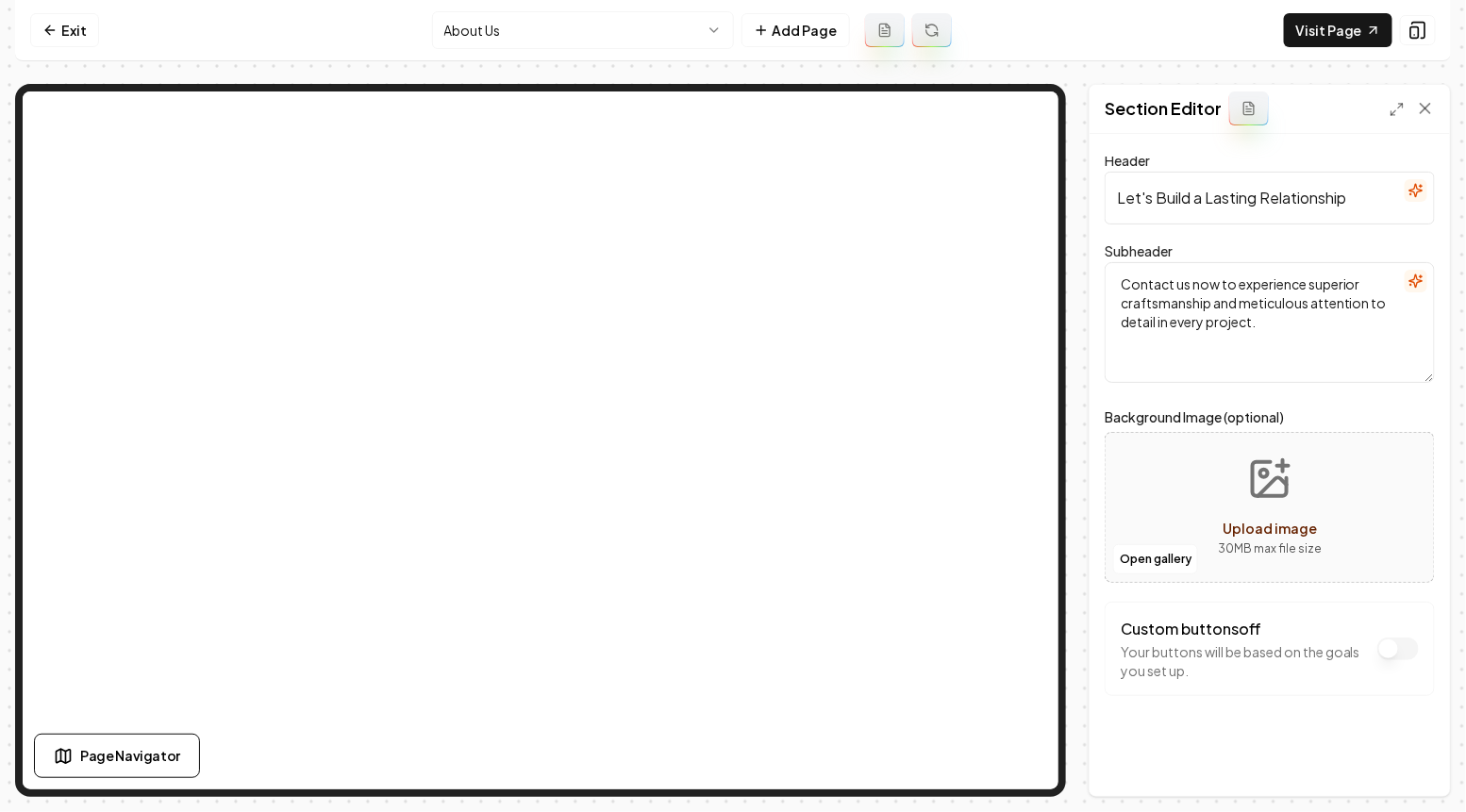 click on "Computer Required This feature is only available on a computer. Please switch to a computer to edit your site. Go back  Exit About Us Add Page Visit Page  Page Navigator Page Settings Section Editor Header Let's Build a Lasting Relationship Subheader Contact us now to experience superior craftsmanship and meticulous attention to detail in every project. Background Image (optional) Open gallery Upload image 30  MB max file size Custom buttons  off Your buttons will be based on the goals you set up. Discard Changes Save /dashboard/sites/c5d6b727-8699-43b1-973b-53f1ca5b79e3/pages/87982439-e698-447b-bdb3-cf4dc2a8c637" at bounding box center (733, 406) 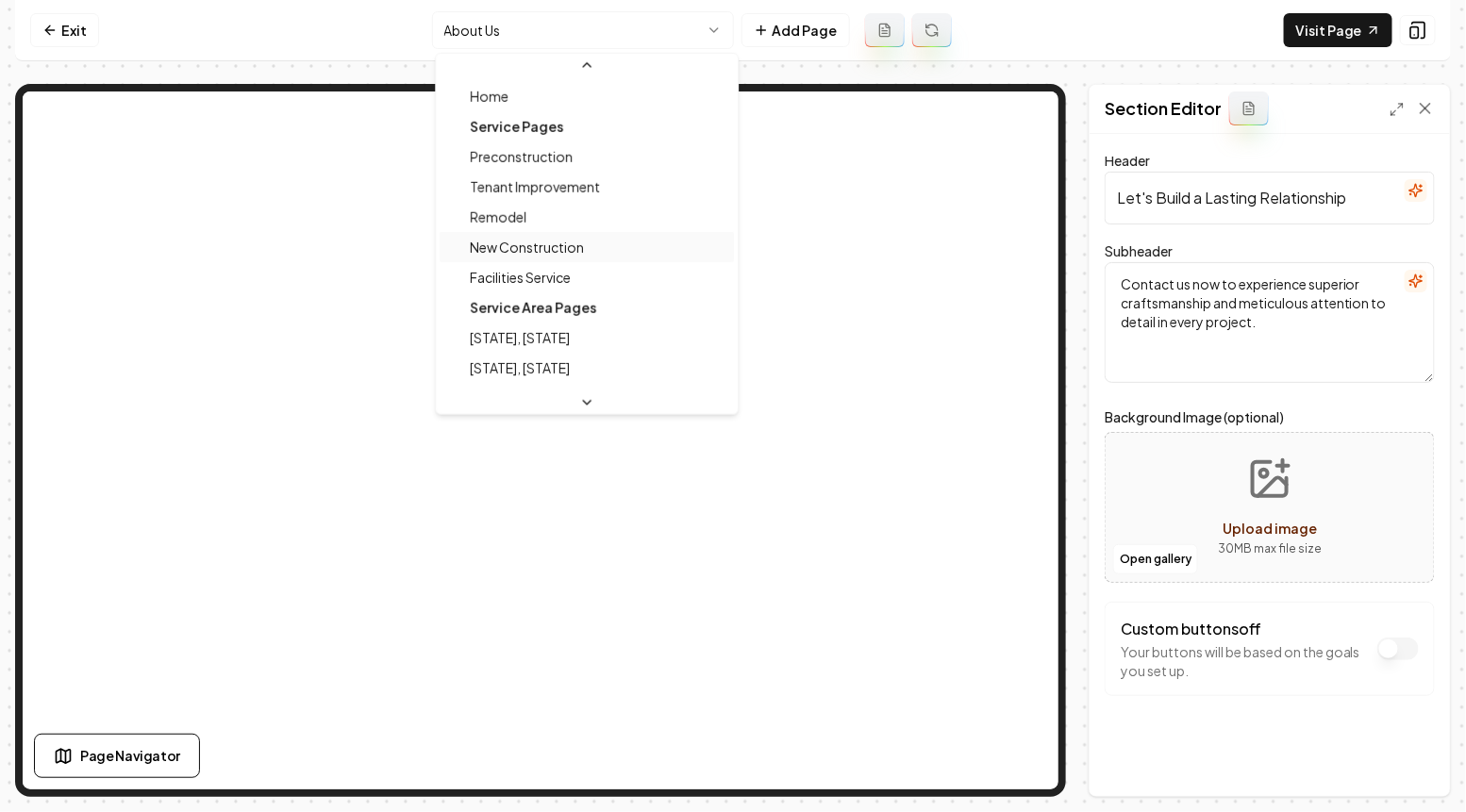 scroll, scrollTop: 120, scrollLeft: 0, axis: vertical 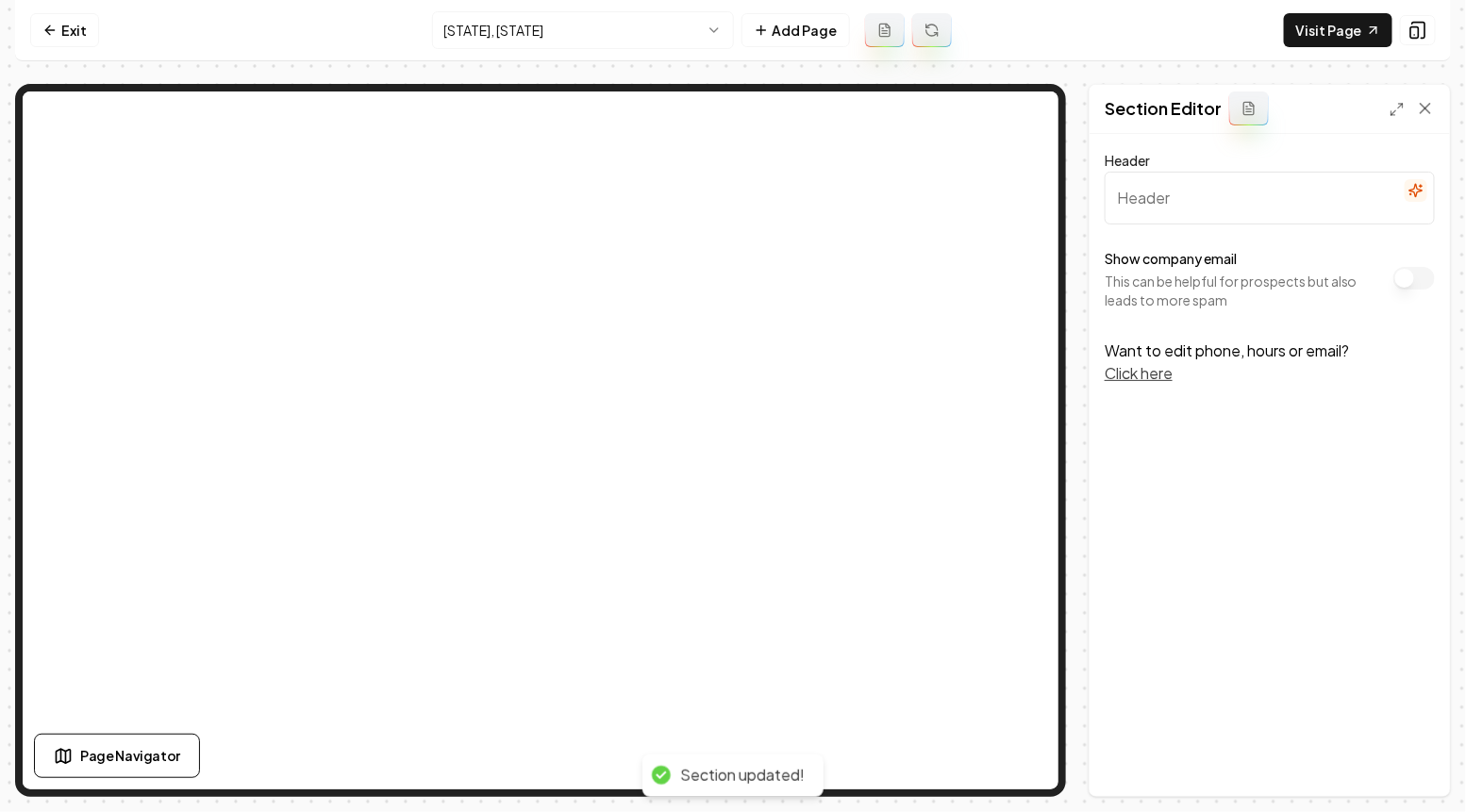 click on "Exit [STATE], [STATE]" at bounding box center (733, 406) 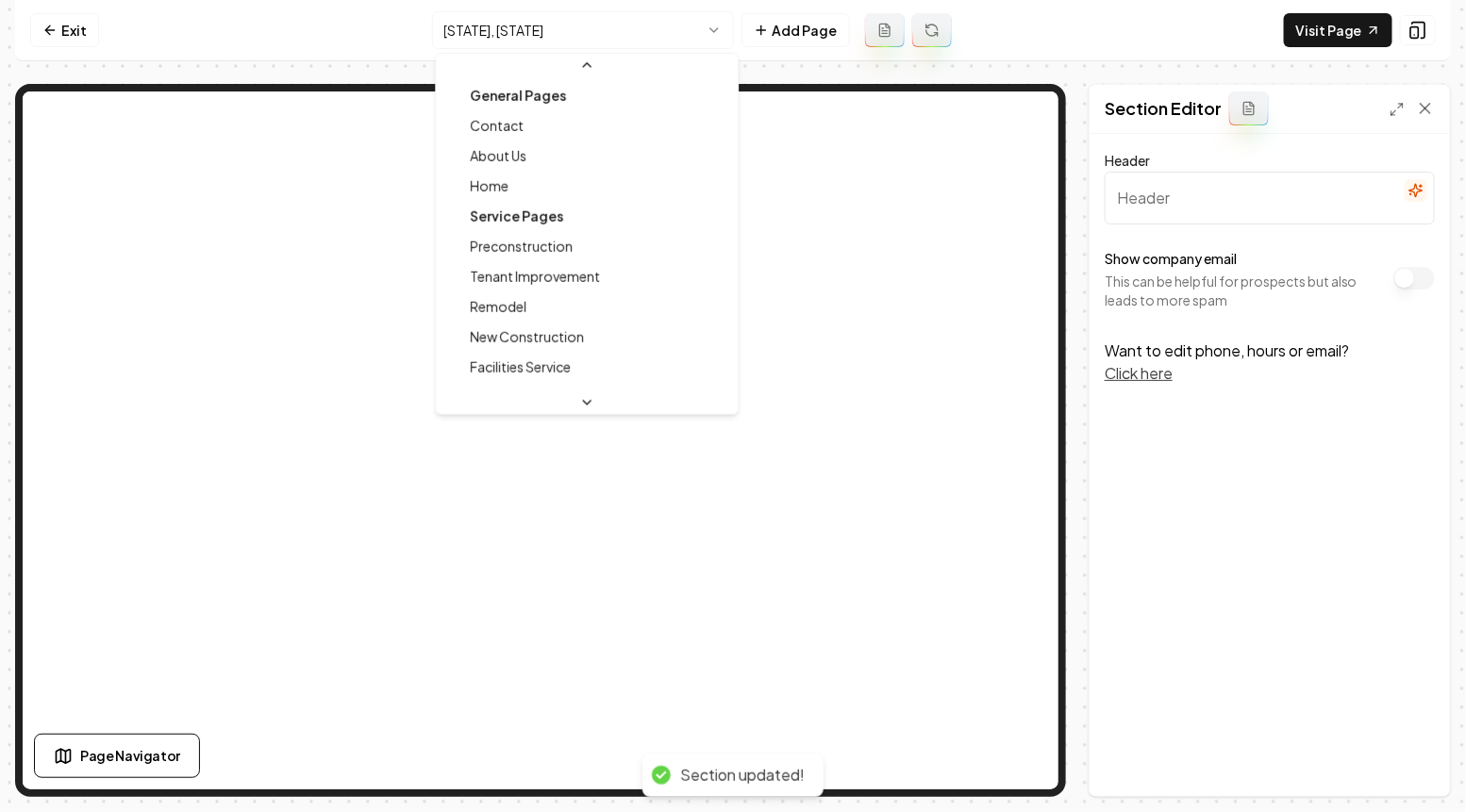 scroll, scrollTop: 50, scrollLeft: 0, axis: vertical 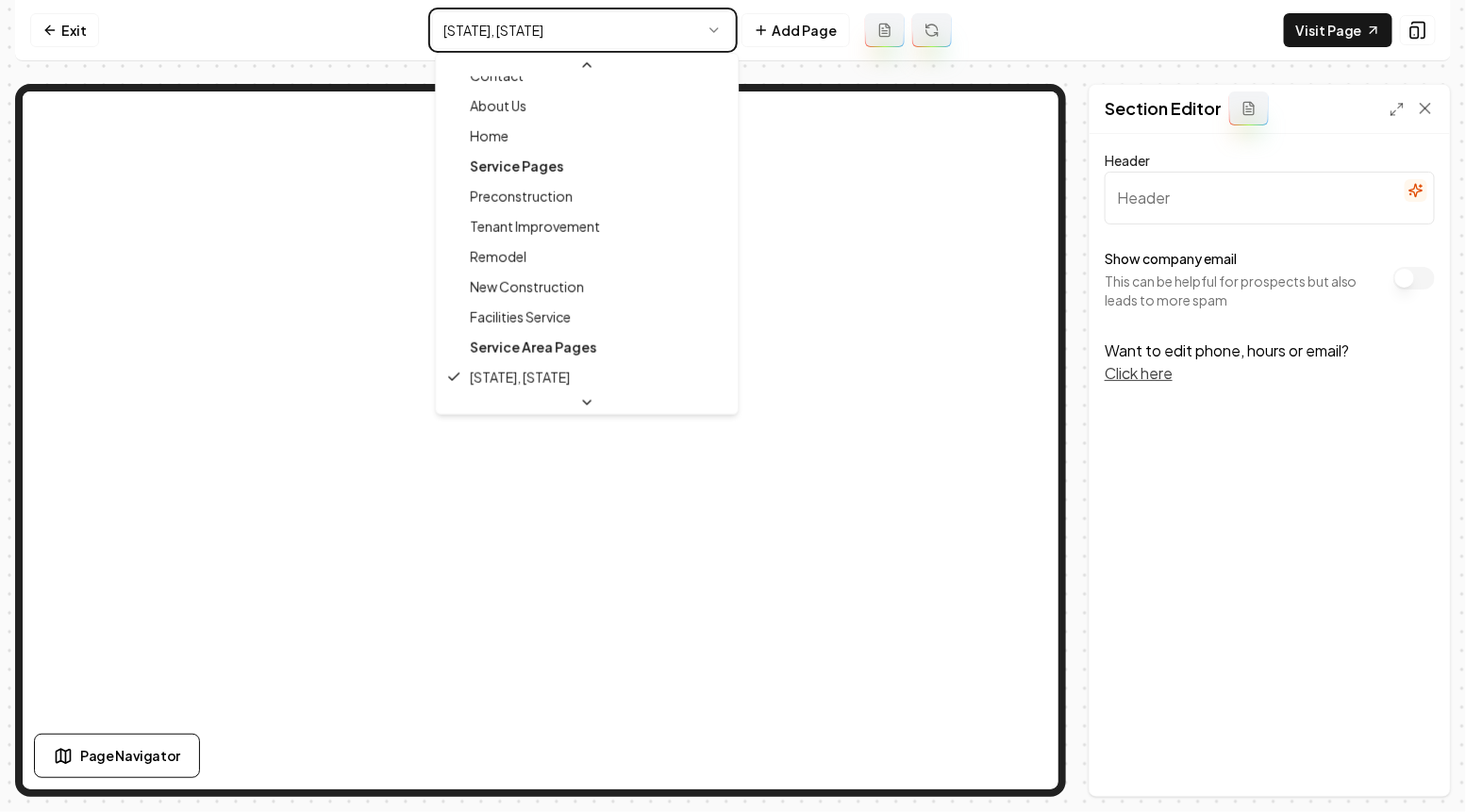 click on "Exit [STATE], [STATE] General Pages Contact About Us Home Service Pages Preconstruction Tenant Improvement Remodel New Construction Facilities Service Service Area Pages [STATE], [STATE] [STATE], [STATE] [STATE], [STATE] [STATE], [STATE] [STATE], [STATE] [STATE], [STATE]" at bounding box center [733, 406] 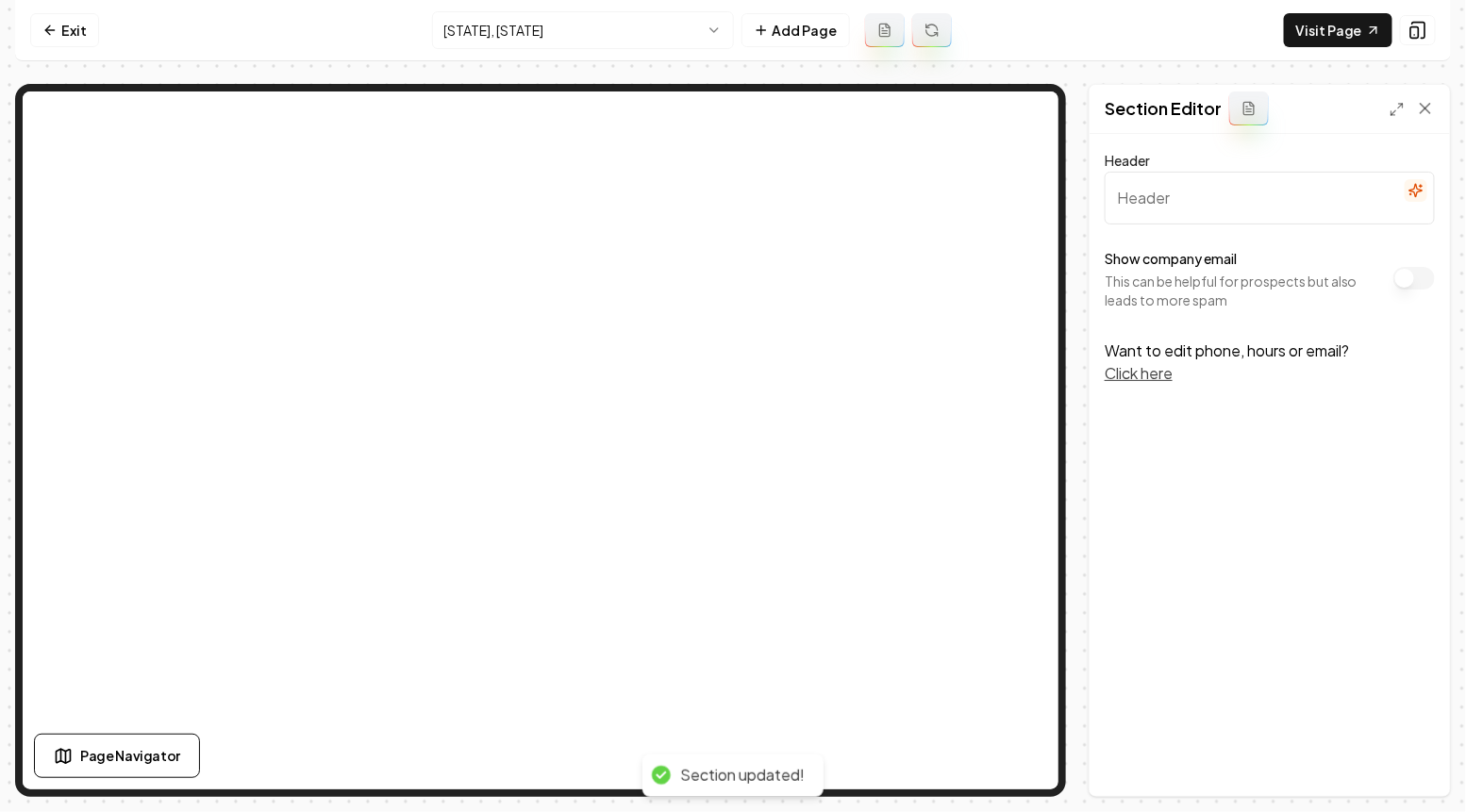 click on "Exit [STATE], [STATE]" at bounding box center [733, 406] 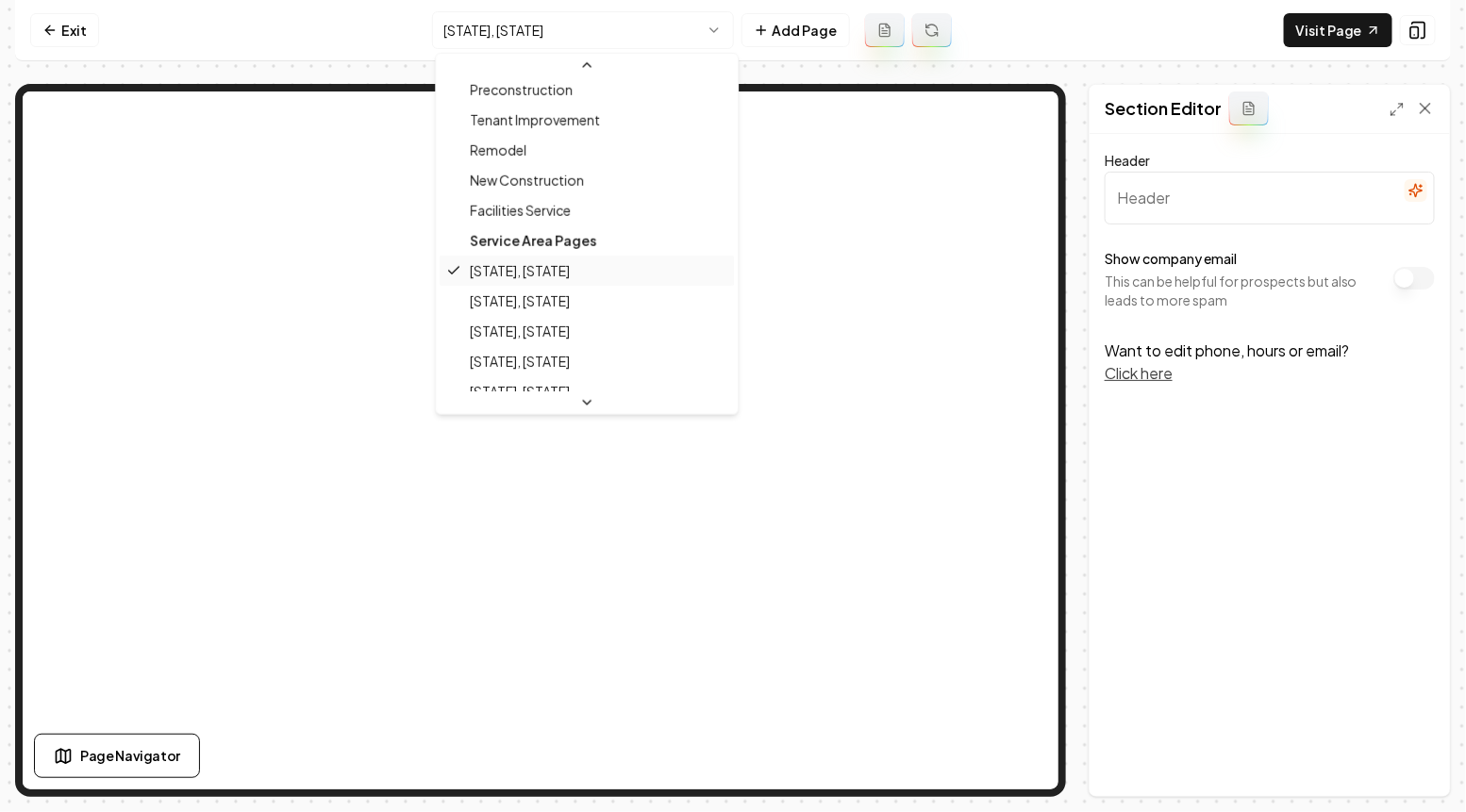 scroll, scrollTop: 160, scrollLeft: 0, axis: vertical 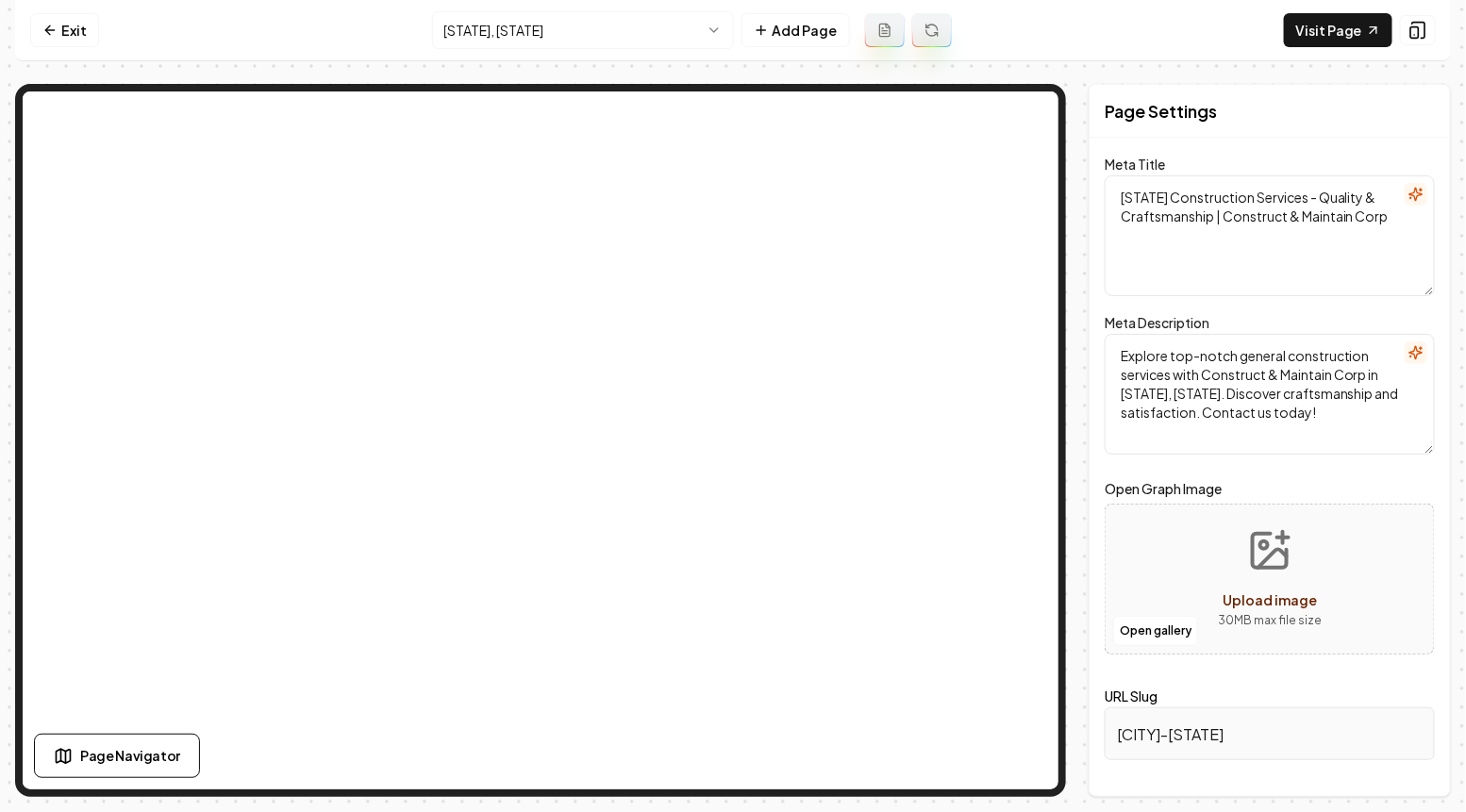 click on "Exit [STATE], [STATE] Meta Title [STATE] Construction Services - Quality & Craftsmanship | Construct & Maintain Corp Meta Description Explore top-notch general construction services with Construct & Maintain Corp in [STATE], [STATE]. Discover craftsmanship and satisfaction. Contact us today! Open Graph Image Open gallery Upload image 30 MB max file size URL Slug [CITY]-[STATE]" at bounding box center [733, 406] 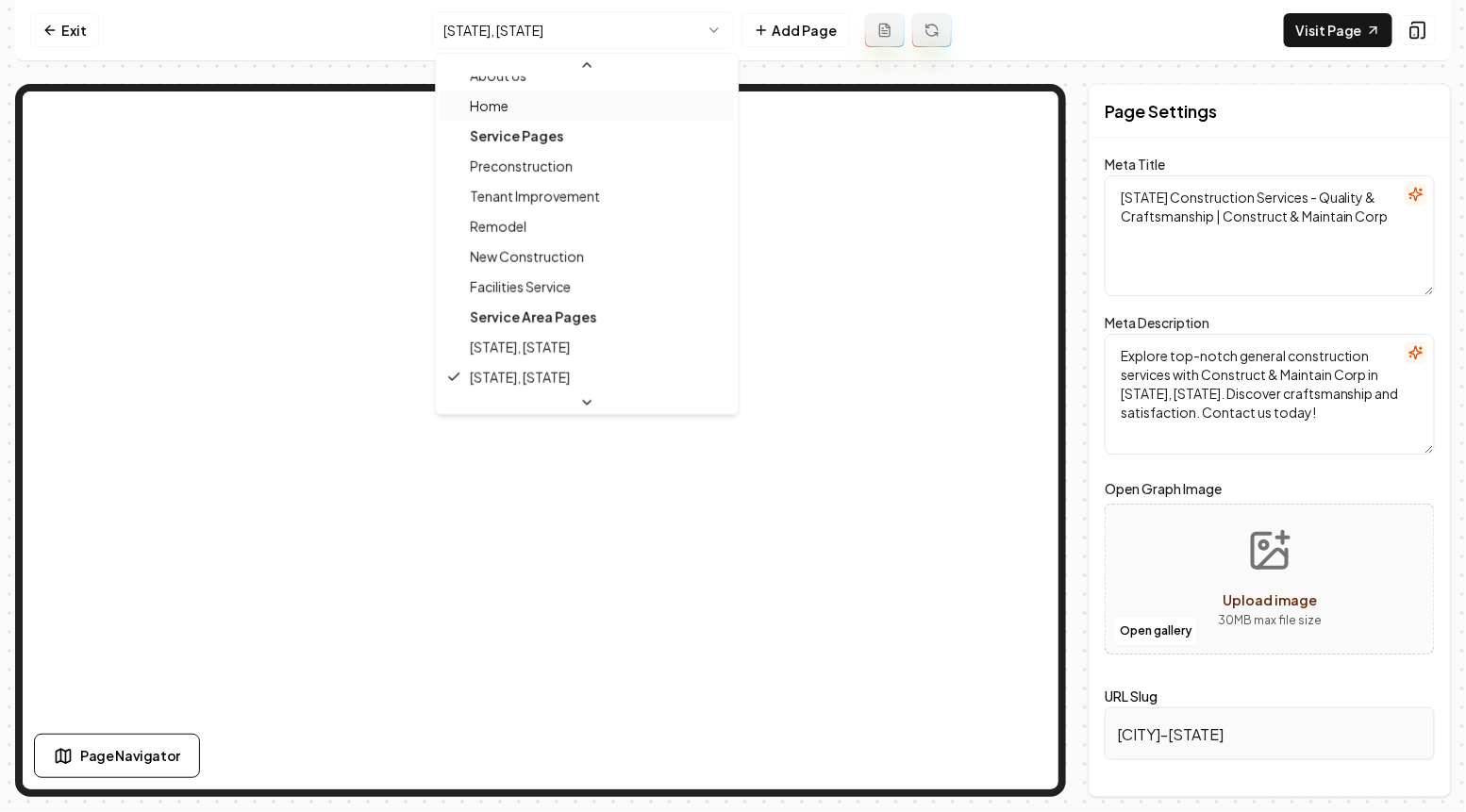 scroll, scrollTop: 70, scrollLeft: 0, axis: vertical 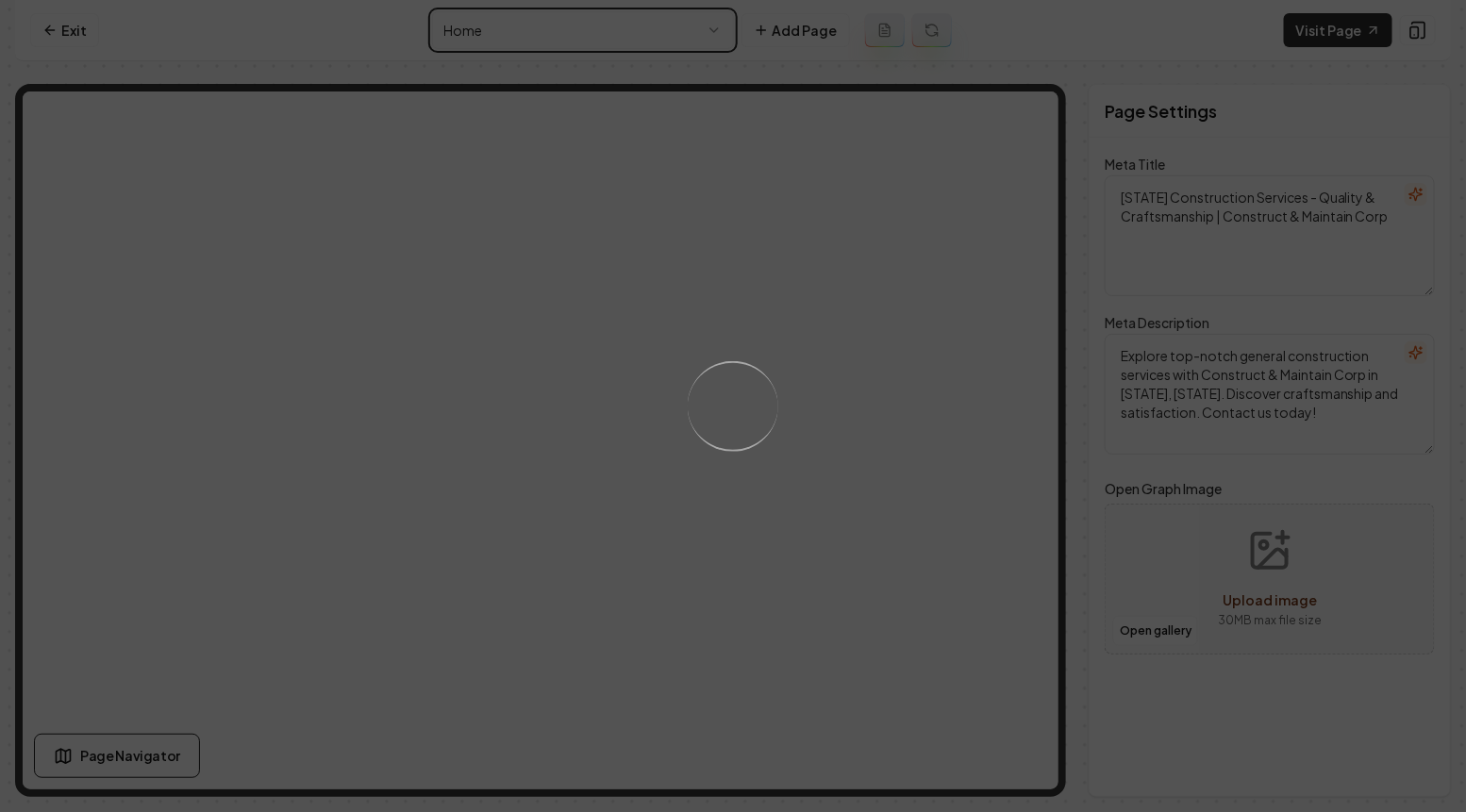 type on "General Construction Services & Offers | Construct & Maintain Corp" 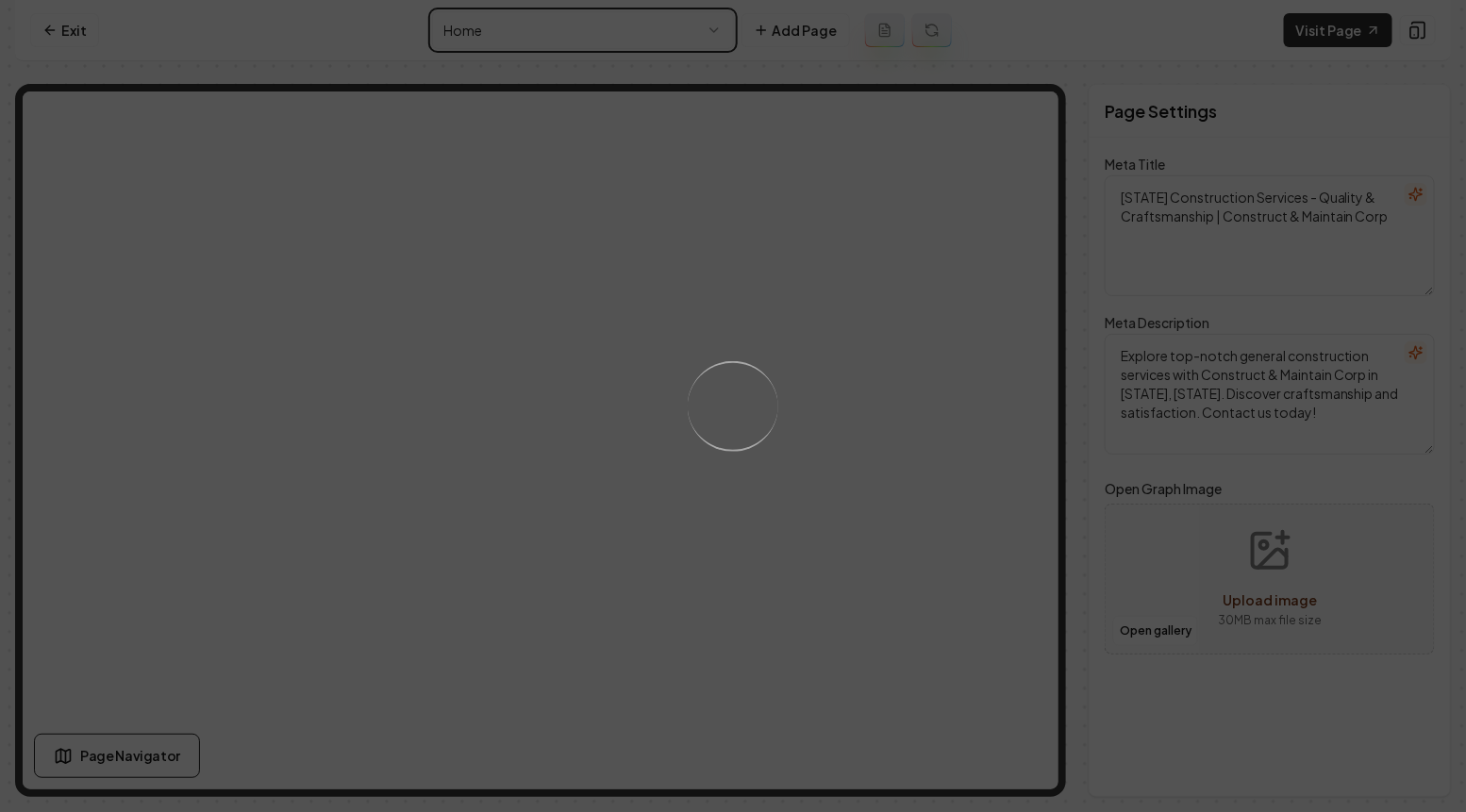 type on "Transform your space with Construct & Maintain Corp, experts in design and installation, committed to sustainability and client satisfaction. Contact us today!" 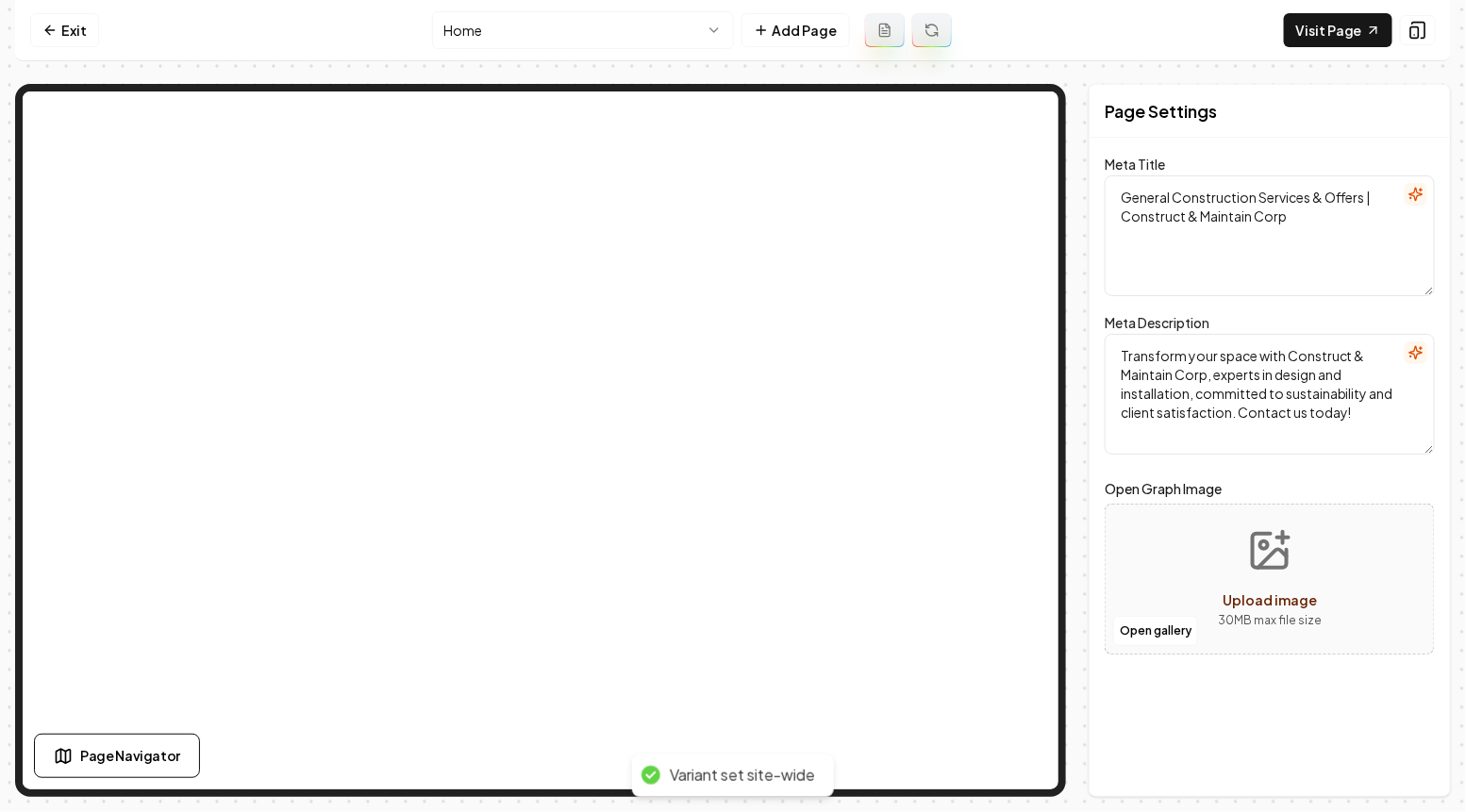 click on "Computer Required This feature is only available on a computer. Please switch to a computer to edit your site. Go back  Exit Home Add Page Visit Page  Page Navigator Page Settings Meta Title General Construction Services & Offers | Construct & Maintain Corp Meta Description Transform your space with Construct & Maintain Corp, experts in design and installation, committed to sustainability and client satisfaction. Contact us today! Open Graph Image Open gallery Upload image 30  MB max file size Discard Changes Save Section Editor Unsupported section type Variant set site-wide /dashboard/sites/c5d6b727-8699-43b1-973b-53f1ca5b79e3/pages/147d2940-a394-4e9c-8715-e0c3f90157a1" at bounding box center [733, 406] 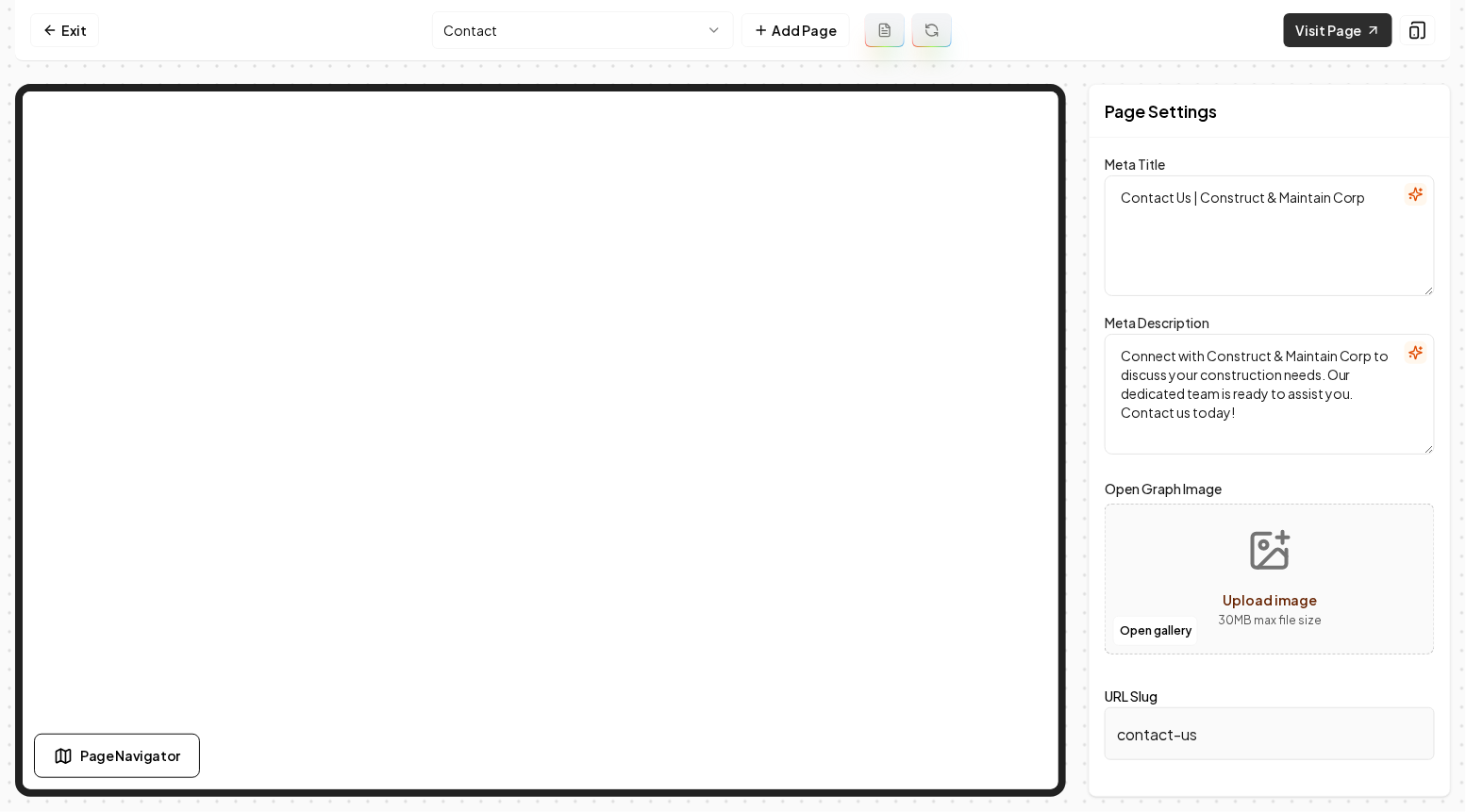 click on "Visit Page" at bounding box center [1338, 30] 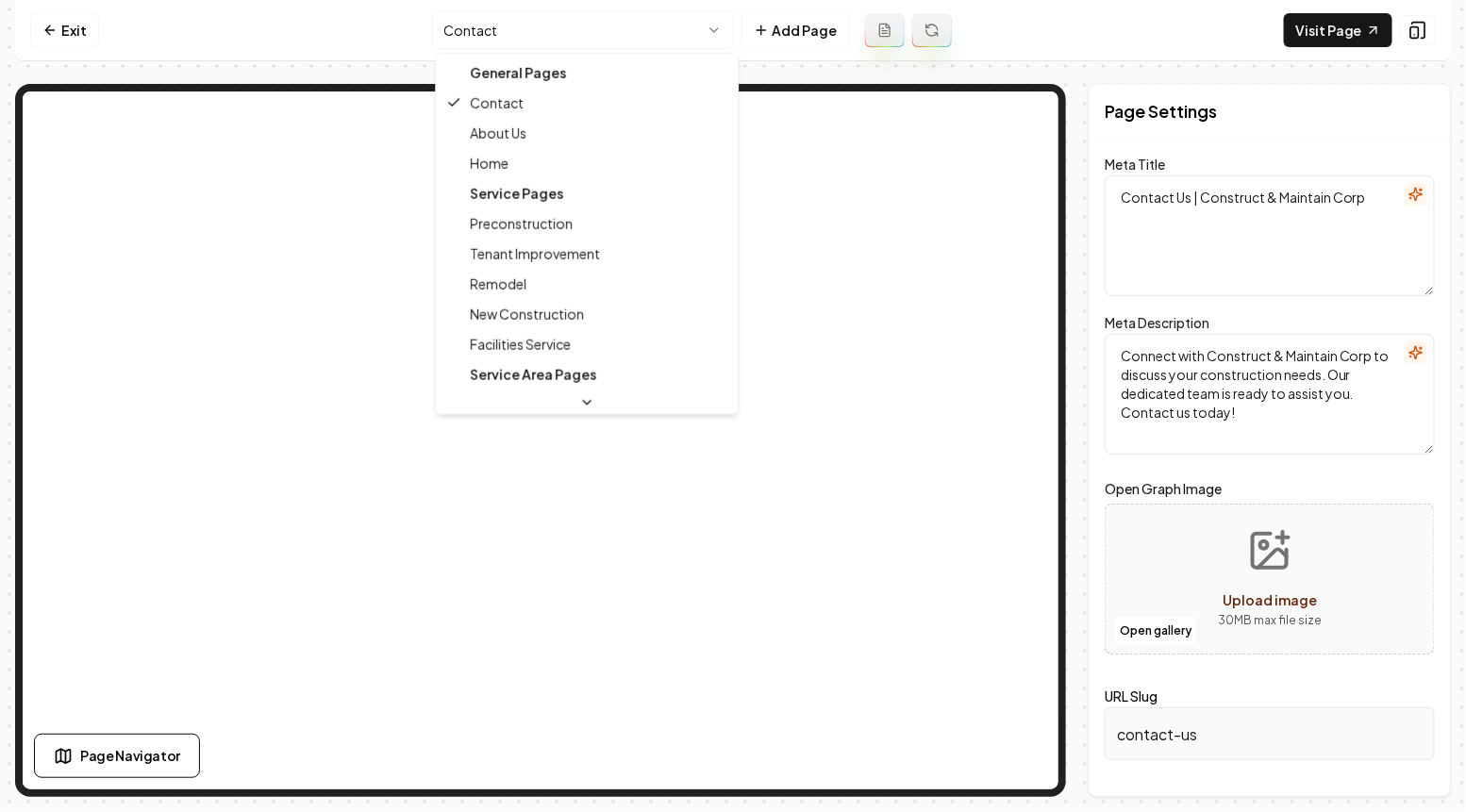 click on "Computer Required This feature is only available on a computer. Please switch to a computer to edit your site. Go back  Exit Contact Add Page Visit Page  Page Navigator Page Settings Meta Title Contact Us | Construct & Maintain Corp Meta Description Connect with Construct & Maintain Corp to discuss your construction needs. Our dedicated team is ready to assist you. Contact us today! Open Graph Image Open gallery Upload image 30  MB max file size URL Slug contact-us Discard Changes Save Section Editor Unsupported section type /dashboard/sites/c5d6b727-8699-43b1-973b-53f1ca5b79e3/pages/17cff685-b8e0-42c0-8069-b394460cd1fb General Pages Contact About Us Home Service Pages Preconstruction Tenant Improvement Remodel New Construction Facilities Service Service Area Pages [STATE], [STATE] [STATE], [STATE] [STATE], [STATE] [STATE], [STATE] [STATE], [STATE] [STATE], [STATE]" at bounding box center (733, 406) 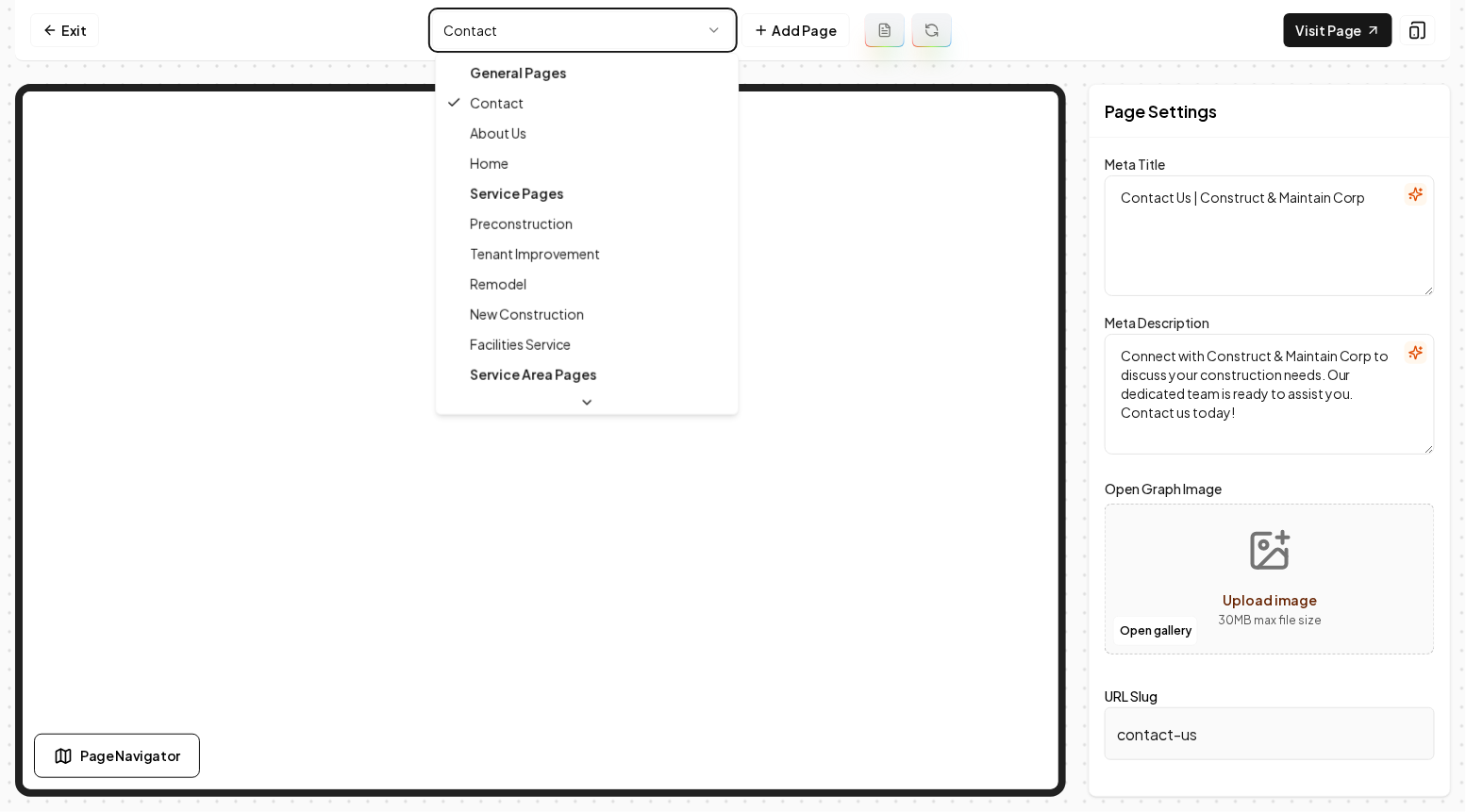 type on "Tenant Improvement Services | Construct & Maintain Corp" 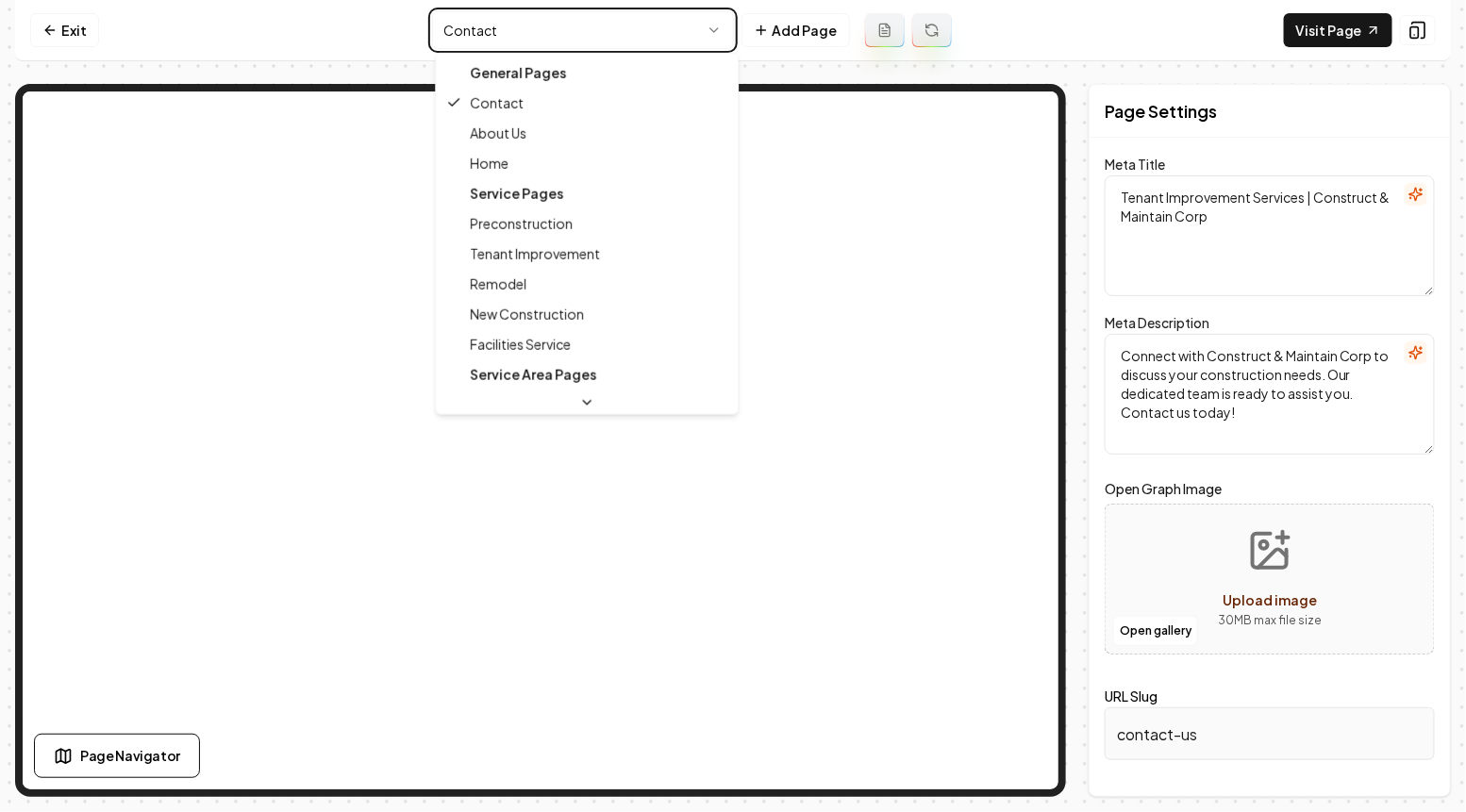 type on "Transform your space with Construct & Maintain Corp's expert Tenant Improvement services. Discover our craftsmanship and attention to detail. Contact us today!" 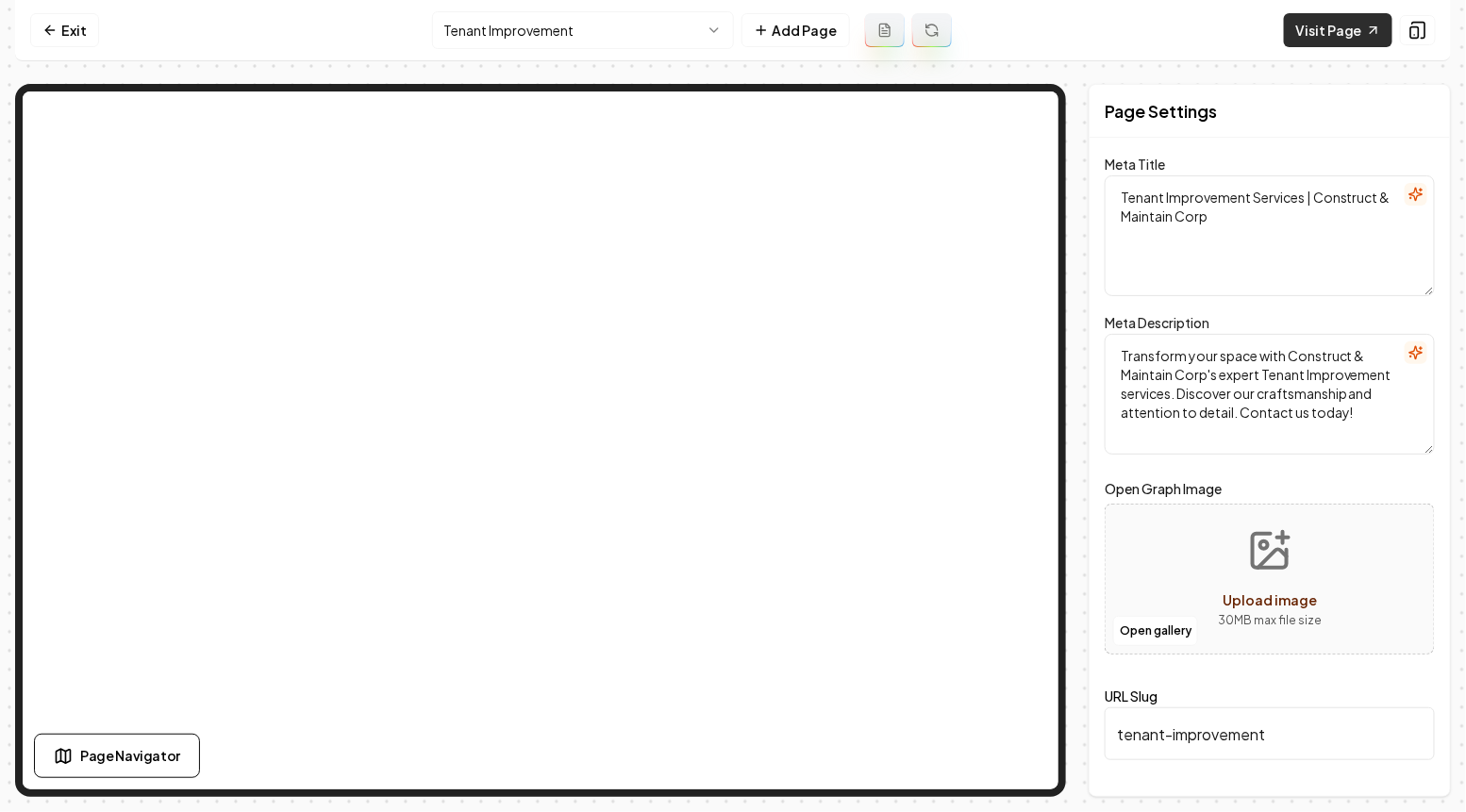 click on "Visit Page" at bounding box center [1338, 30] 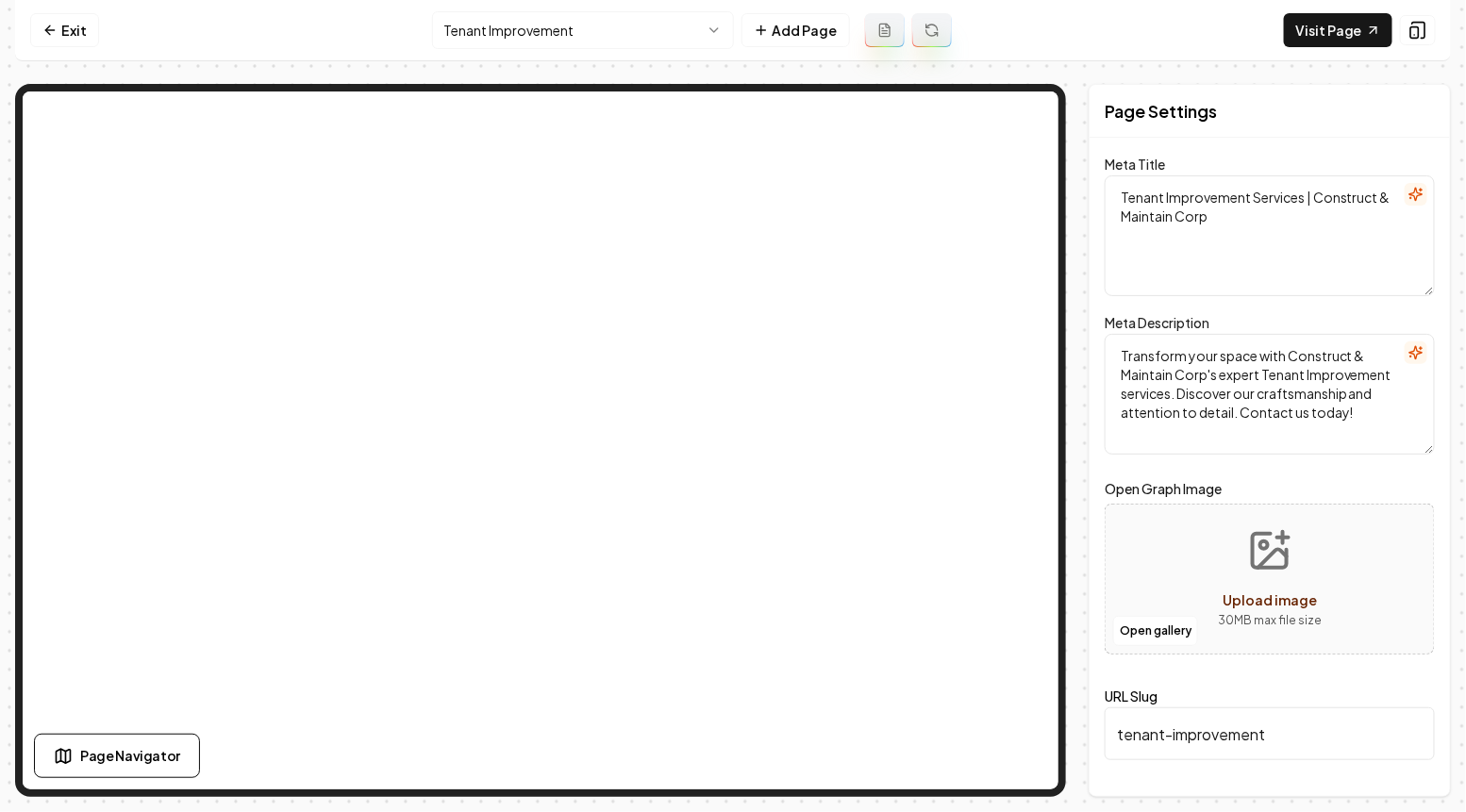 click on "Computer Required This feature is only available on a computer. Please switch to a computer to edit your site. Go back  Exit Tenant Improvement Add Page Visit Page  Page Navigator Page Settings Meta Title Tenant Improvement Services | Construct & Maintain Corp Meta Description Transform your space with Construct & Maintain Corp's expert Tenant Improvement services. Discover our craftsmanship and attention to detail. Contact us today! Open Graph Image Open gallery Upload image 30  MB max file size URL Slug tenant-improvement Discard Changes Save Section Editor Unsupported section type /dashboard/sites/c5d6b727-8699-43b1-973b-53f1ca5b79e3/pages/be919ff7-baf9-4396-9d0a-fae21b3df4de" at bounding box center [733, 406] 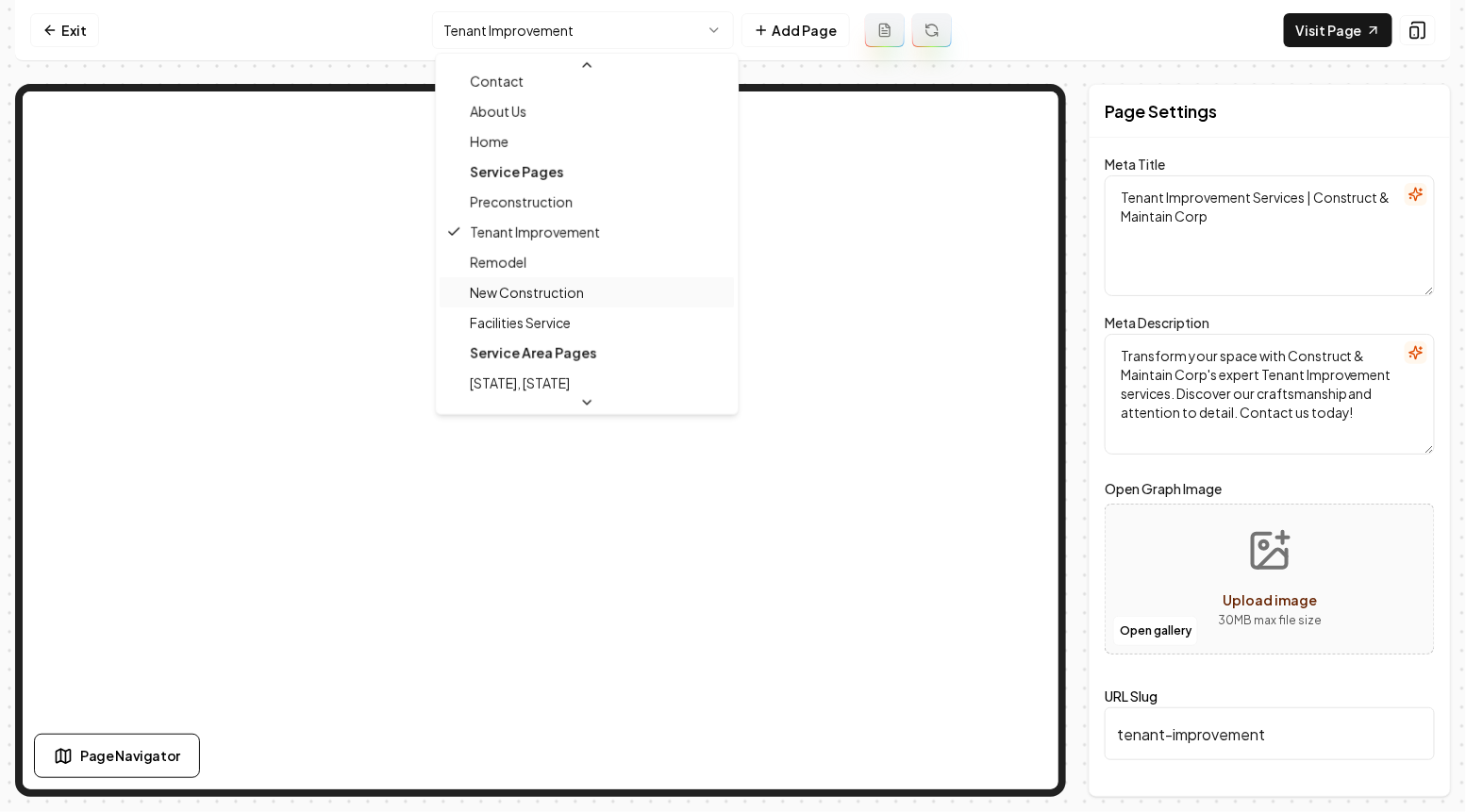 scroll, scrollTop: 47, scrollLeft: 0, axis: vertical 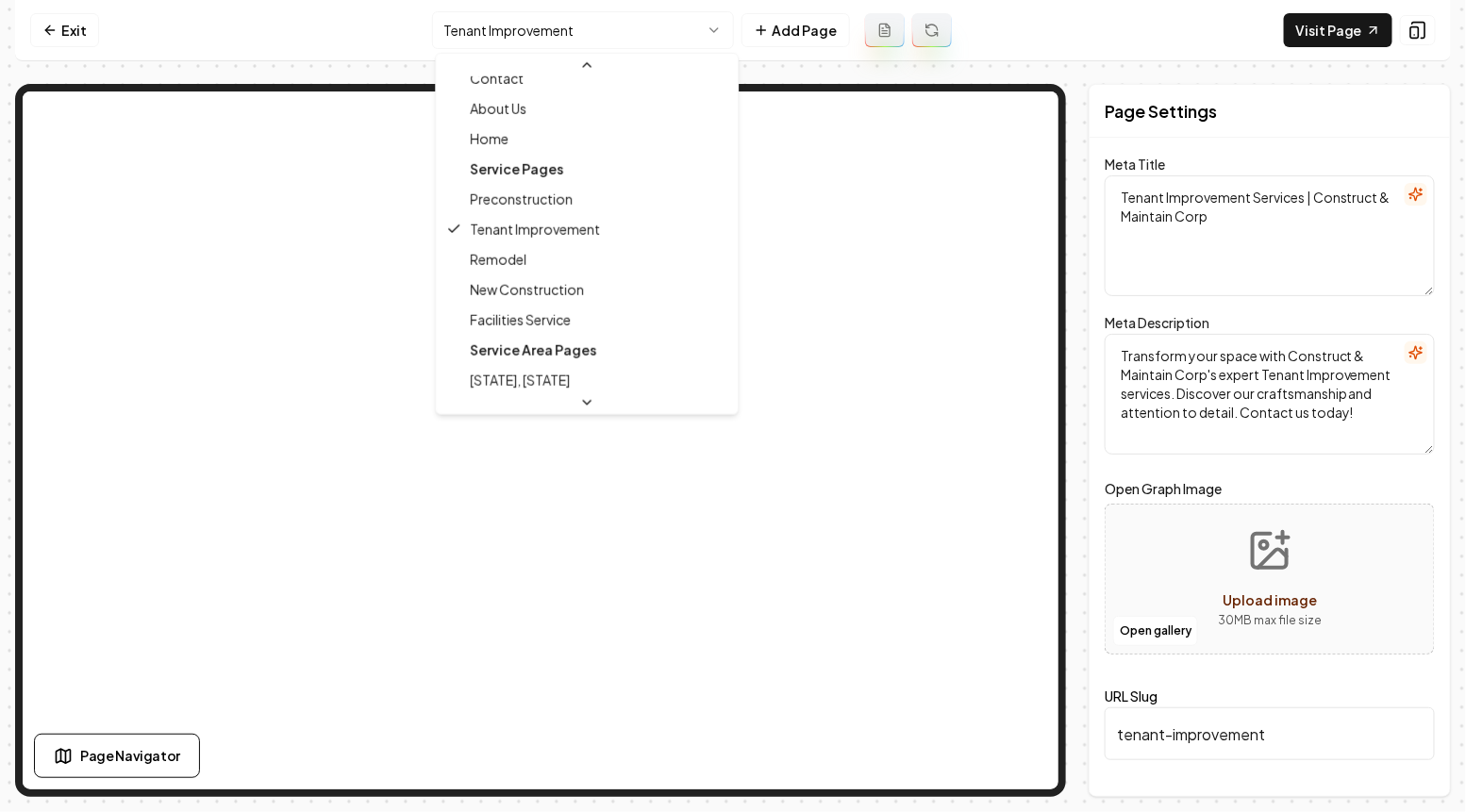 drag, startPoint x: 547, startPoint y: 294, endPoint x: 544, endPoint y: 313, distance: 19.23538 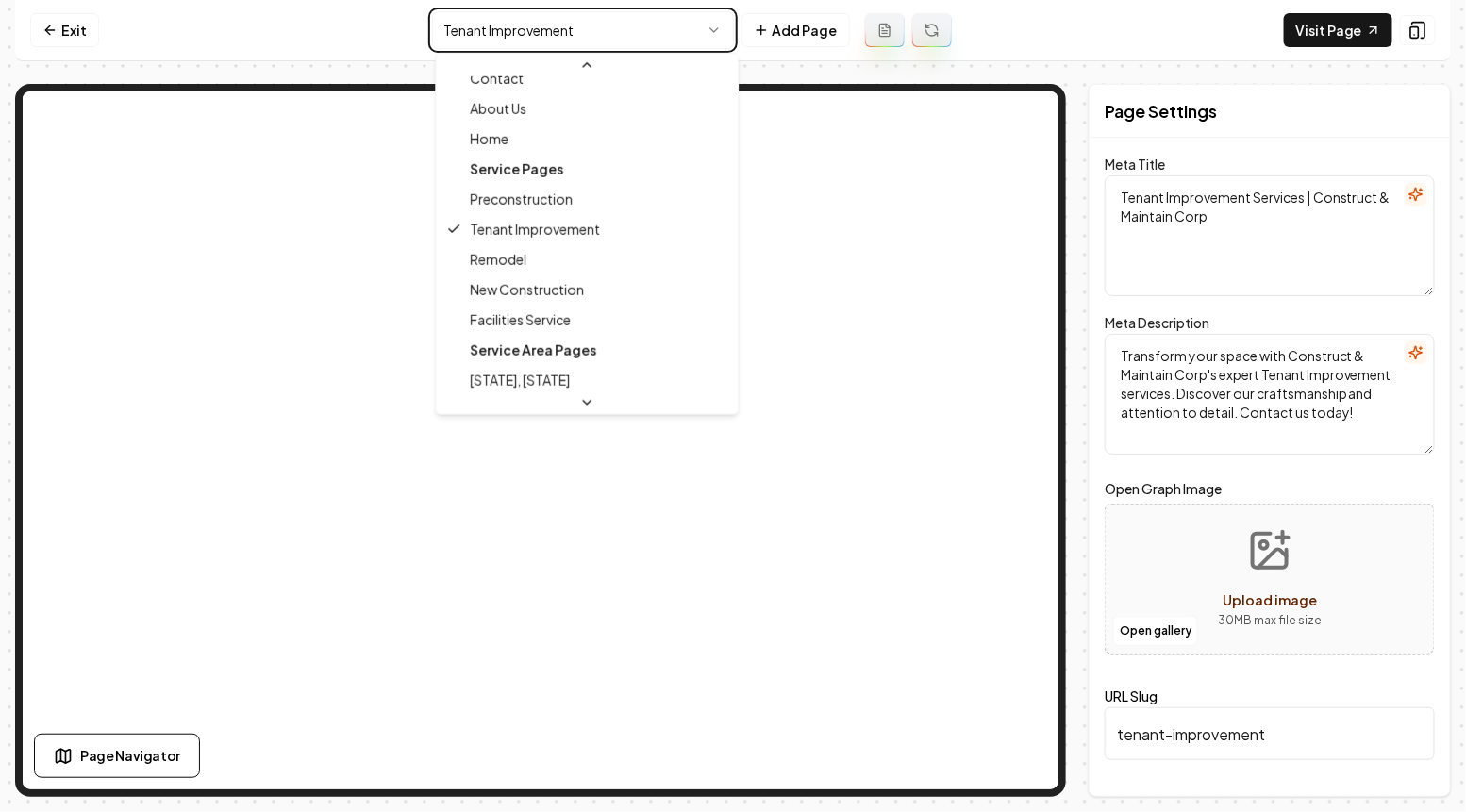 type on "Facilities Service Expertise | Construct & Maintain Corp" 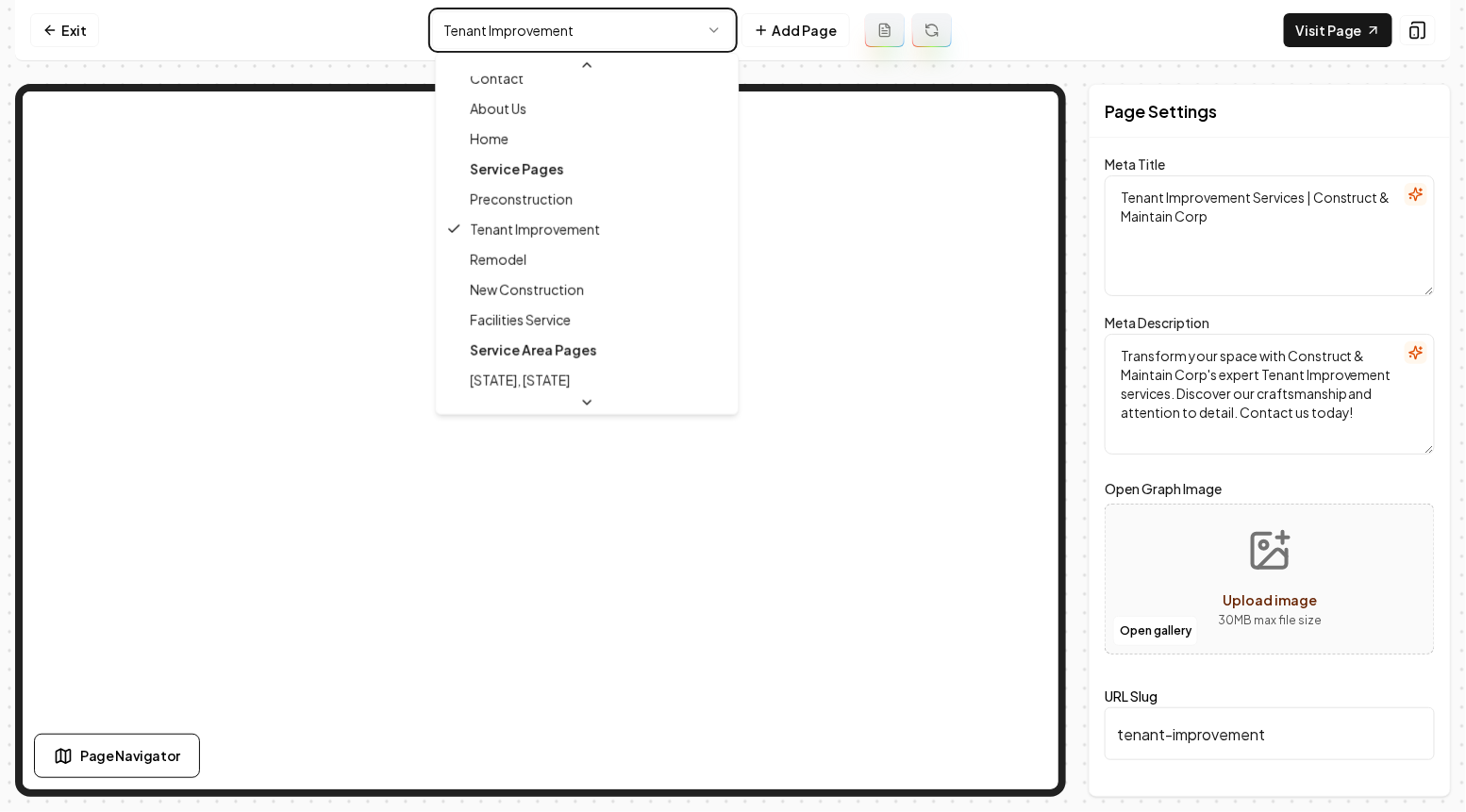 type on "Explore Construct & Maintain Corp's premier Facilities Service page. Discover our expert process, client projects, and FAQs. Contact us to start your project today!" 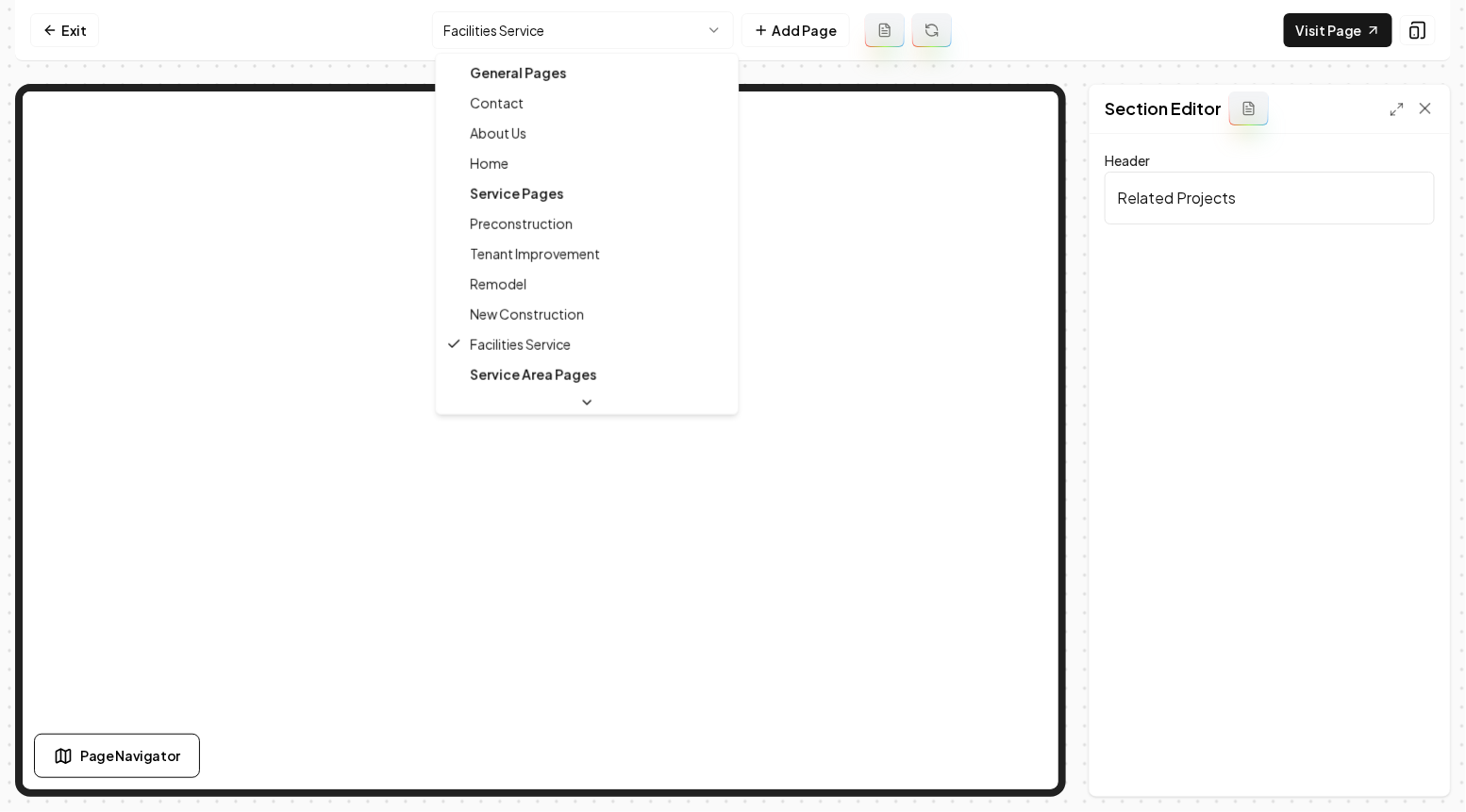 click on "Computer Required This feature is only available on a computer. Please switch to a computer to edit your site. Go back  Exit Facilities Service Add Page Visit Page  Page Navigator Page Settings Section Editor Dark mode  off Using your light color palette. Logo Custom navigation  off We've generated your navigation for you. Discard Changes Save /dashboard/sites/c5d6b727-8699-43b1-973b-53f1ca5b79e3/pages/c64121c6-49cf-43ed-a330-727f8dde0108 General Pages Contact About Us Home Service Pages Preconstruction Tenant Improvement Remodel New Construction Facilities Service Service Area Pages Washington, WA California, CA Arizona, AZ Oregon, OR Nevada, NV Idaho, ID" at bounding box center [733, 406] 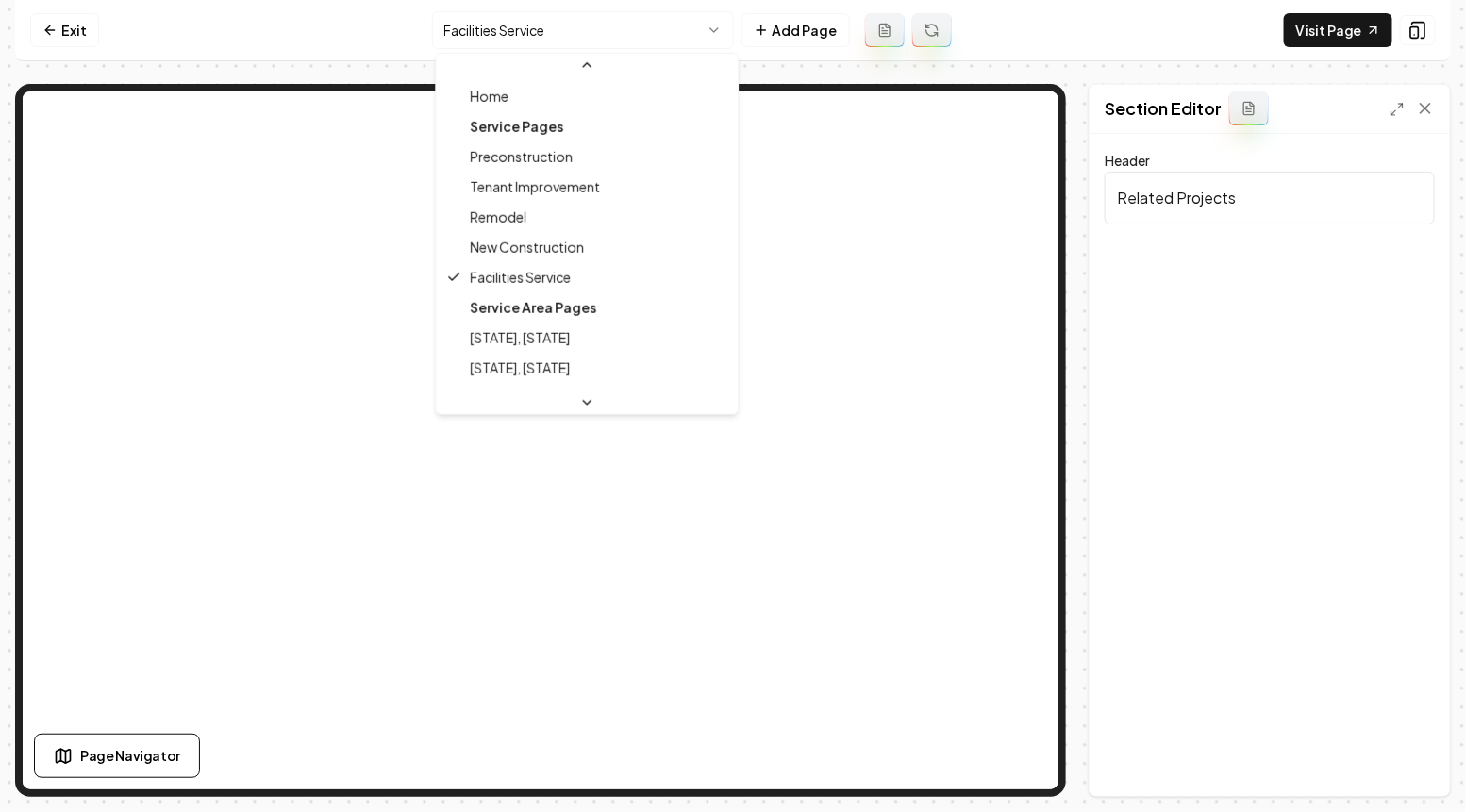 scroll, scrollTop: 0, scrollLeft: 0, axis: both 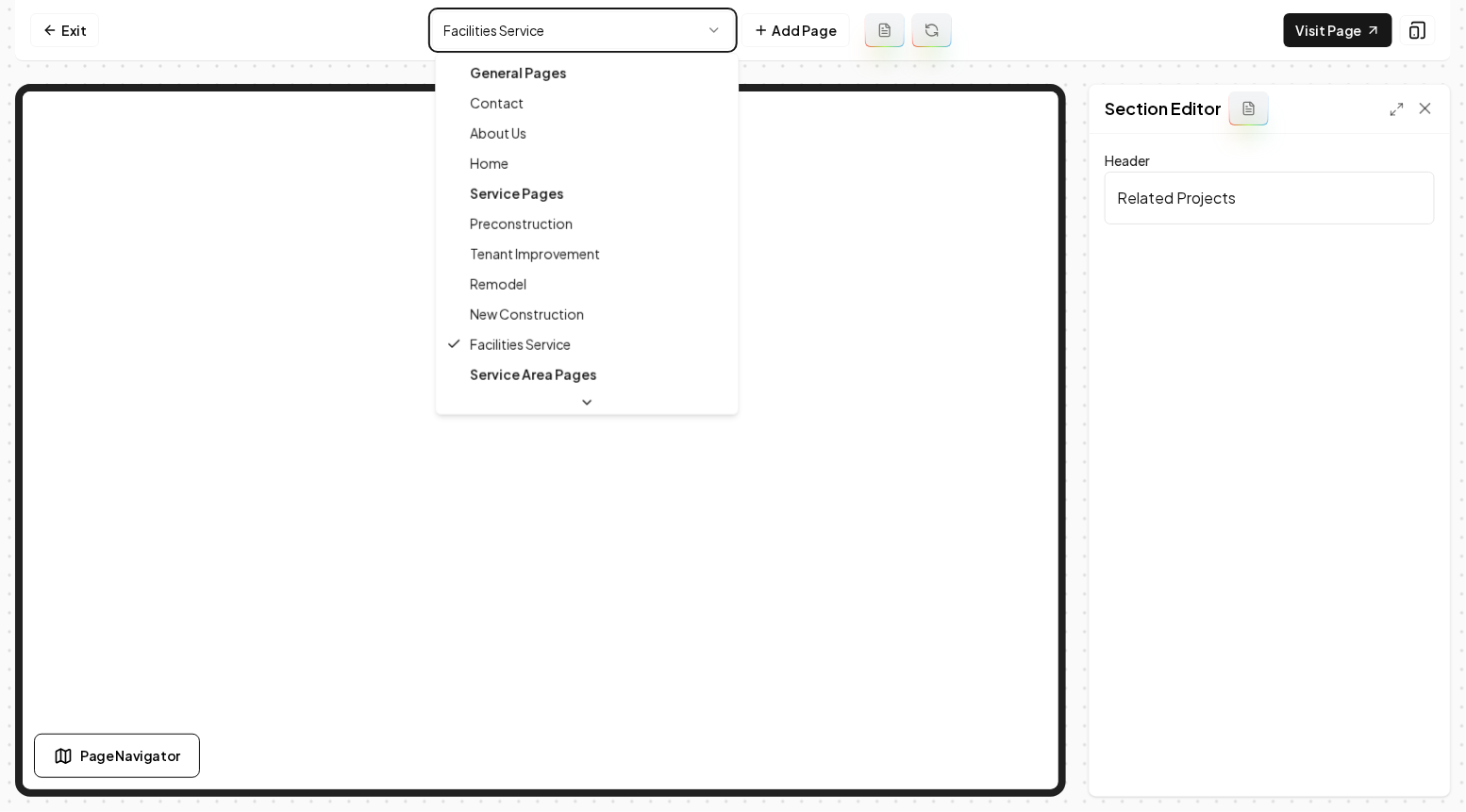 click on "Computer Required This feature is only available on a computer. Please switch to a computer to edit your site. Go back  Exit Facilities Service Add Page Visit Page  Page Navigator Page Settings Section Editor Dark mode  off Using your light color palette. Logo Custom navigation  off We've generated your navigation for you. Discard Changes Save /dashboard/sites/c5d6b727-8699-43b1-973b-53f1ca5b79e3/pages/c64121c6-49cf-43ed-a330-727f8dde0108 General Pages Contact About Us Home Service Pages Preconstruction Tenant Improvement Remodel New Construction Facilities Service Service Area Pages Washington, WA California, CA Arizona, AZ Oregon, OR Nevada, NV Idaho, ID" at bounding box center (733, 406) 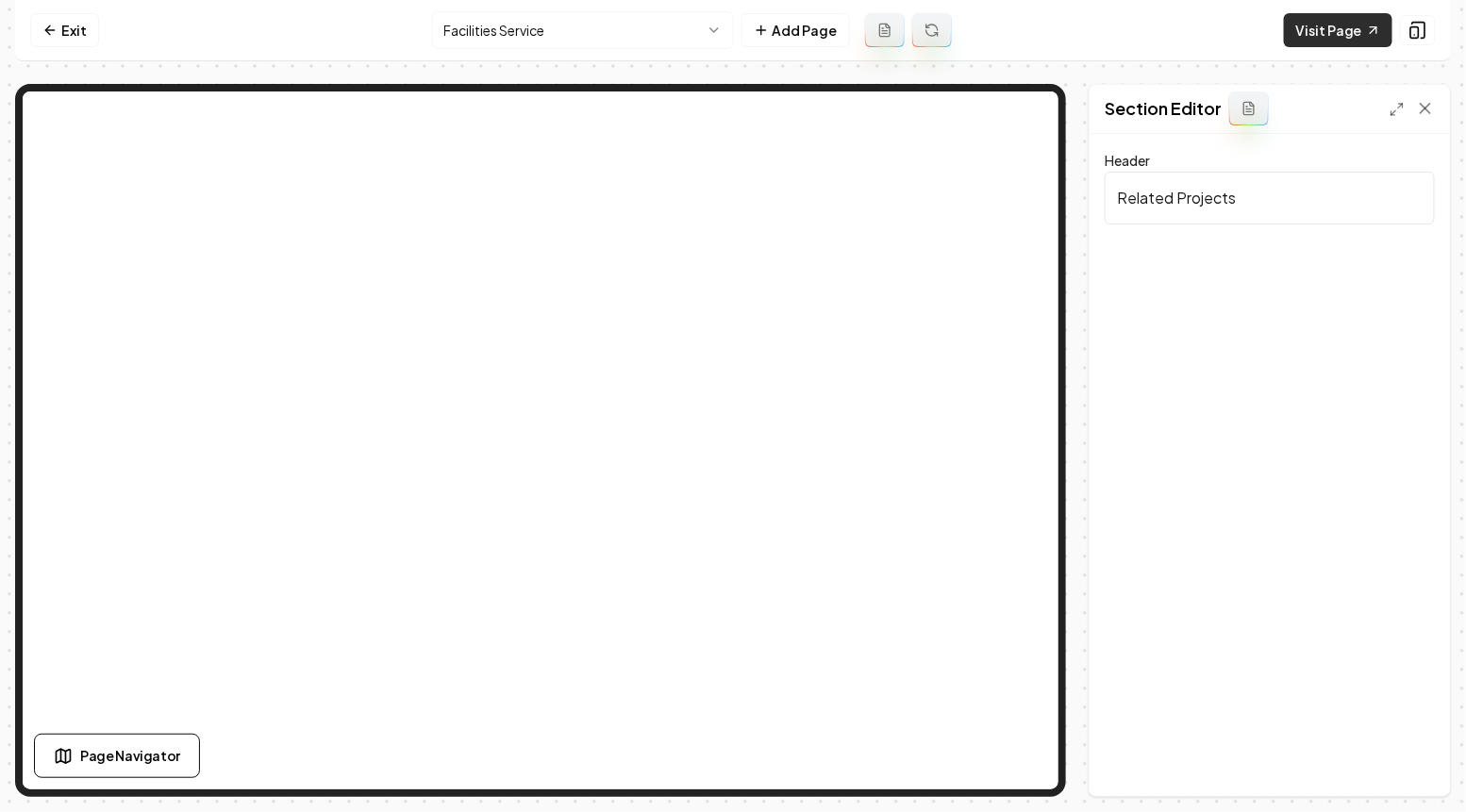 click on "Visit Page" at bounding box center [1338, 30] 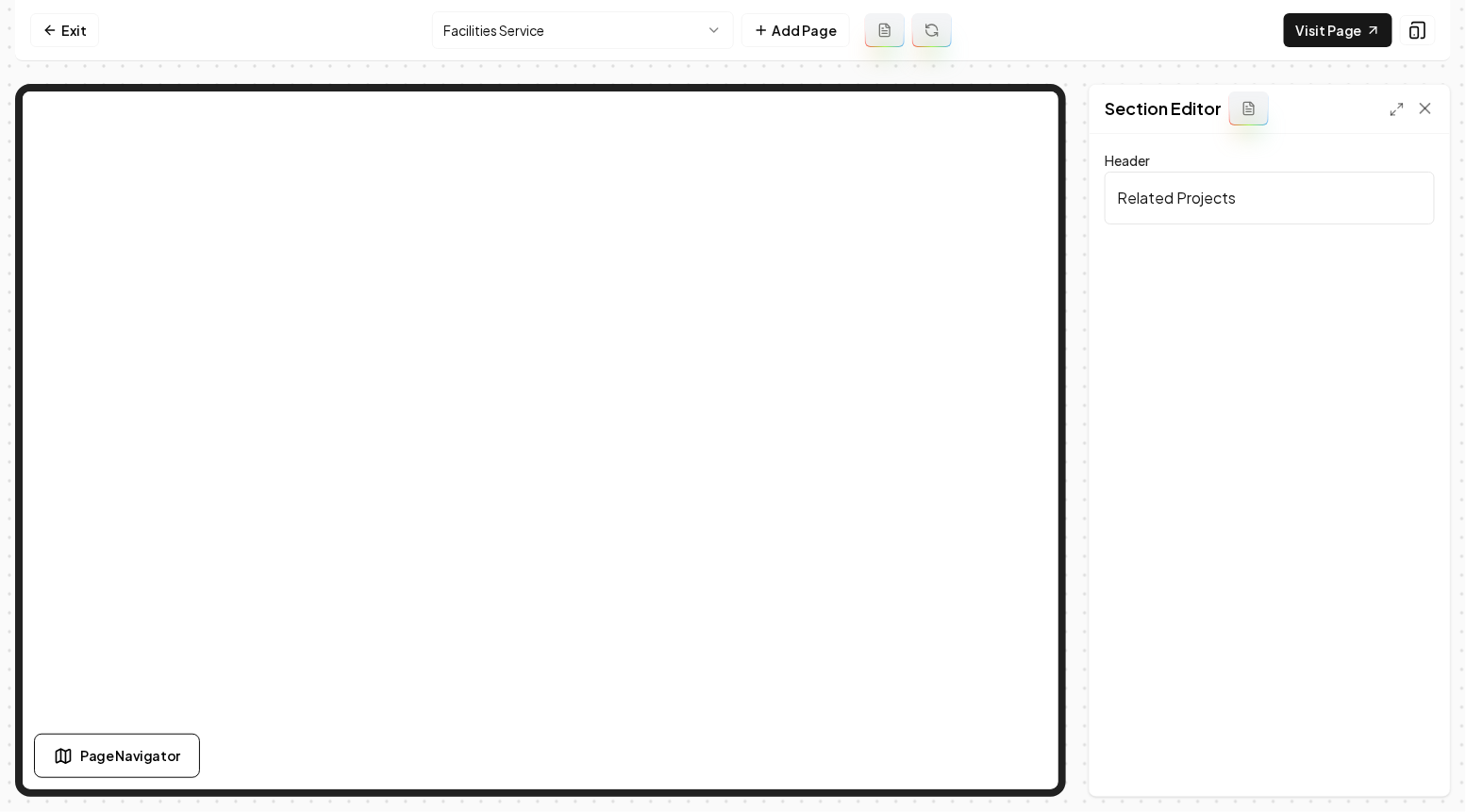 click on "Computer Required This feature is only available on a computer. Please switch to a computer to edit your site. Go back  Exit Facilities Service Add Page Visit Page  Page Navigator Page Settings Section Editor Header Related Projects Discard Changes Save /dashboard/sites/c5d6b727-8699-43b1-973b-53f1ca5b79e3/pages/c64121c6-49cf-43ed-a330-727f8dde0108" at bounding box center [733, 406] 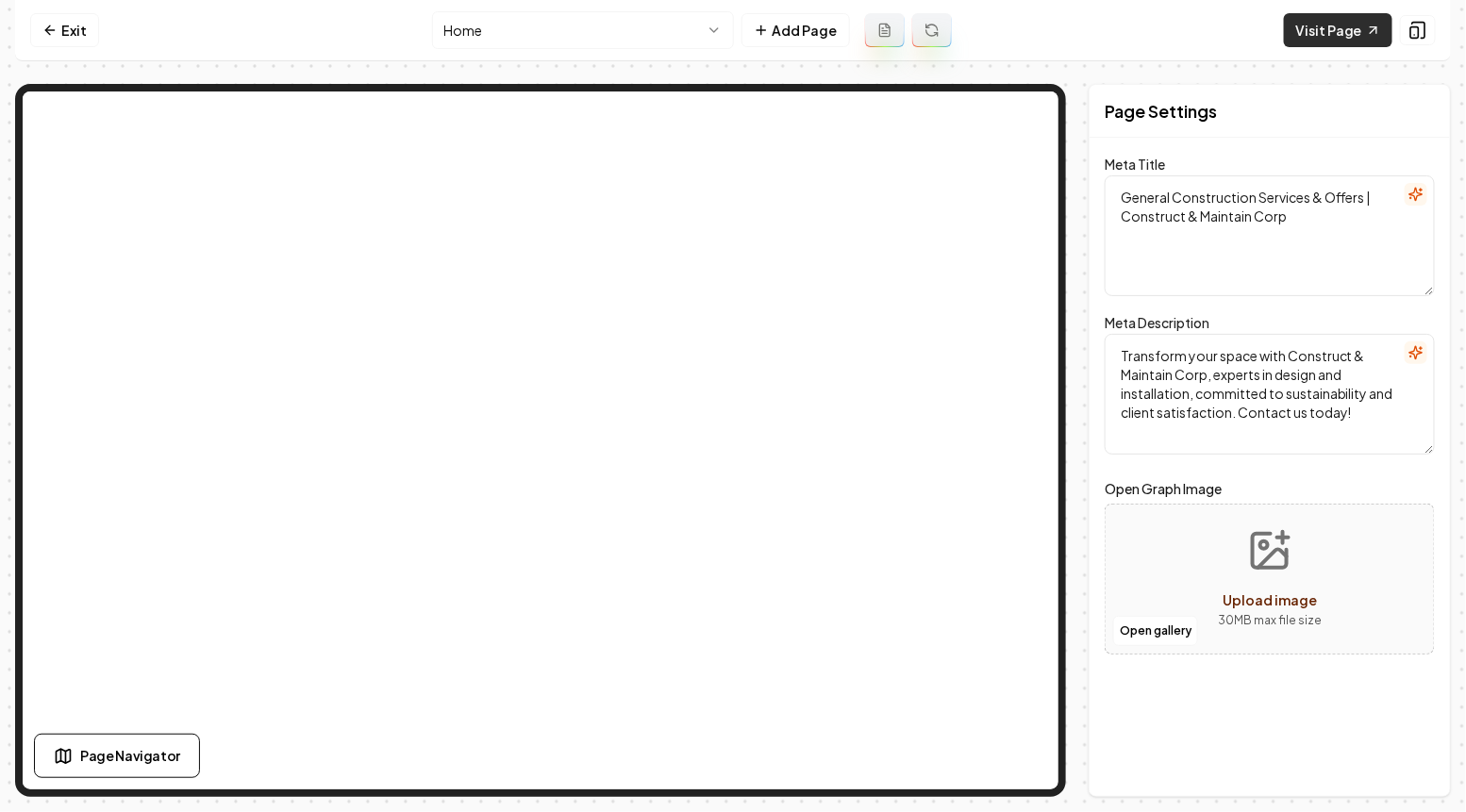 click on "Visit Page" at bounding box center (1338, 30) 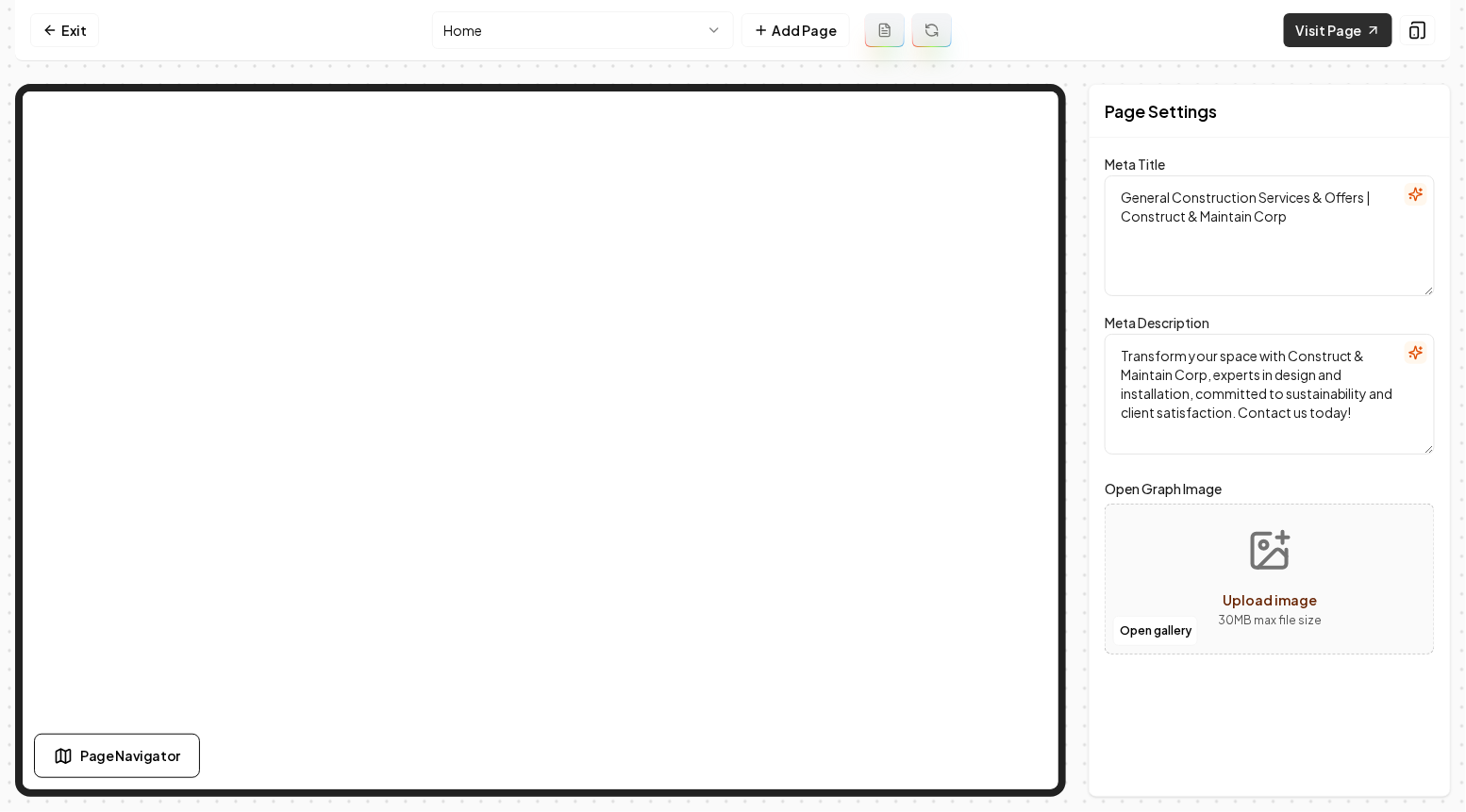 click on "Visit Page" at bounding box center [1338, 30] 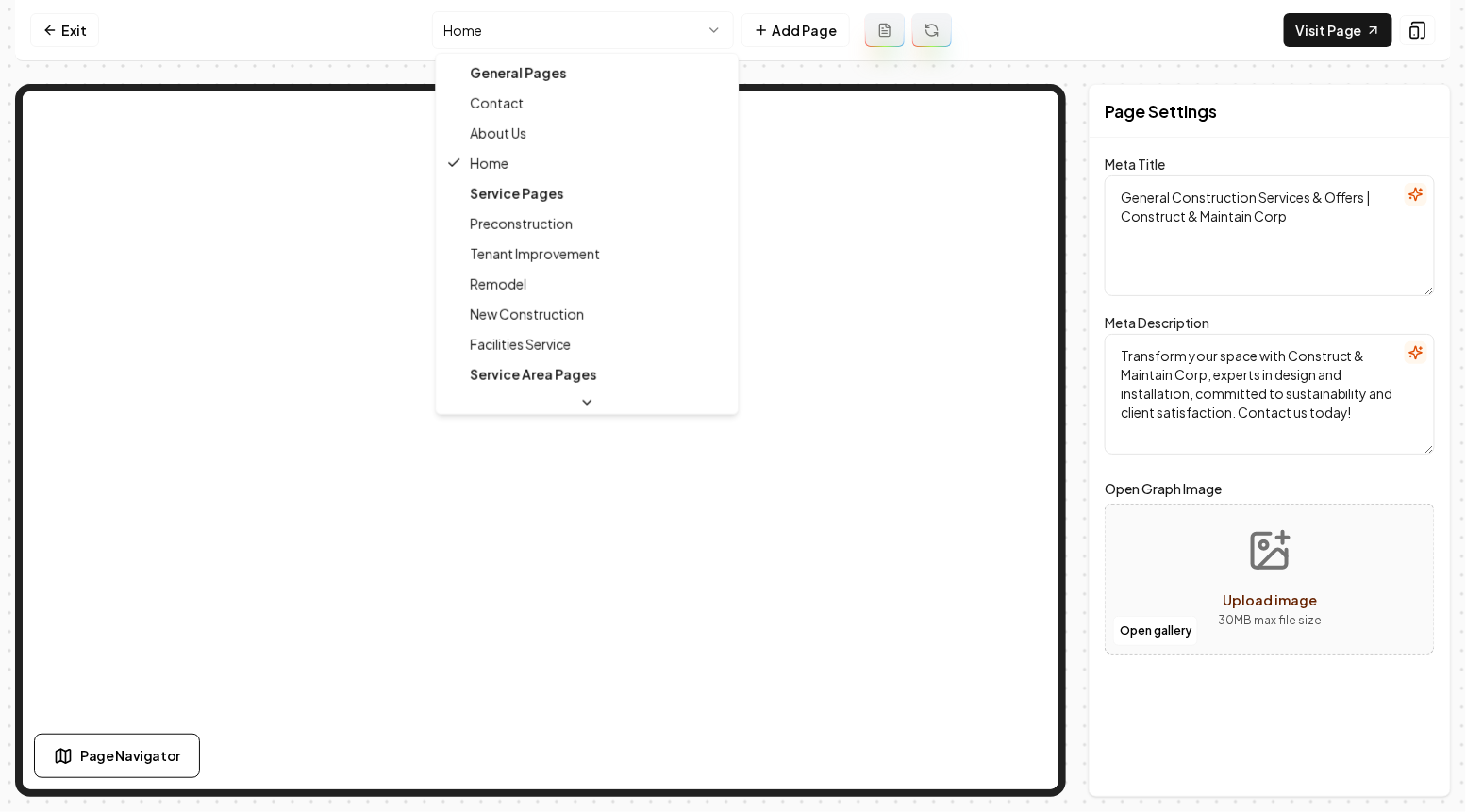 click on "Computer Required This feature is only available on a computer. Please switch to a computer to edit your site. Go back  Exit Home Add Page Visit Page  Page Navigator Page Settings Meta Title General Construction Services & Offers | Construct & Maintain Corp Meta Description Transform your space with Construct & Maintain Corp, experts in design and installation, committed to sustainability and client satisfaction. Contact us today! Open Graph Image Open gallery Upload image 30  MB max file size Discard Changes Save Section Editor Unsupported section type Variant set site-wide /dashboard/sites/c5d6b727-8699-43b1-973b-53f1ca5b79e3/pages/147d2940-a394-4e9c-8715-e0c3f90157a1 General Pages Contact About Us Home Service Pages Preconstruction Tenant Improvement Remodel New Construction Facilities Service Service Area Pages [STATE], [STATE] [STATE], [STATE] [STATE], [STATE] [STATE], [STATE] [STATE], [STATE] [STATE], [STATE]" at bounding box center (733, 406) 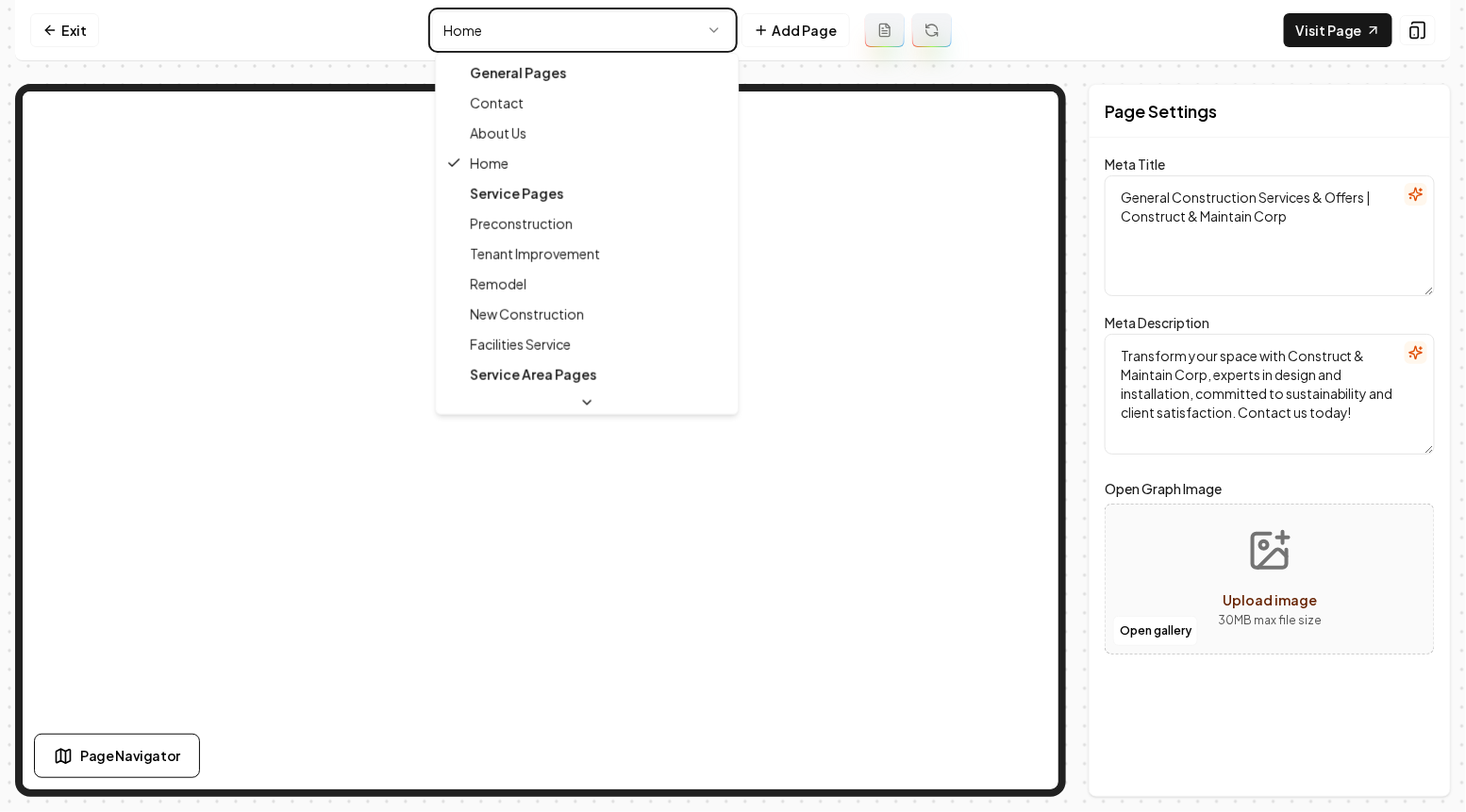 type on "About Construct & Maintain Corp: Expert Craftsmanship & Innovation" 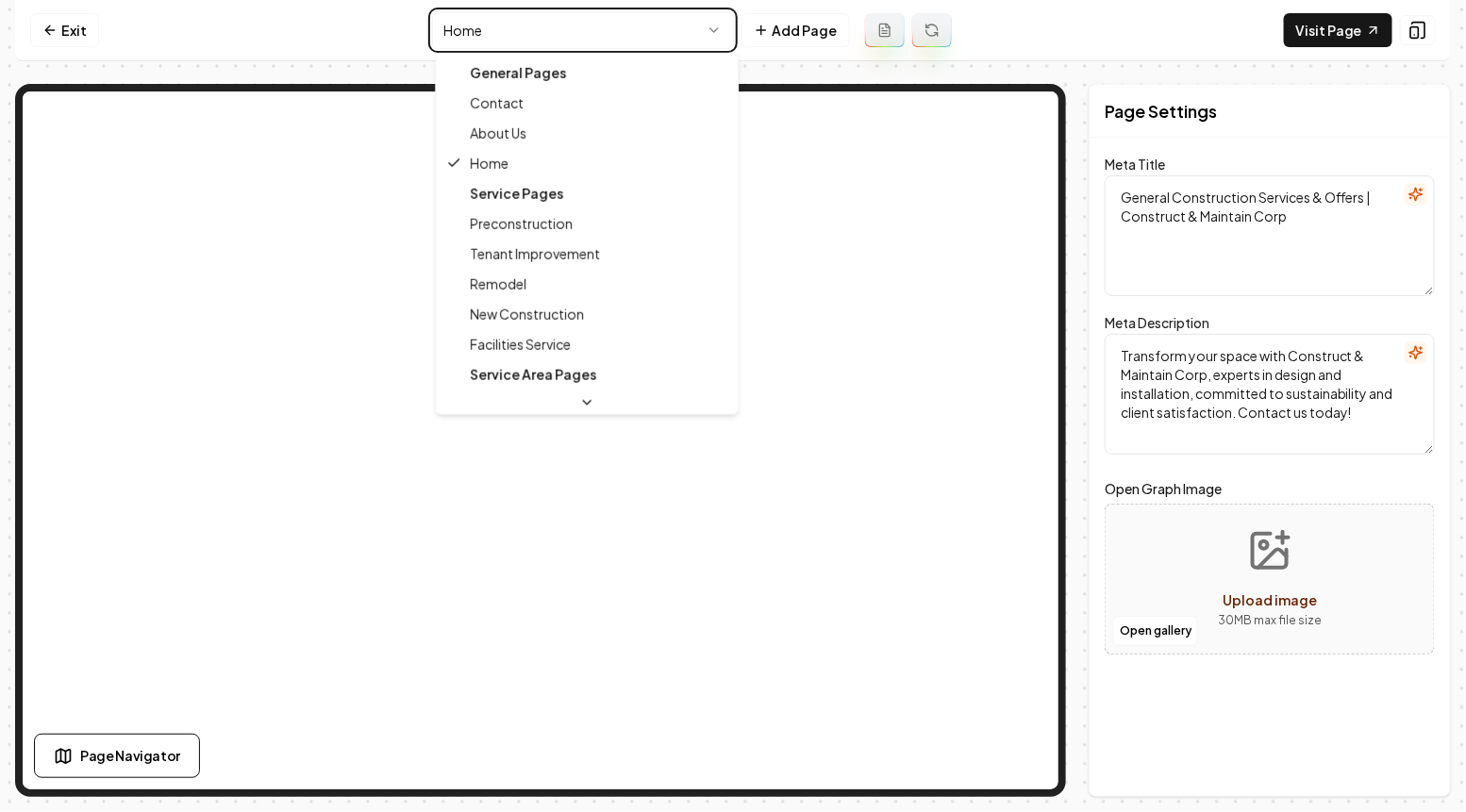 type on "Discover Construct & Maintain Corp, your trusted partner in expert design, installation, and sustainable maintenance. Meet our professional team dedicated to perfection. Contact us today!" 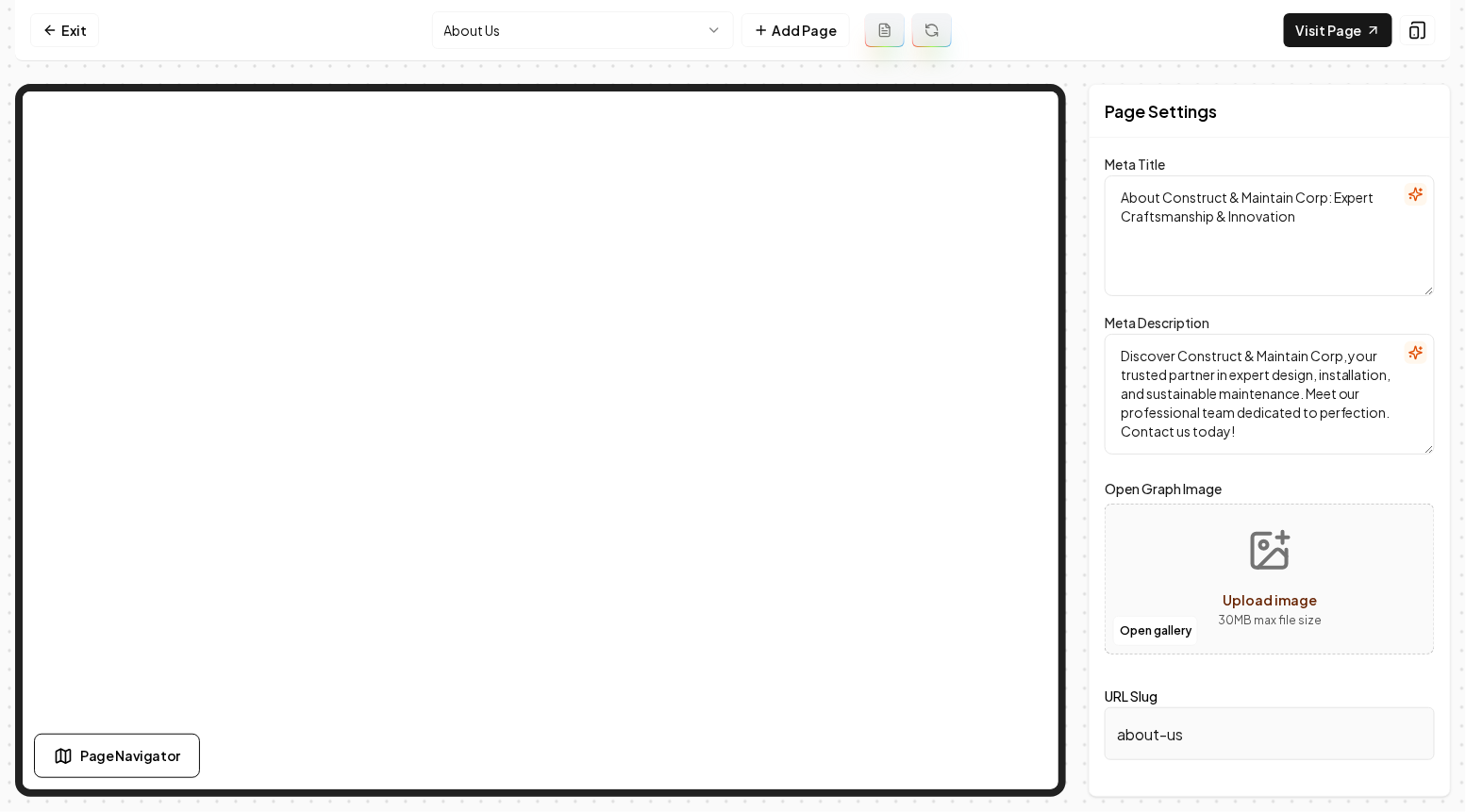 click on "Exit About Us" at bounding box center [733, 406] 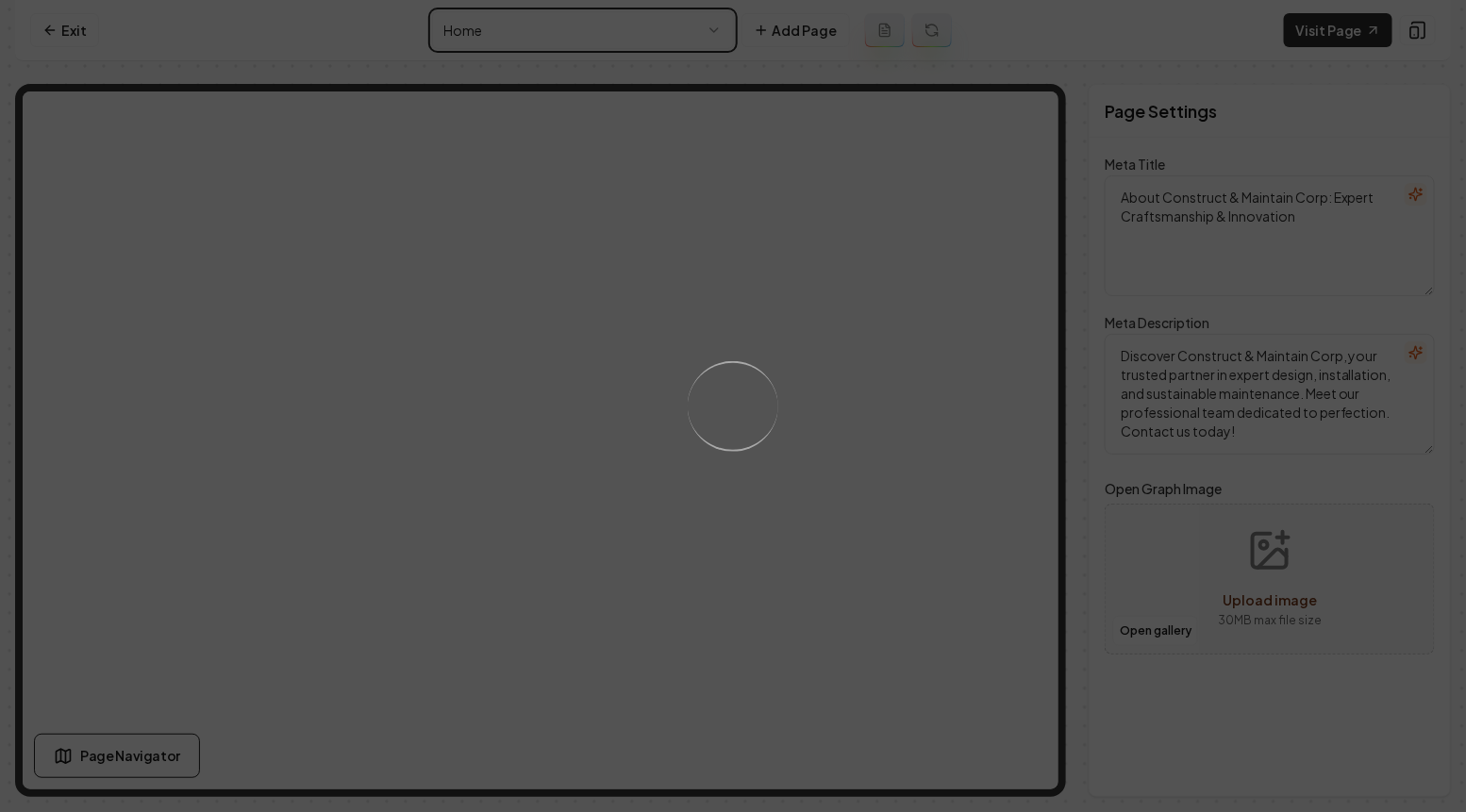 type on "General Construction Services & Offers | Construct & Maintain Corp" 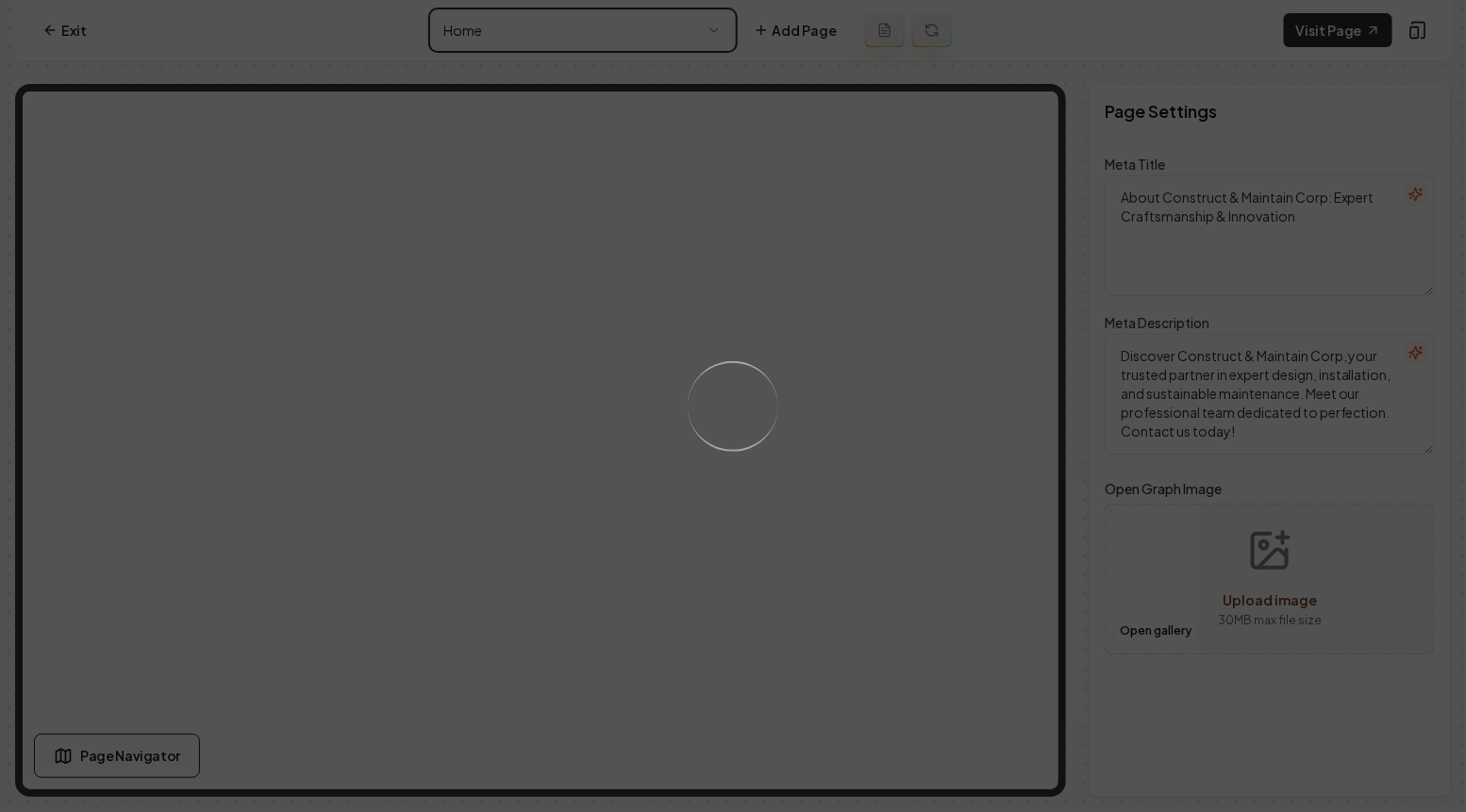 type on "Transform your space with Construct & Maintain Corp, experts in design and installation, committed to sustainability and client satisfaction. Contact us today!" 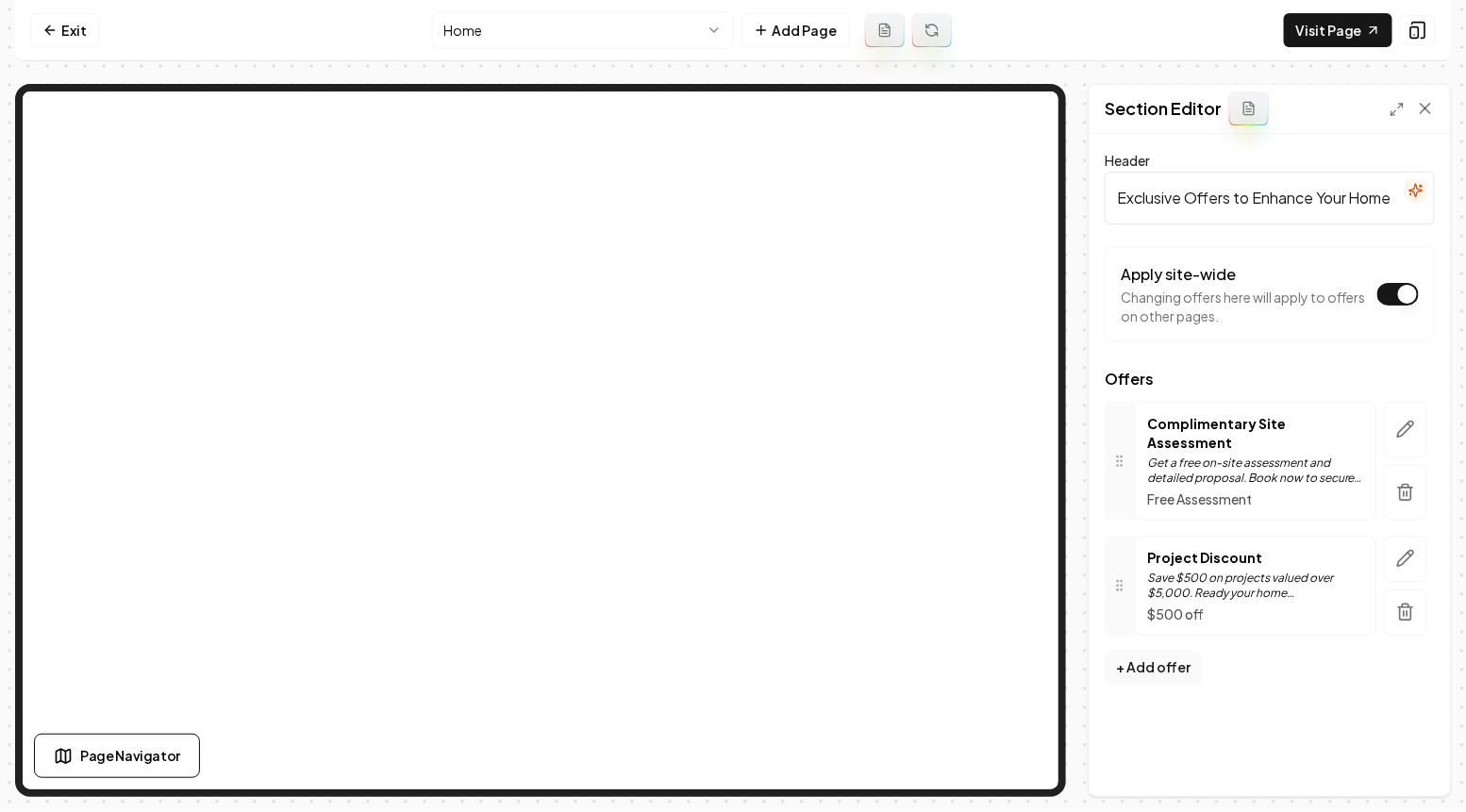 click on "Exclusive Offers to Enhance Your Home" at bounding box center [1270, 198] 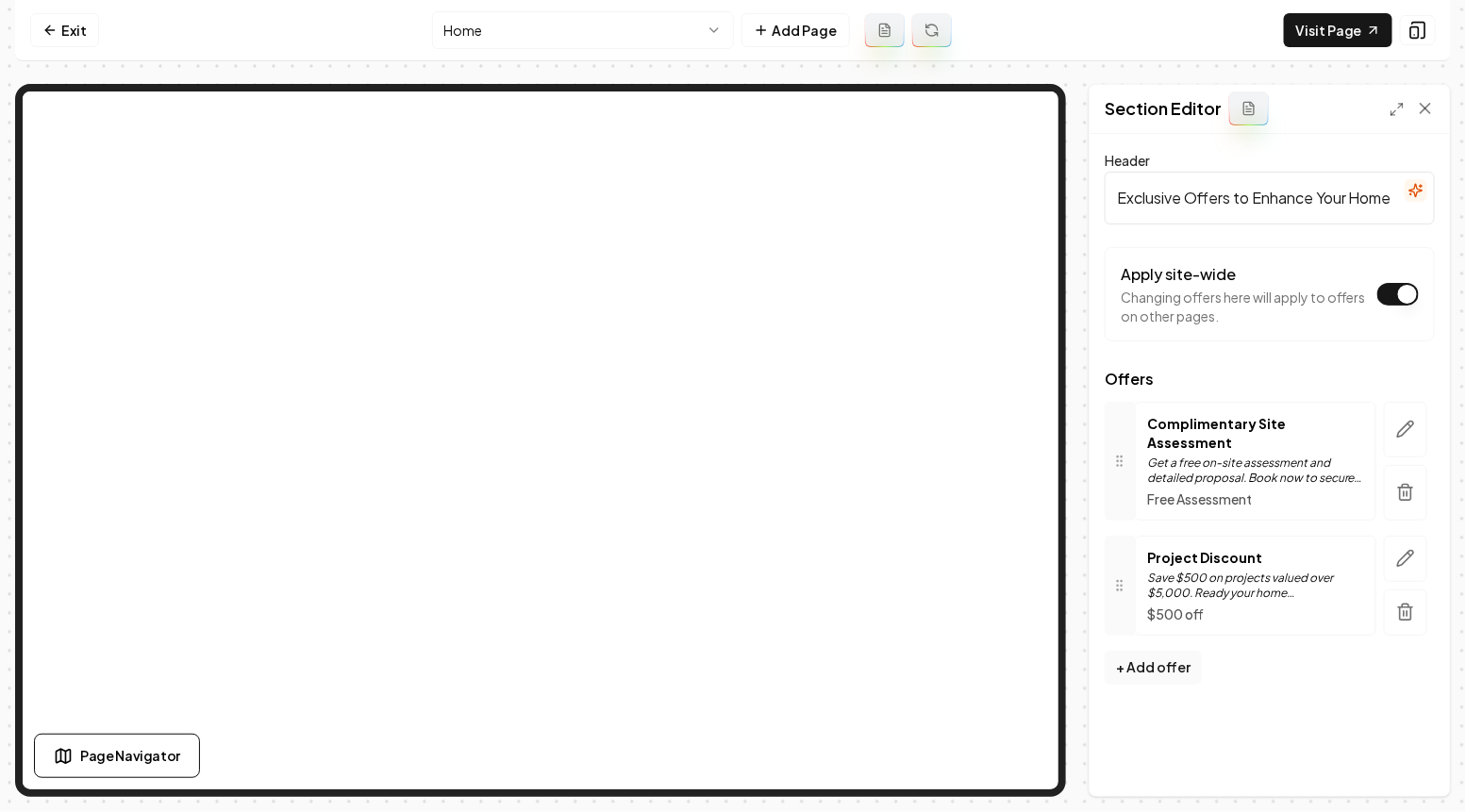 click on "Exclusive Offers to Enhance Your Home" at bounding box center (1270, 198) 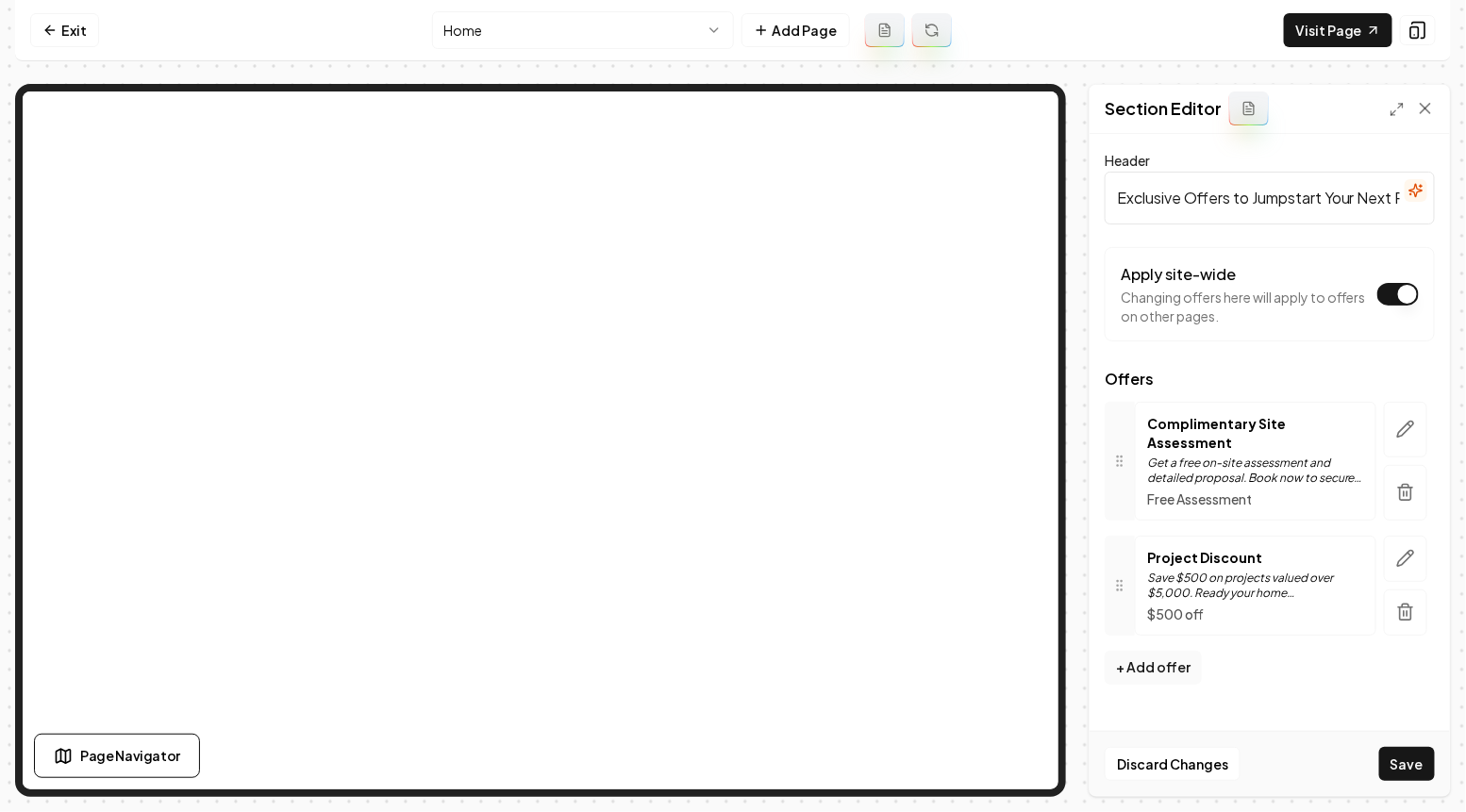 scroll, scrollTop: 0, scrollLeft: 47, axis: horizontal 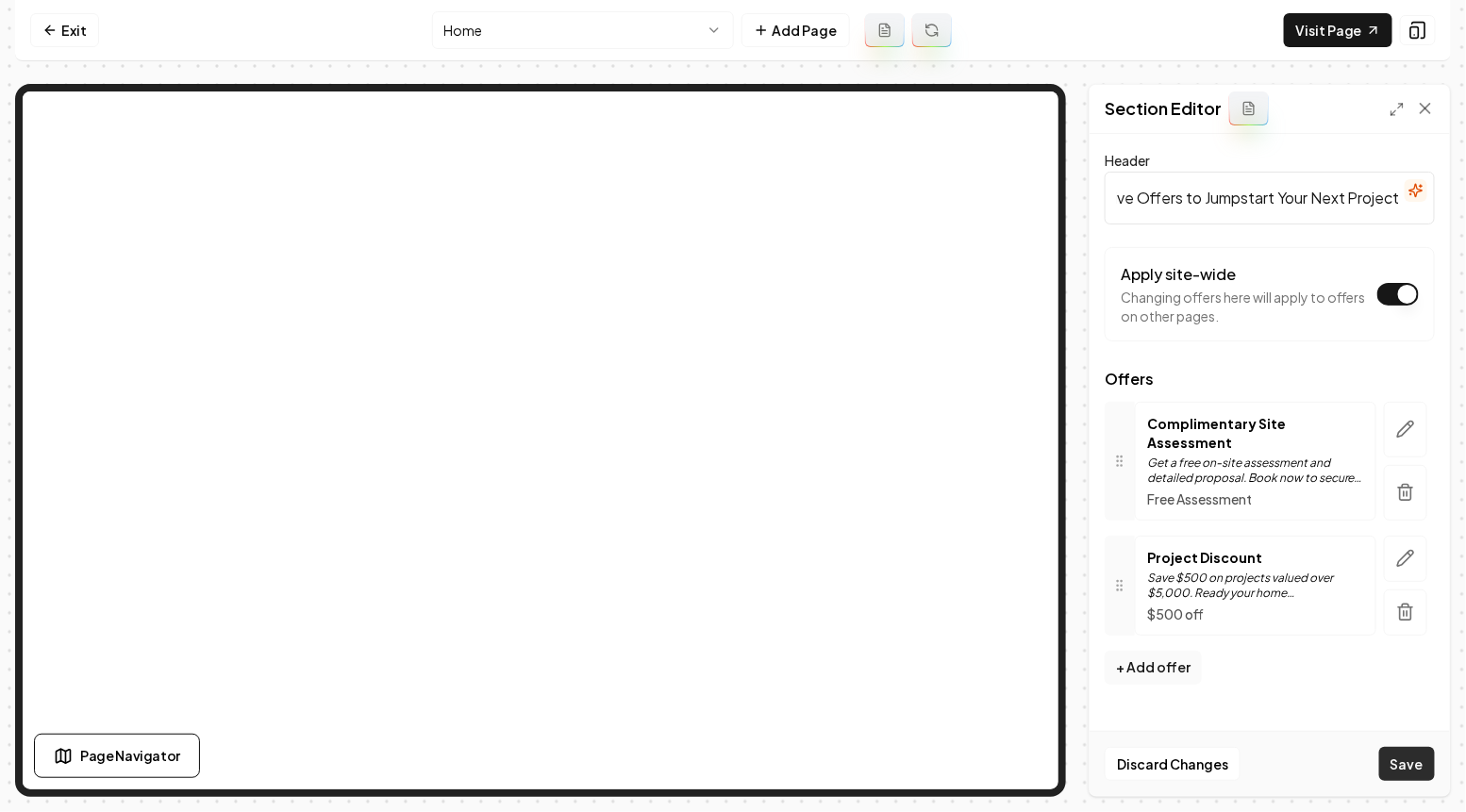 type on "Exclusive Offers to Jumpstart Your Next Project" 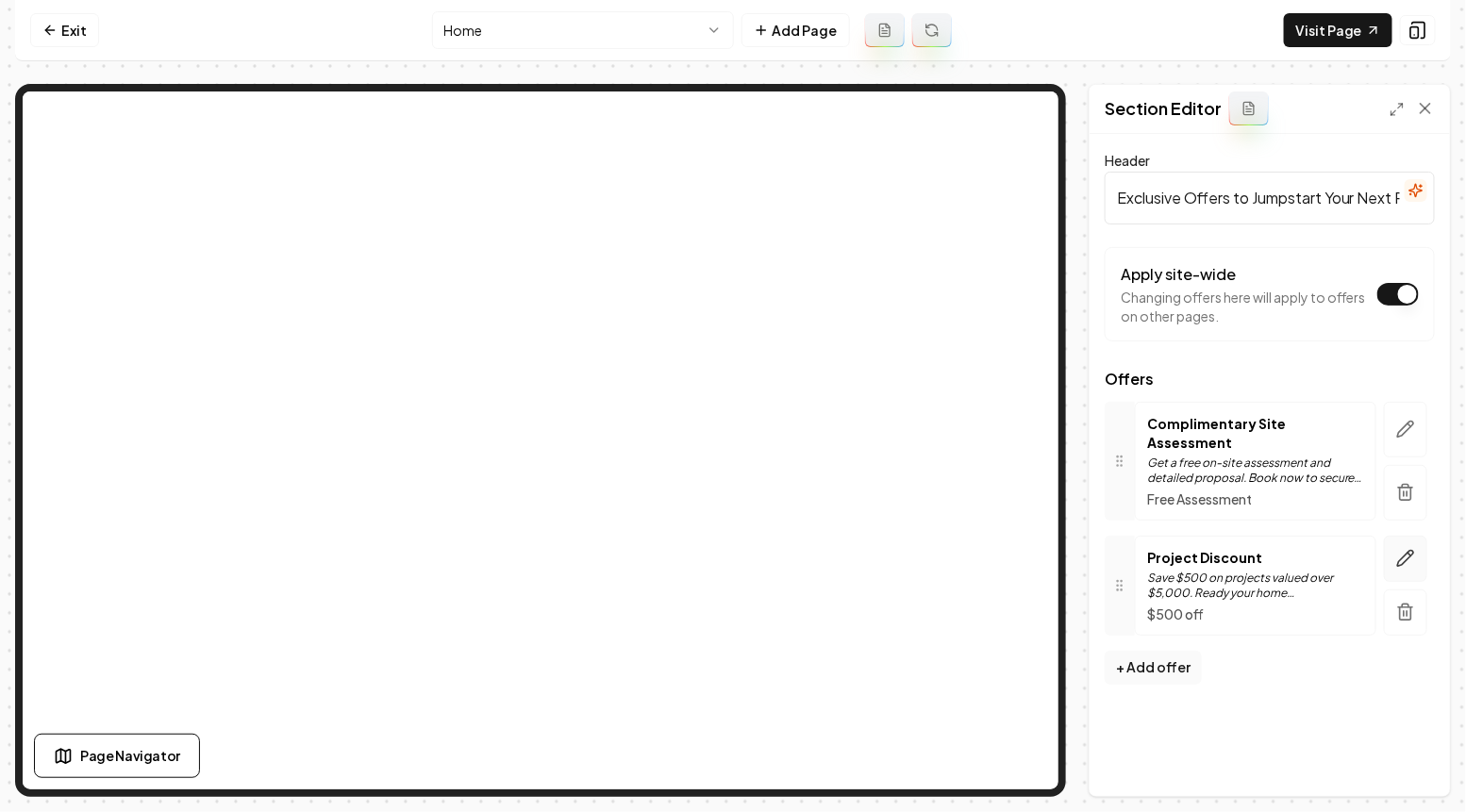click 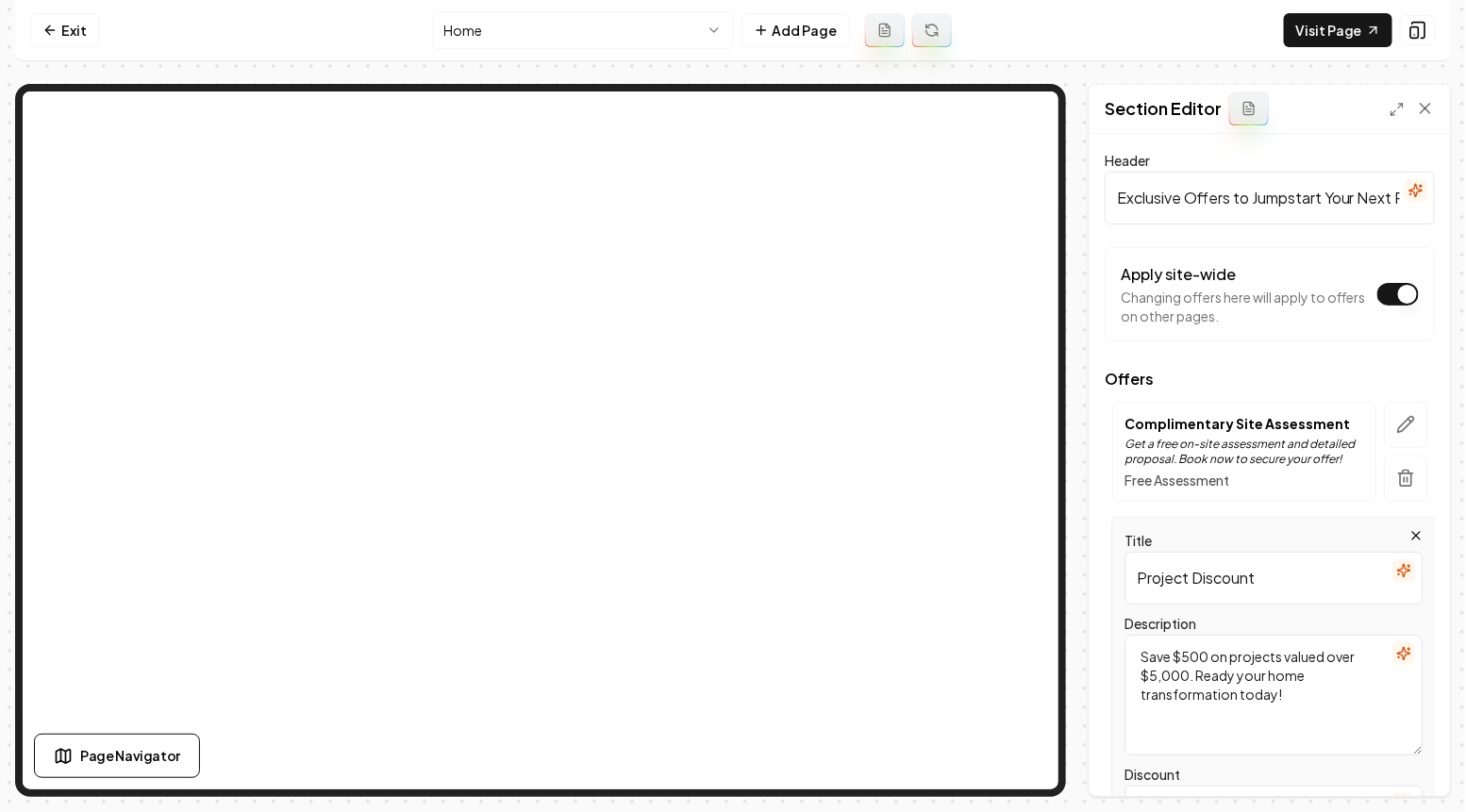 click on "Save $500 on projects valued over $5,000. Ready your home transformation today!" at bounding box center (1274, 695) 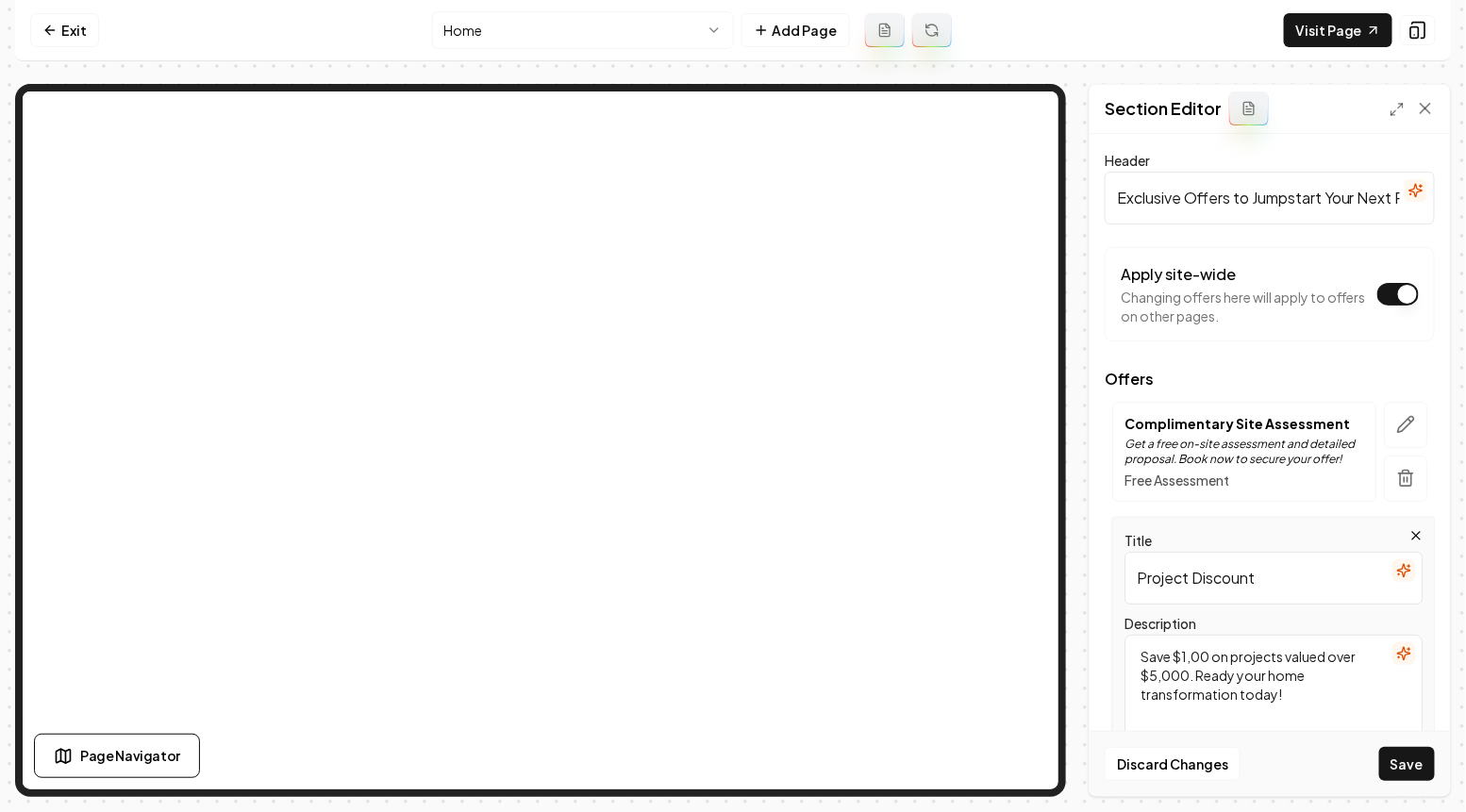 click on "Save $1,00 on projects valued over $5,000. Ready your home transformation today!" at bounding box center (1274, 695) 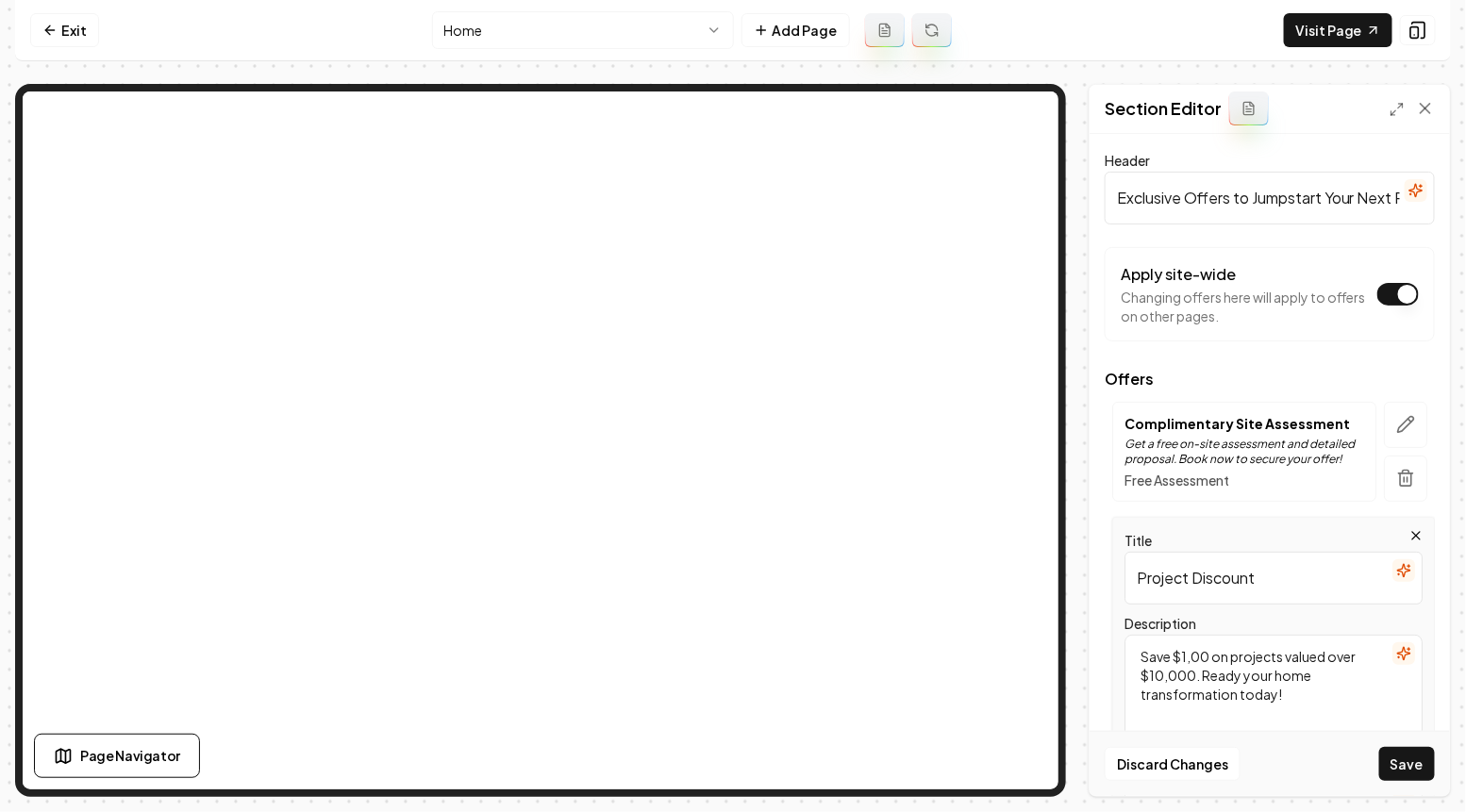 click on "Save $1,00 on projects valued over $10,000. Ready your home transformation today!" at bounding box center (1274, 695) 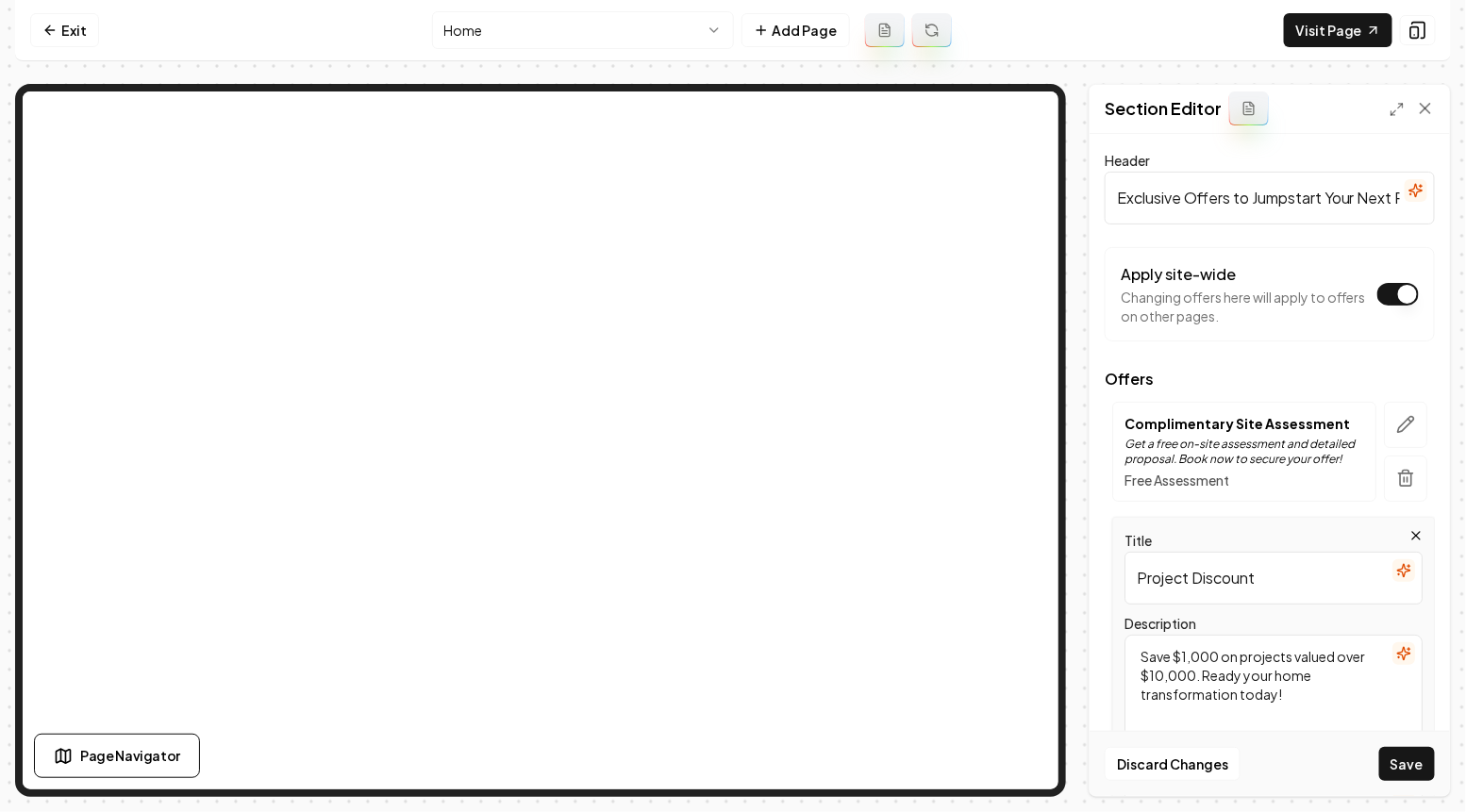 click on "Save $1,000 on projects valued over $10,000. Ready your home transformation today!" at bounding box center [1274, 695] 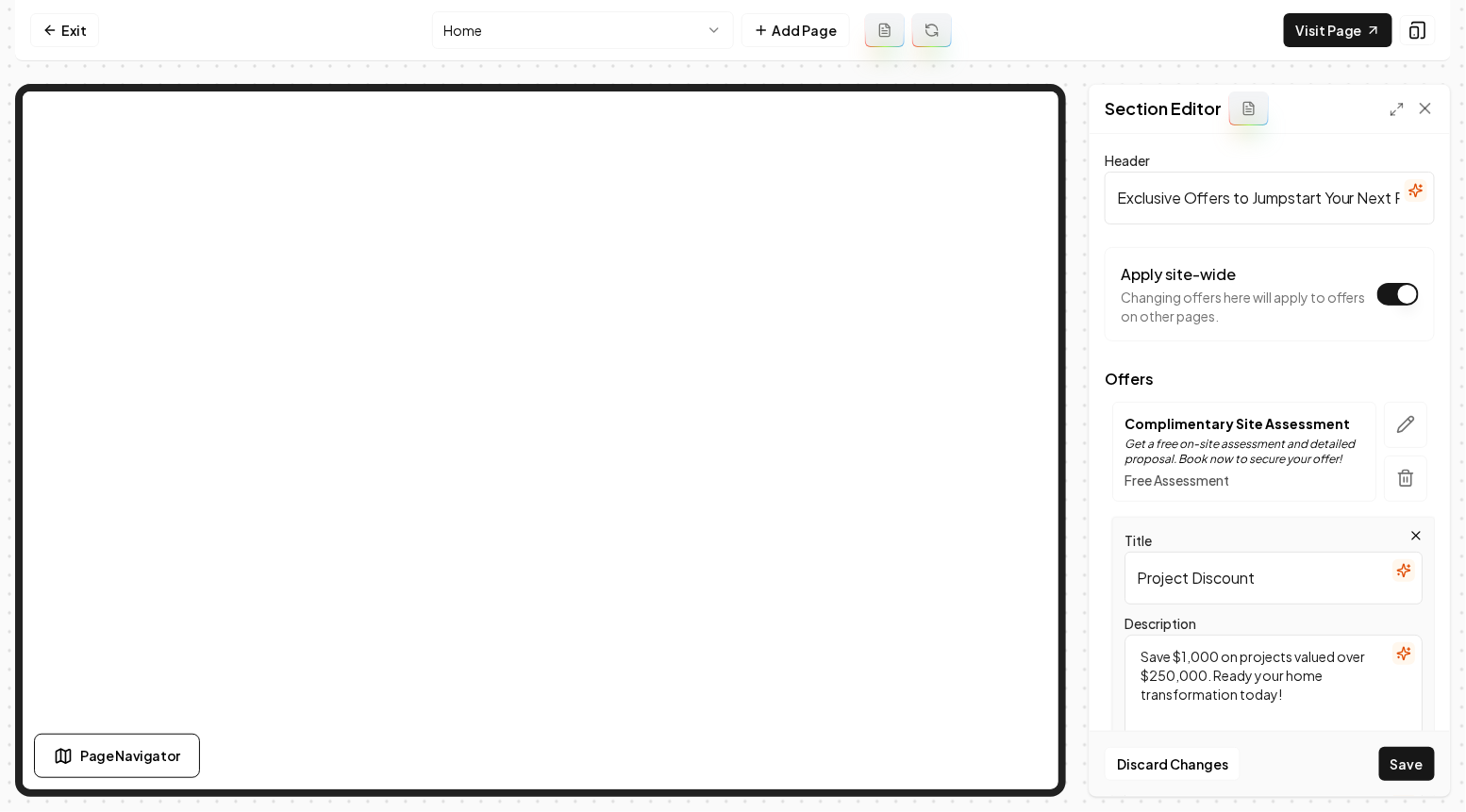 click on "Save $1,000 on projects valued over $250,000. Ready your home transformation today!" at bounding box center [1274, 695] 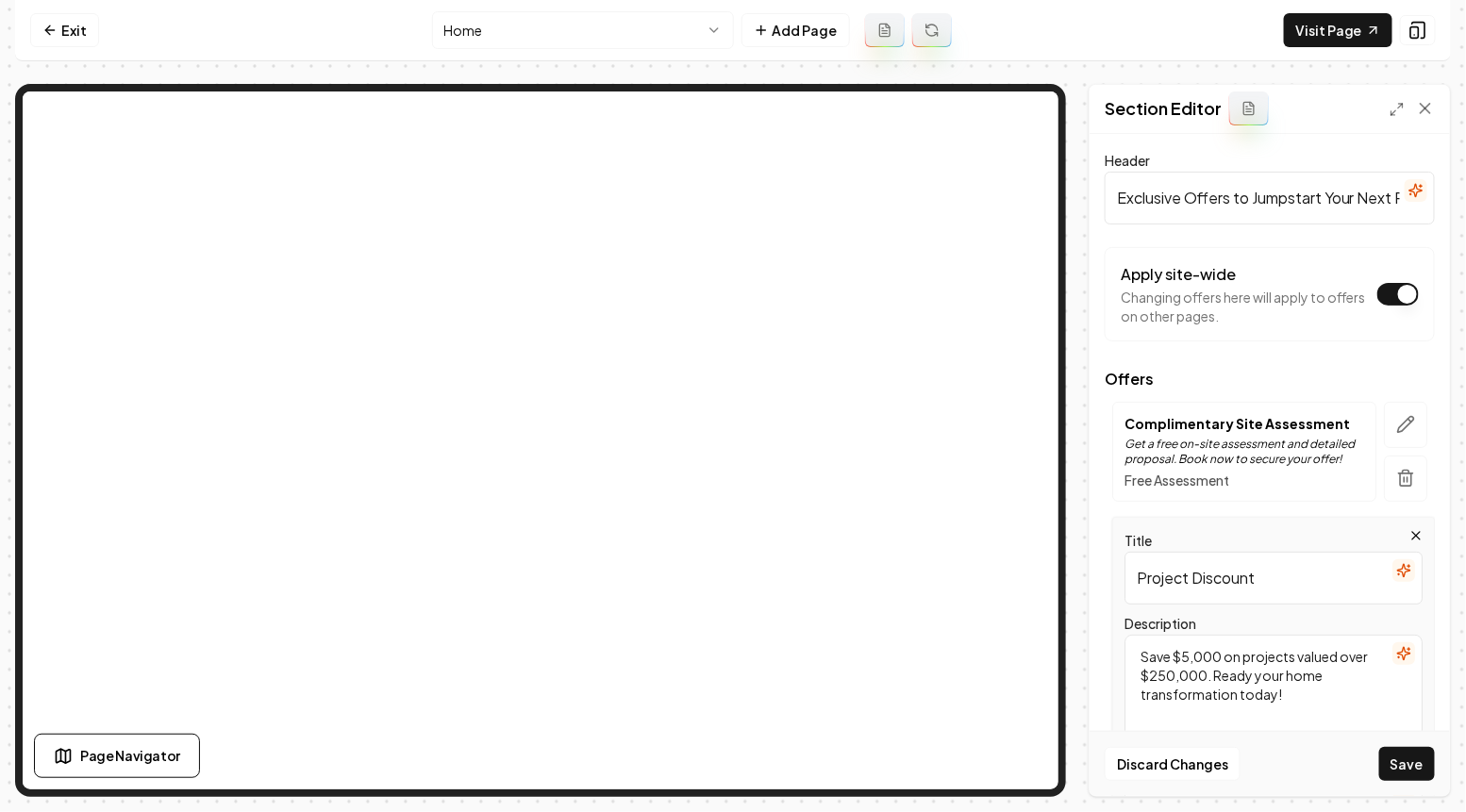 scroll, scrollTop: 47, scrollLeft: 0, axis: vertical 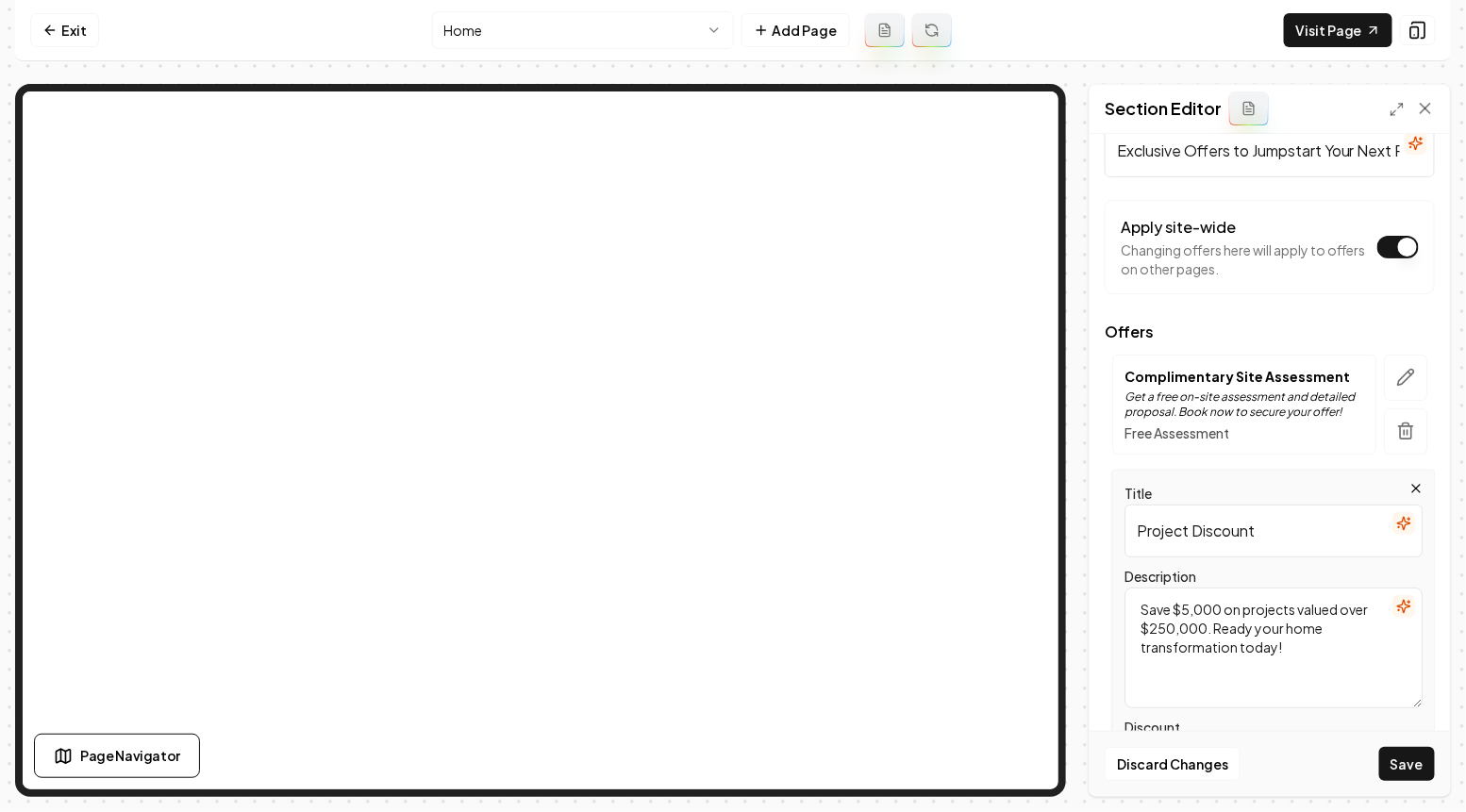 click on "Save $5,000 on projects valued over $250,000. Ready your home transformation today!" at bounding box center [1274, 648] 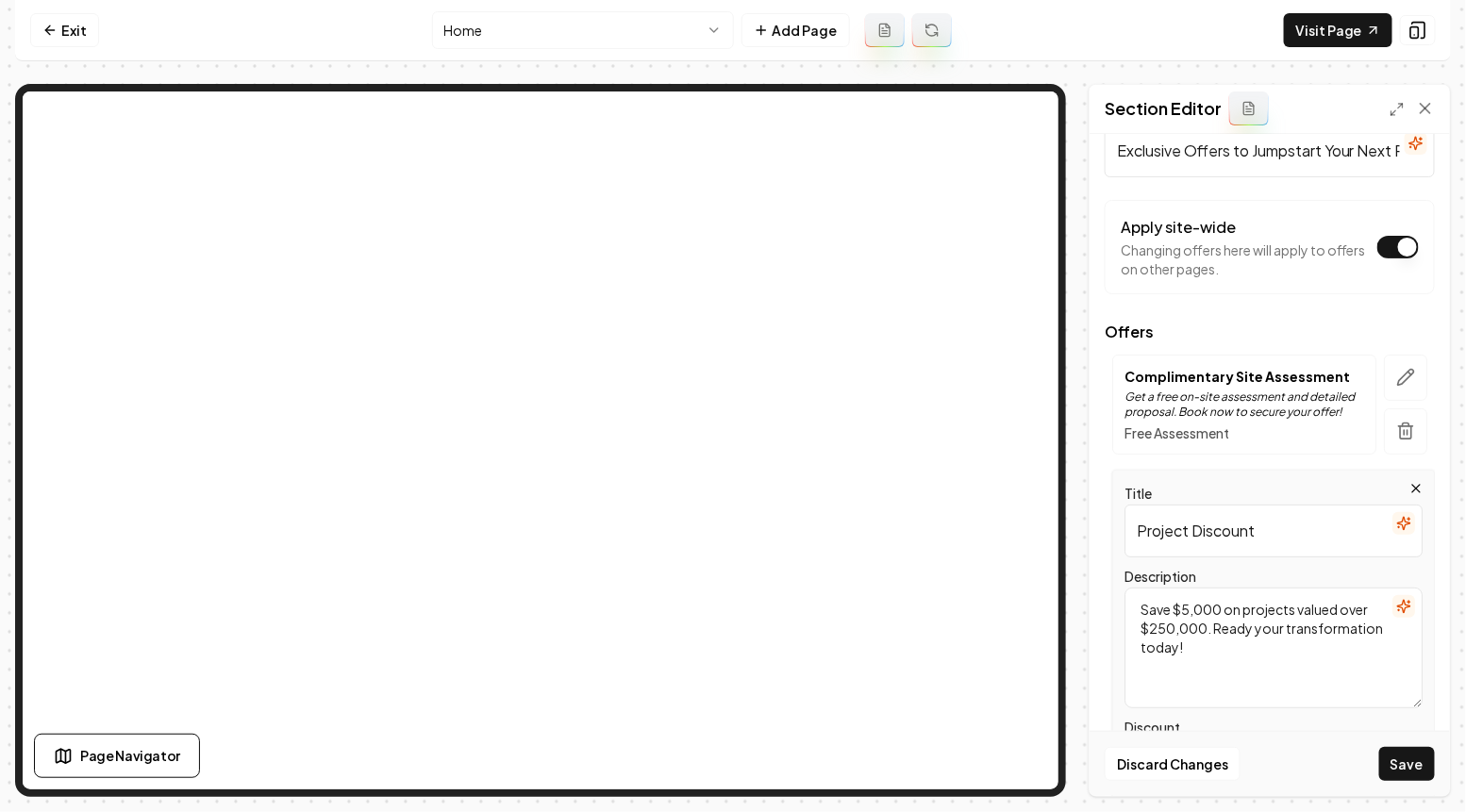 drag, startPoint x: 1217, startPoint y: 625, endPoint x: 1254, endPoint y: 656, distance: 48.270074 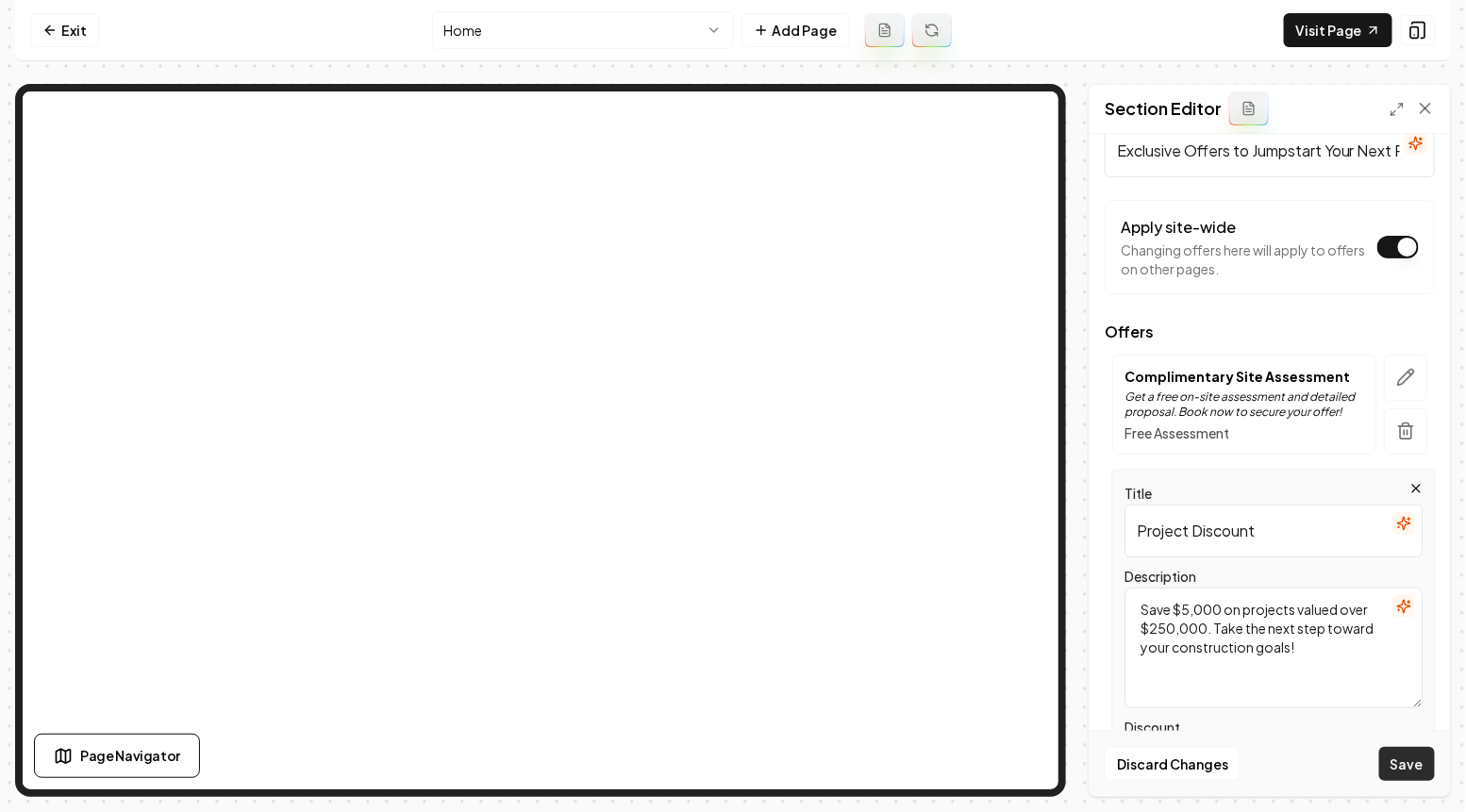 type on "Save $5,000 on projects valued over $250,000. Take the next step toward your construction goals!" 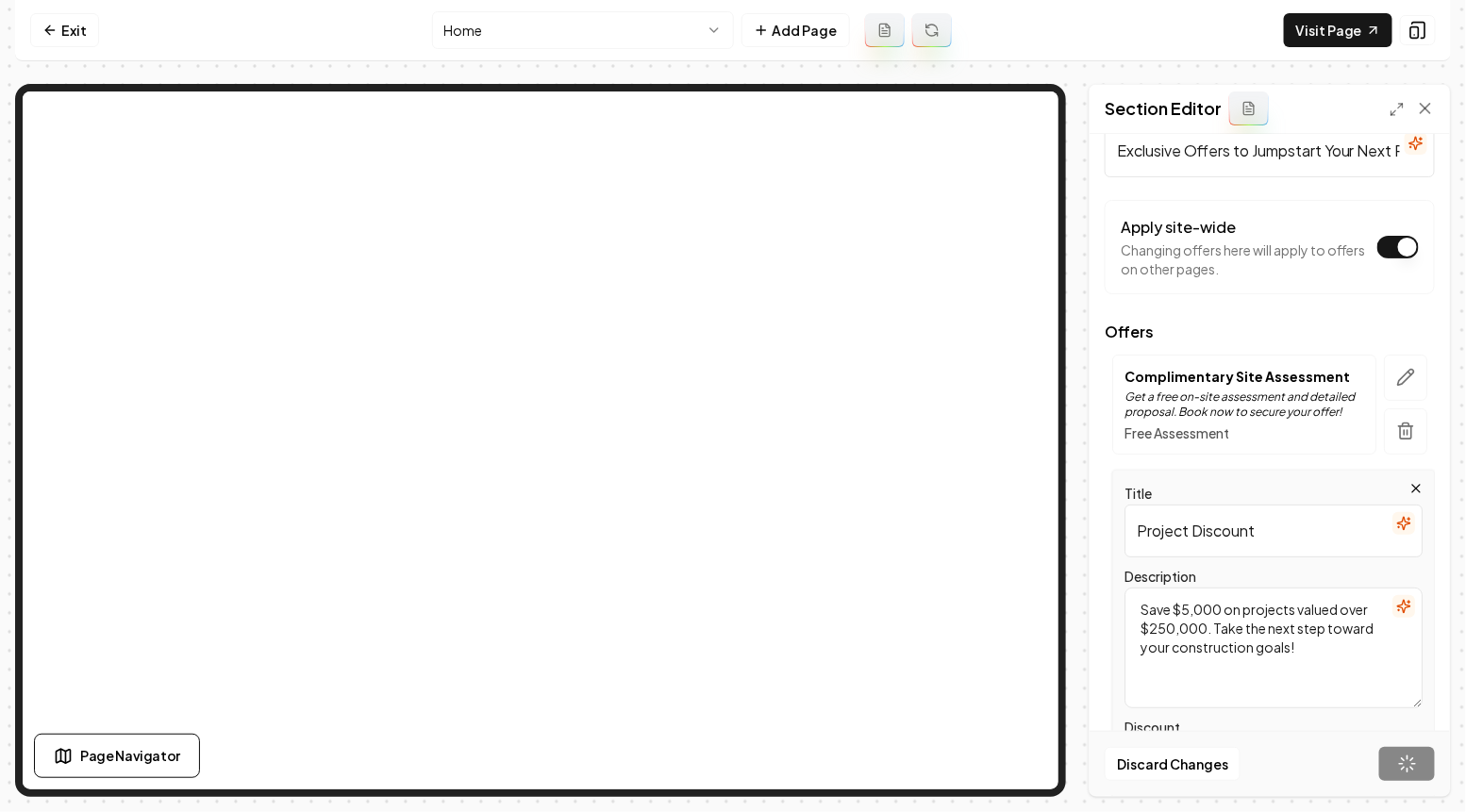 scroll, scrollTop: 0, scrollLeft: 0, axis: both 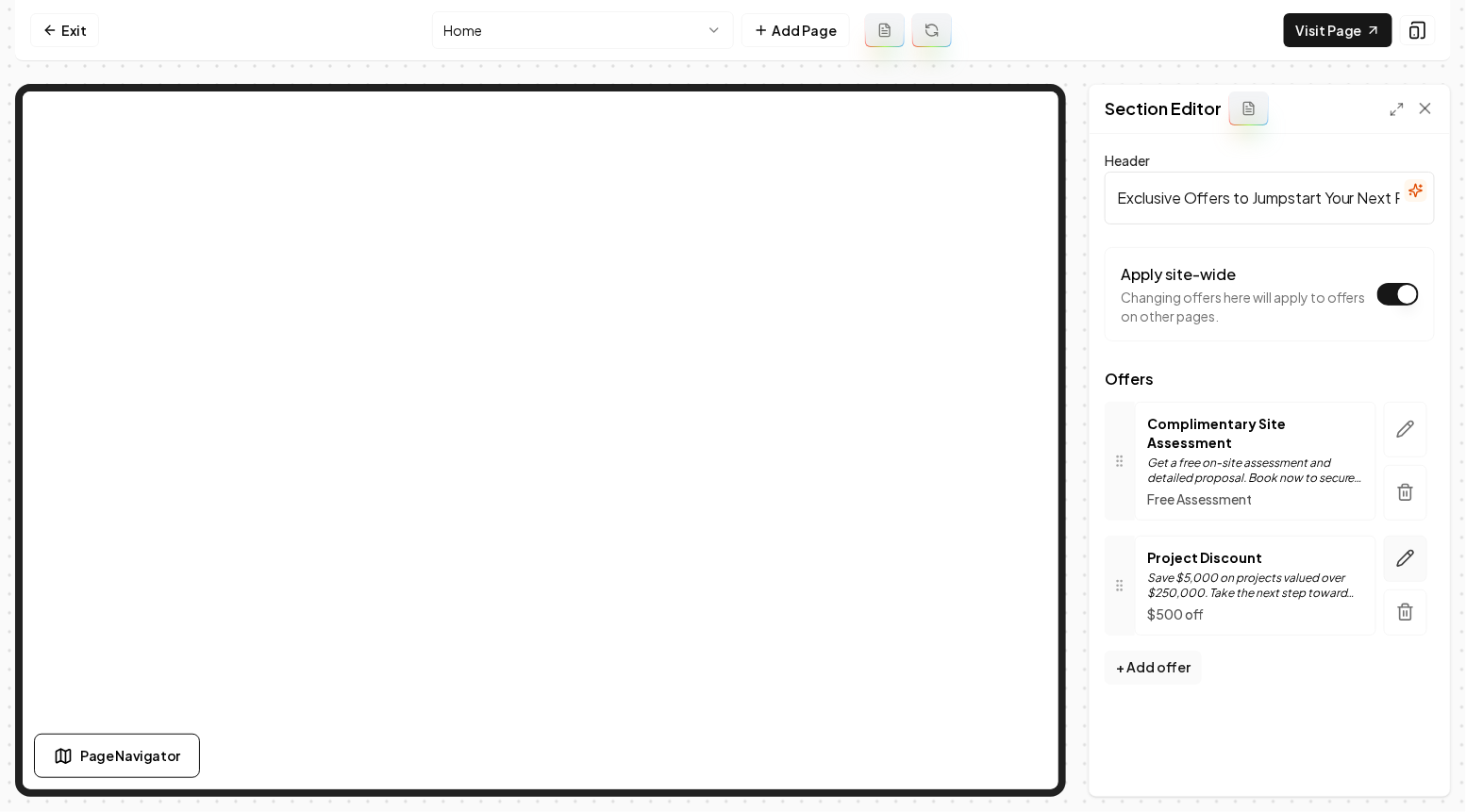 click 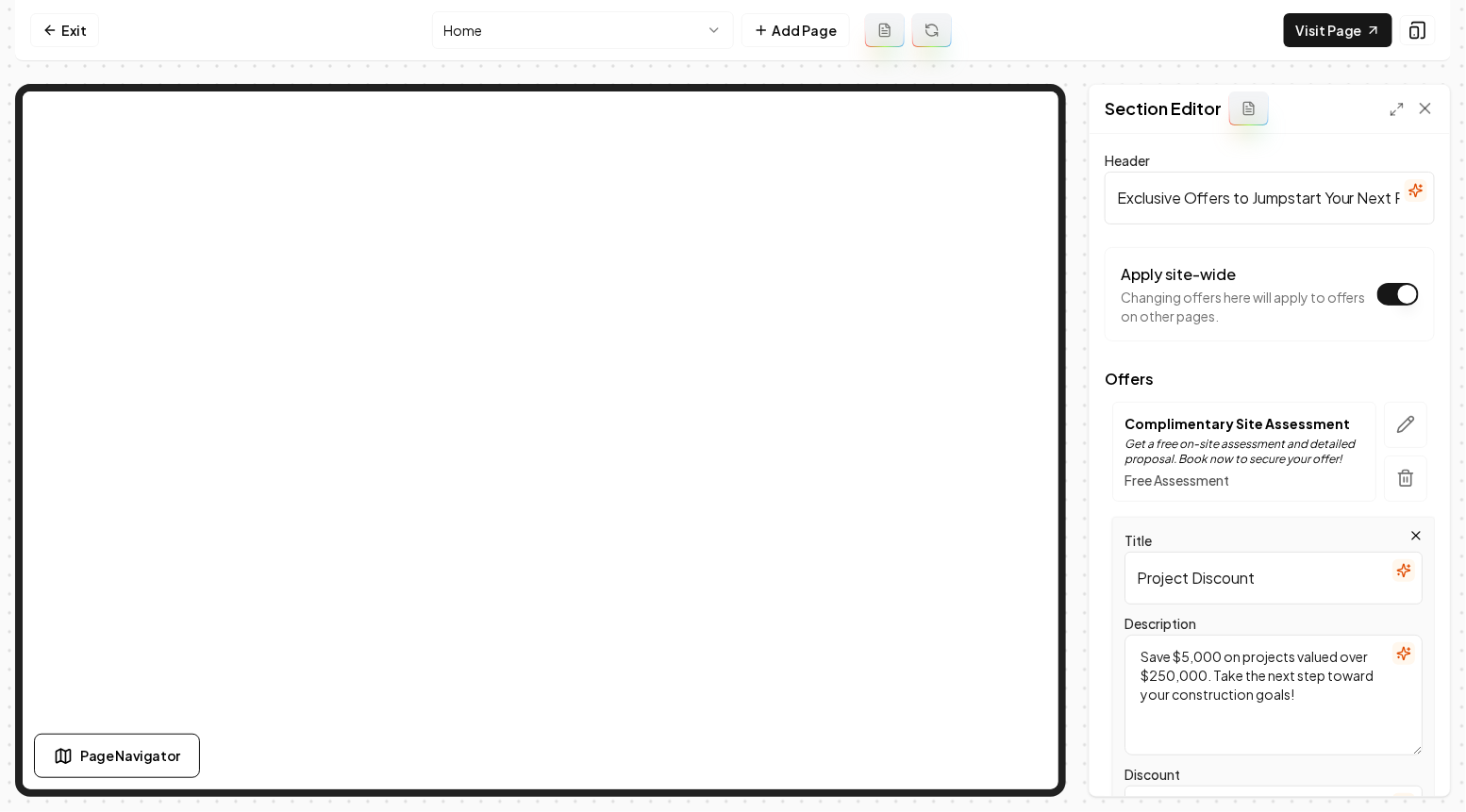 click on "Project Discount" at bounding box center [1274, 578] 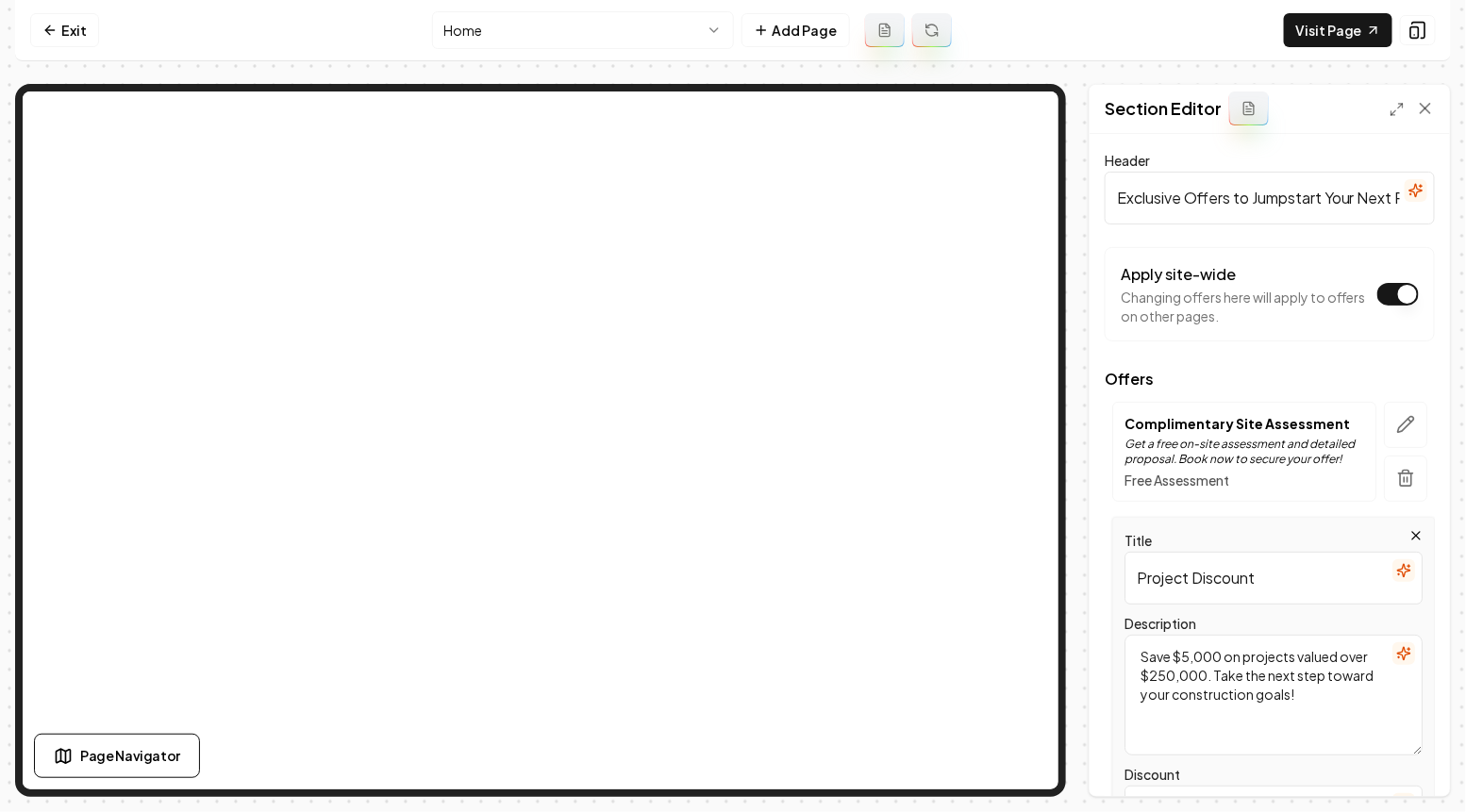 click on "Exclusive Offers to Jumpstart Your Next Project" at bounding box center [1270, 198] 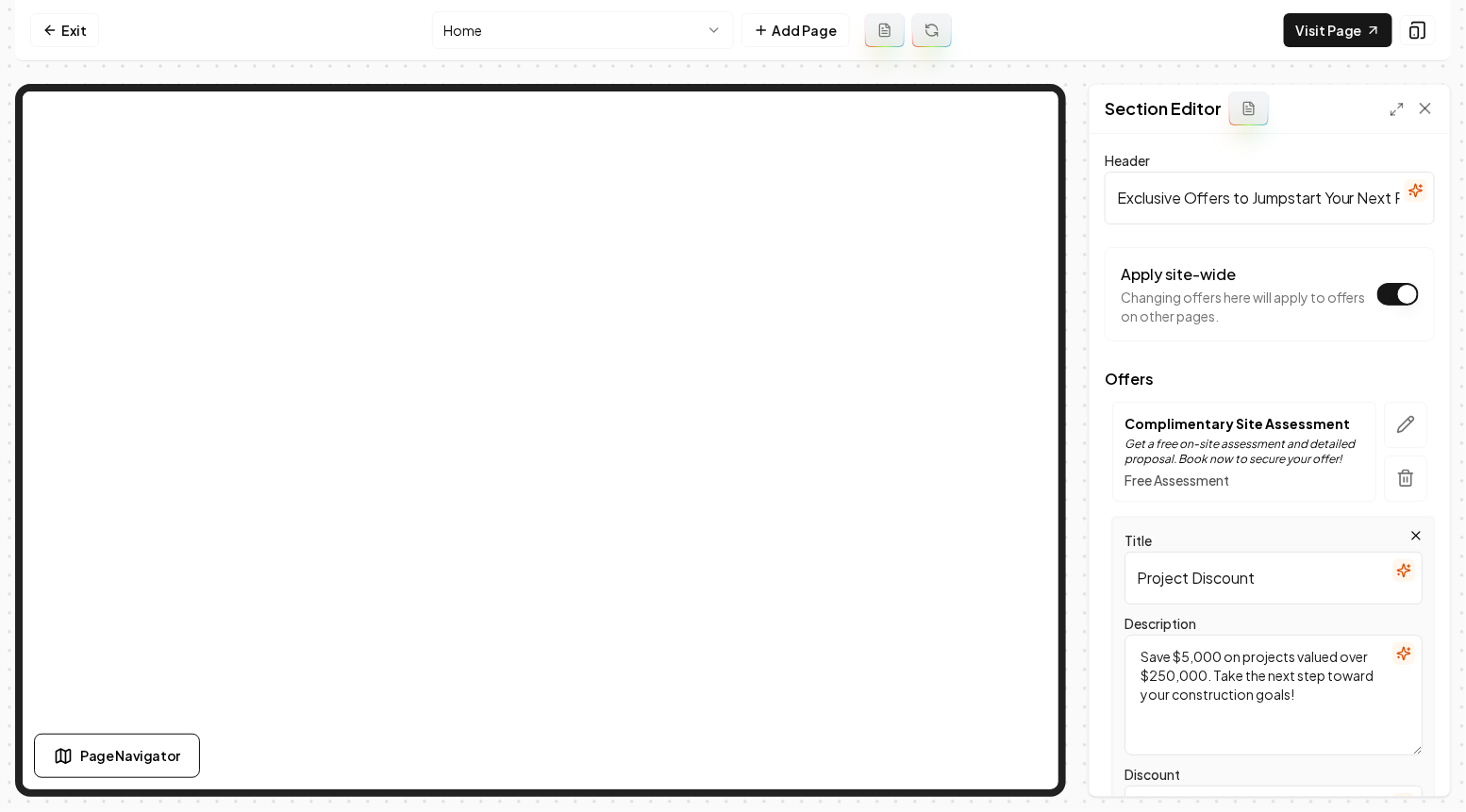 click on "Exclusive Offers to Jumpstart Your Next Project" at bounding box center [1270, 198] 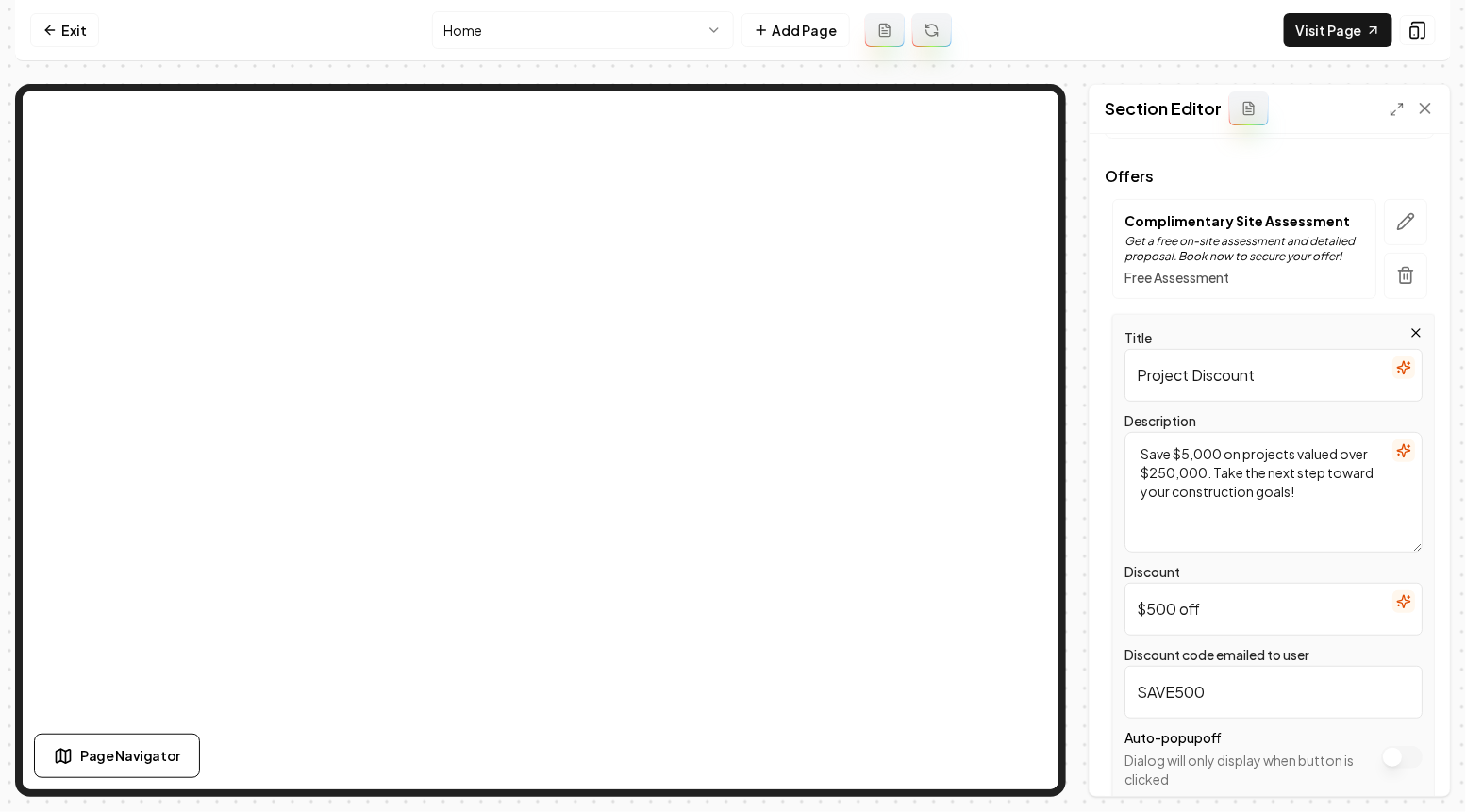 scroll, scrollTop: 204, scrollLeft: 0, axis: vertical 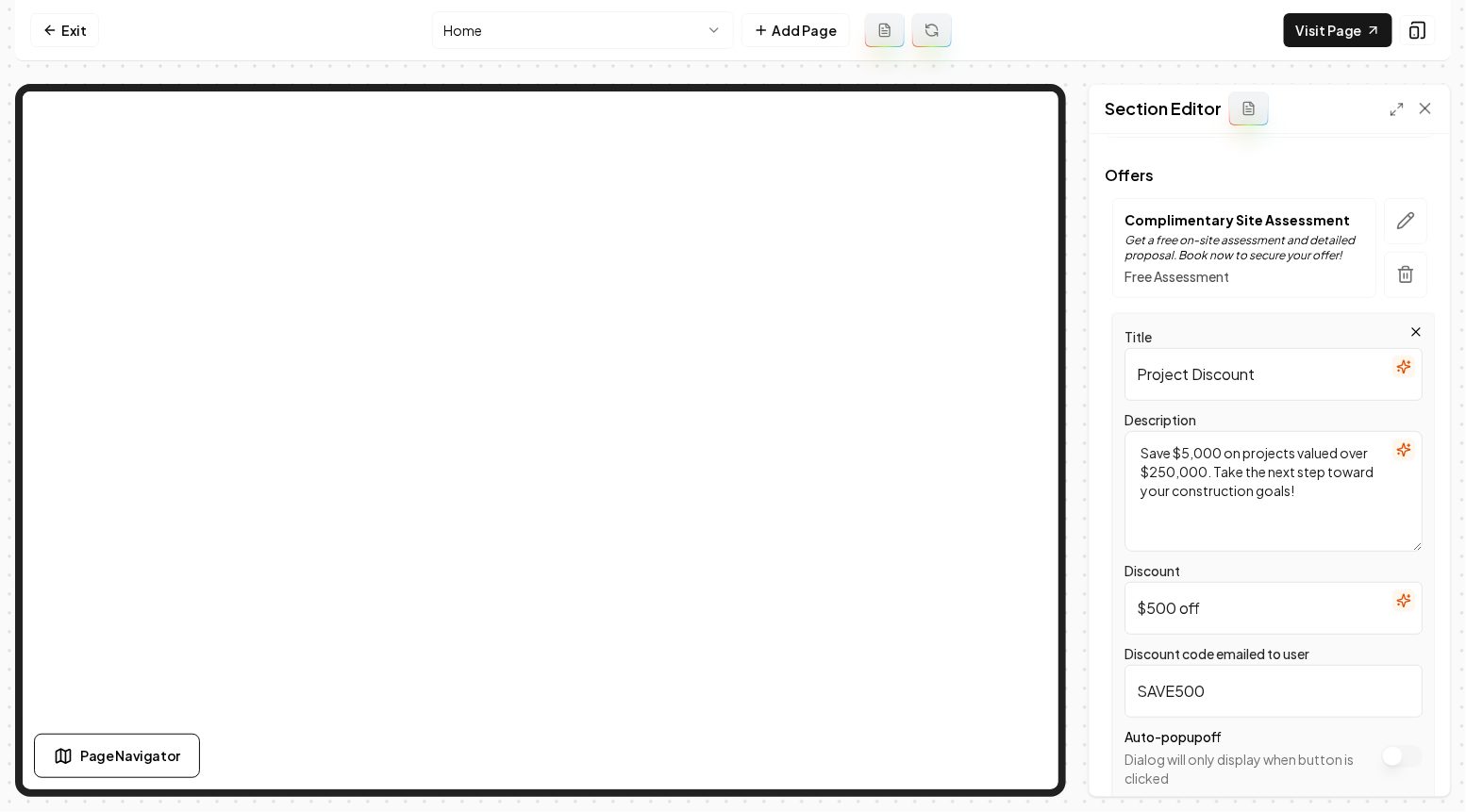 click on "$500 off" at bounding box center [1274, 608] 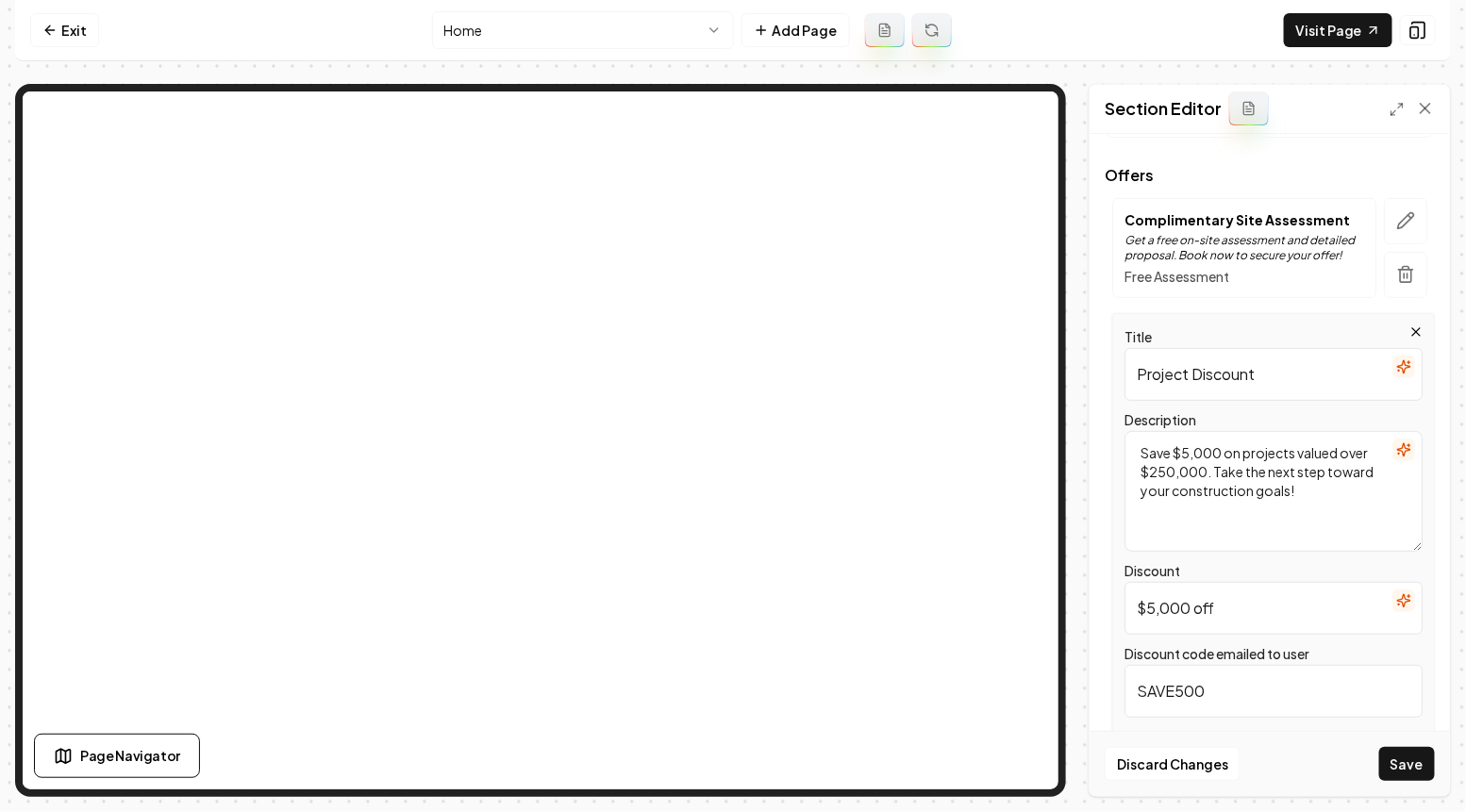 type on "$5,000 off" 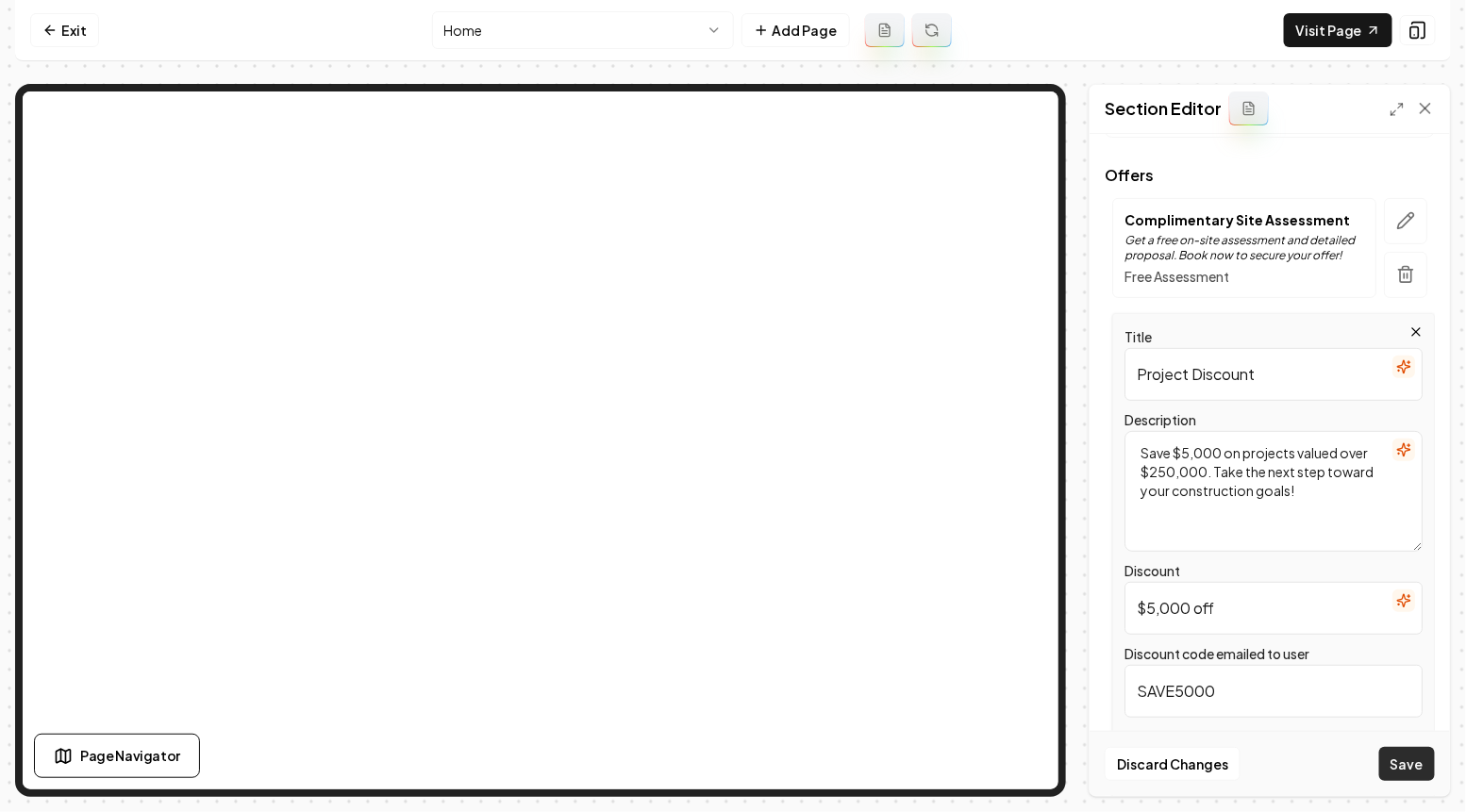type on "SAVE5000" 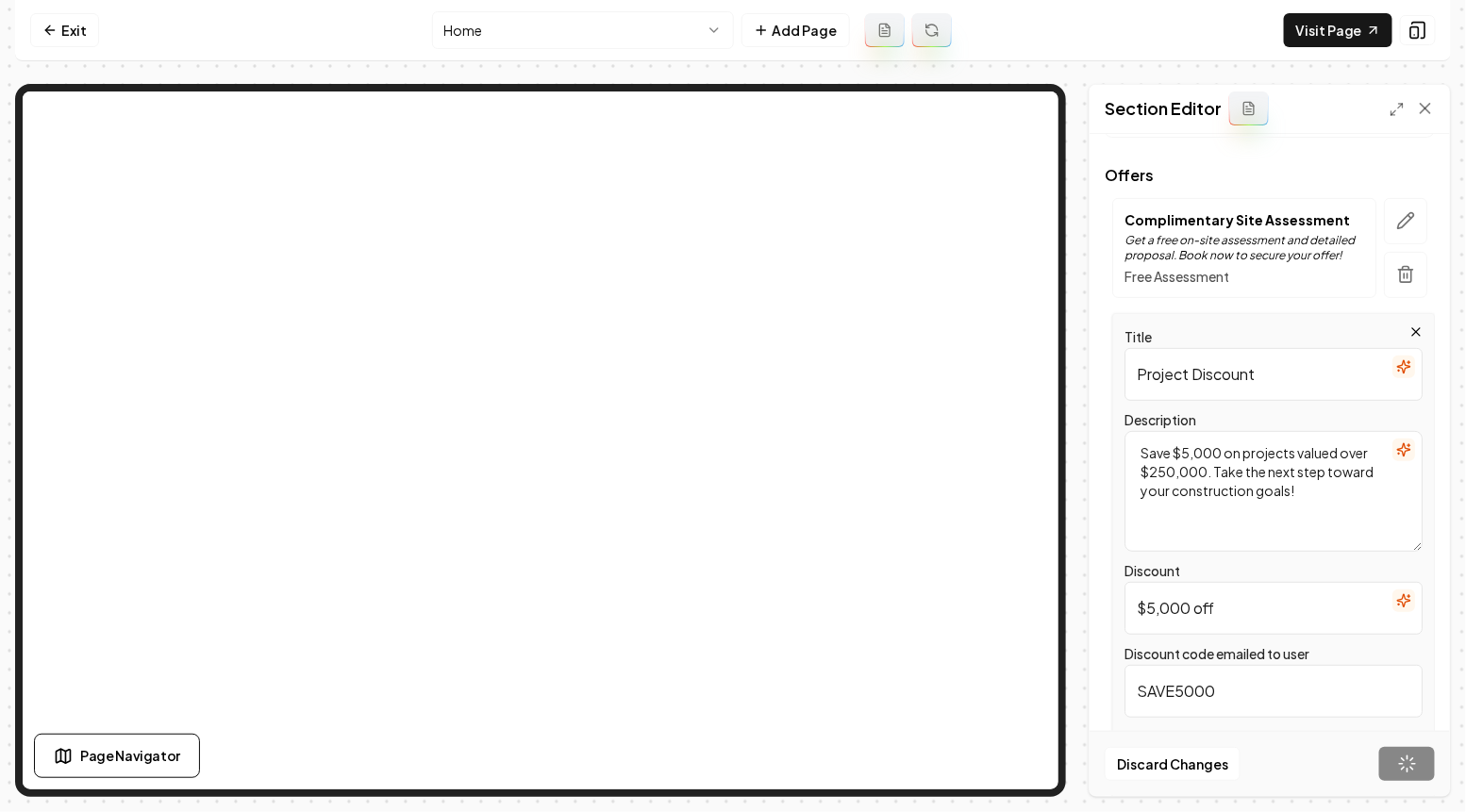 scroll, scrollTop: 0, scrollLeft: 0, axis: both 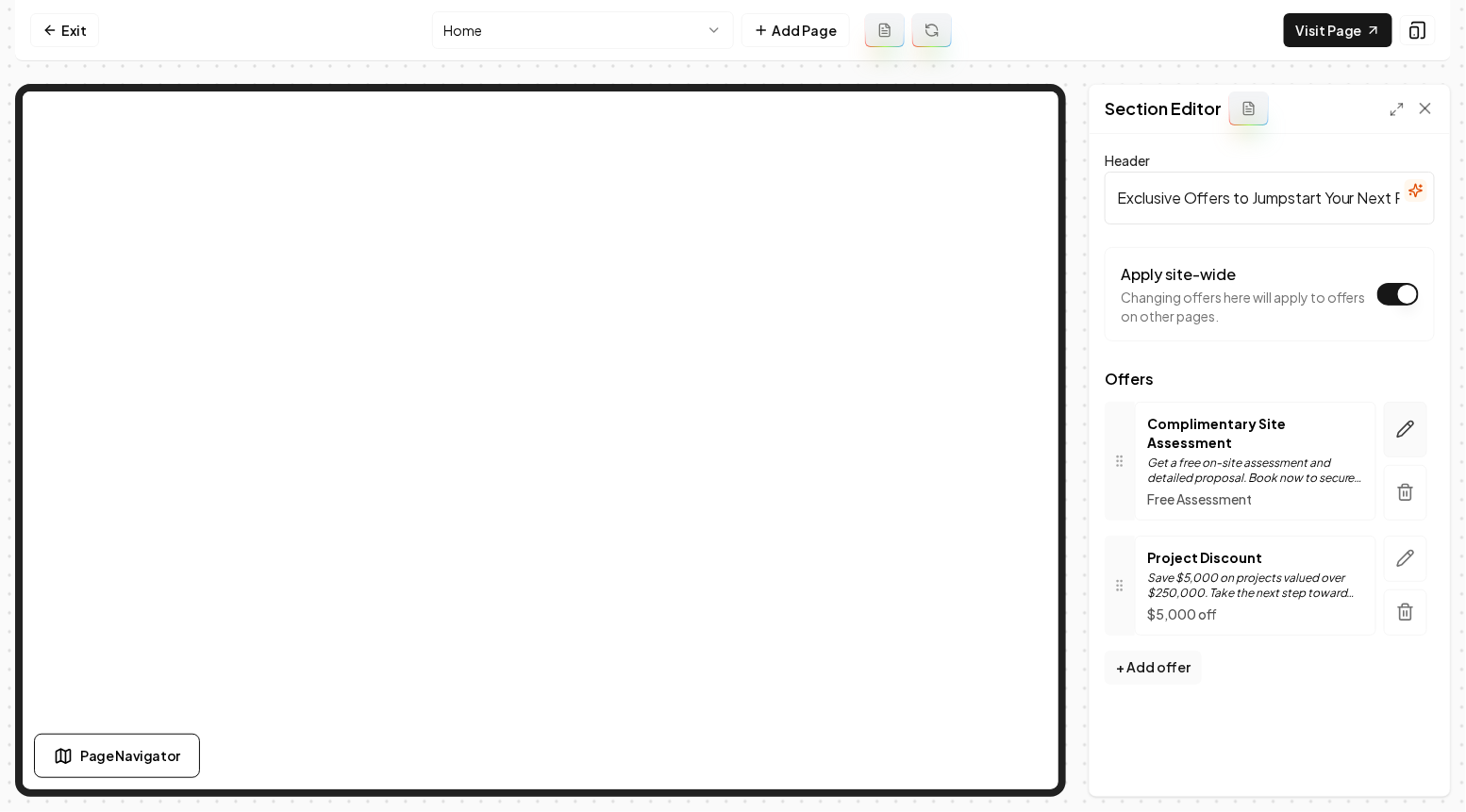 click 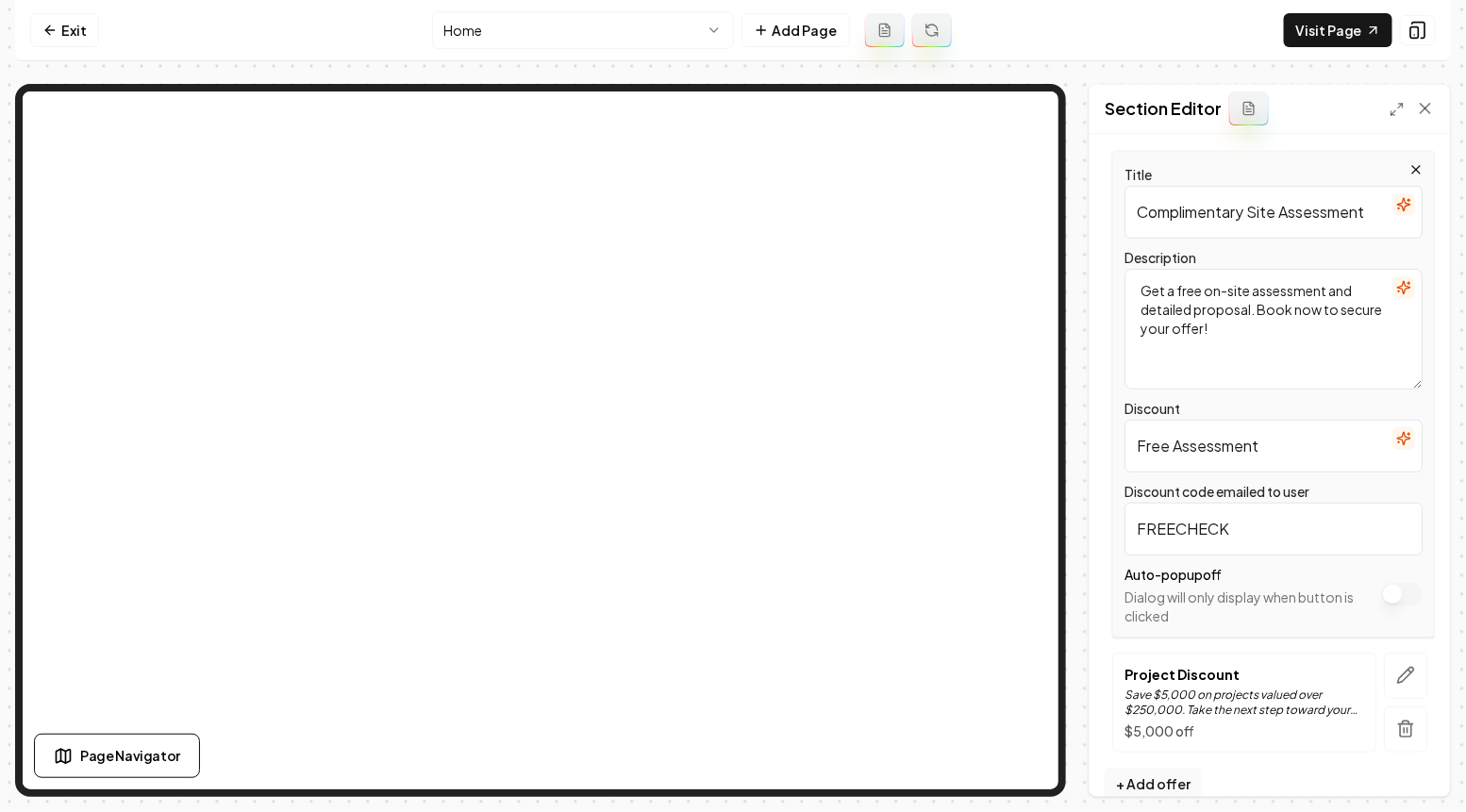 scroll, scrollTop: 245, scrollLeft: 0, axis: vertical 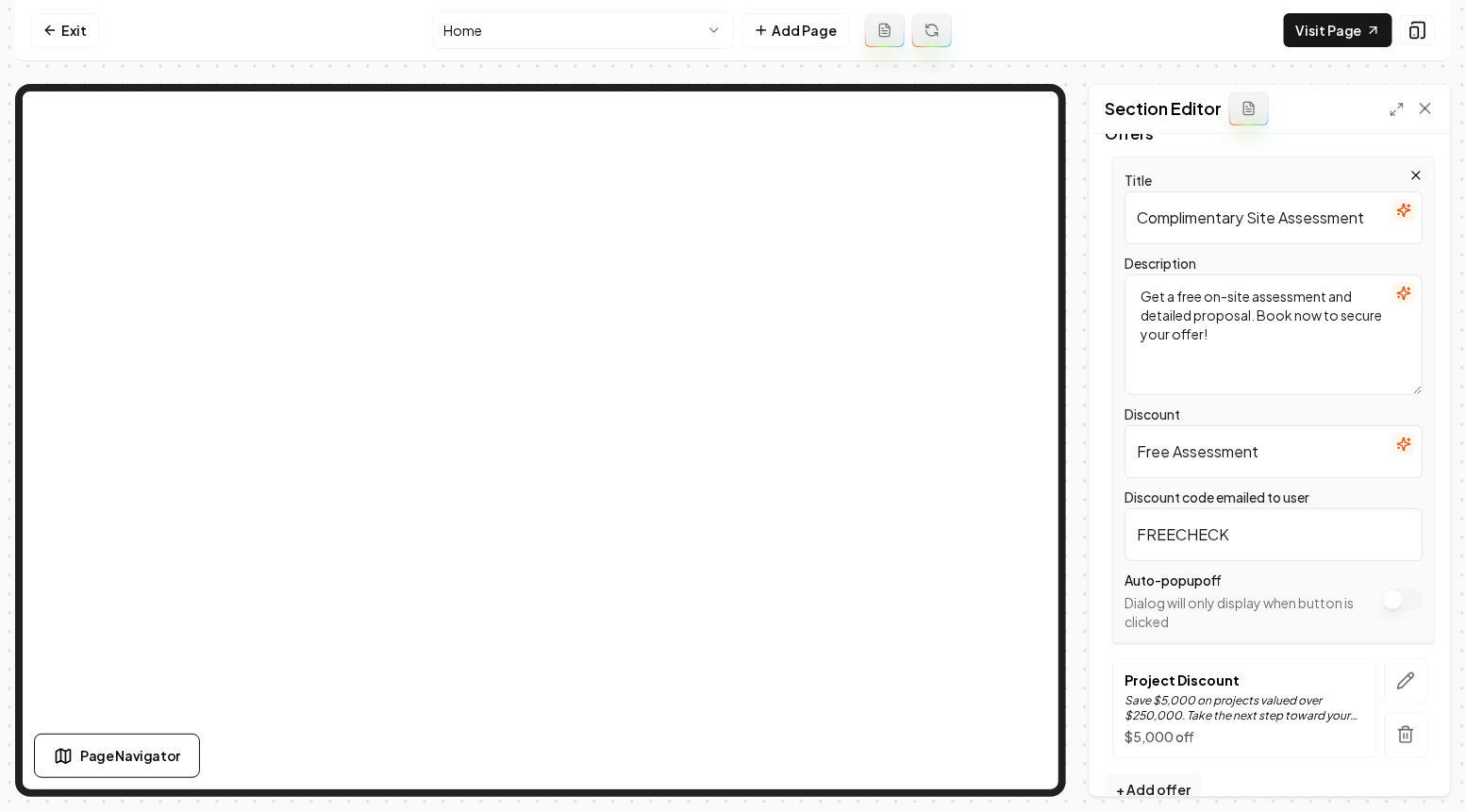 click on "Apply site-wide" at bounding box center (1402, 600) 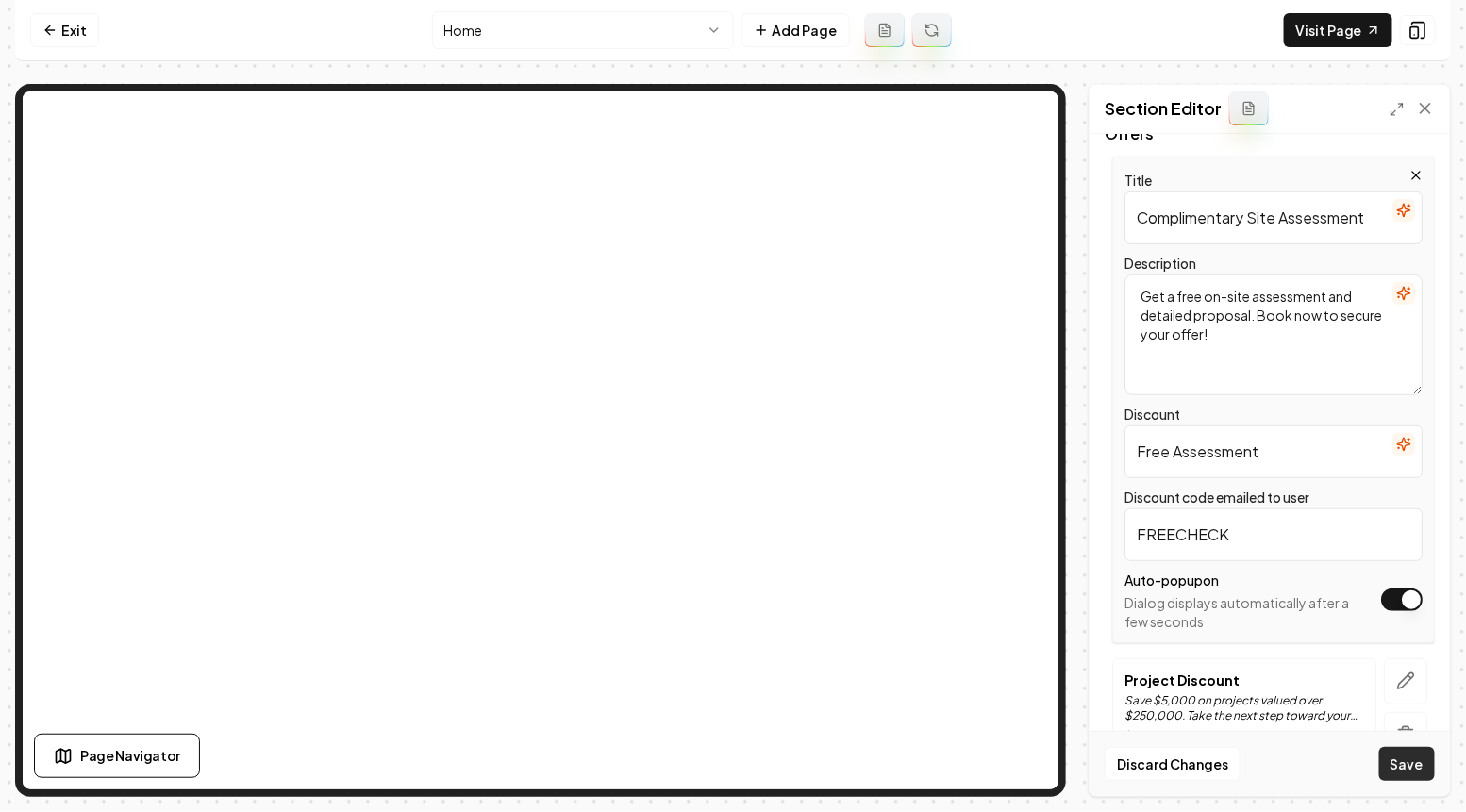 click on "Save" at bounding box center [1407, 764] 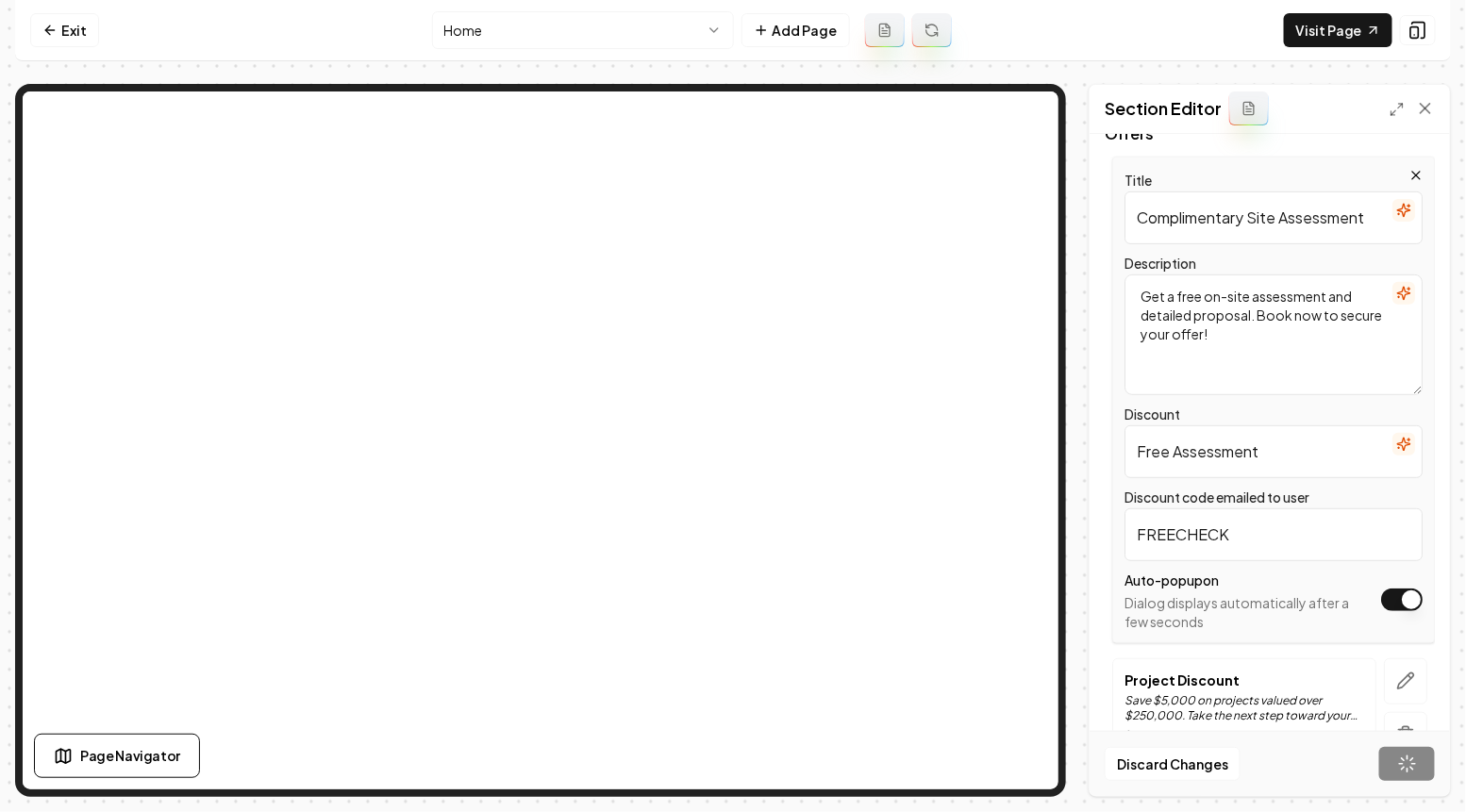scroll, scrollTop: 0, scrollLeft: 0, axis: both 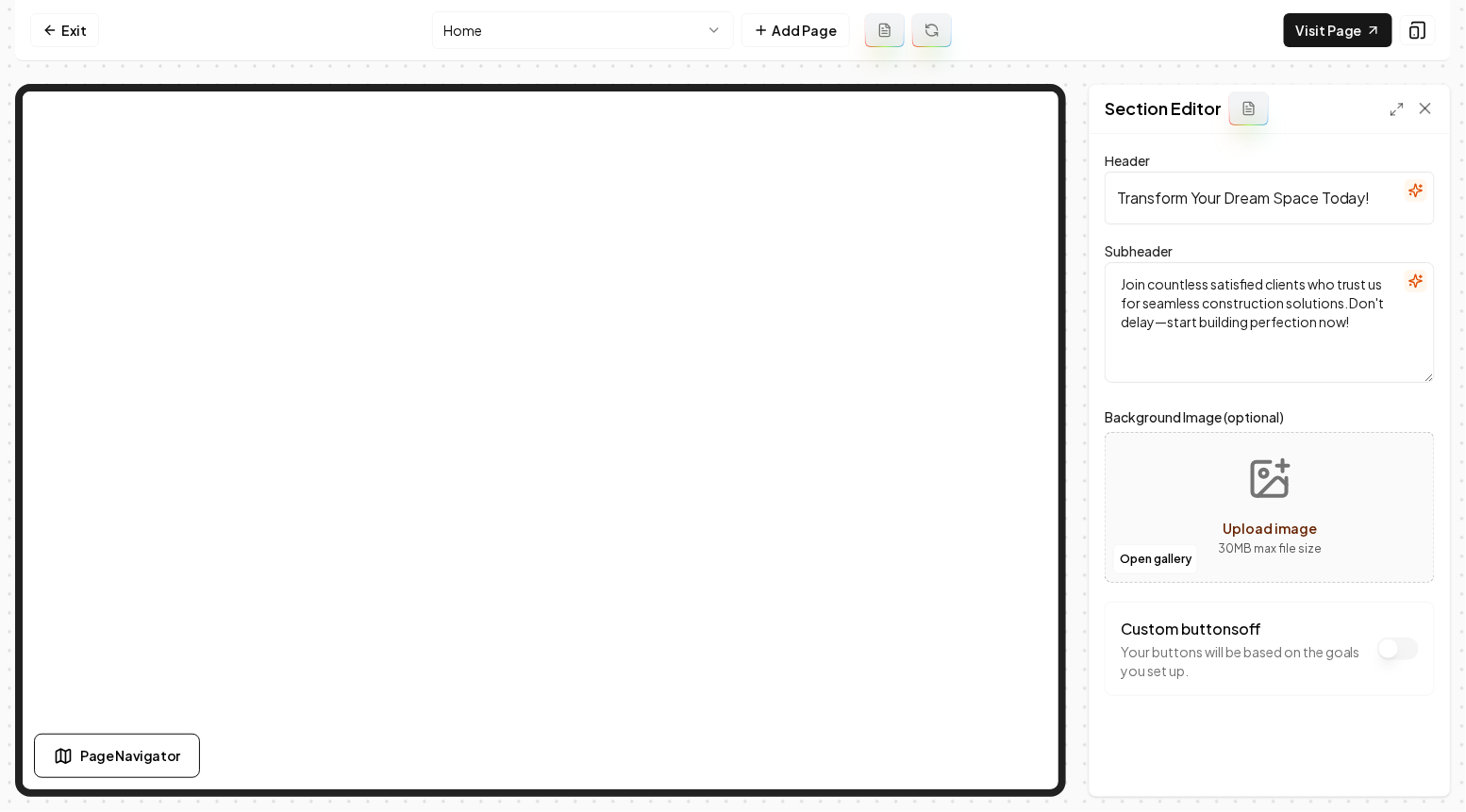 click on "Transform Your Dream Space Today!" at bounding box center [1270, 198] 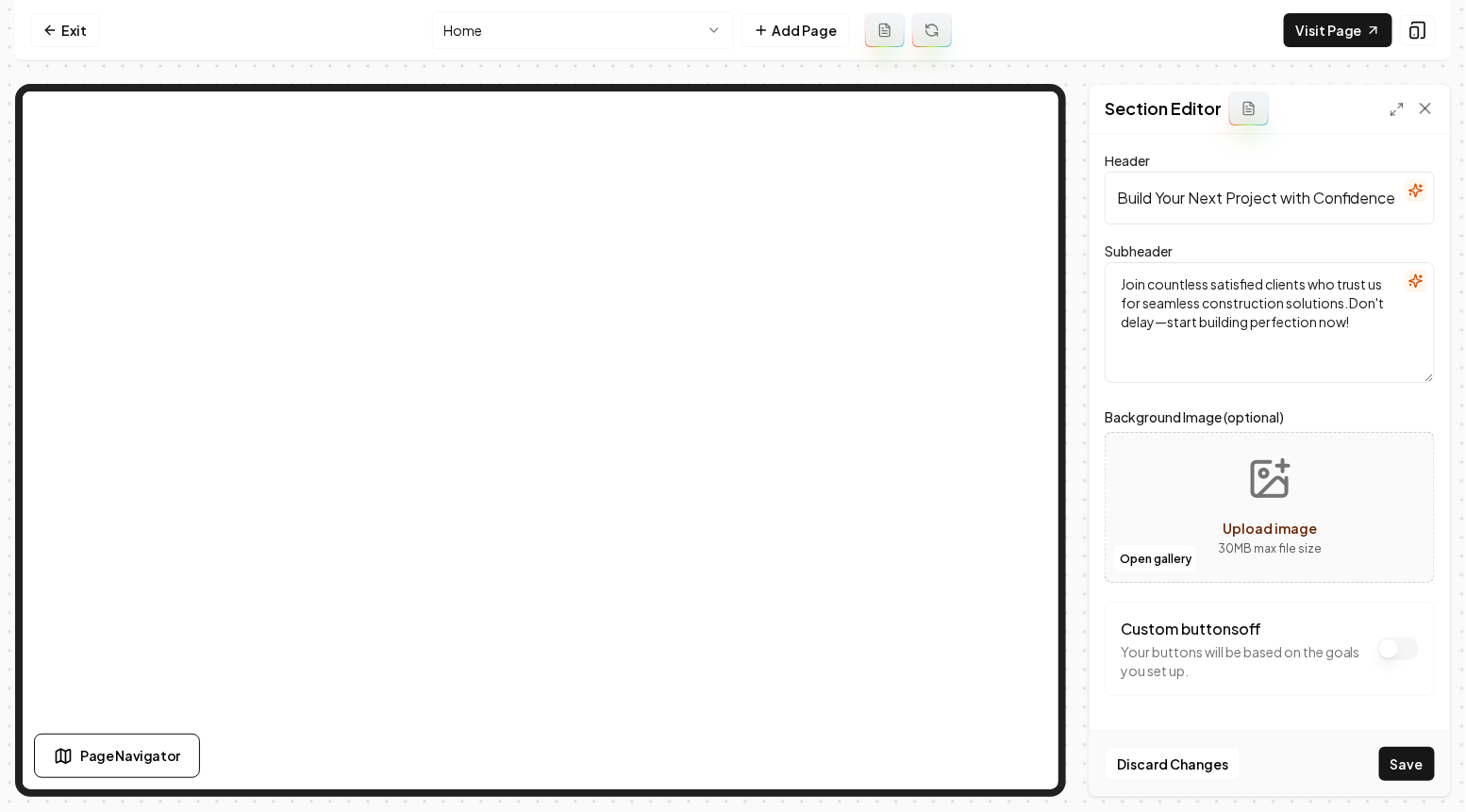 type on "Build Your Next Project with Confidence" 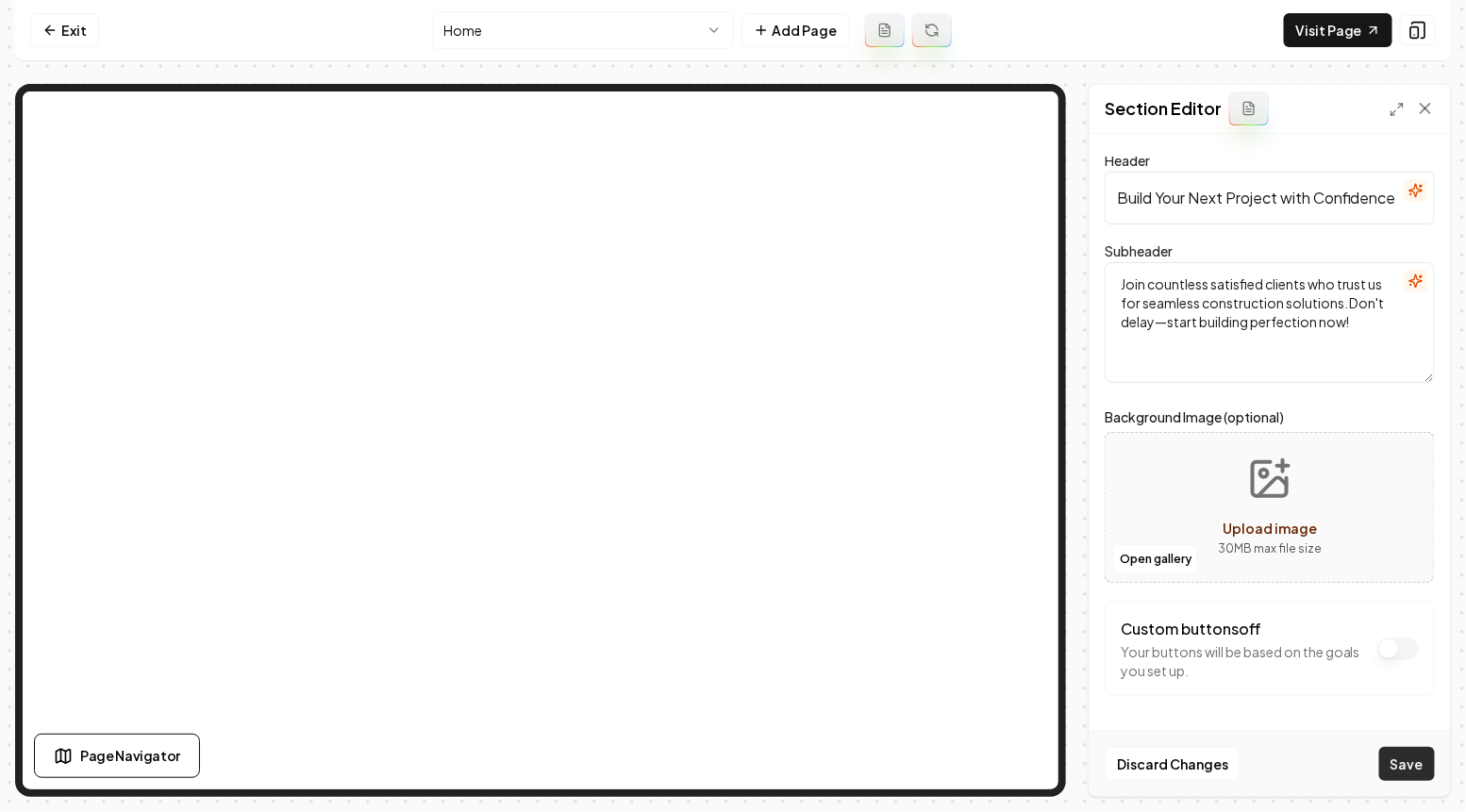 click on "Save" at bounding box center (1407, 764) 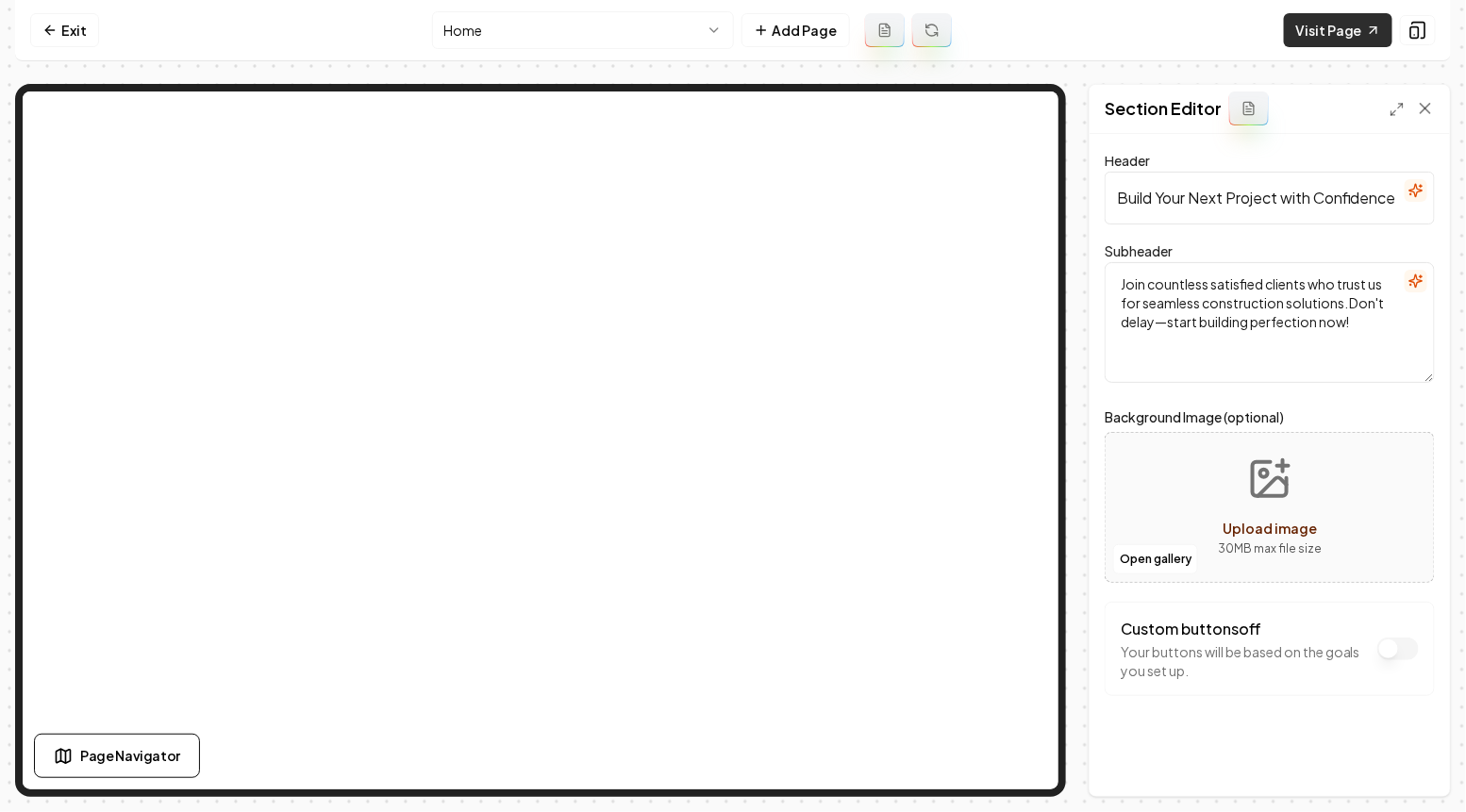 click on "Visit Page" at bounding box center (1338, 30) 